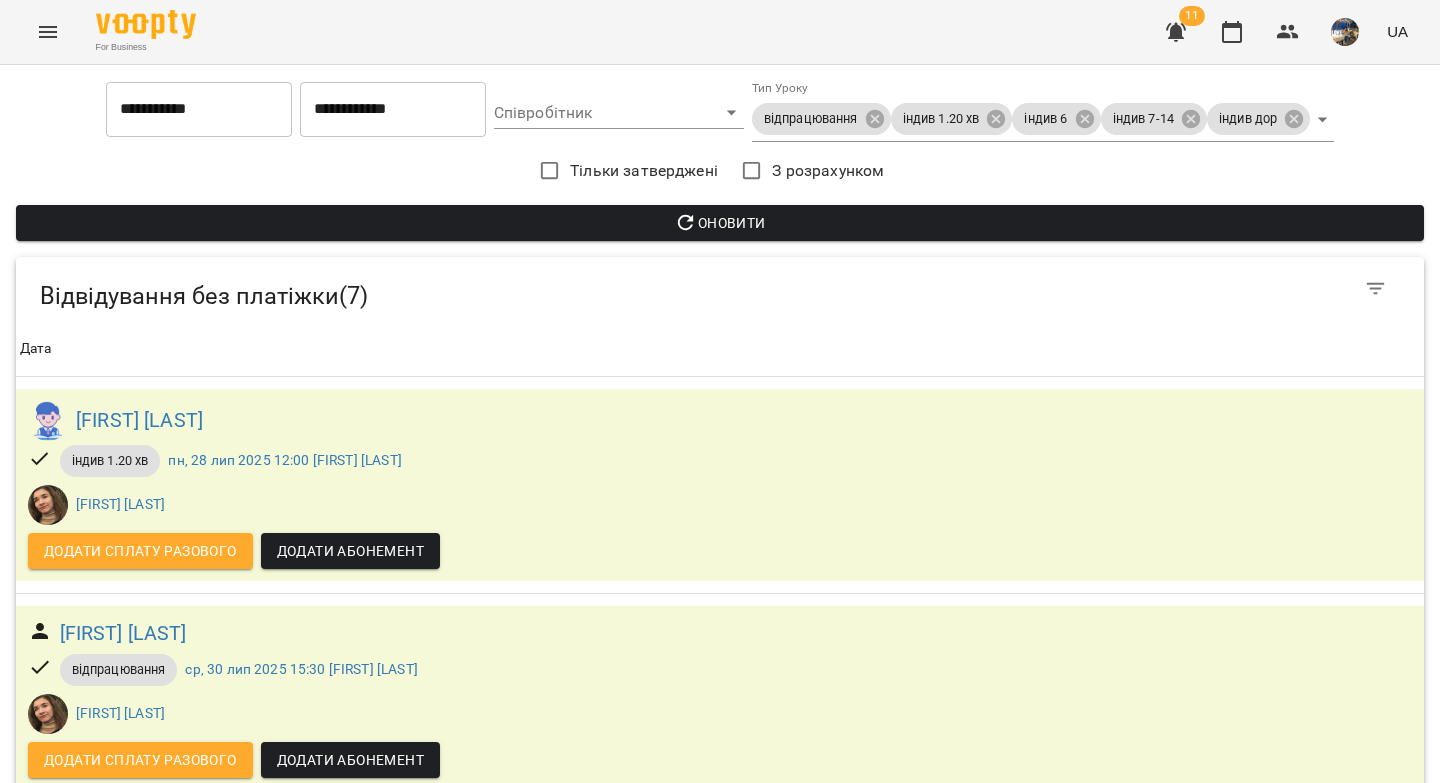 scroll, scrollTop: 0, scrollLeft: 0, axis: both 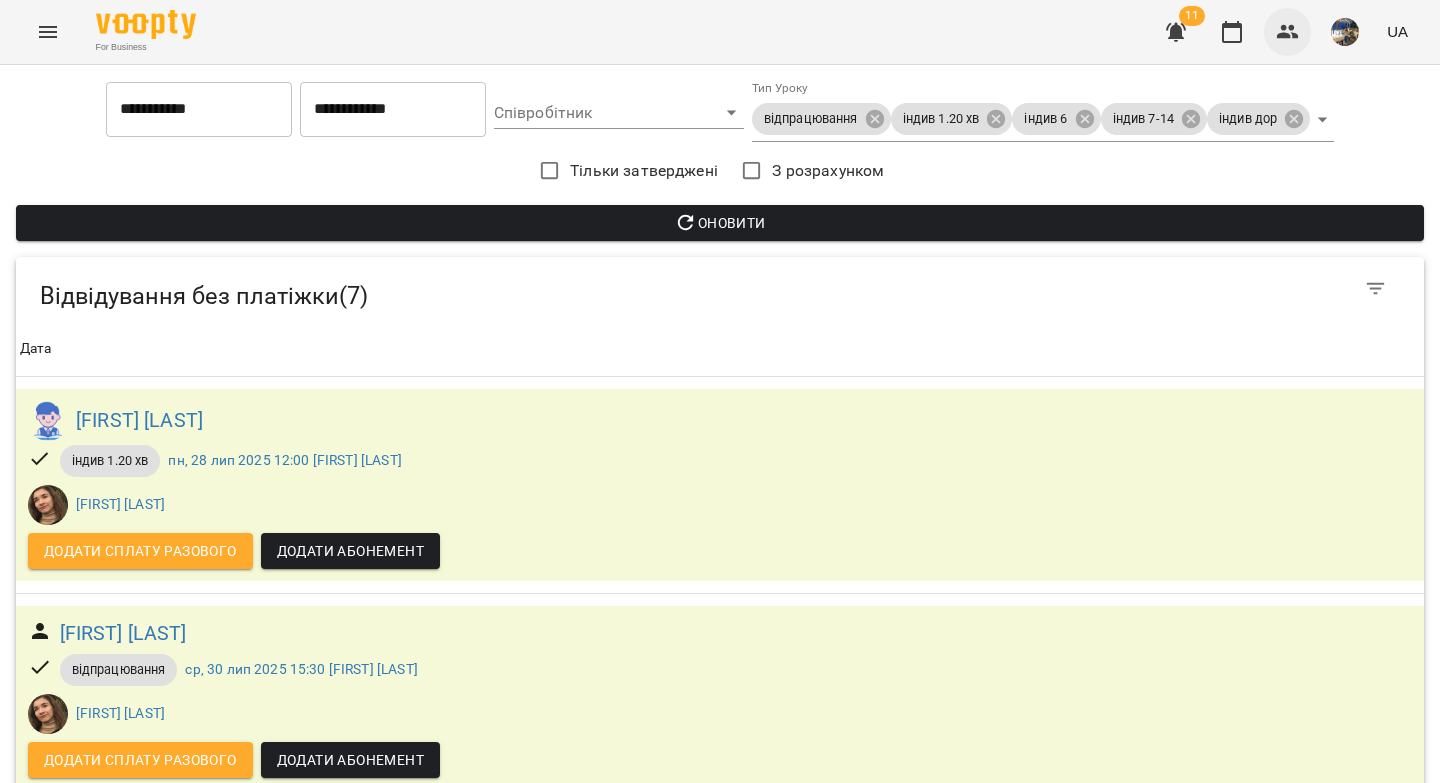 click 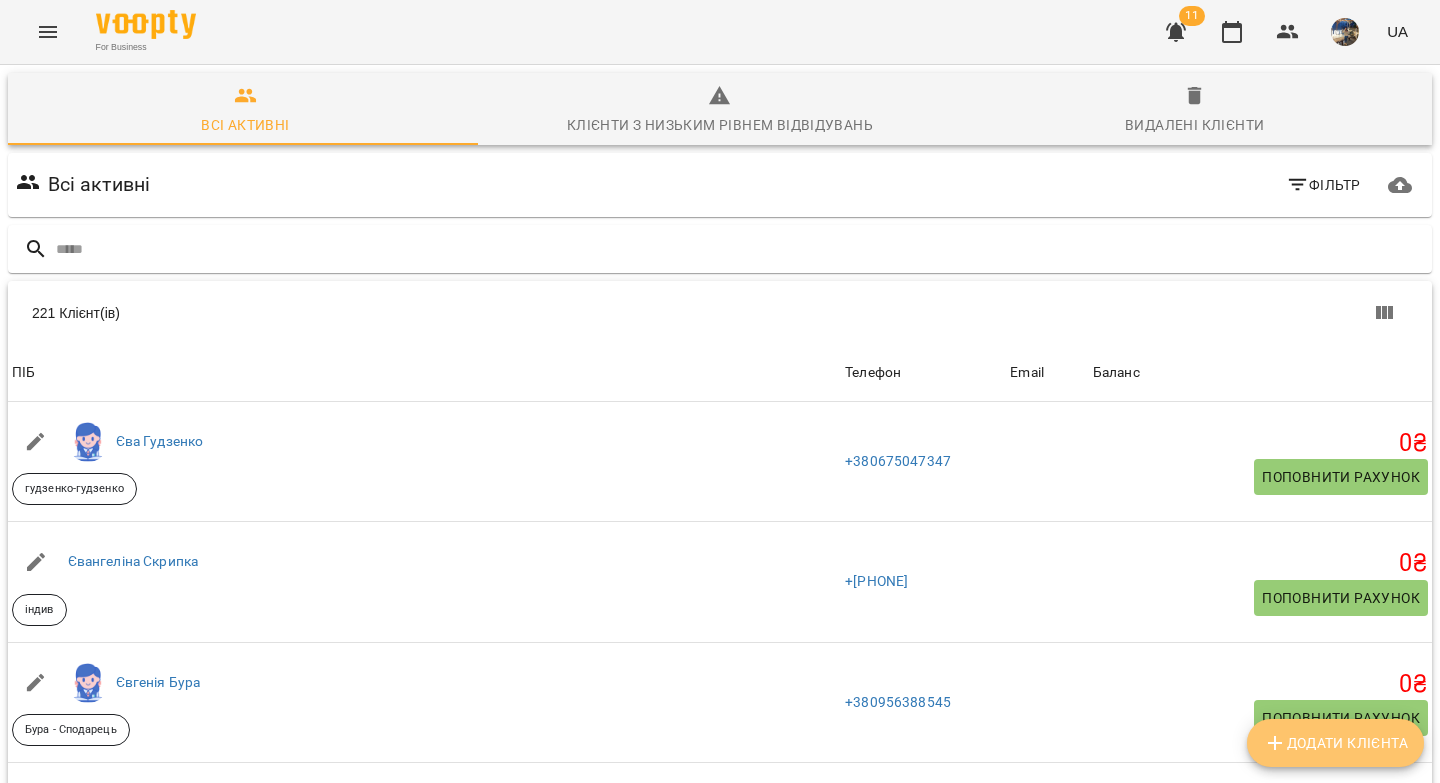 click on "Додати клієнта" at bounding box center (1335, 743) 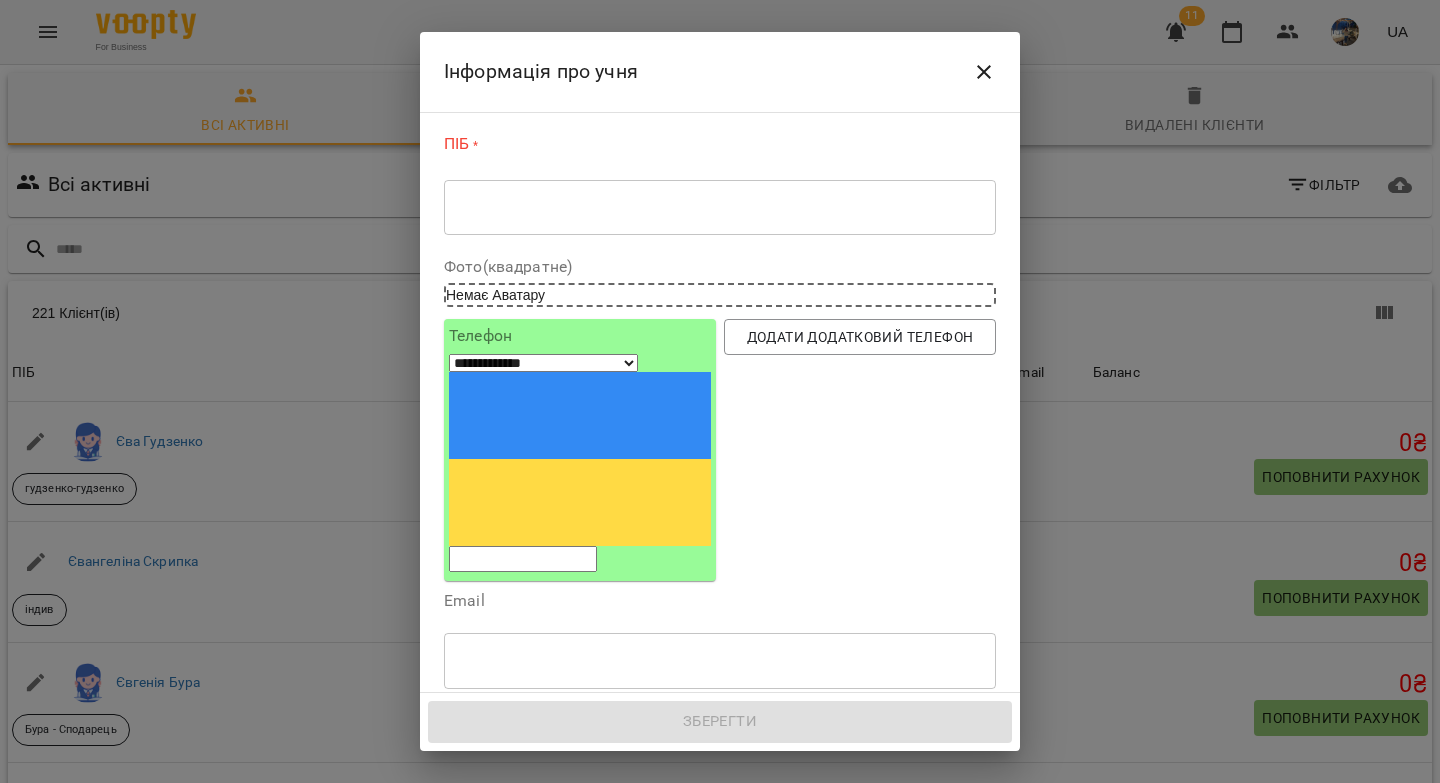 click on "* ​" at bounding box center (720, 207) 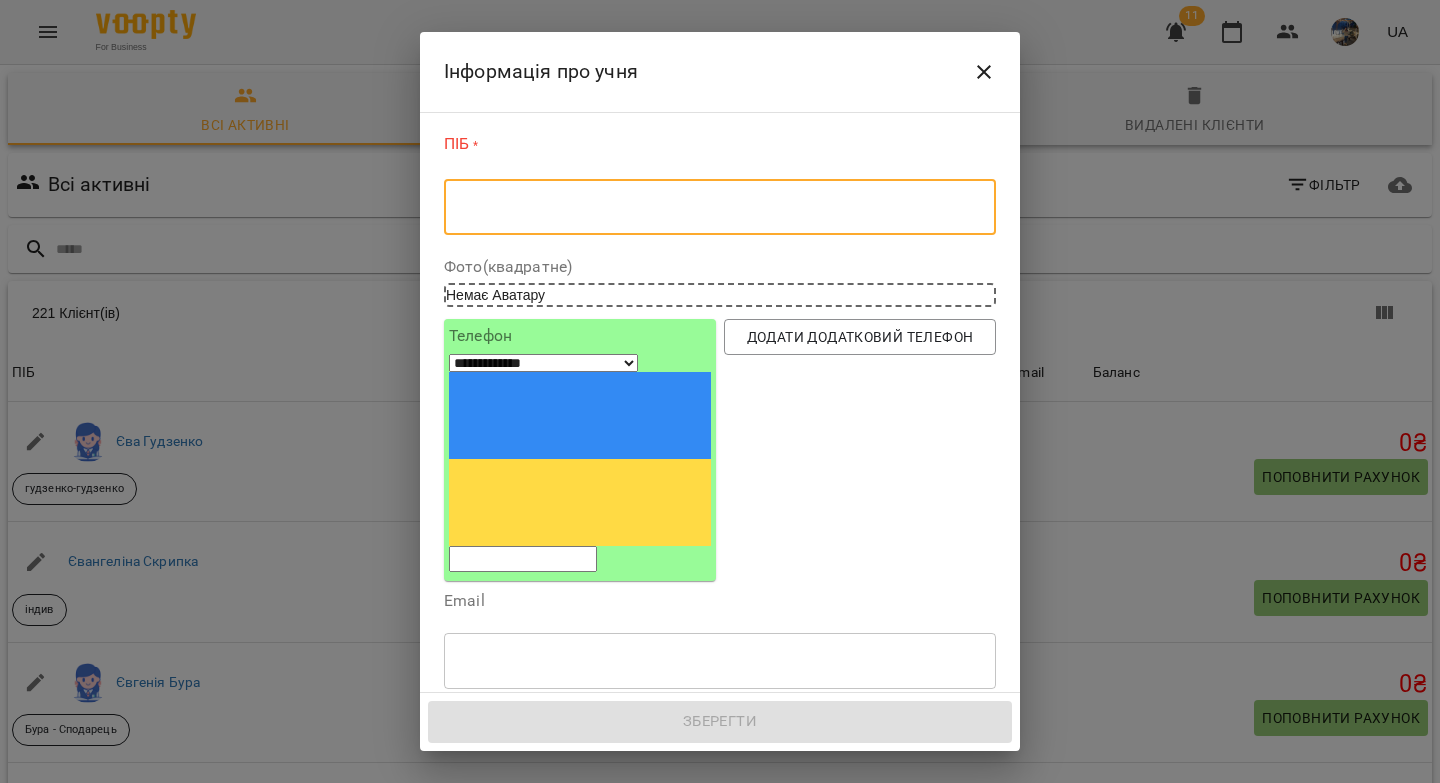 paste on "**********" 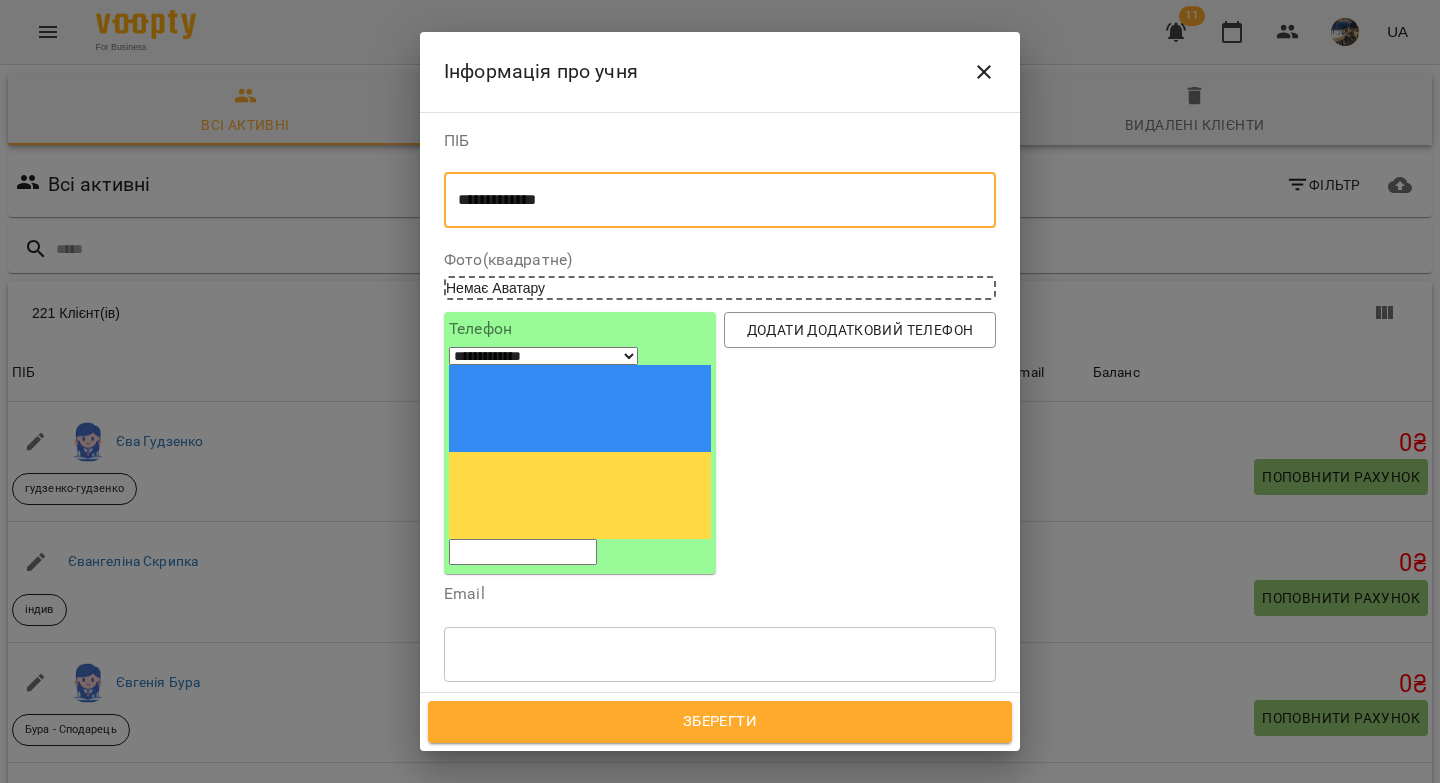 type on "**********" 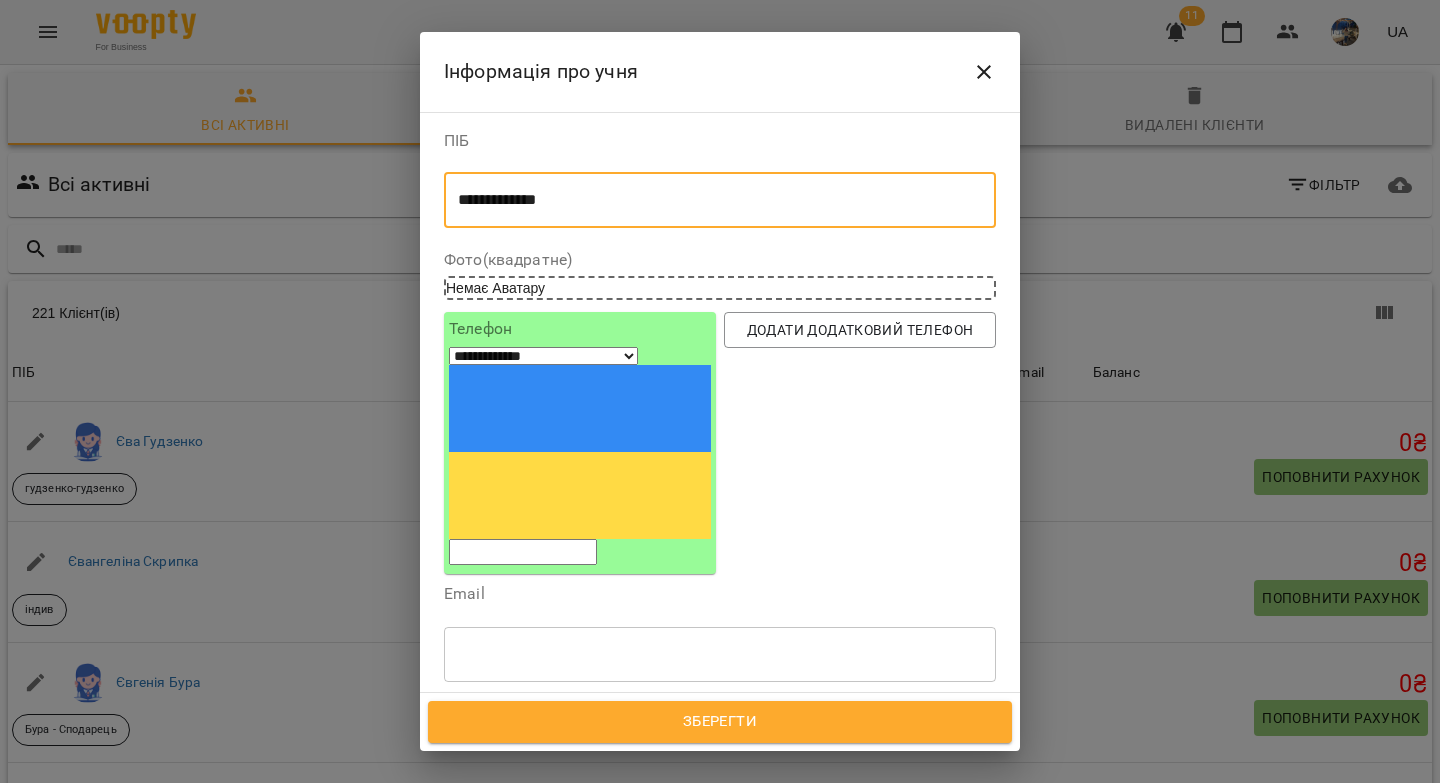 click at bounding box center (523, 552) 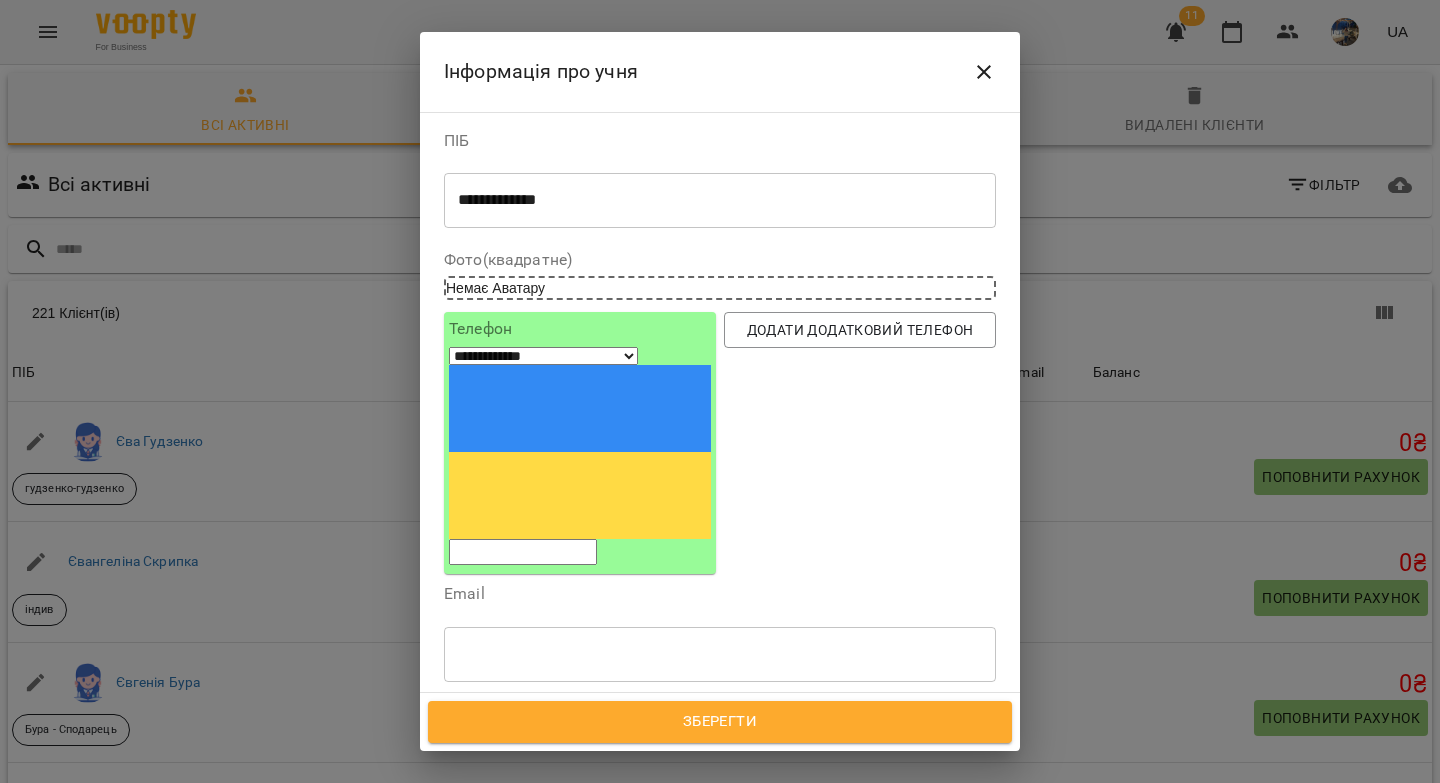 paste on "**********" 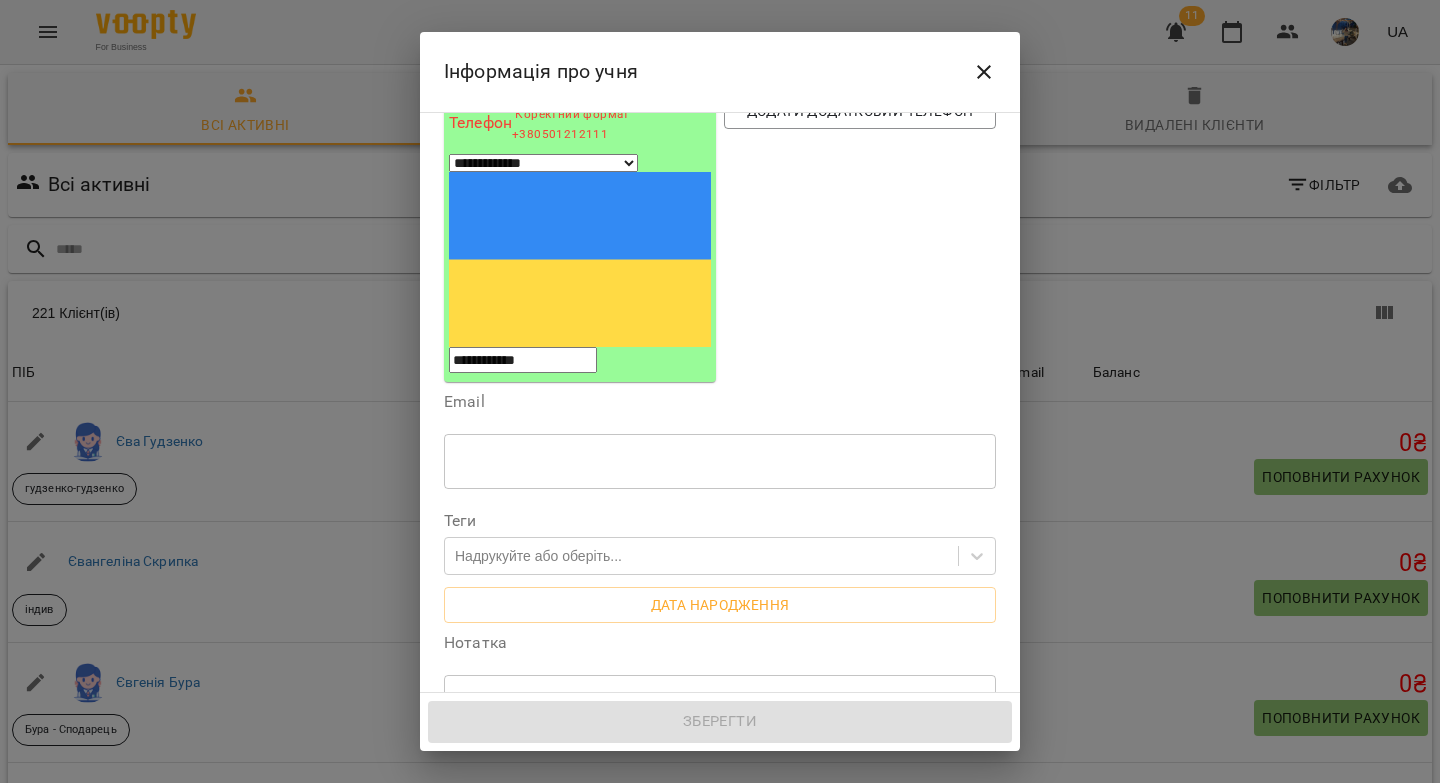 scroll, scrollTop: 269, scrollLeft: 0, axis: vertical 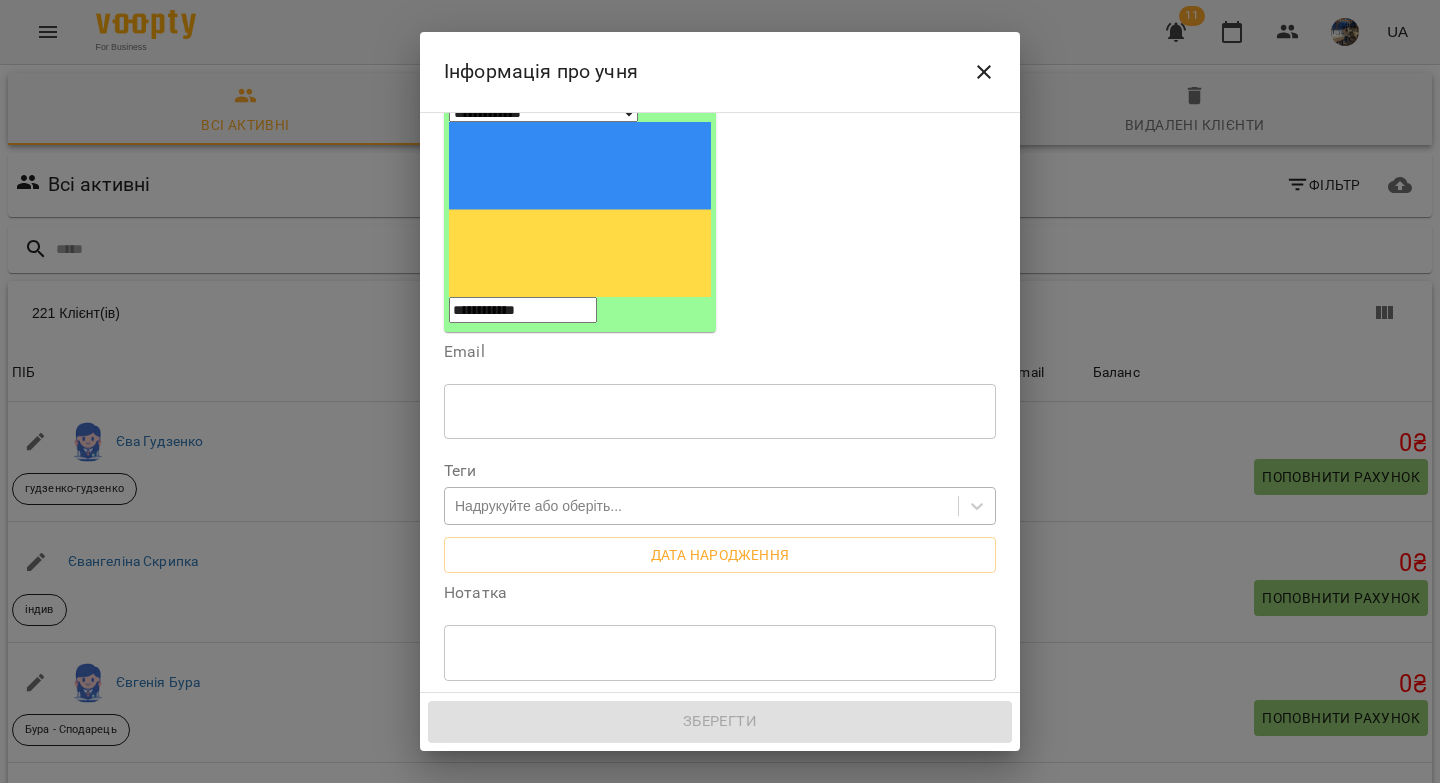 type on "**********" 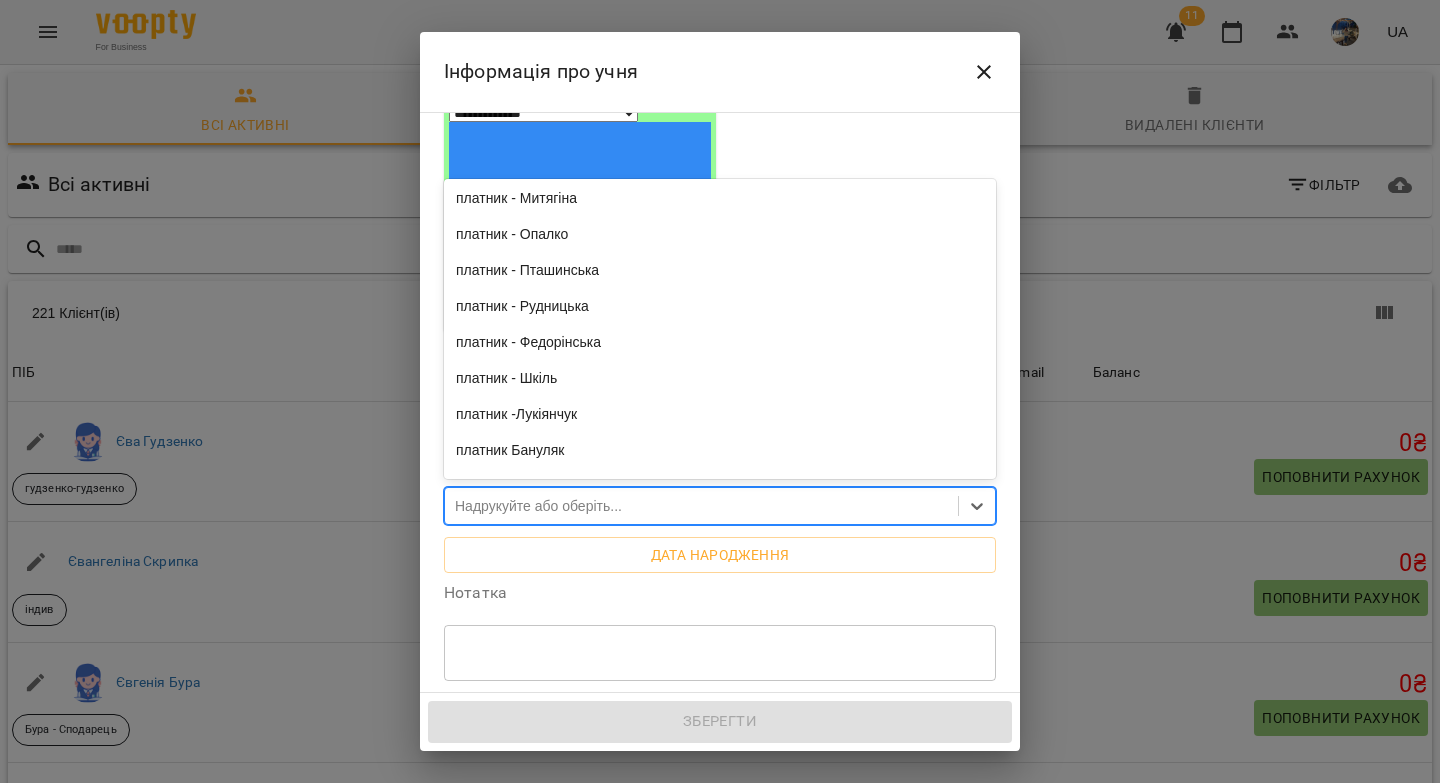 scroll, scrollTop: 2777, scrollLeft: 0, axis: vertical 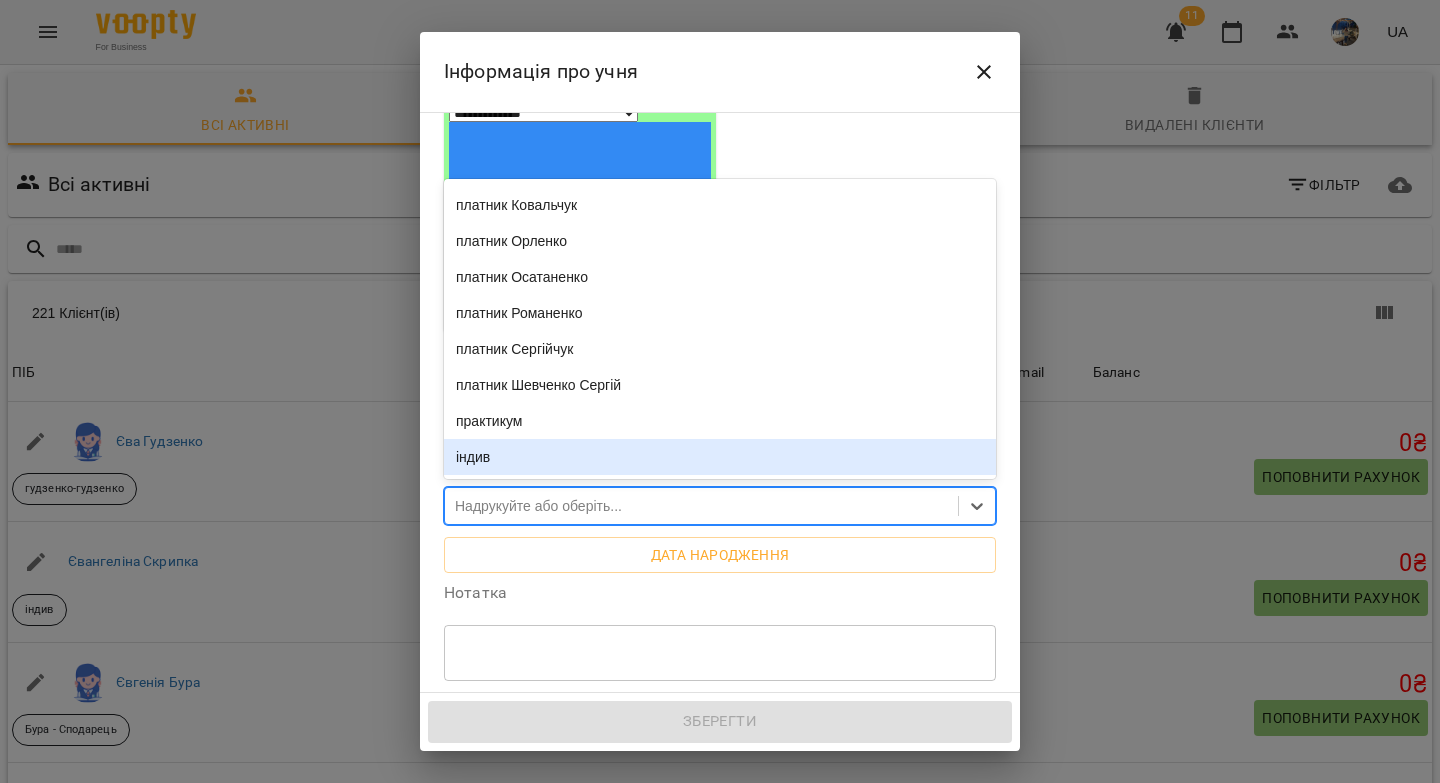 click on "індив" at bounding box center [720, 457] 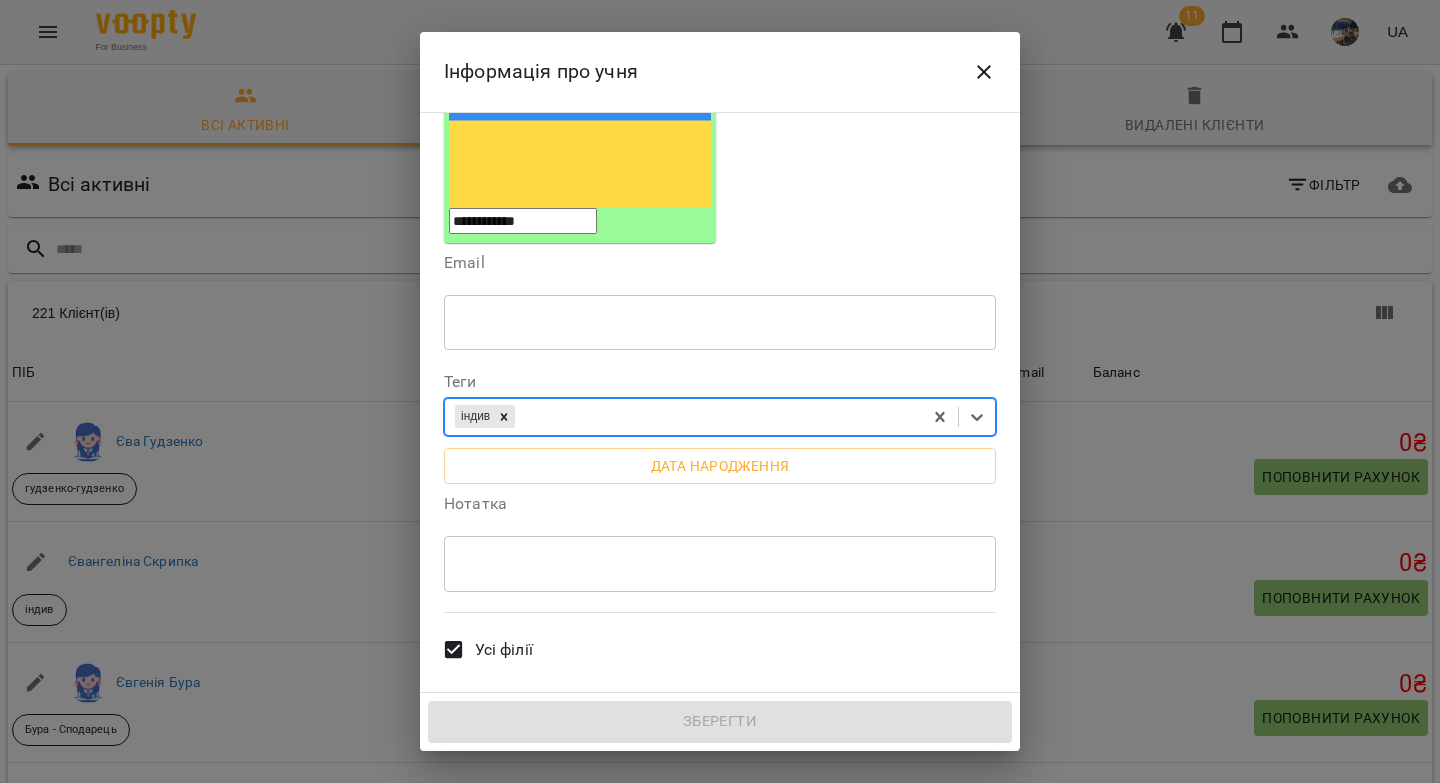 scroll, scrollTop: 456, scrollLeft: 0, axis: vertical 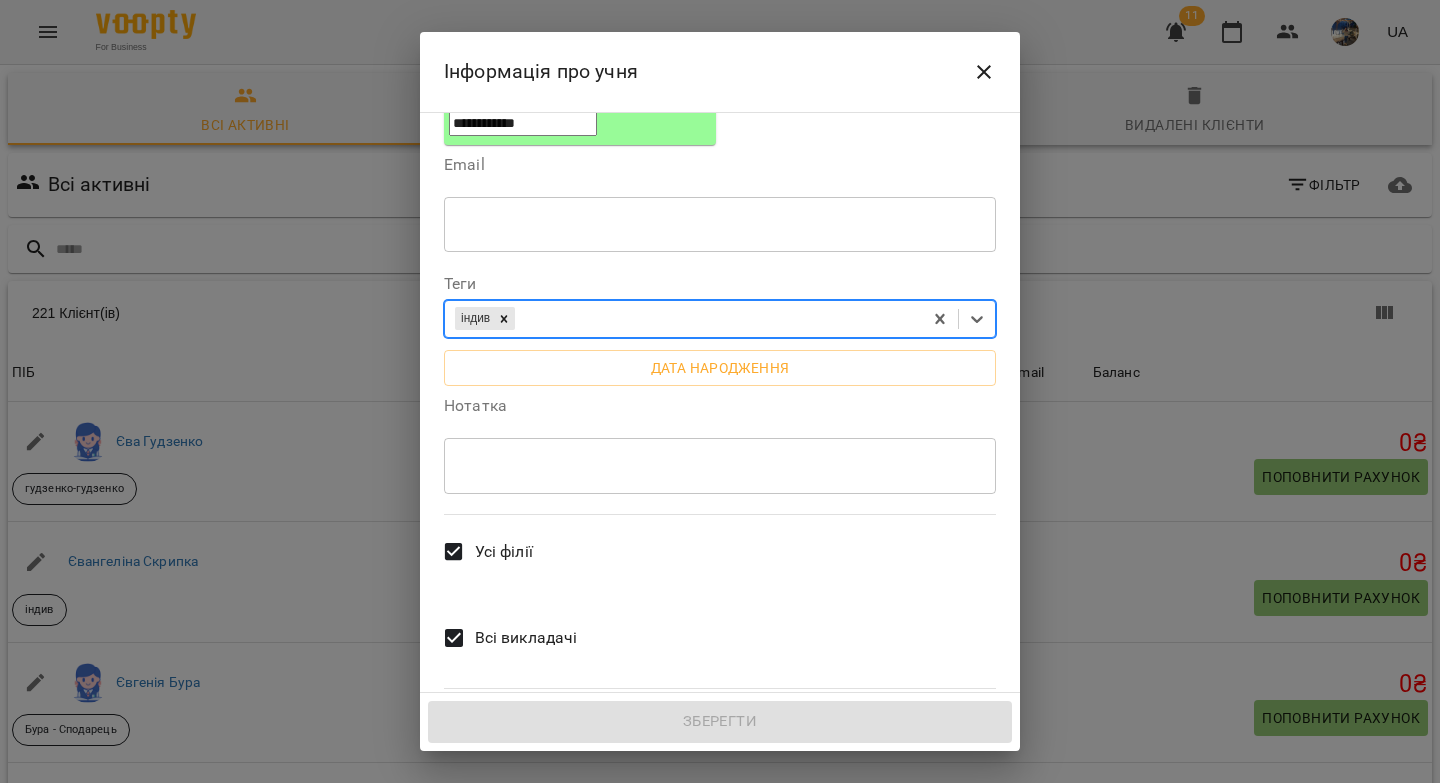 click at bounding box center (720, 465) 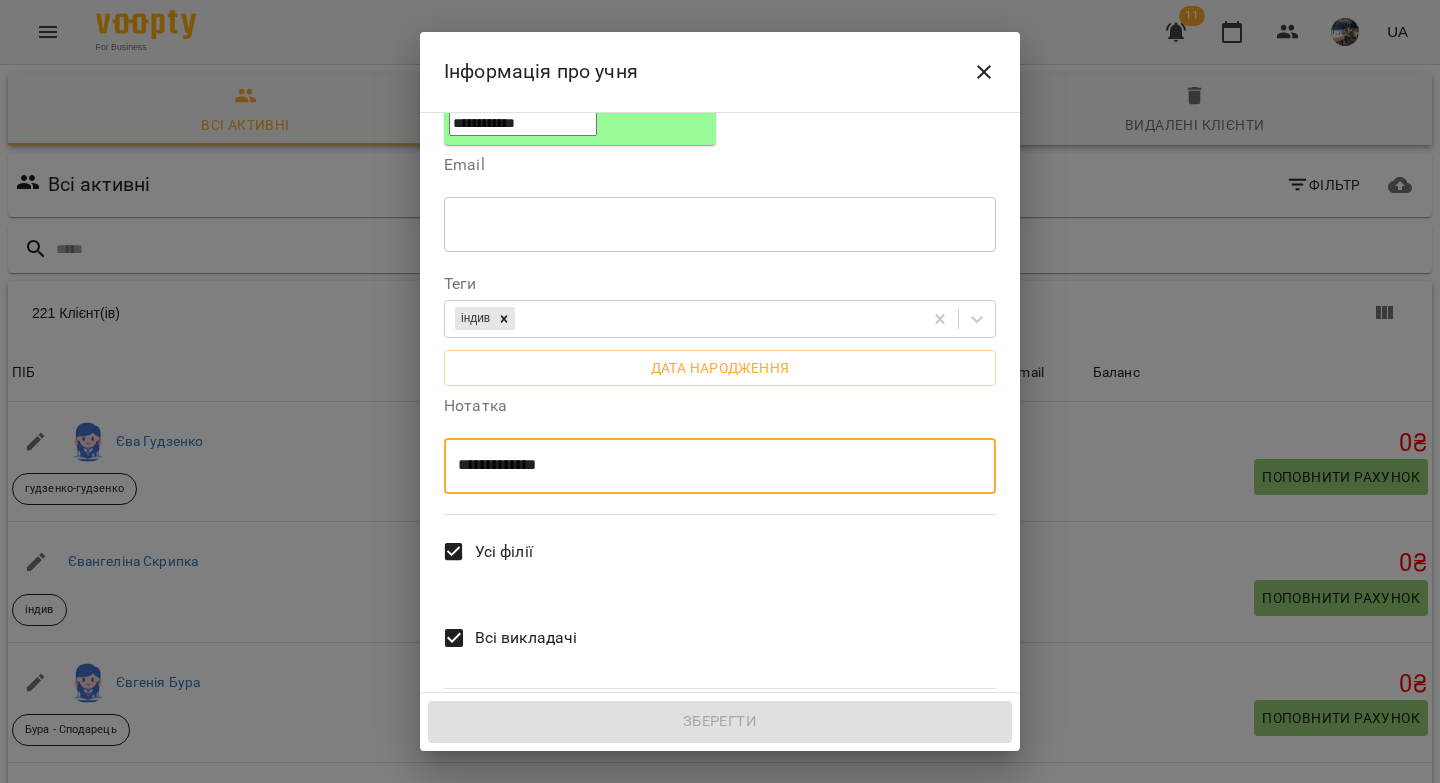 type on "**********" 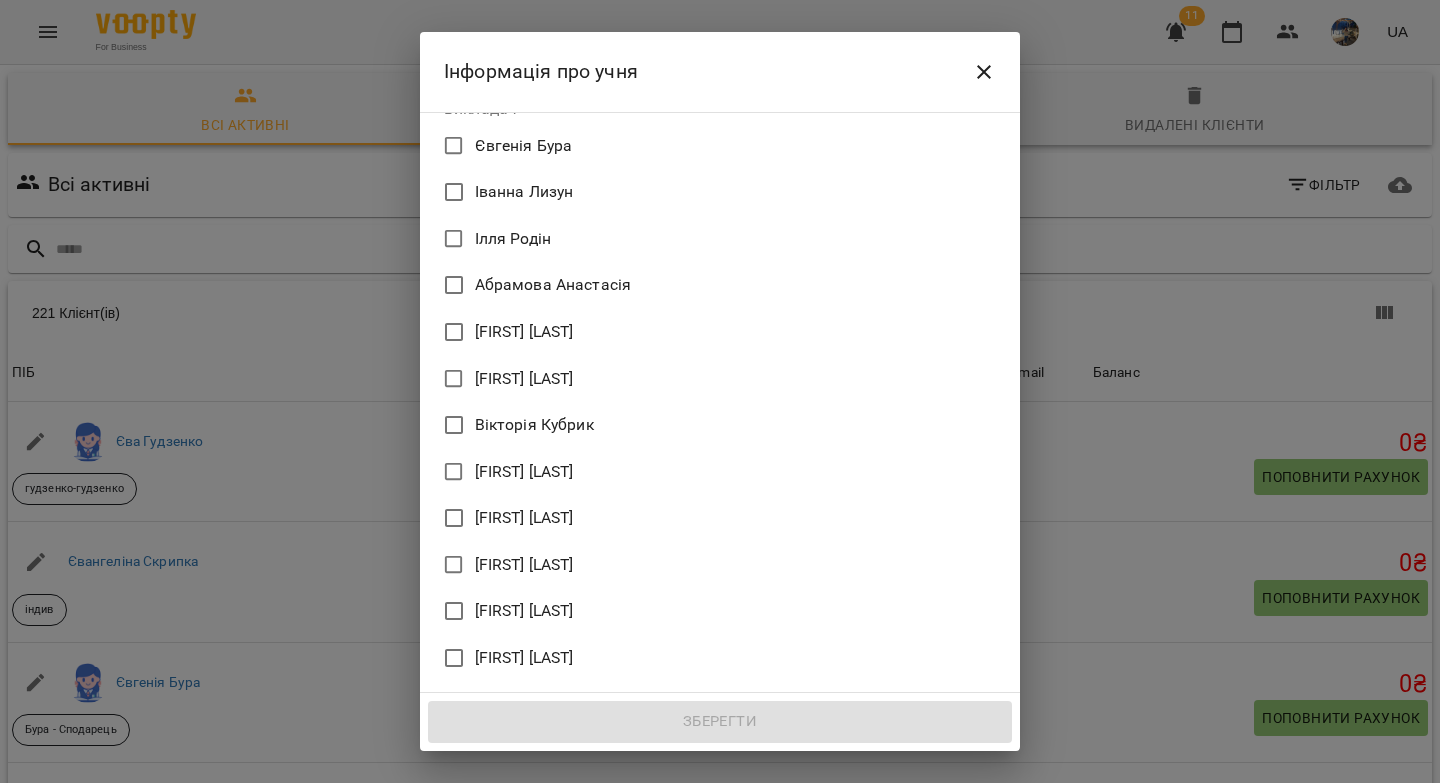 scroll, scrollTop: 1135, scrollLeft: 0, axis: vertical 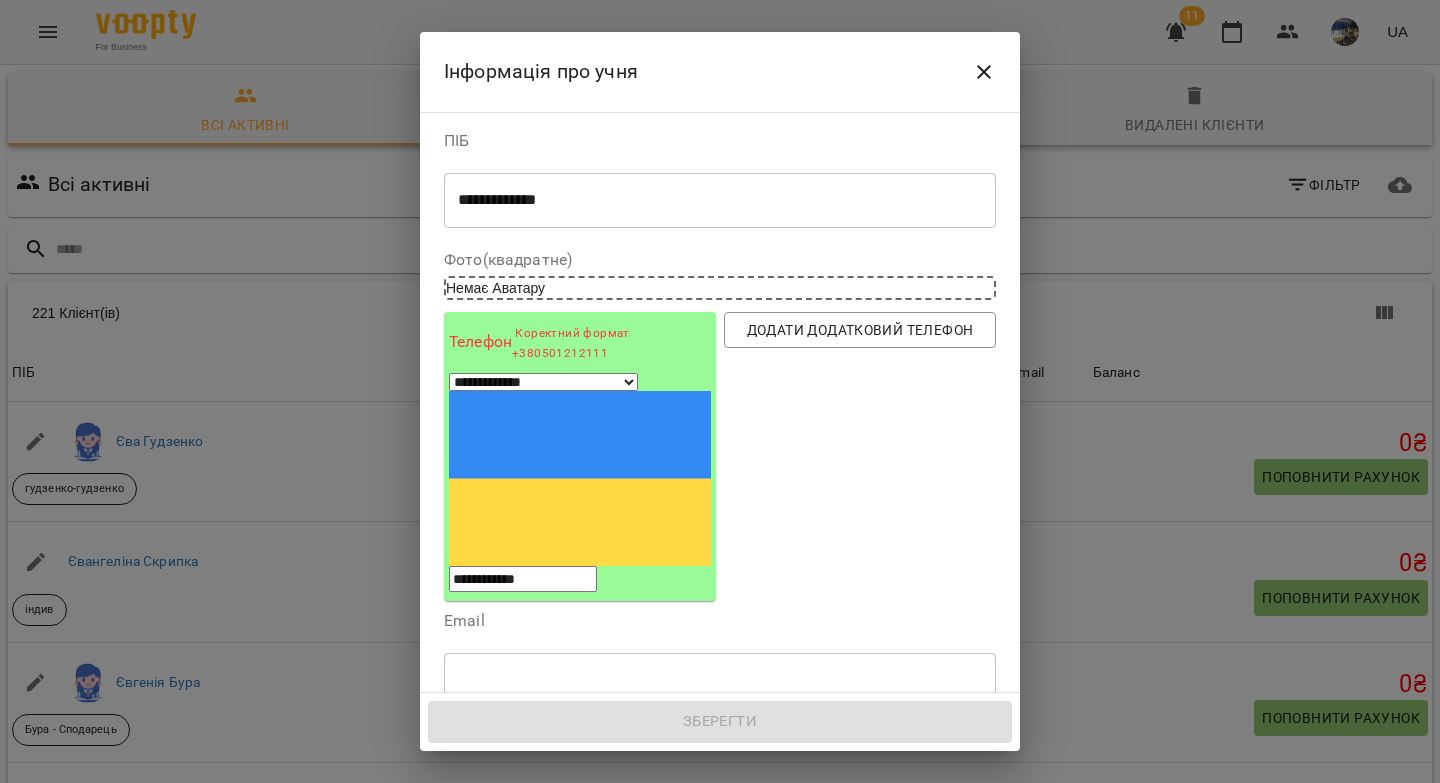 click on "**********" at bounding box center (523, 579) 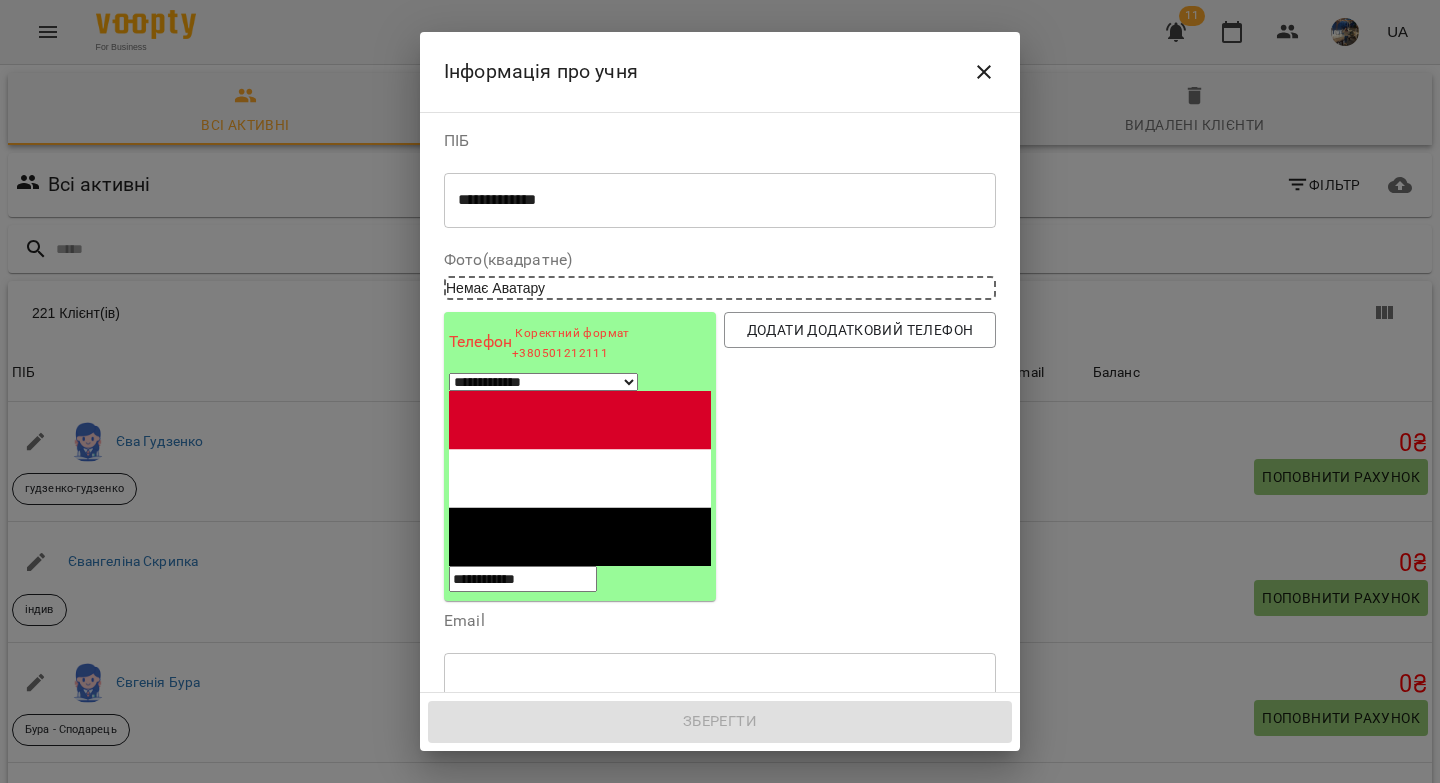 type on "*********" 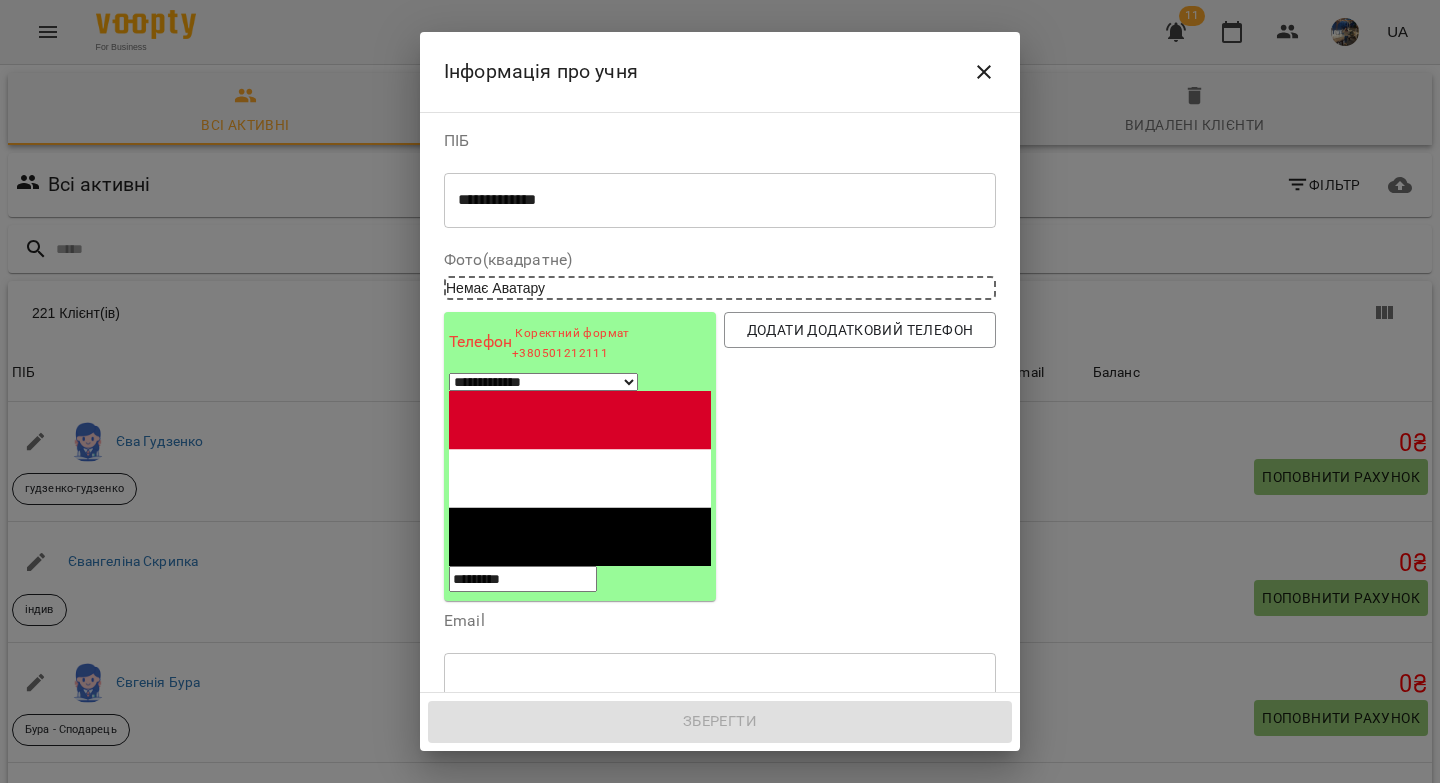 click on "Email ​" at bounding box center [720, 664] 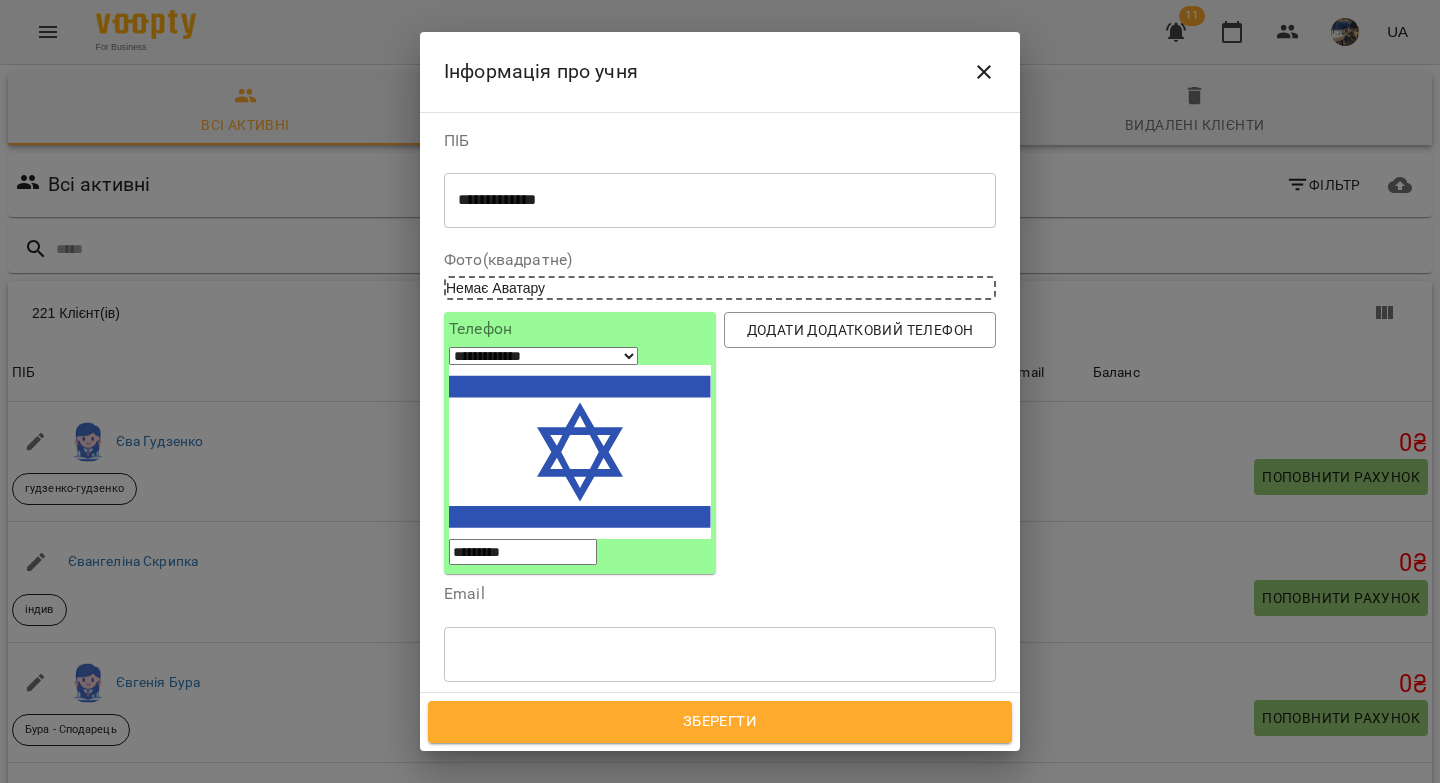 scroll, scrollTop: 774, scrollLeft: 0, axis: vertical 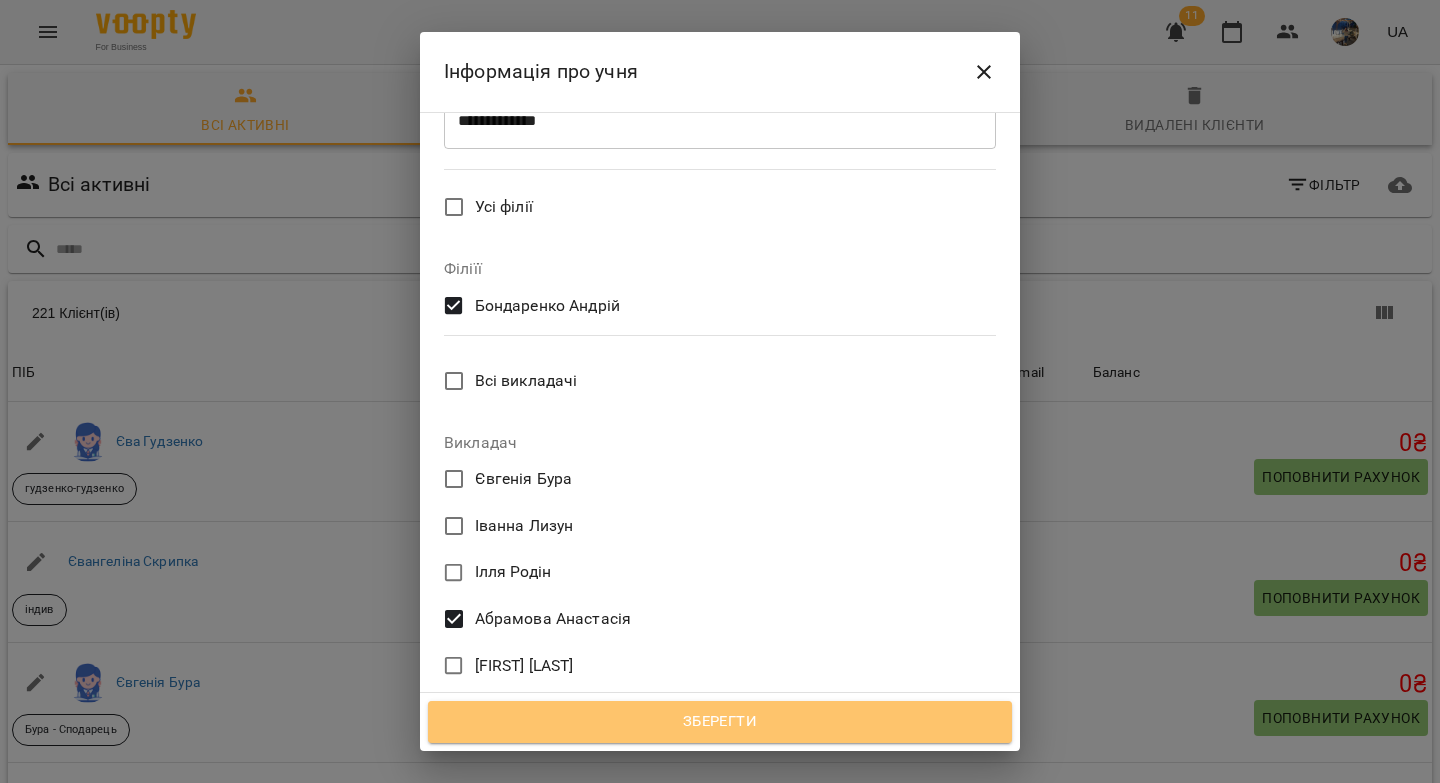 drag, startPoint x: 679, startPoint y: 707, endPoint x: 733, endPoint y: 534, distance: 181.2319 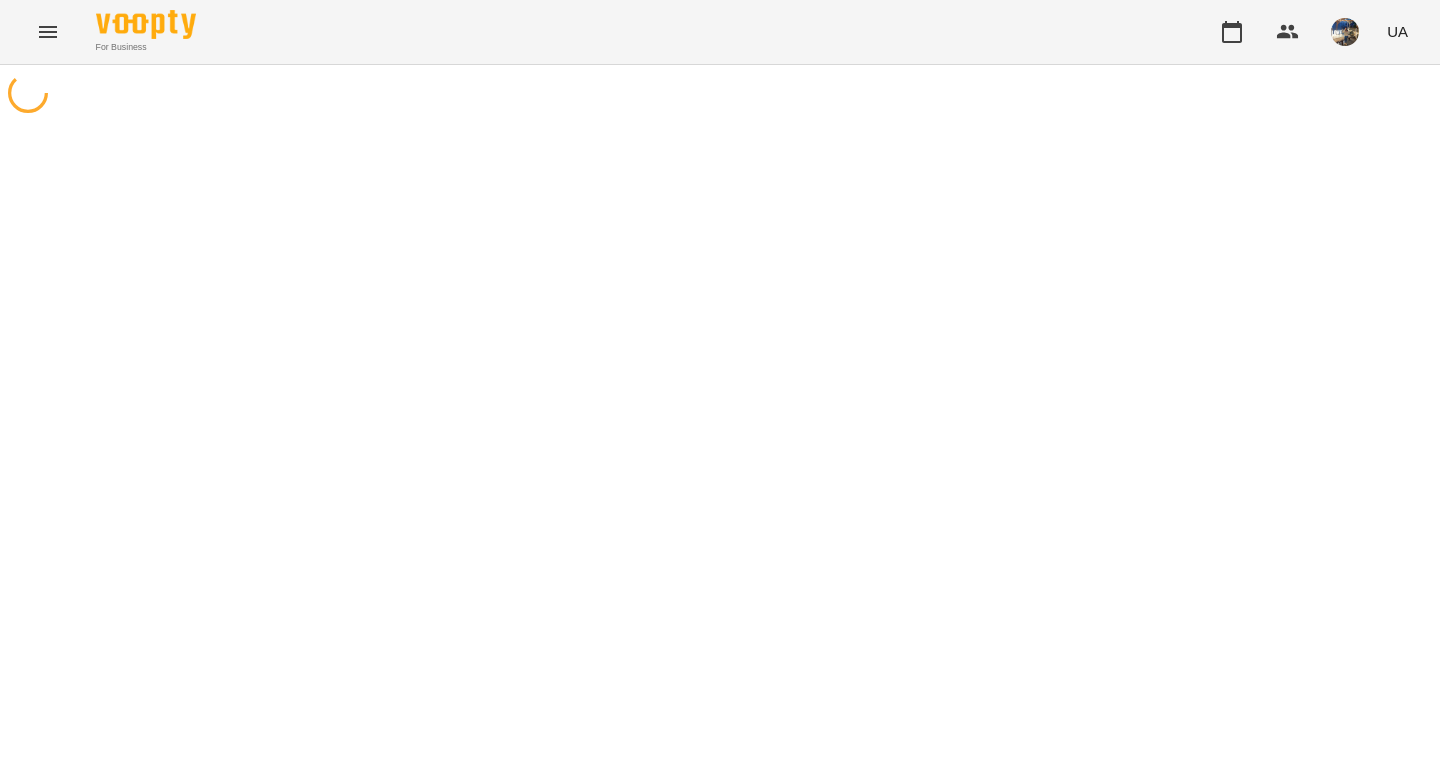 scroll, scrollTop: 0, scrollLeft: 0, axis: both 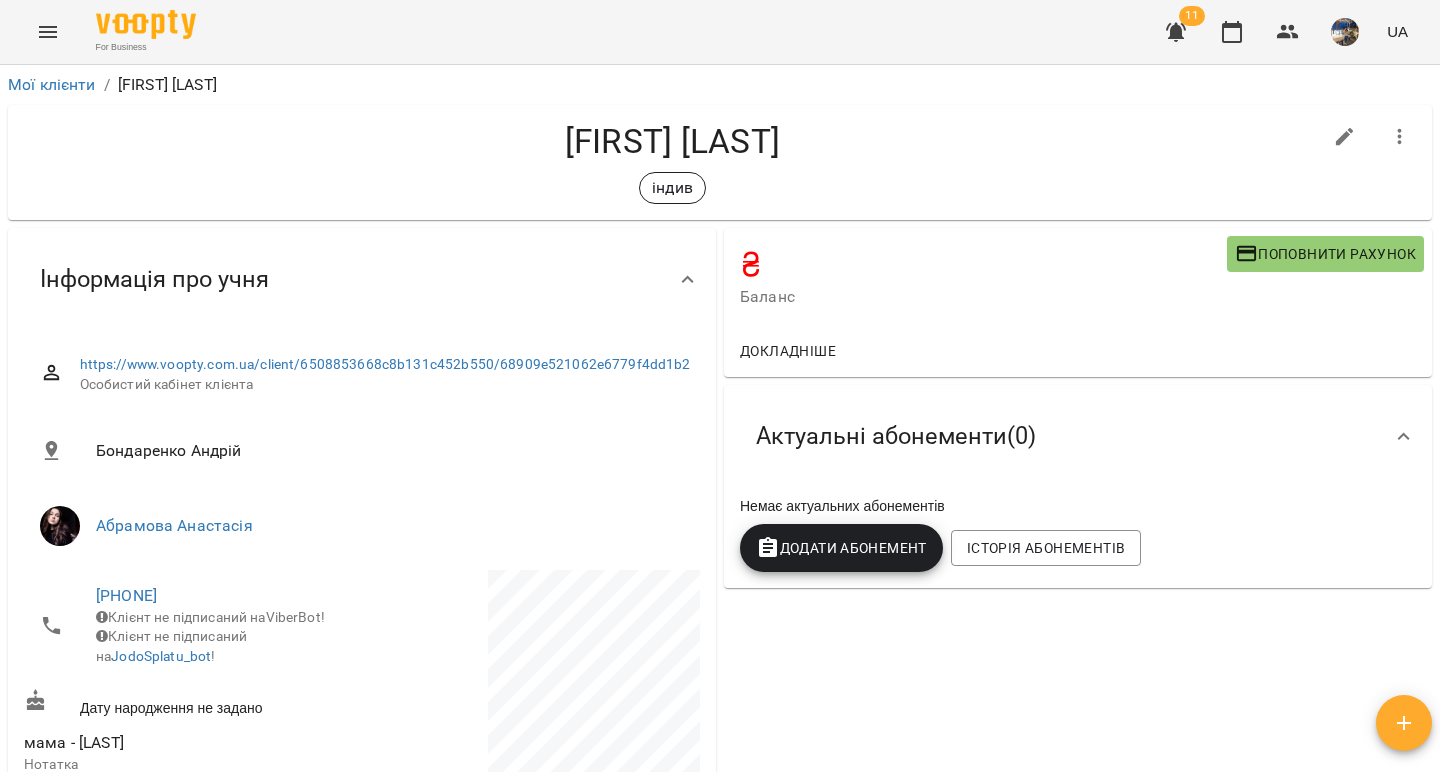 click on "Додати Абонемент" at bounding box center [841, 548] 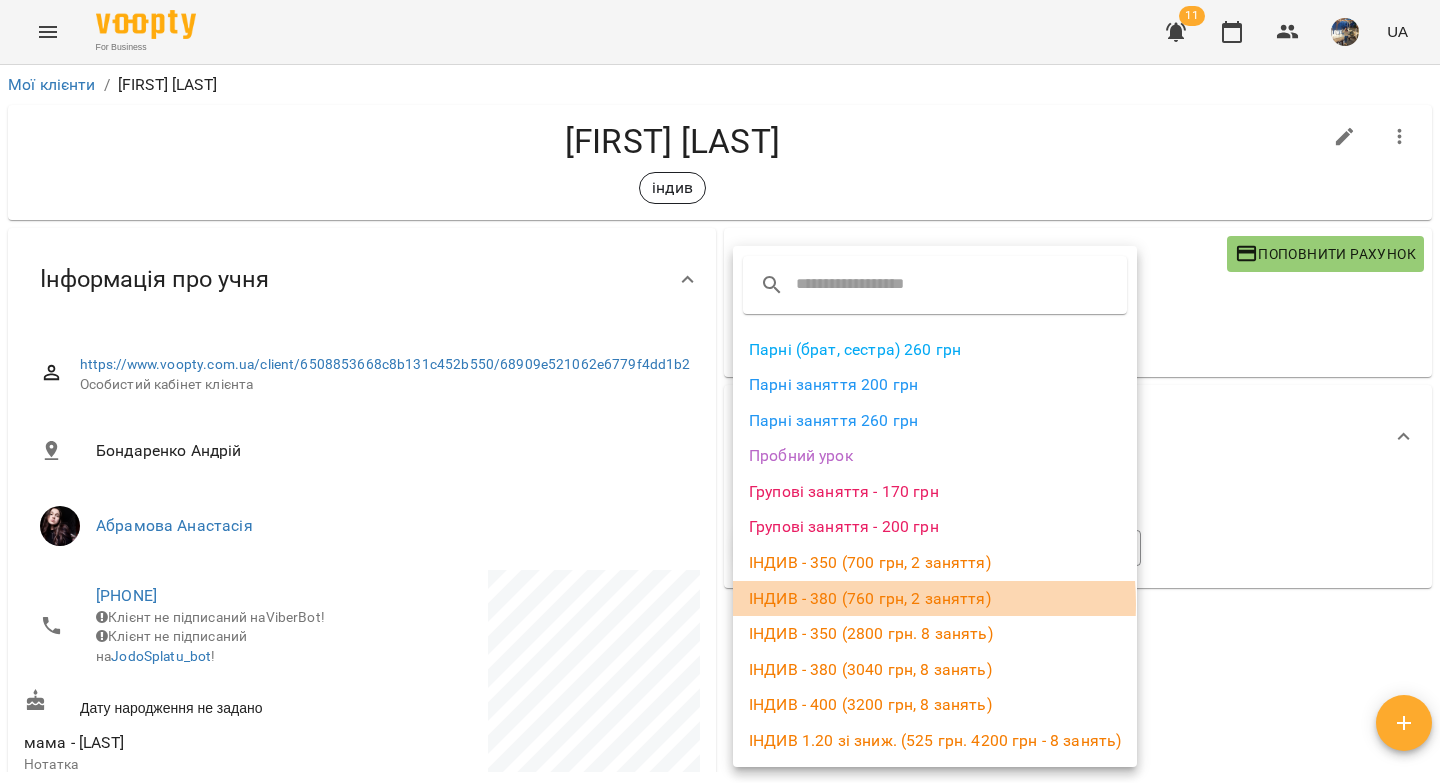 click on "ІНДИВ - 380 (760 грн, 2 заняття)" at bounding box center [935, 599] 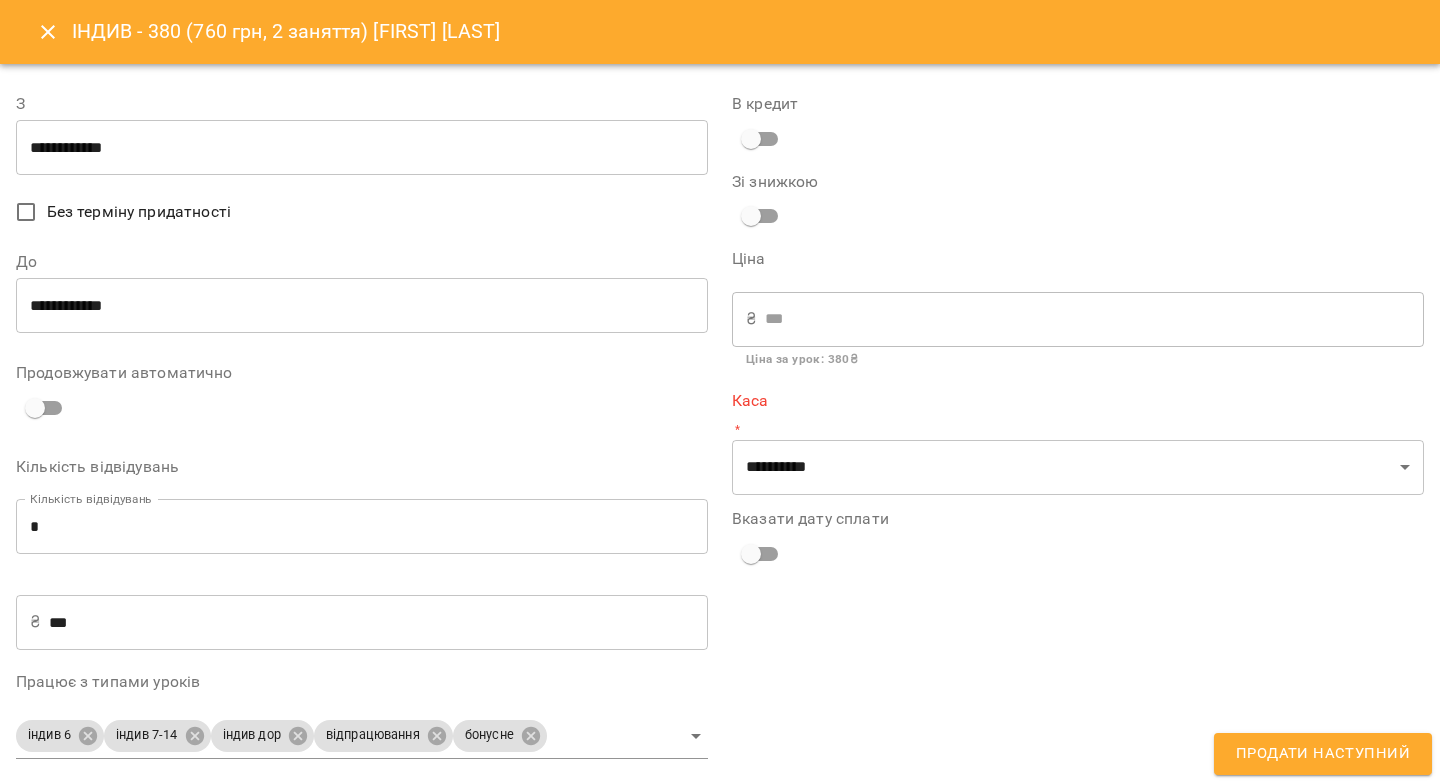 click on "**********" at bounding box center [362, 148] 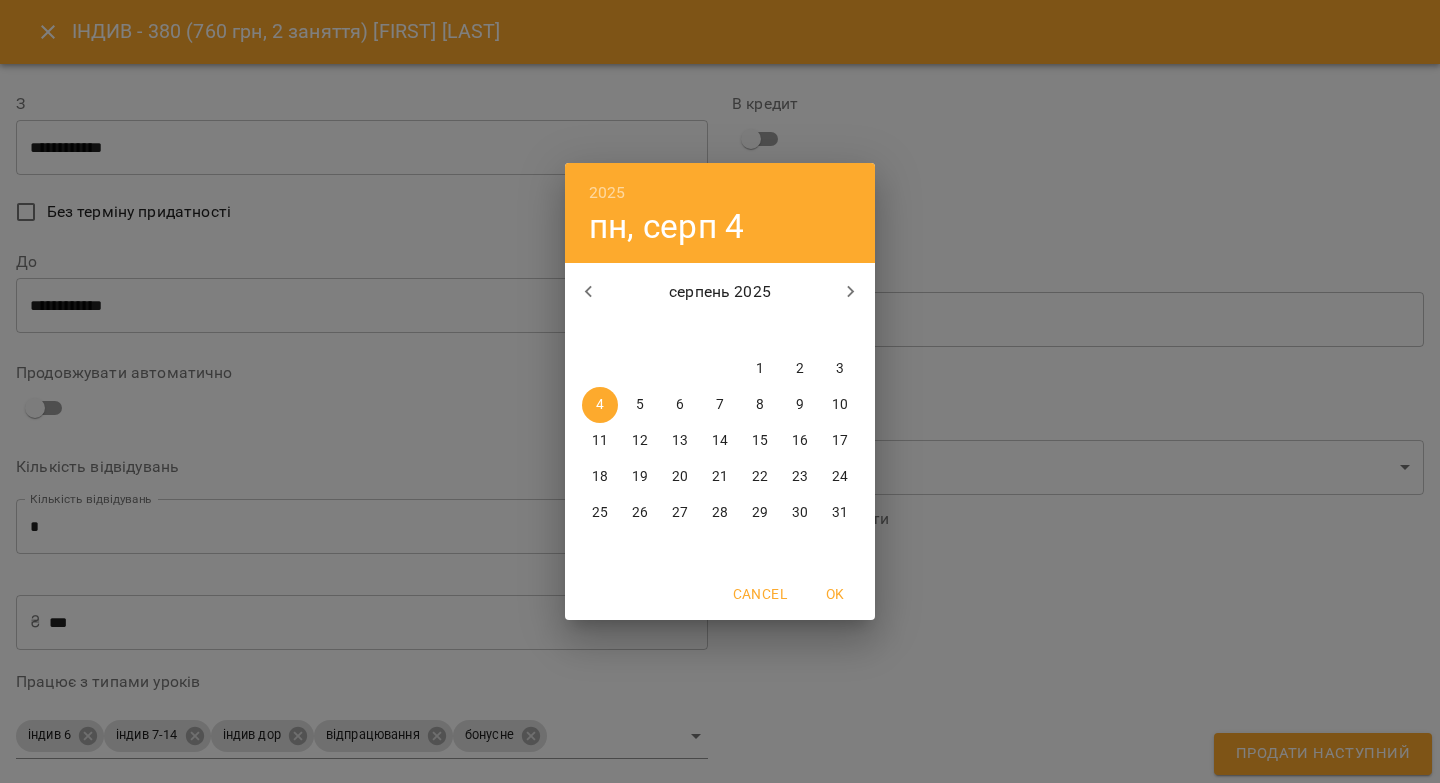 click on "6" at bounding box center [680, 405] 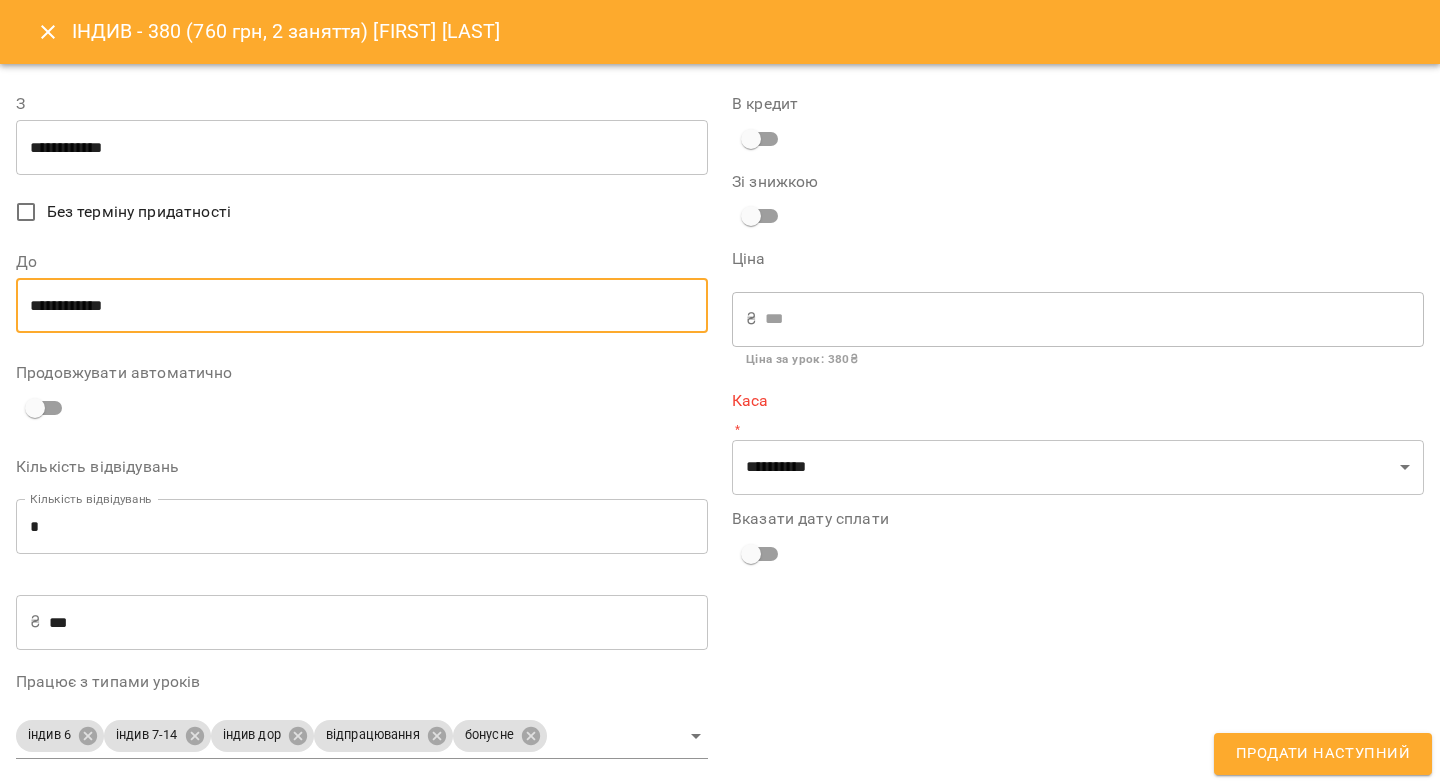click on "**********" at bounding box center (362, 306) 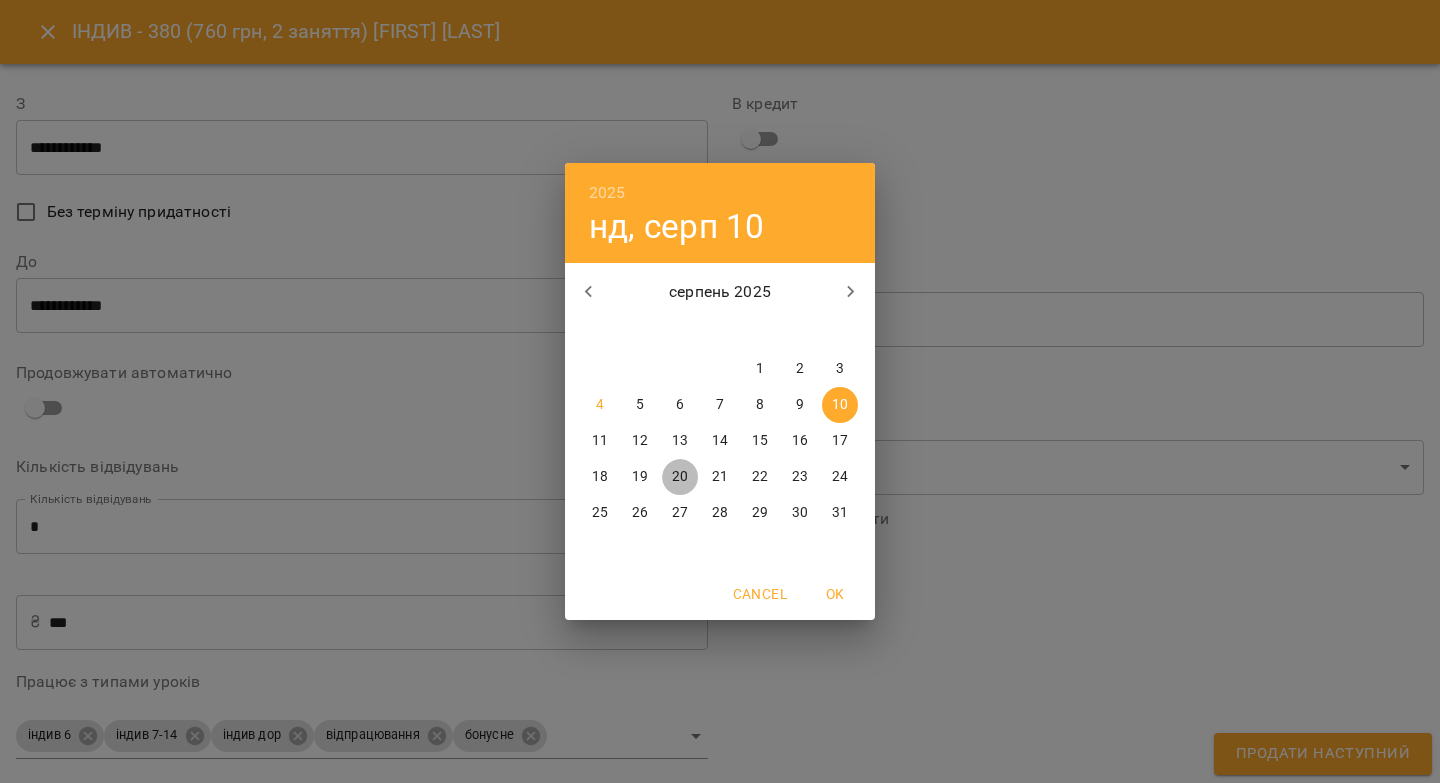 click on "20" at bounding box center (680, 477) 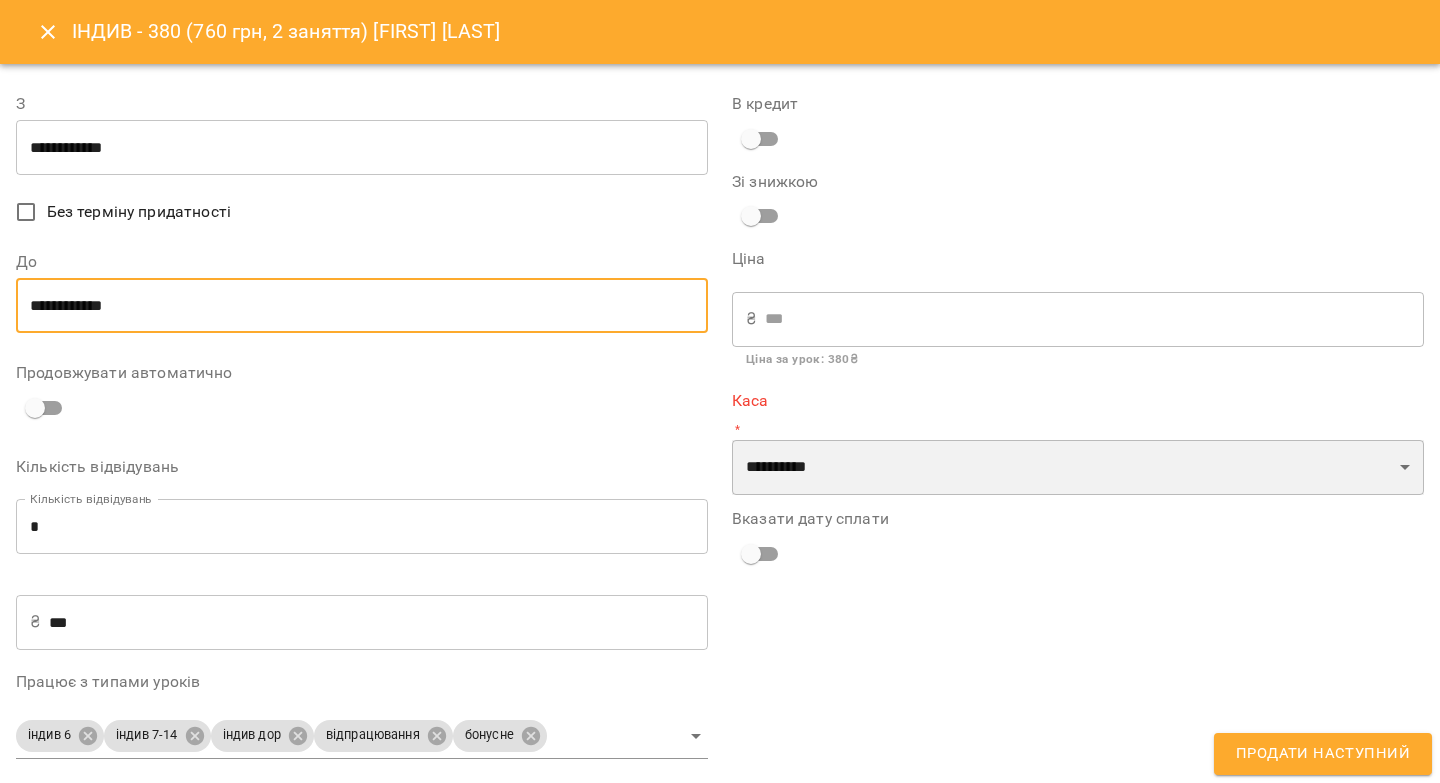 click on "**********" at bounding box center [1078, 468] 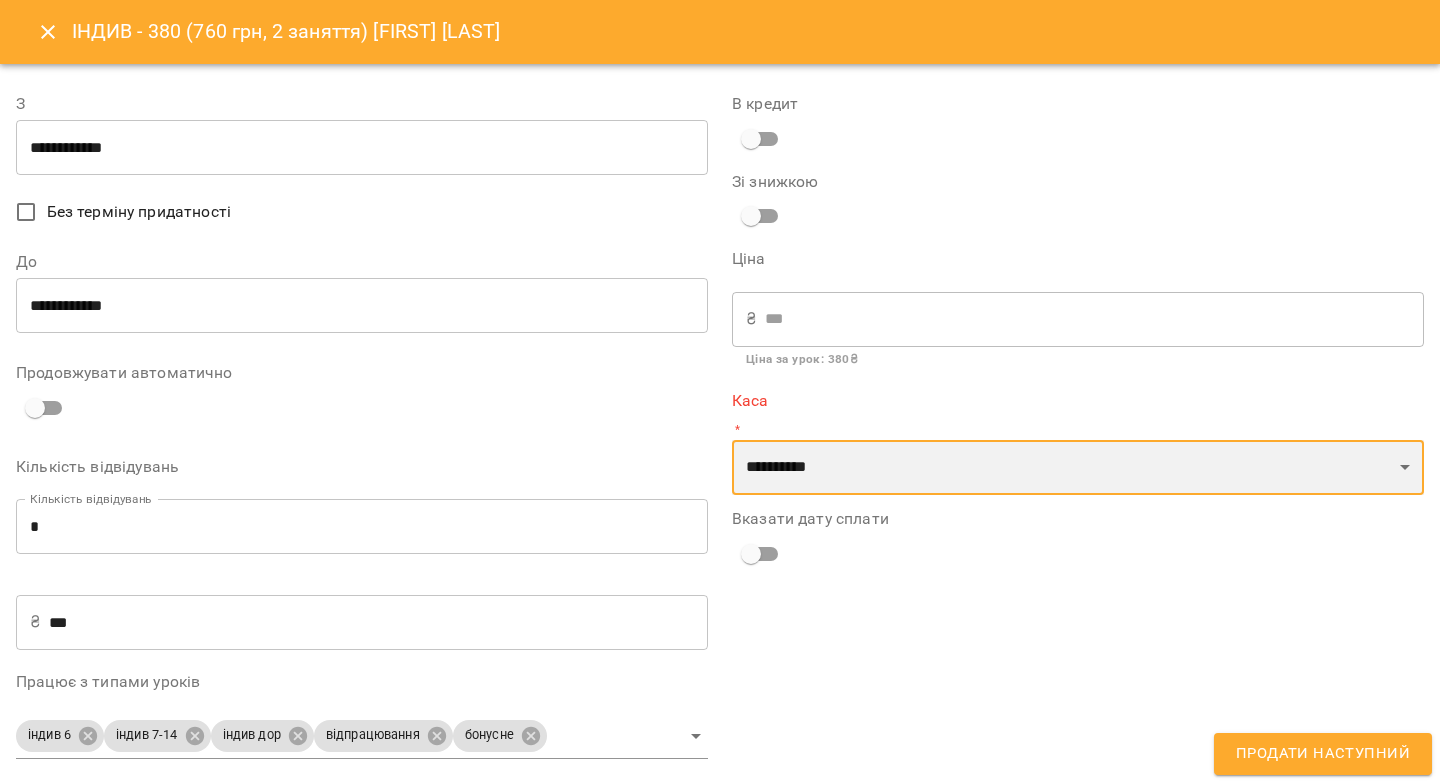 select on "****" 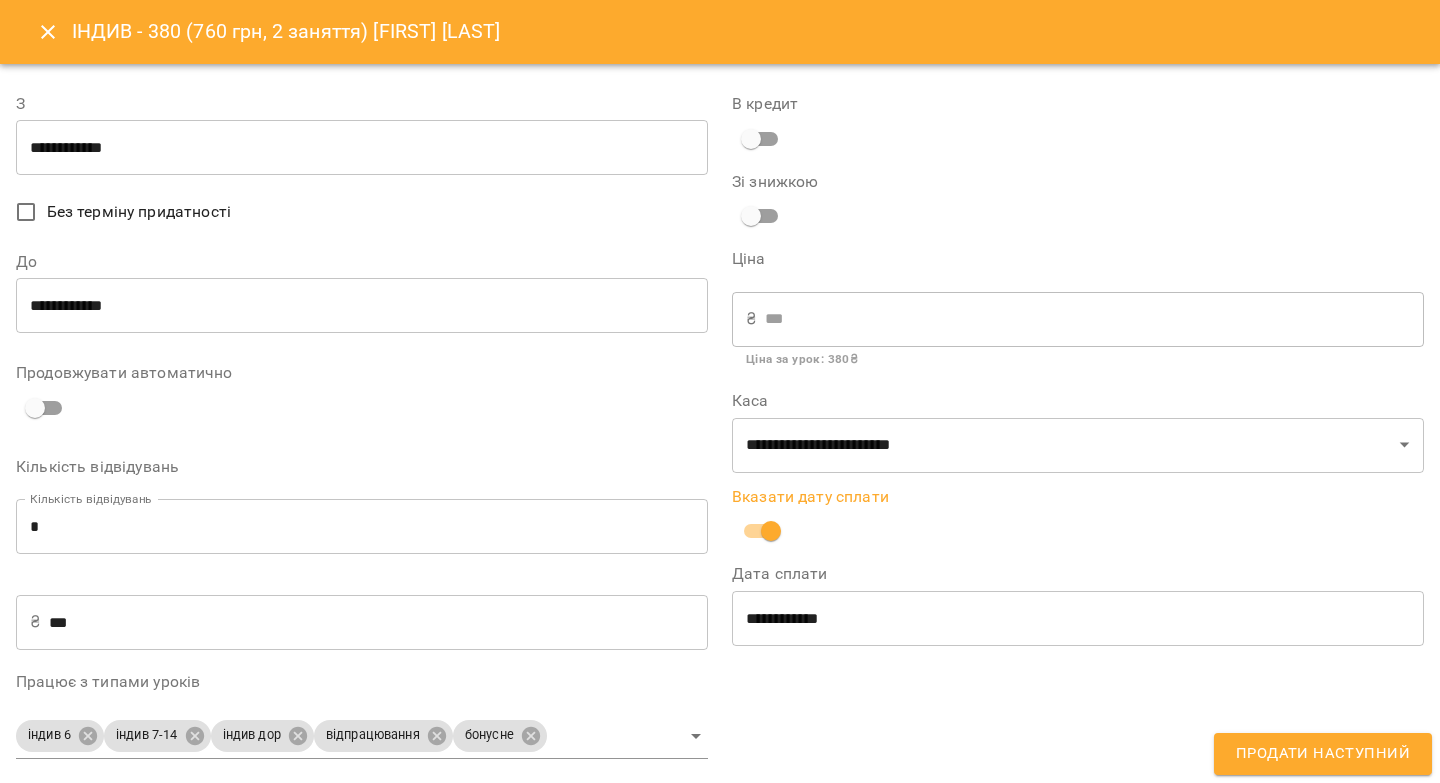 click on "Продати наступний" at bounding box center (1323, 754) 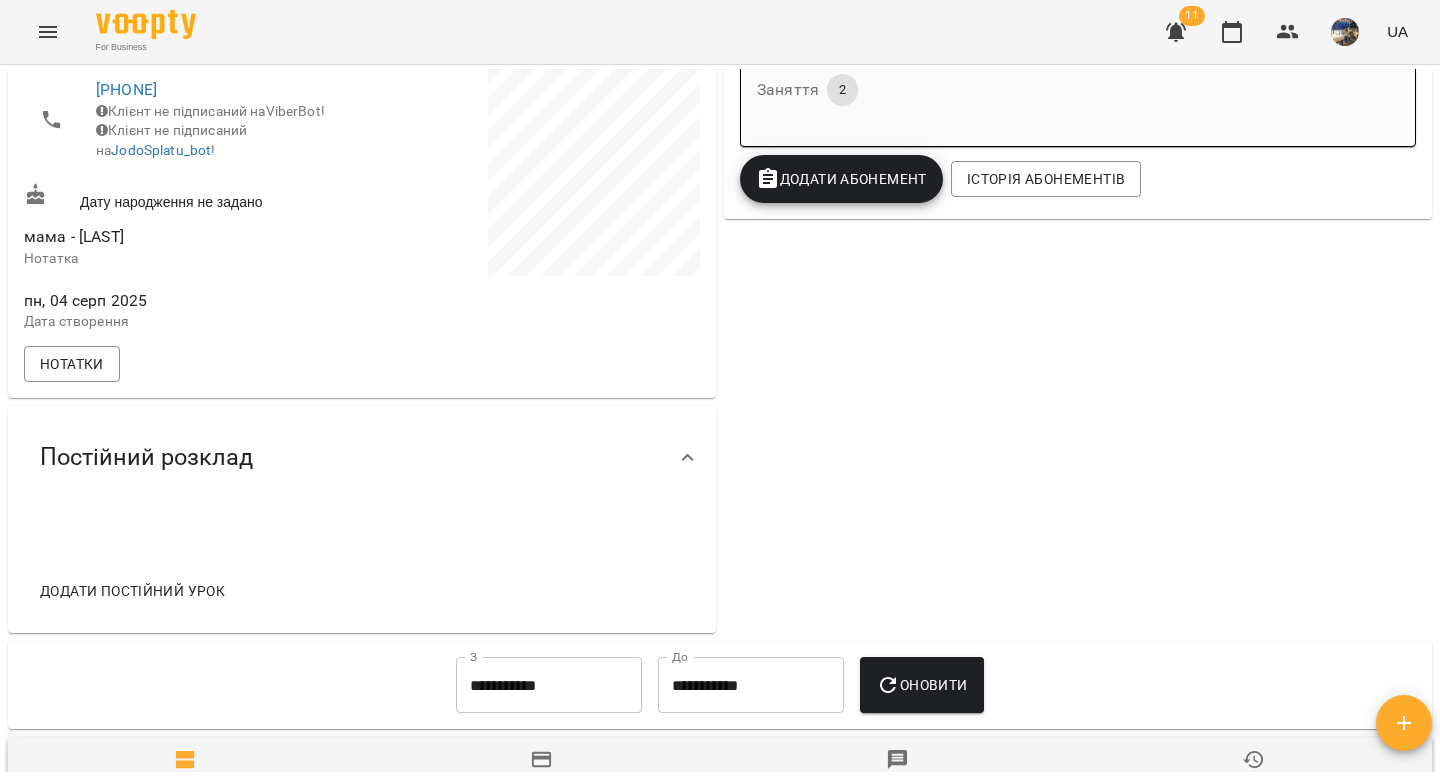scroll, scrollTop: 507, scrollLeft: 0, axis: vertical 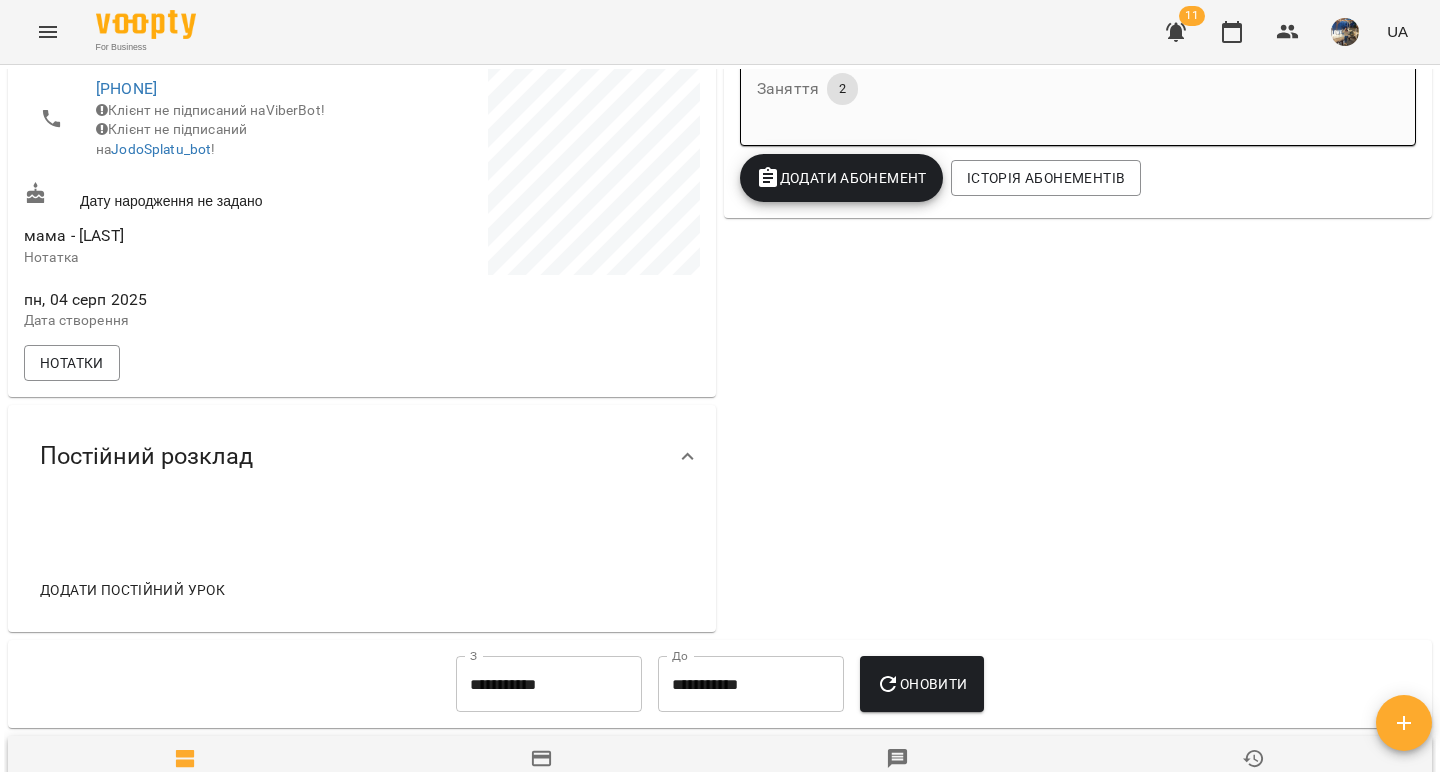 click on "Додати постійний урок" at bounding box center [132, 590] 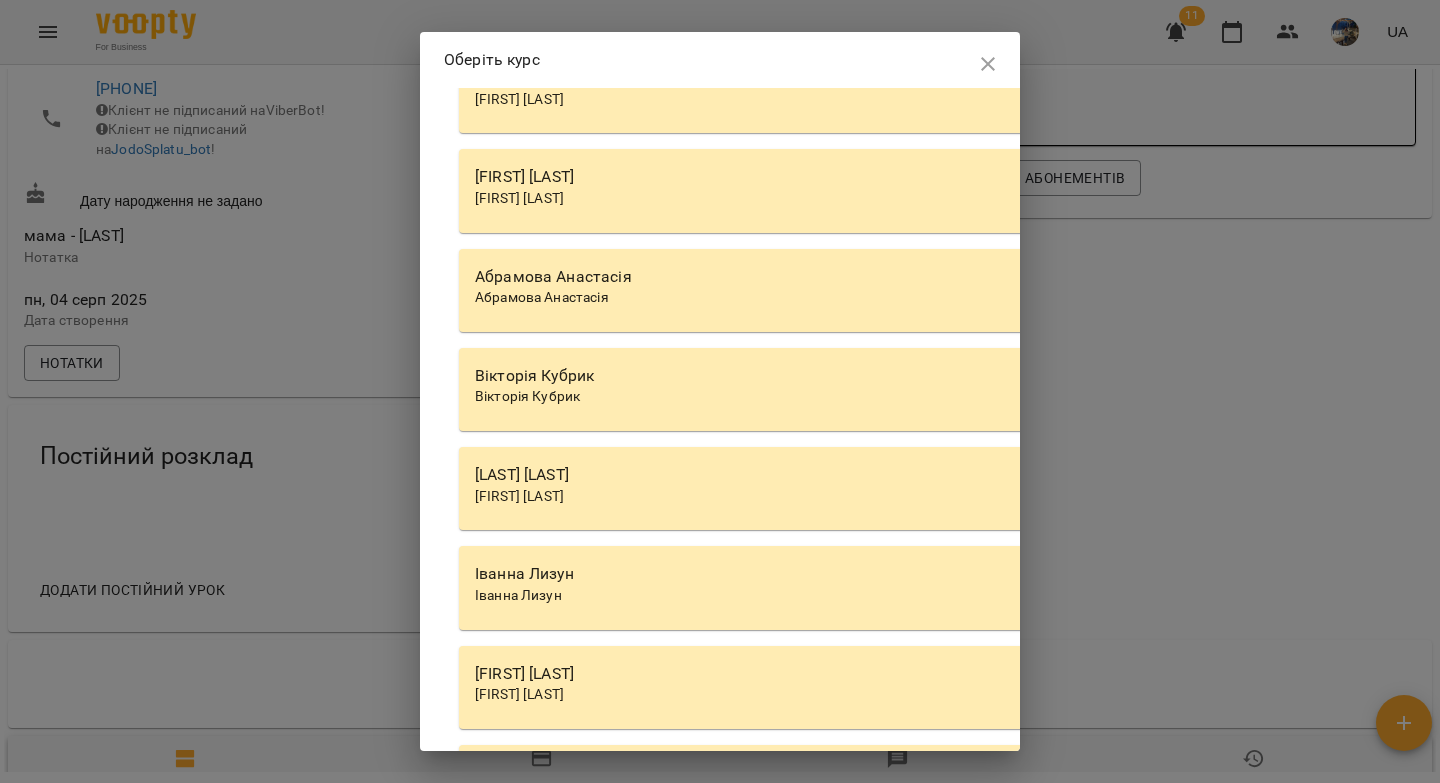 scroll, scrollTop: 6548, scrollLeft: 0, axis: vertical 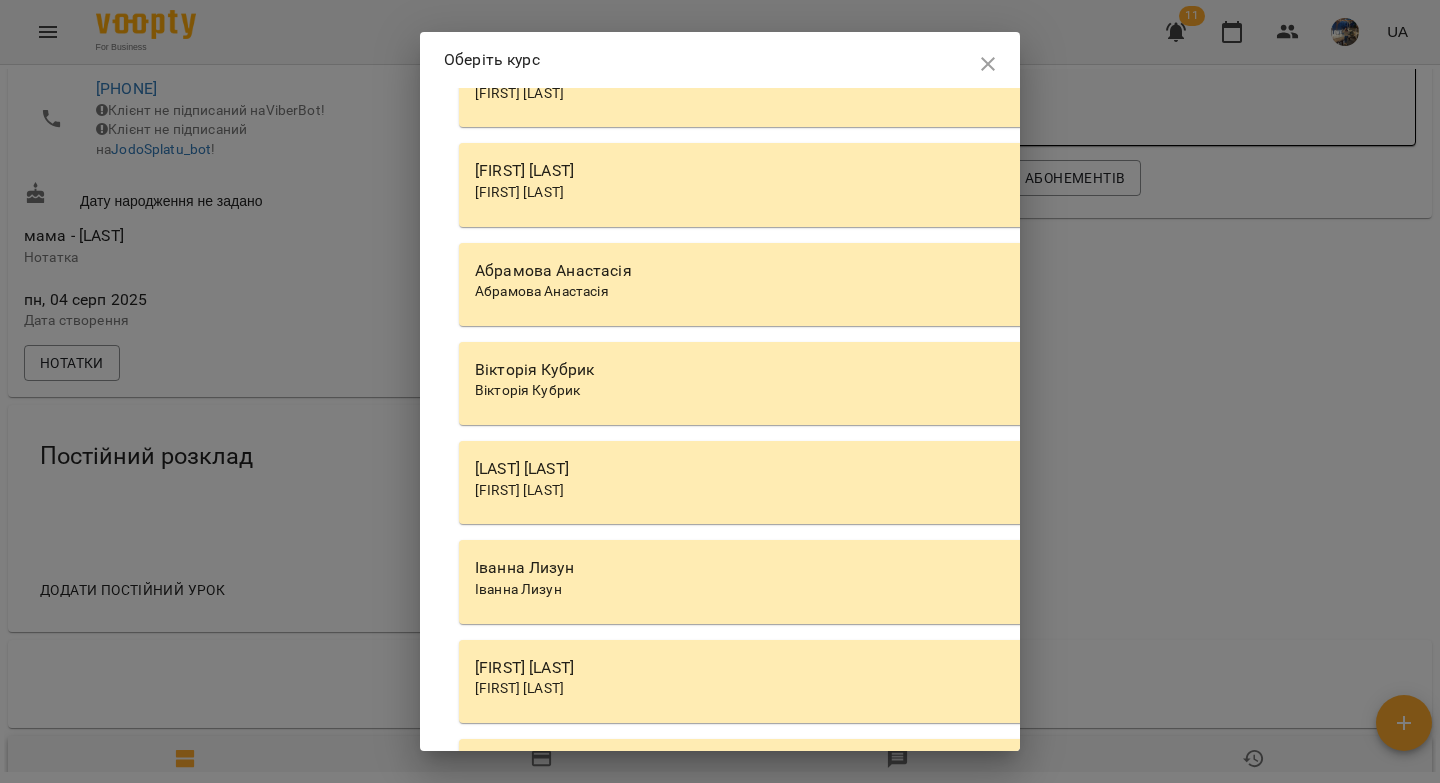 click on "Абрамова Анастасія" at bounding box center [1029, 271] 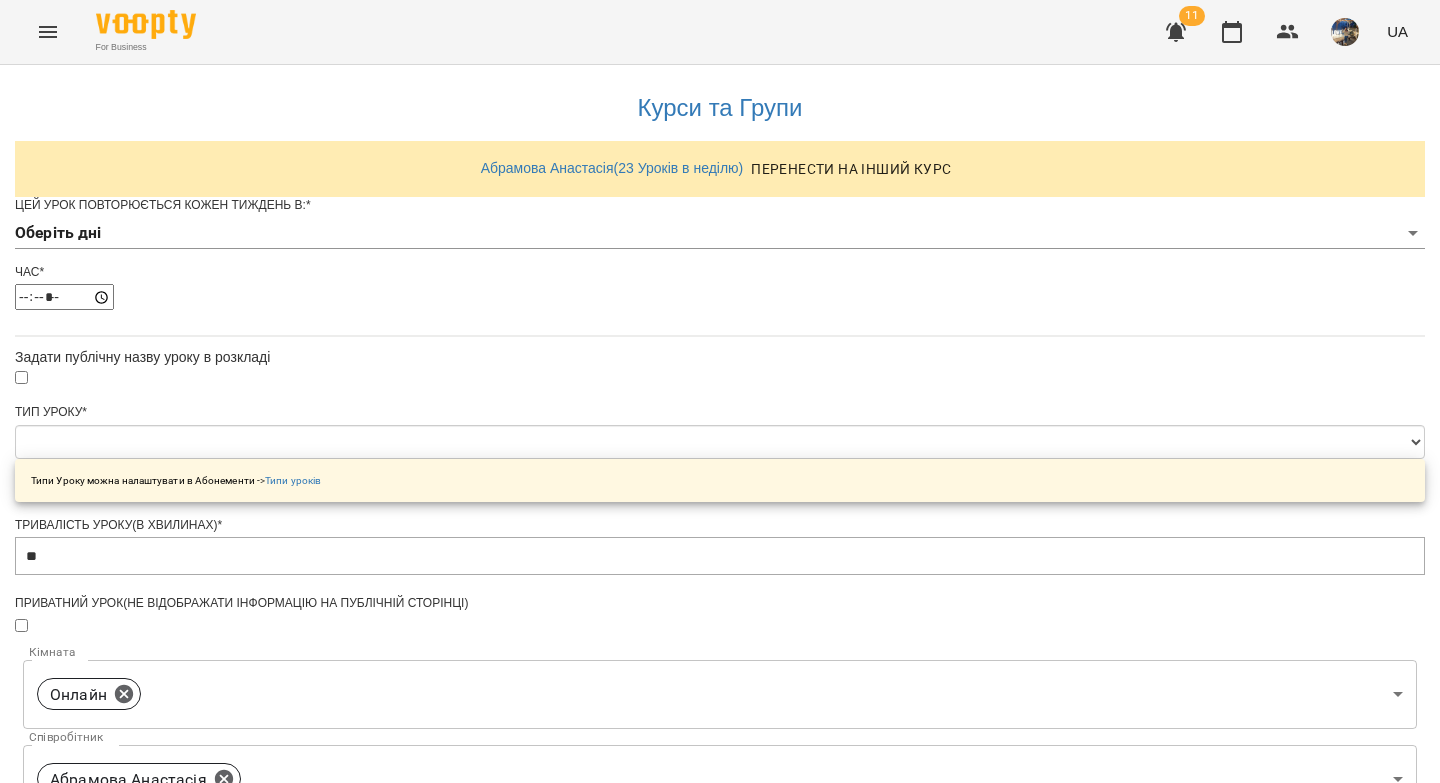 click on "**********" at bounding box center (720, 644) 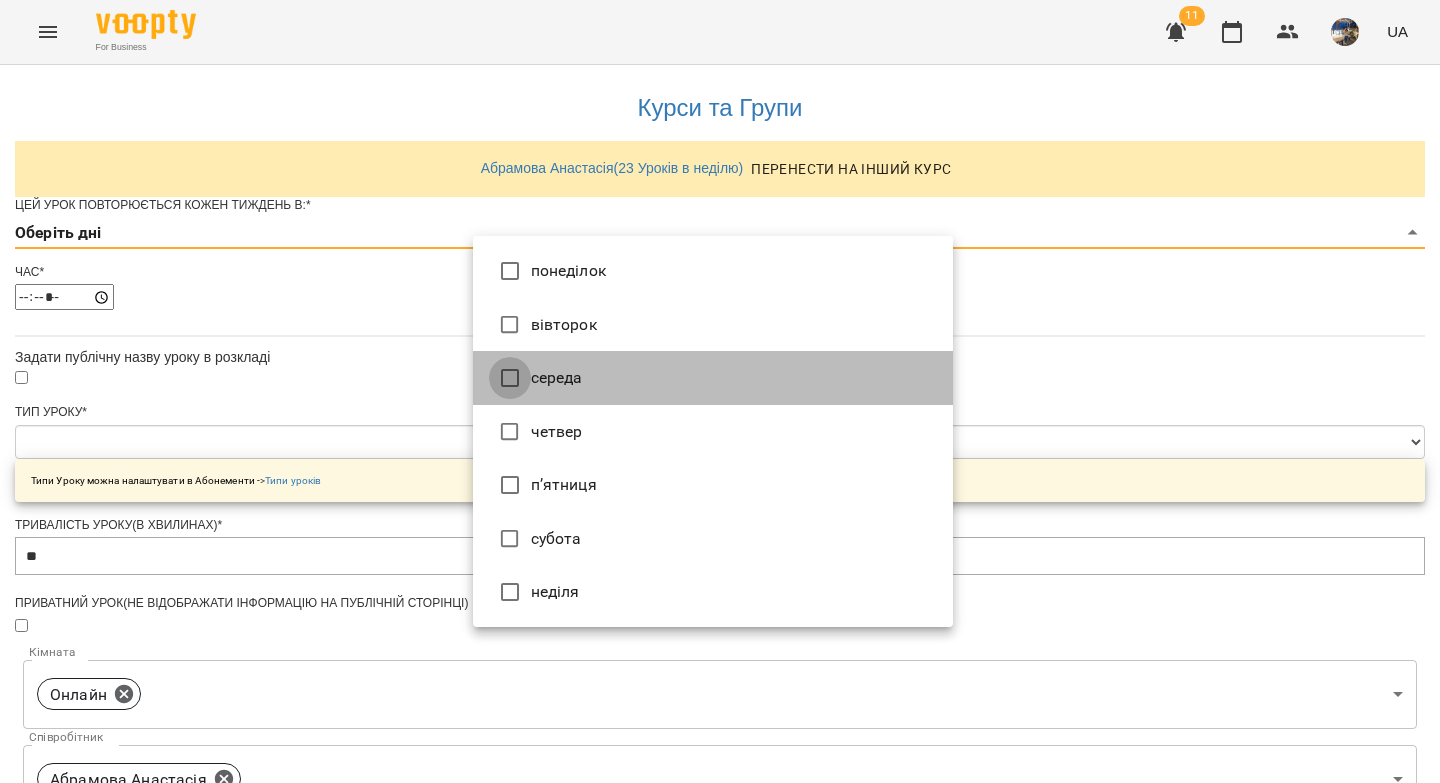 type on "*" 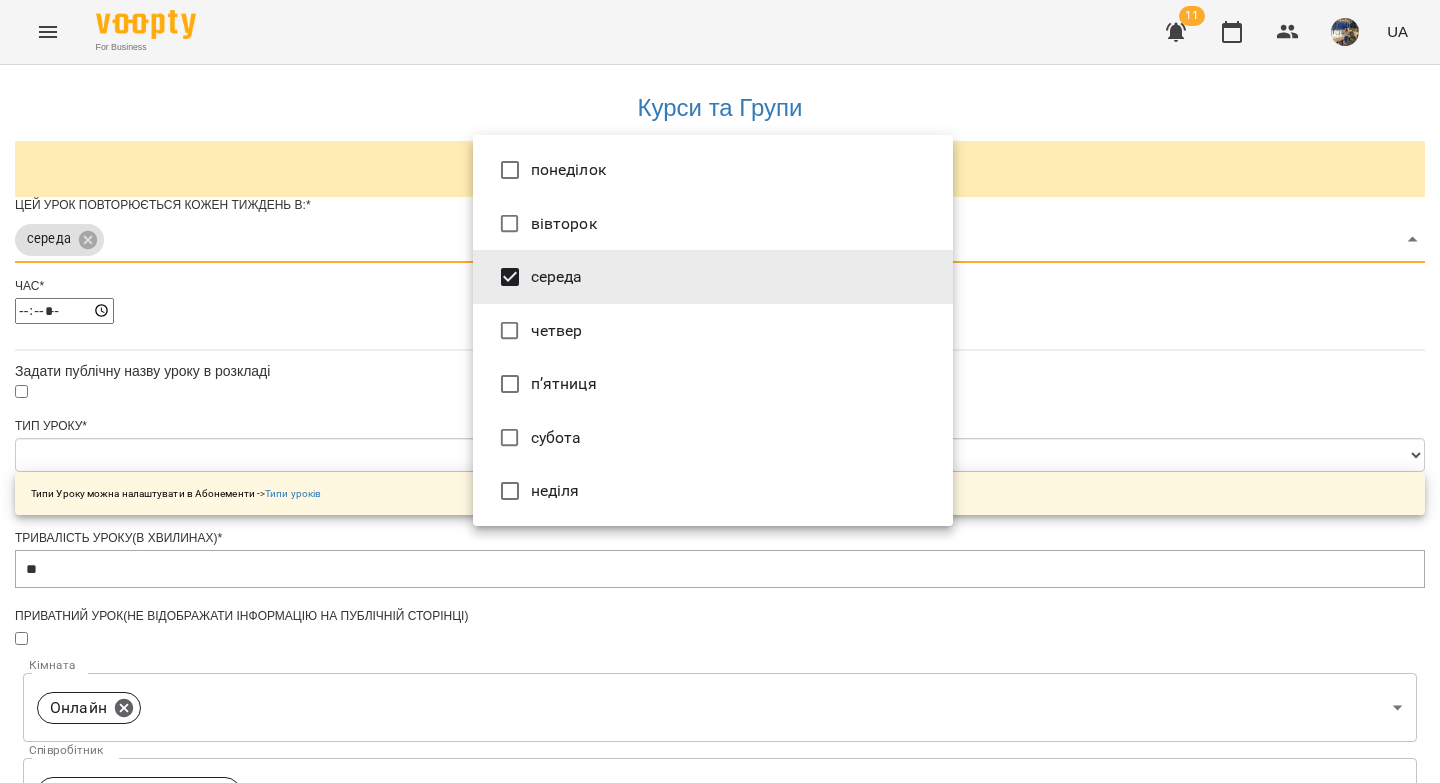 click at bounding box center [720, 391] 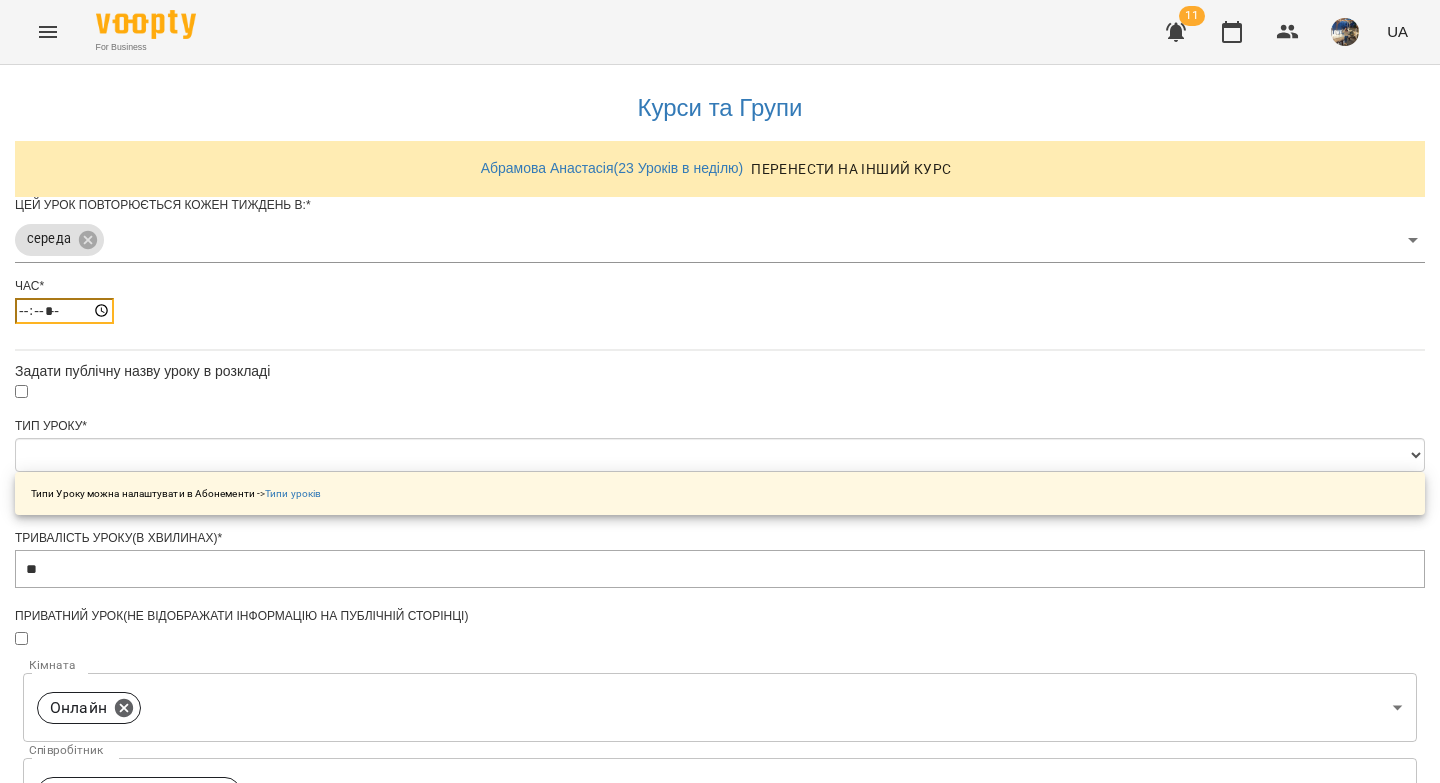 click on "*****" at bounding box center (64, 311) 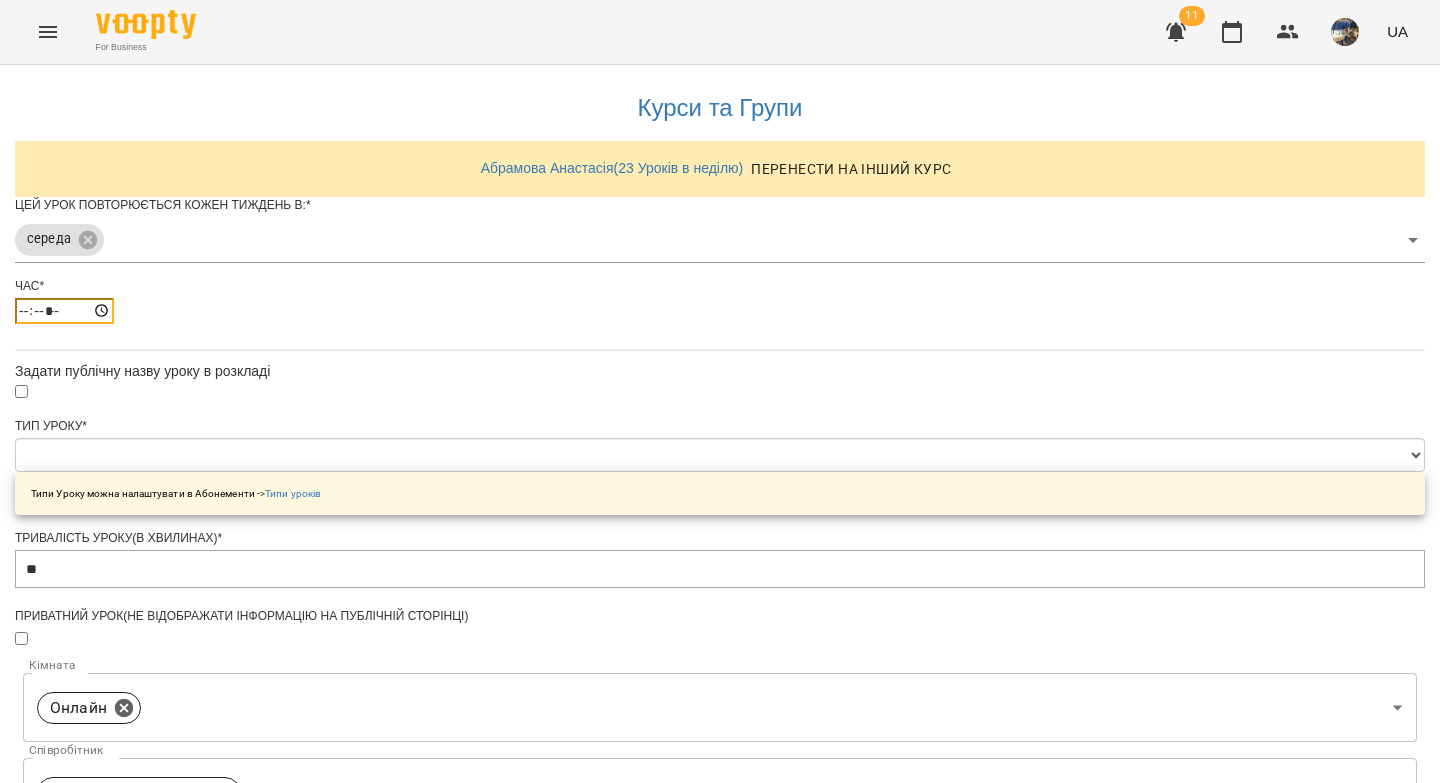 type on "*****" 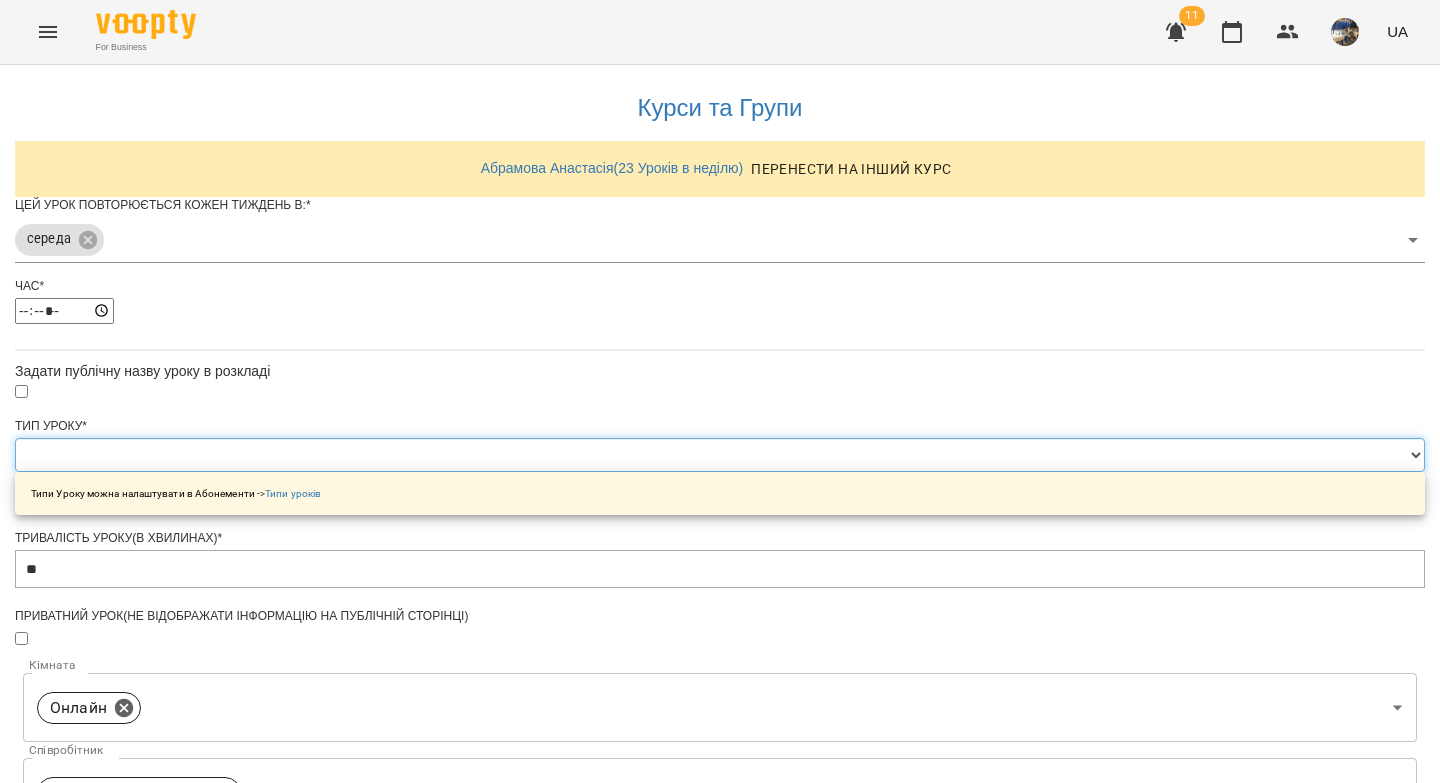 click on "**********" at bounding box center [720, 455] 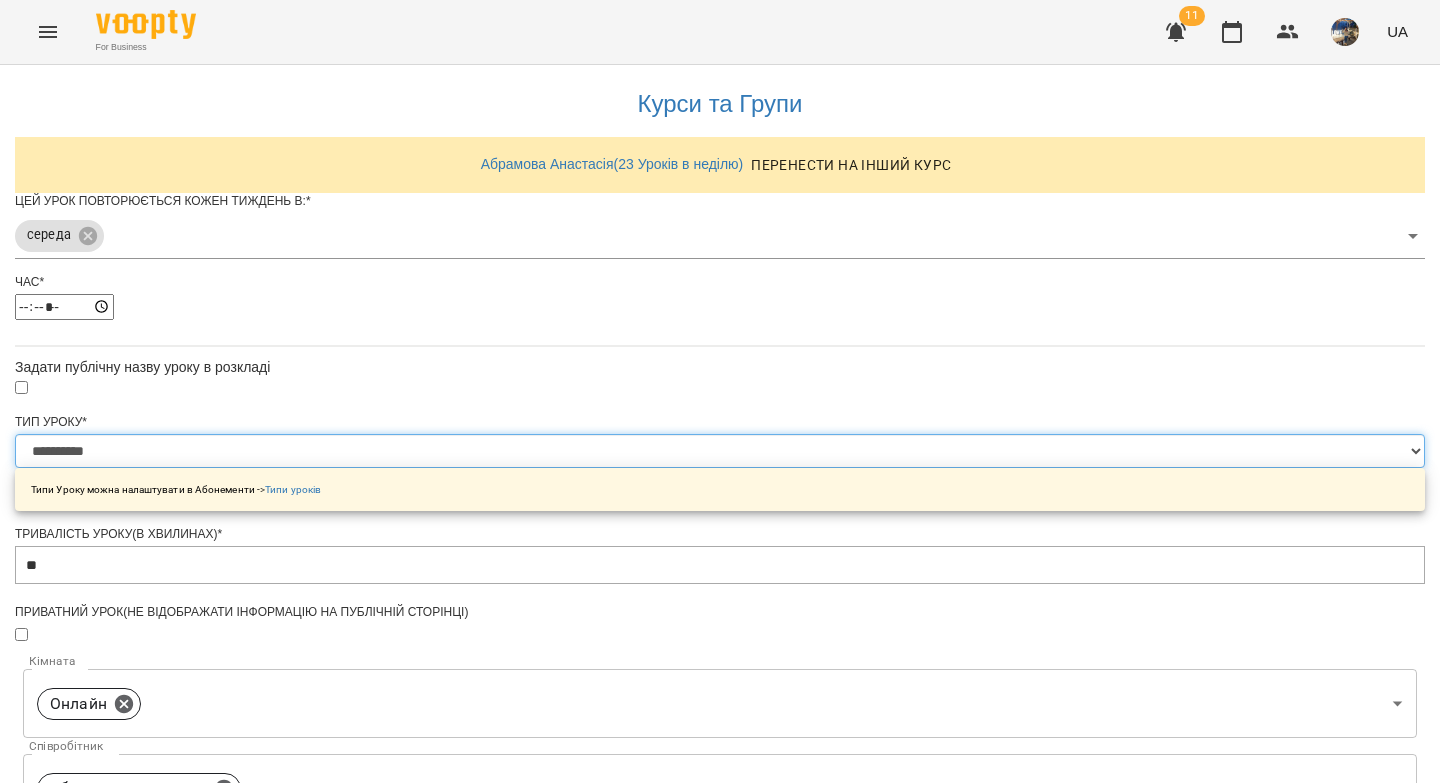 scroll, scrollTop: 625, scrollLeft: 0, axis: vertical 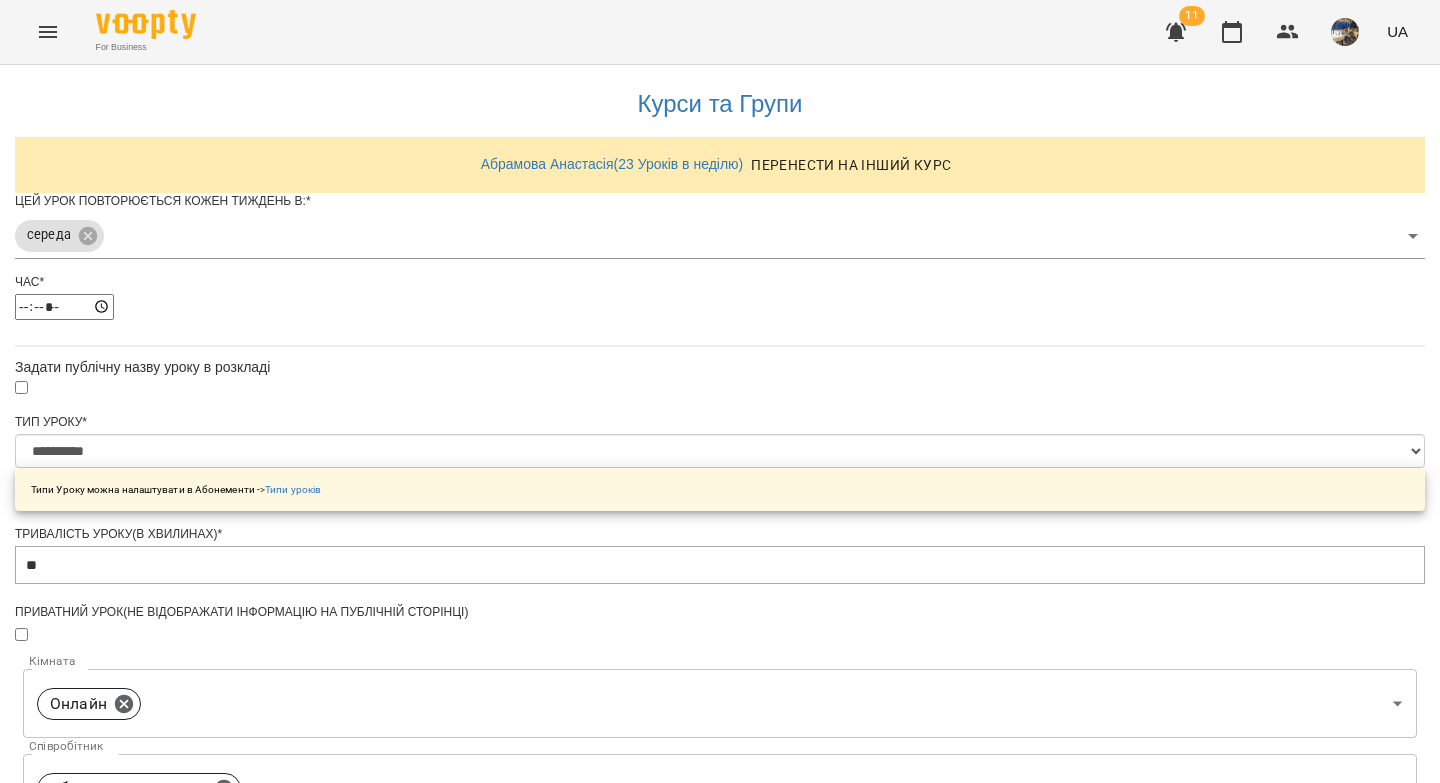 click on "**********" at bounding box center (108, 1225) 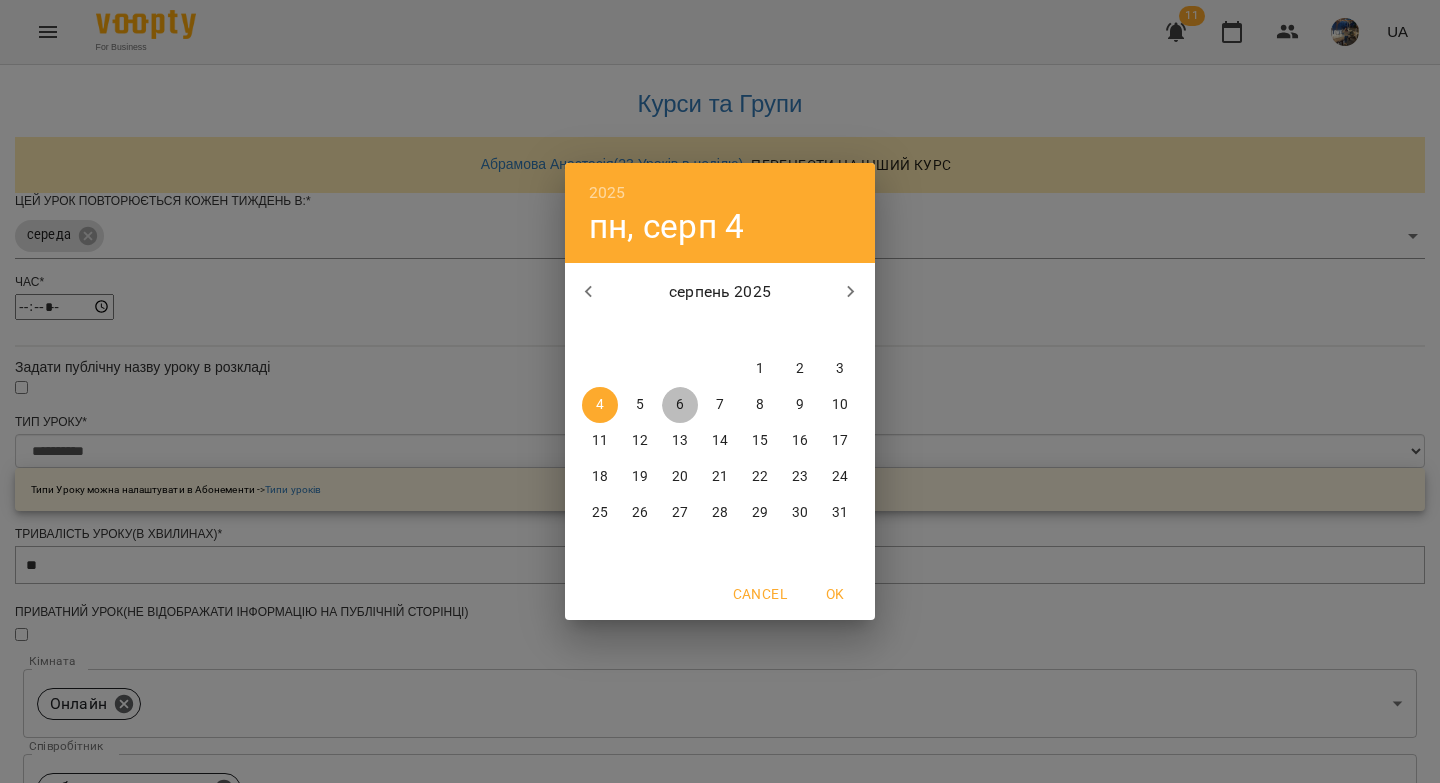 click on "6" at bounding box center [680, 405] 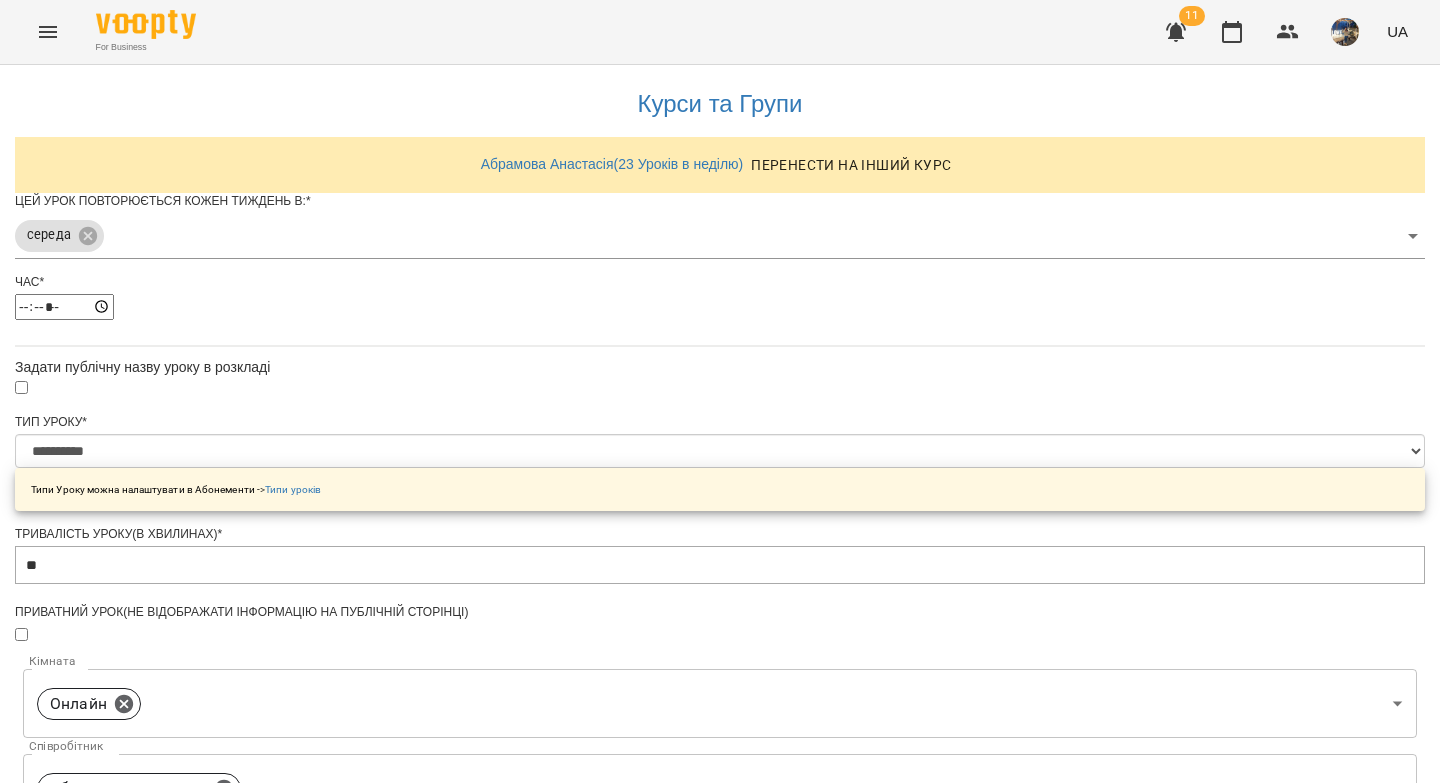 scroll, scrollTop: 681, scrollLeft: 0, axis: vertical 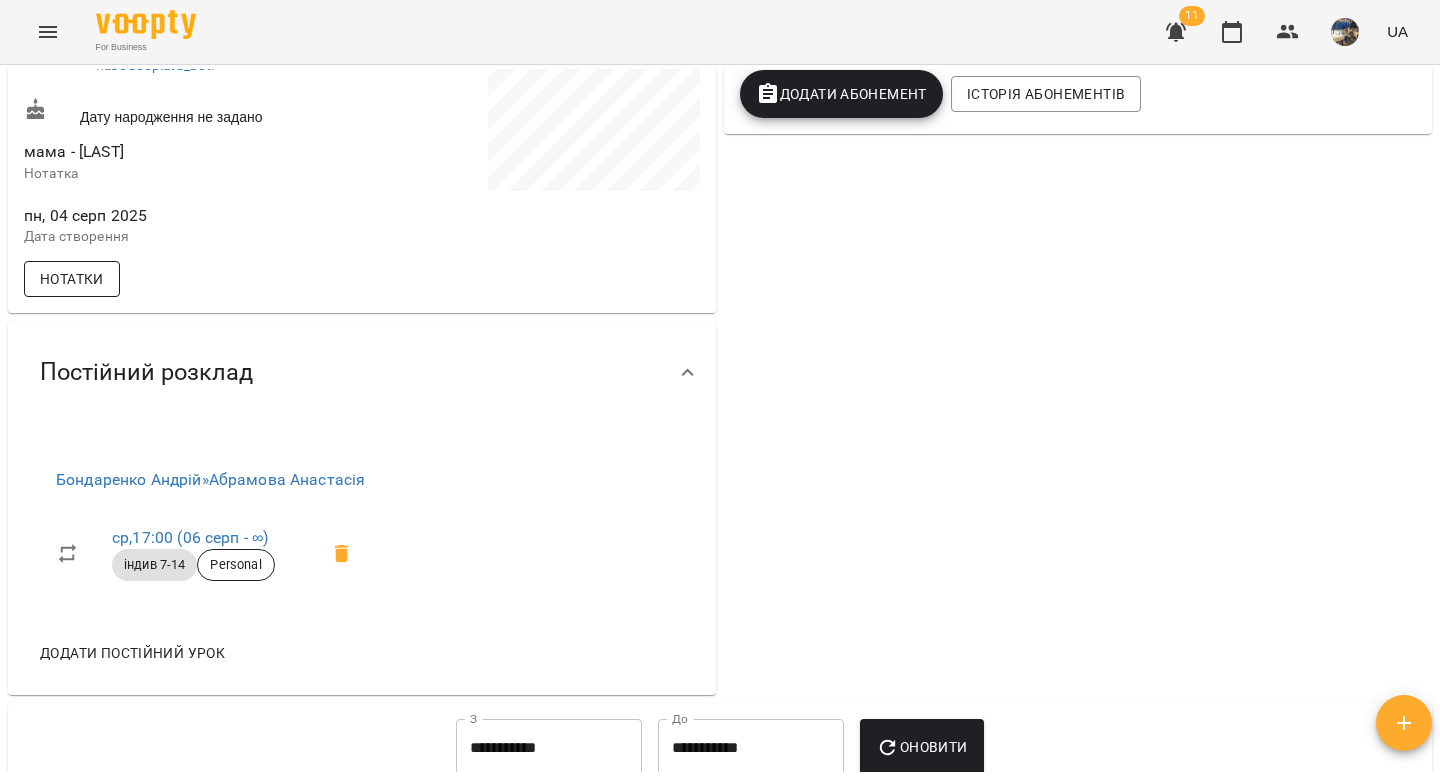 click on "Нотатки" at bounding box center (72, 279) 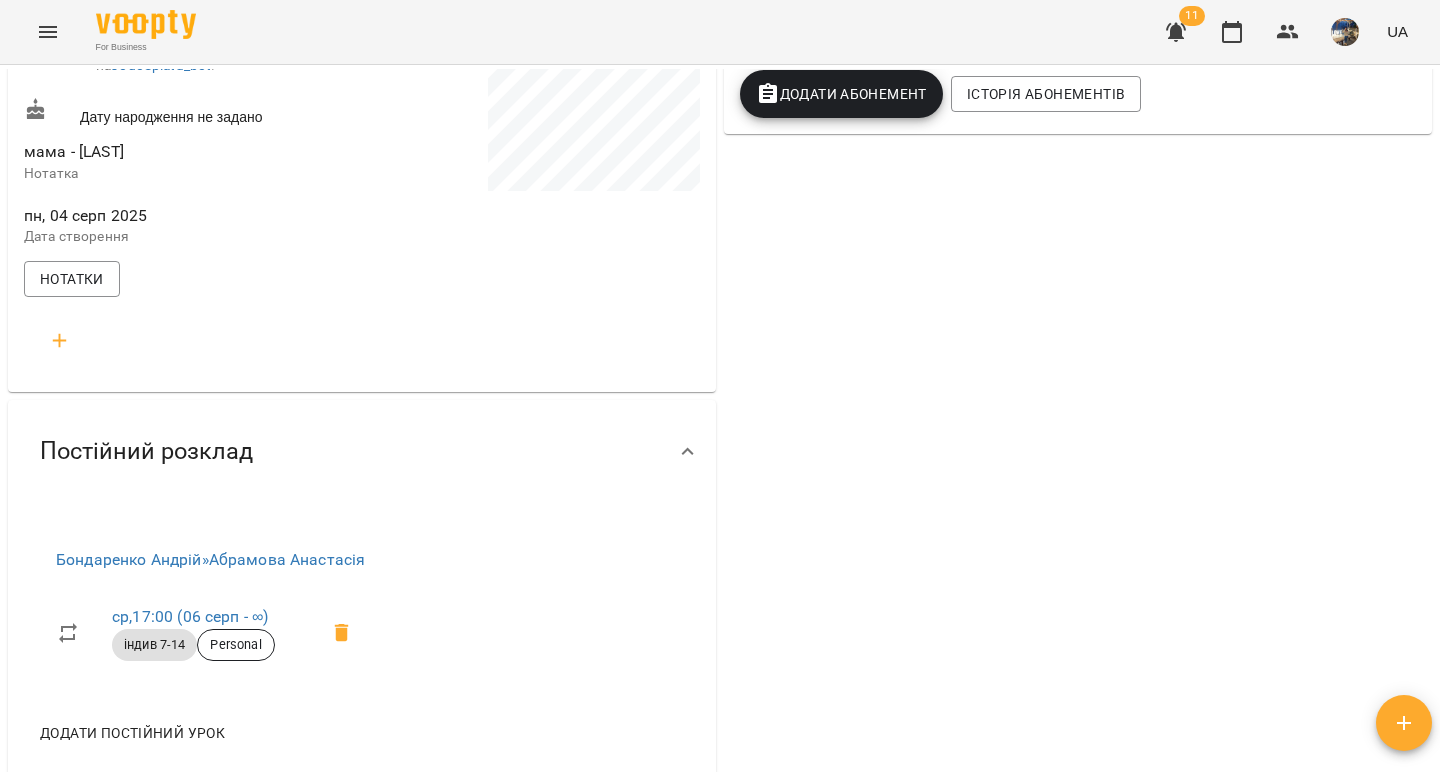 click 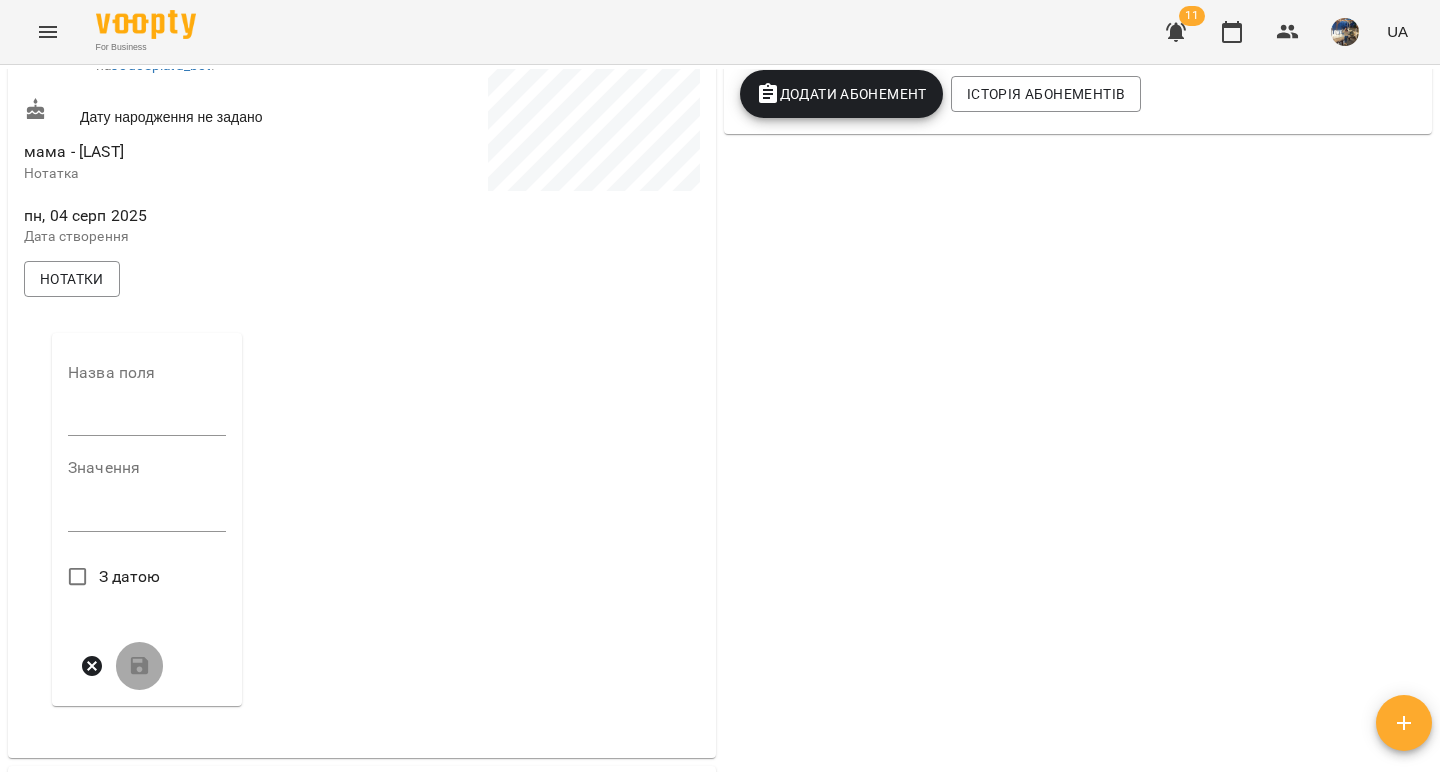 click at bounding box center (147, 421) 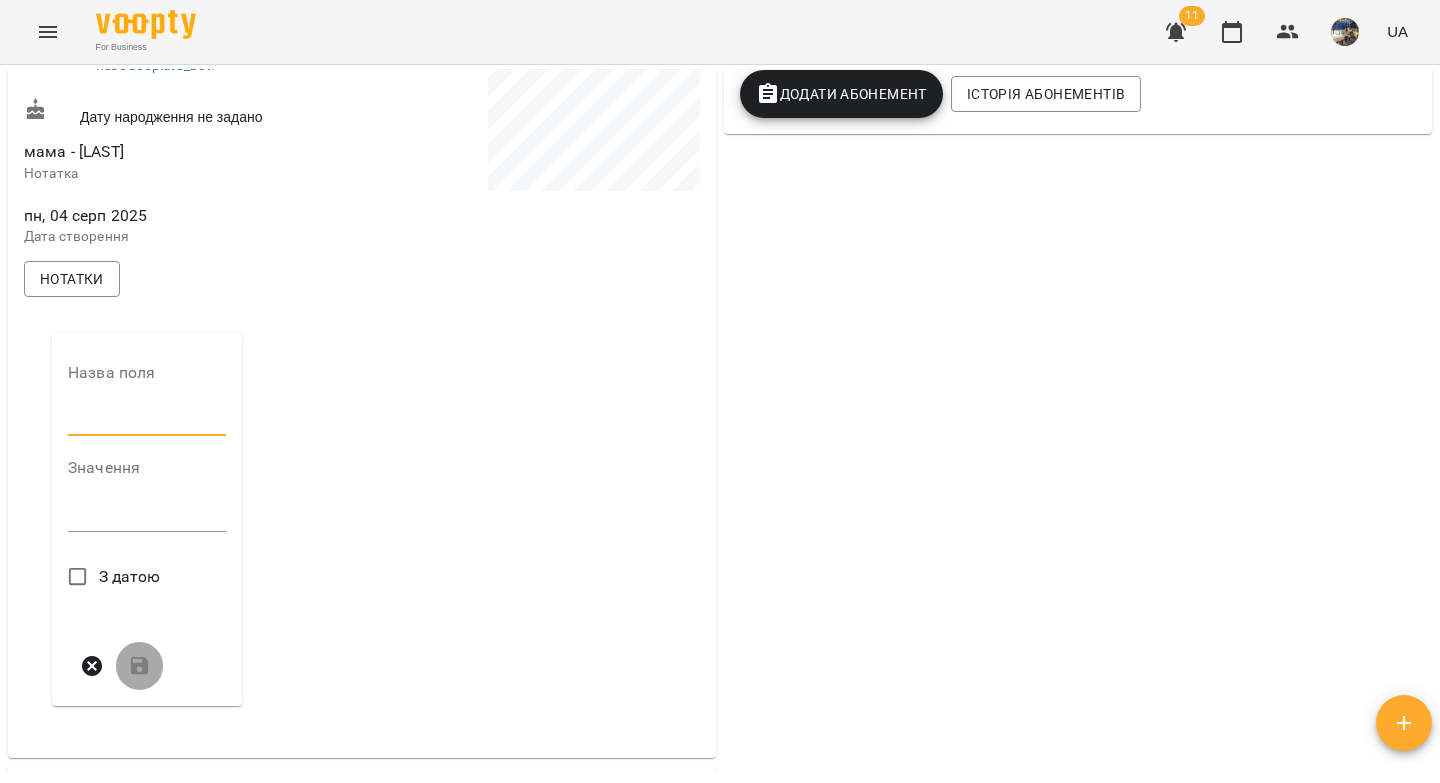 type on "***" 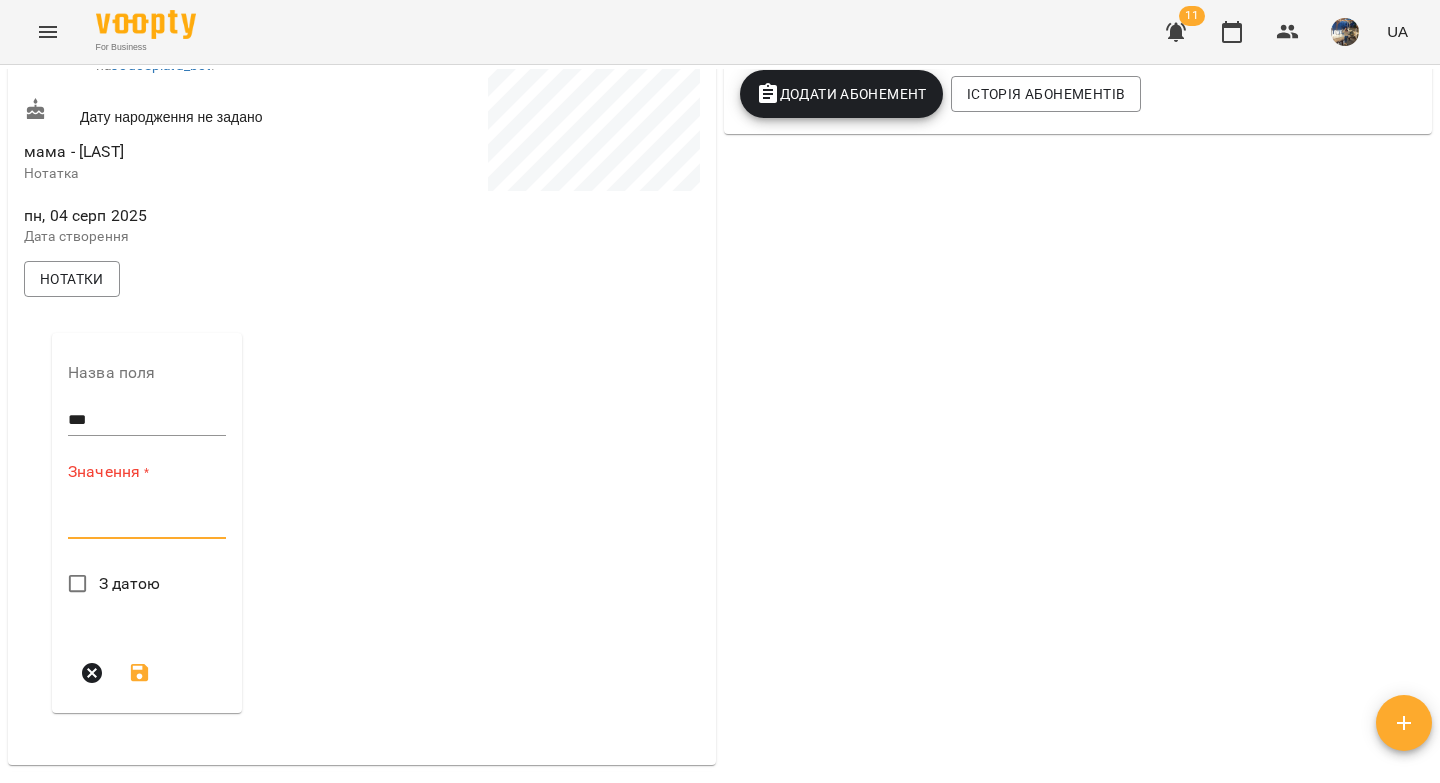 click at bounding box center [147, 522] 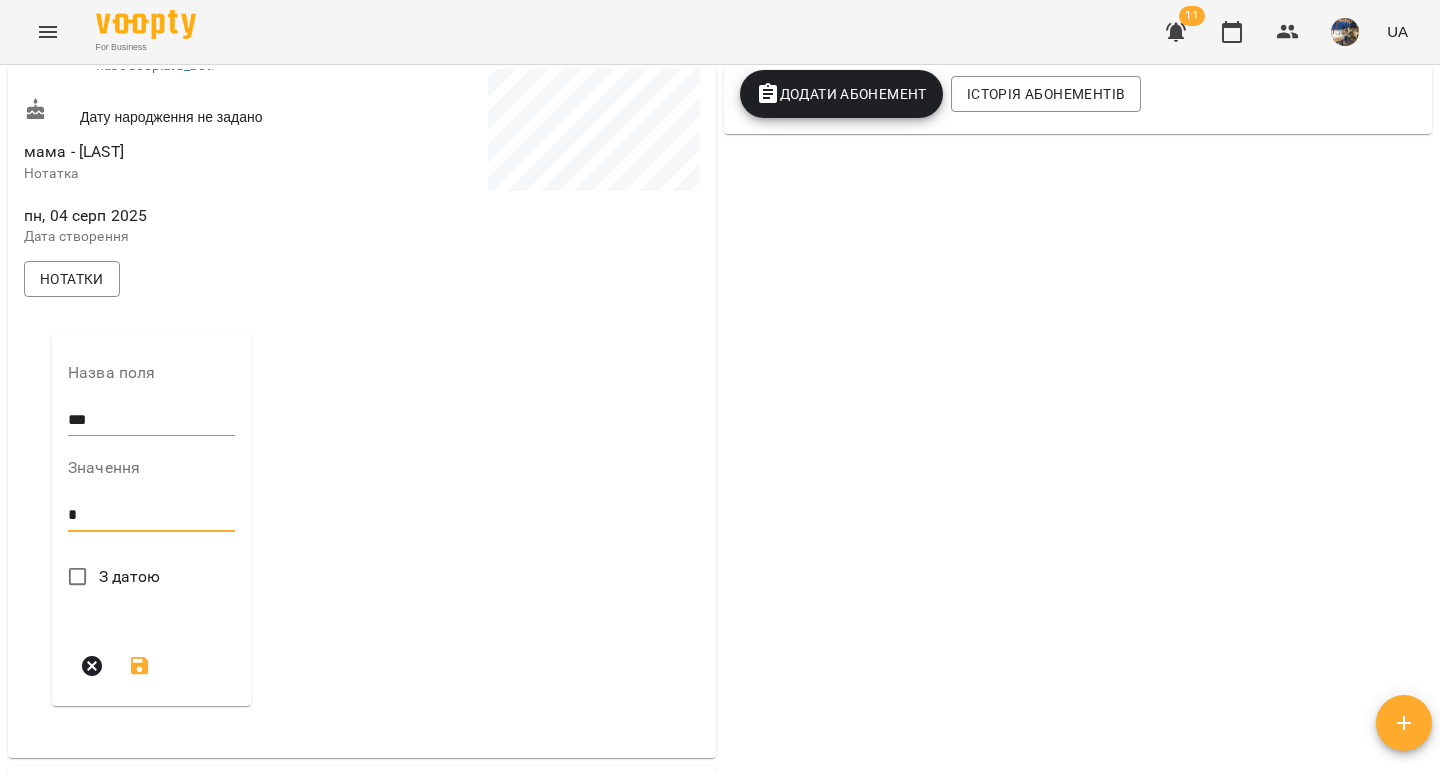 type on "*" 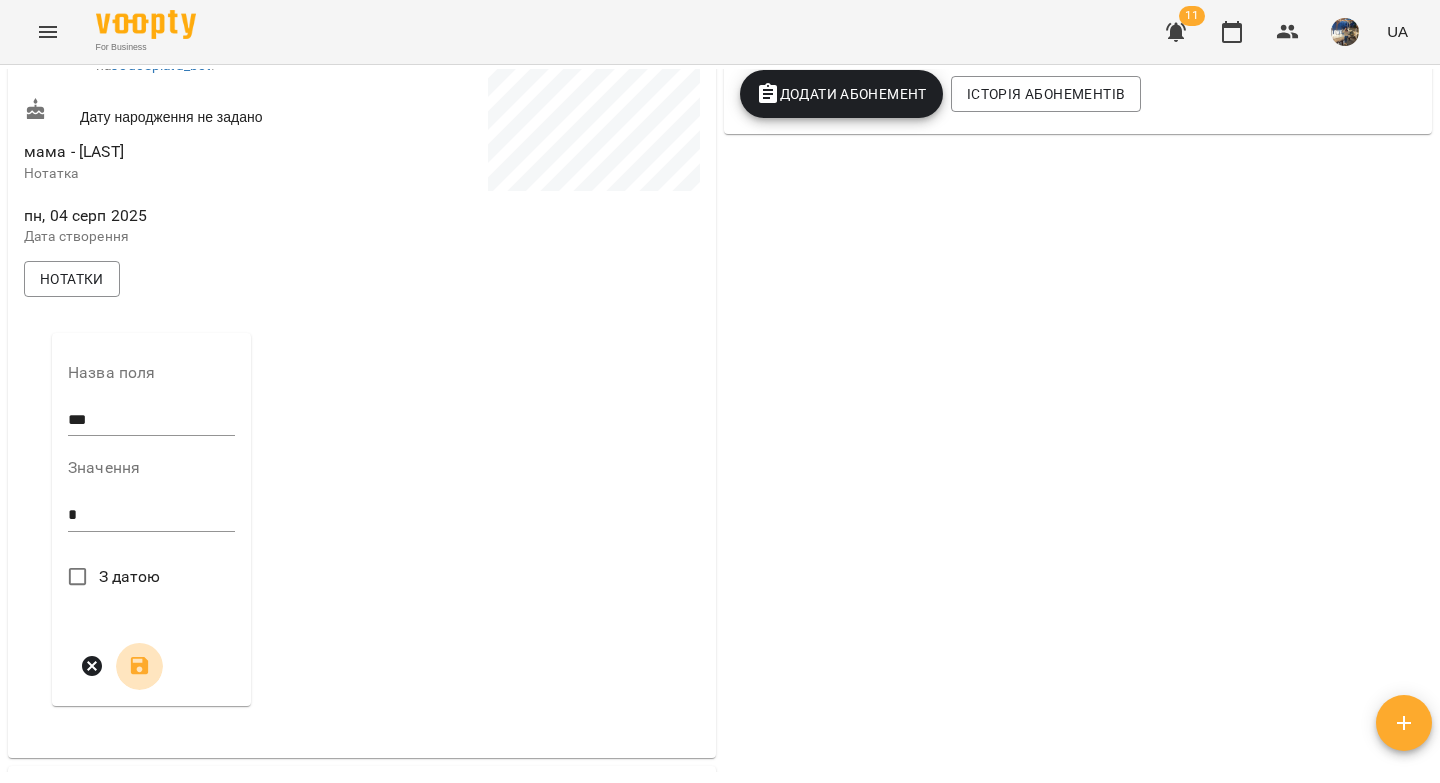click 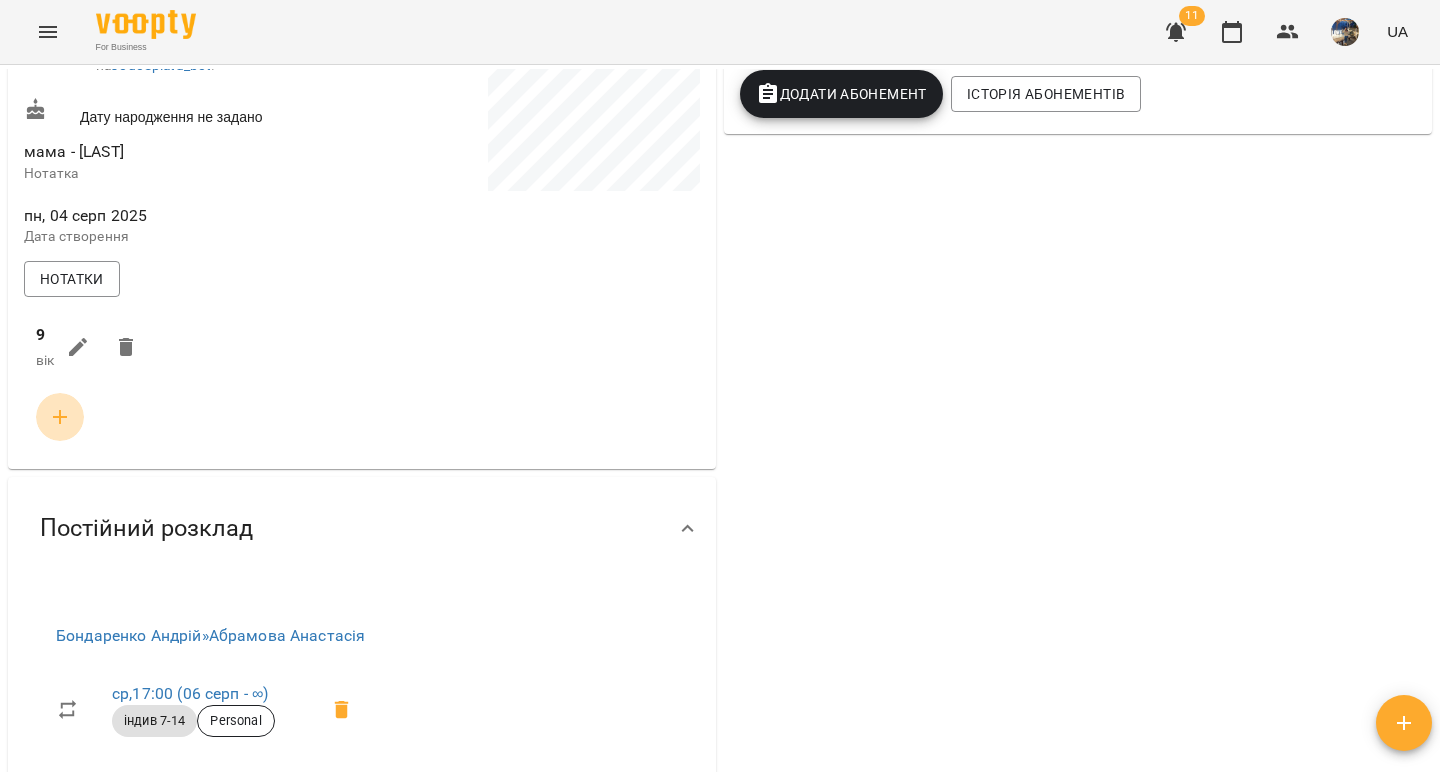 click 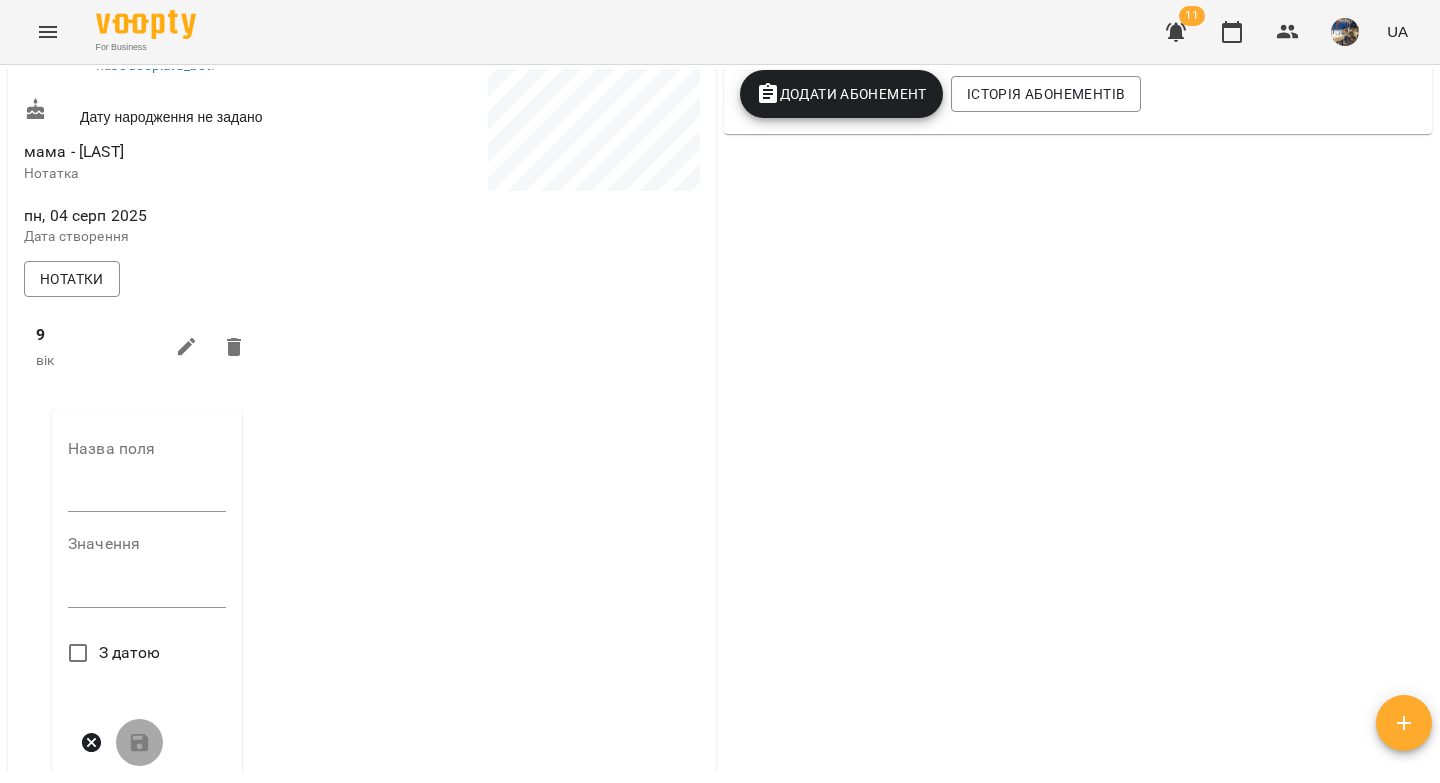 click at bounding box center [147, 497] 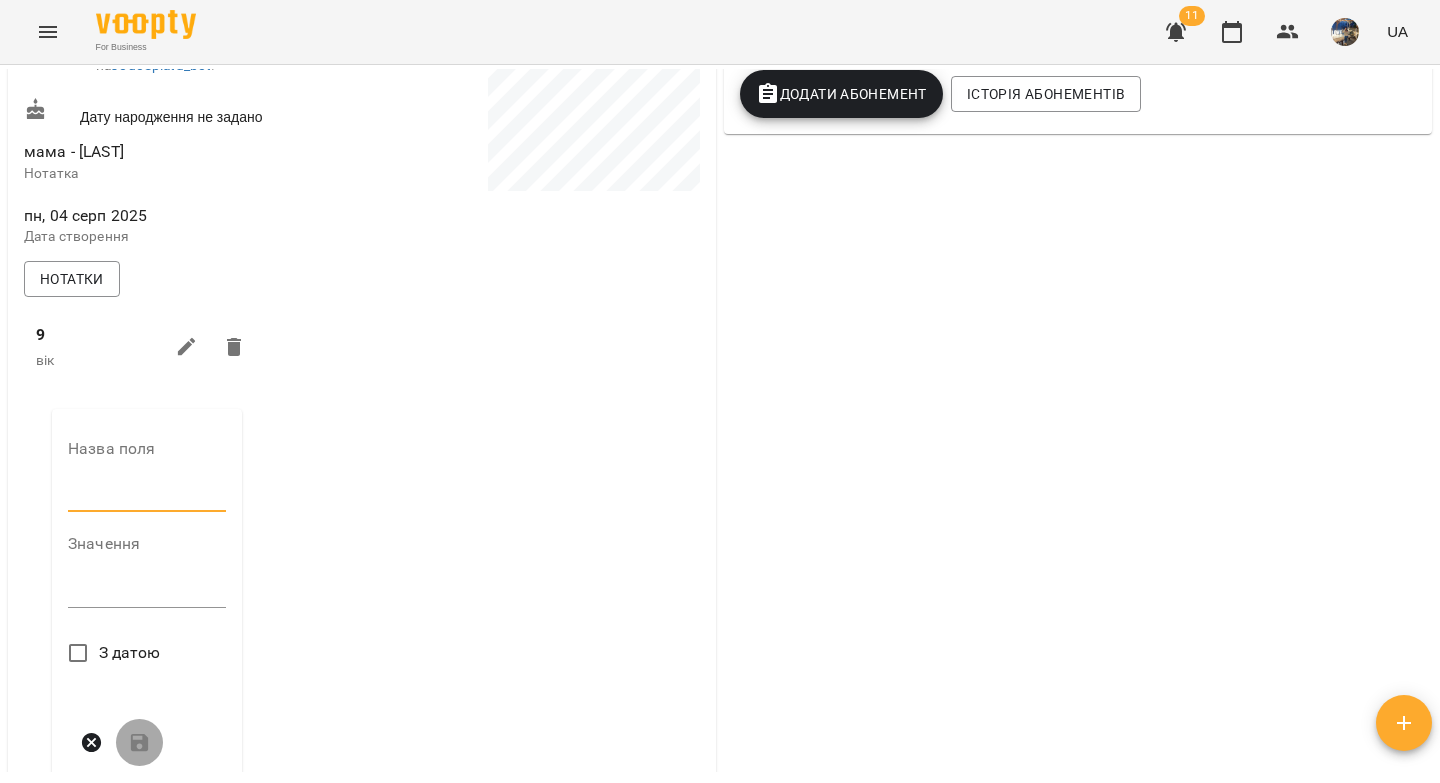 type on "****" 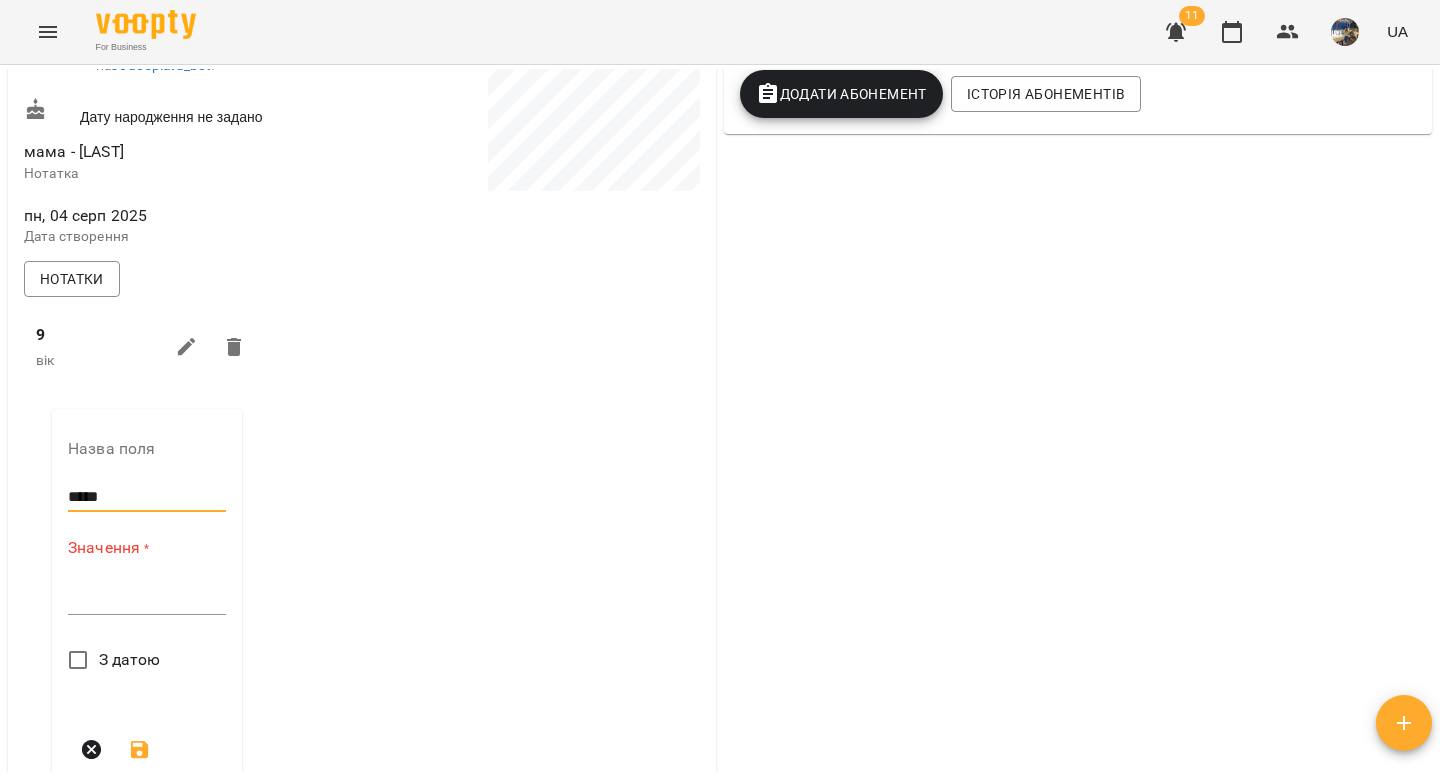 click at bounding box center [147, 598] 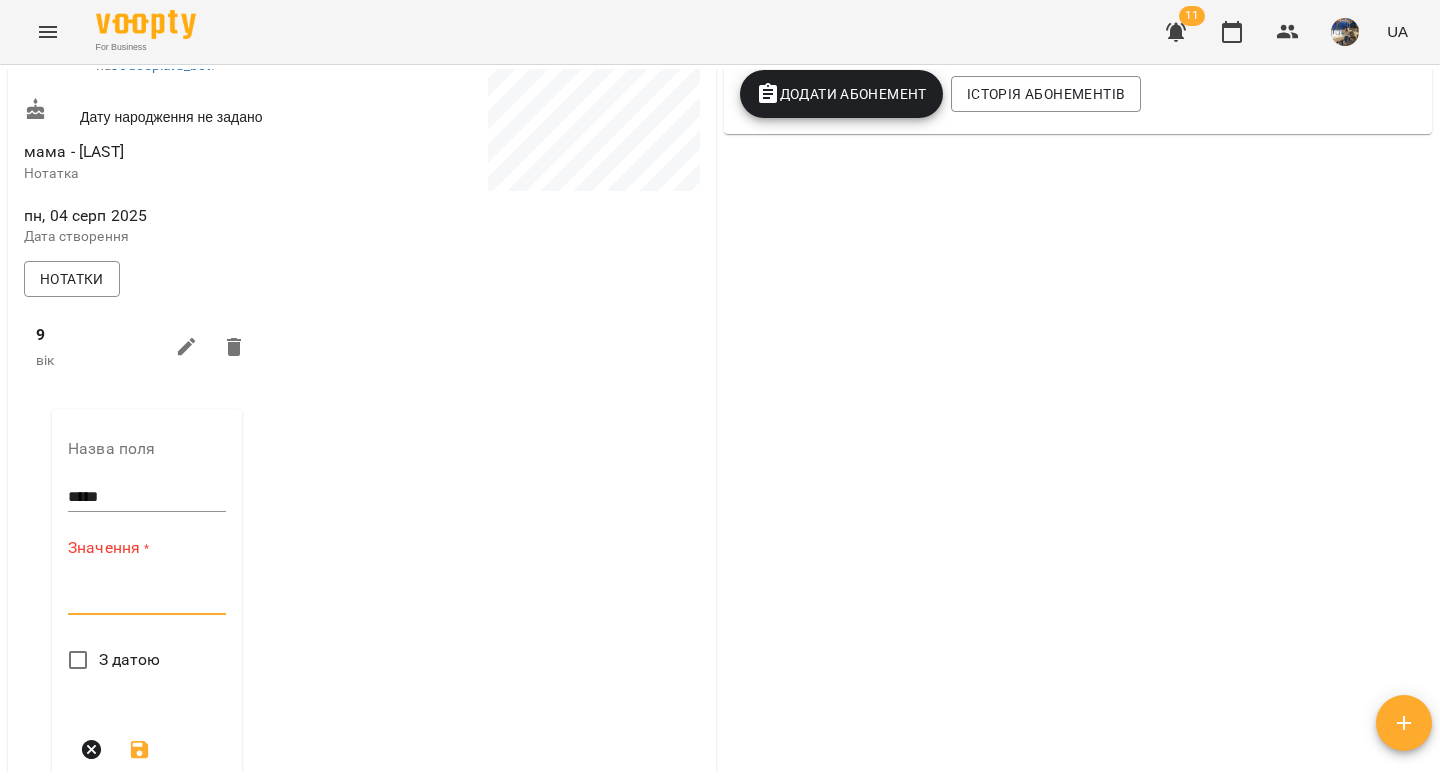 paste on "**********" 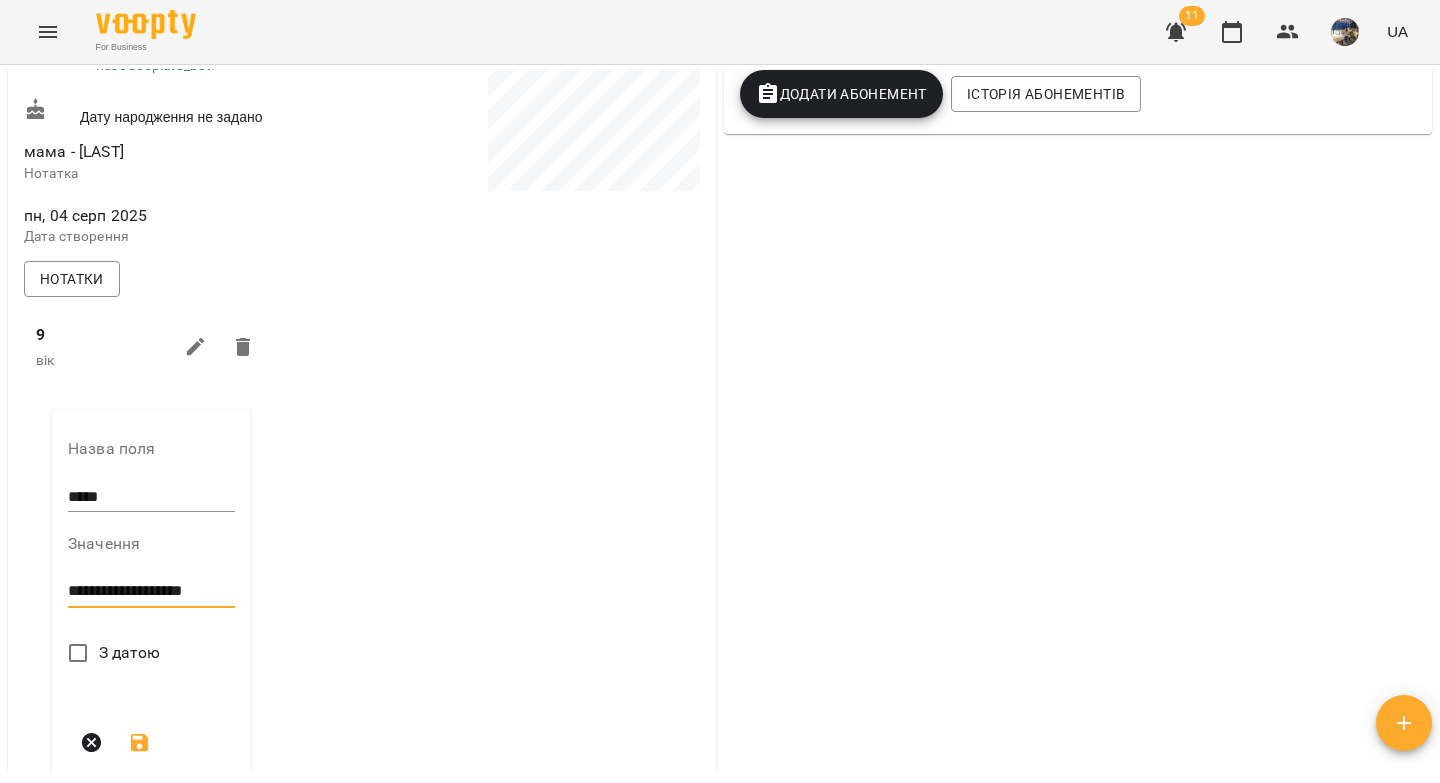 scroll, scrollTop: 747, scrollLeft: 0, axis: vertical 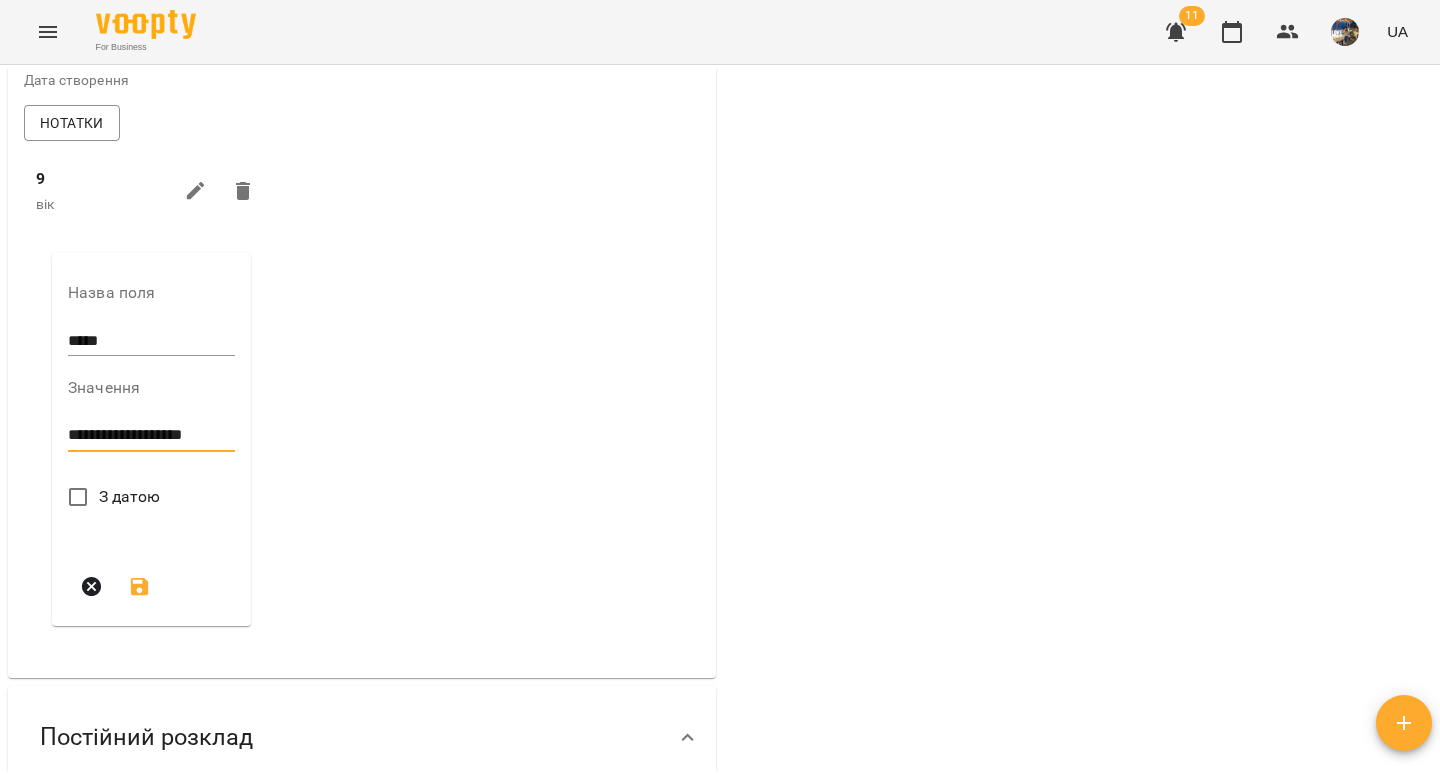 type on "**********" 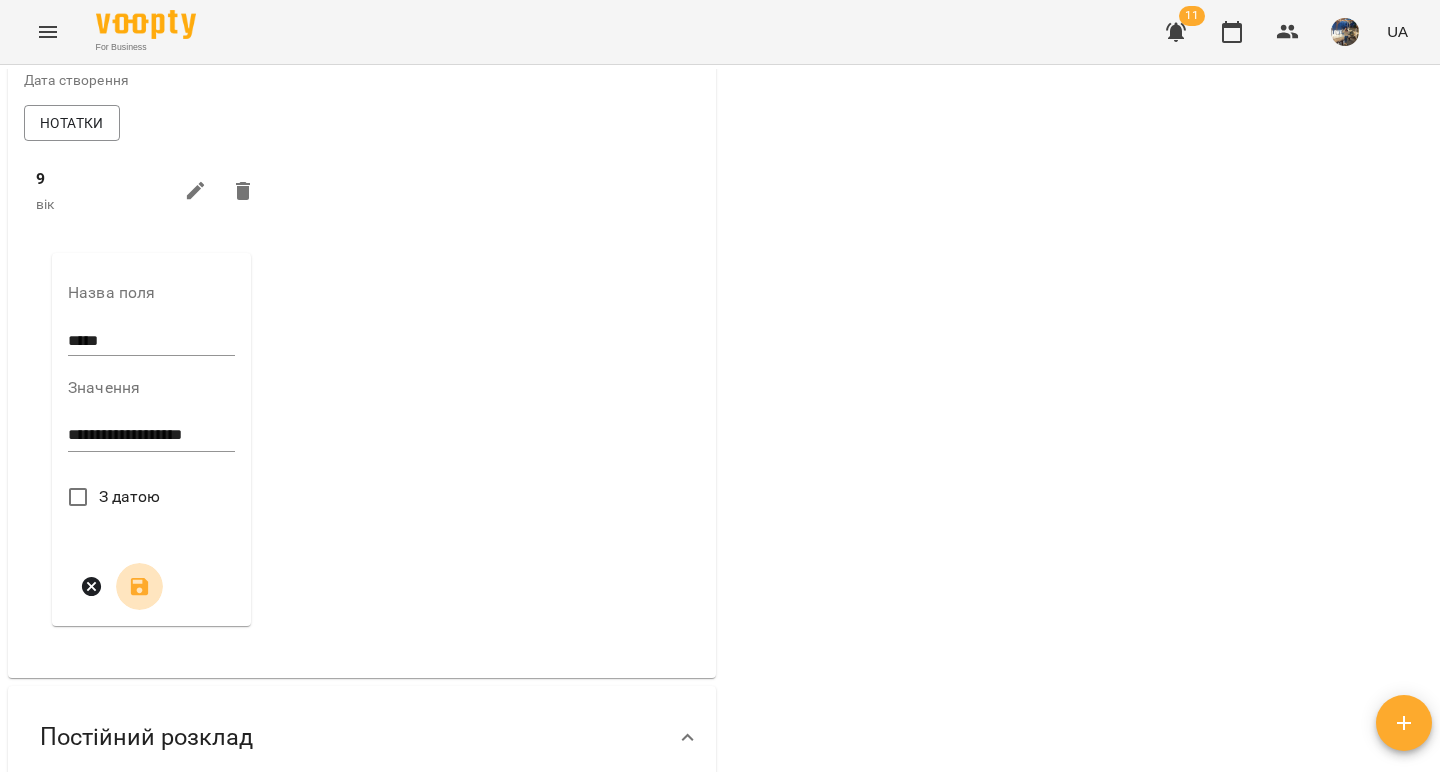 click 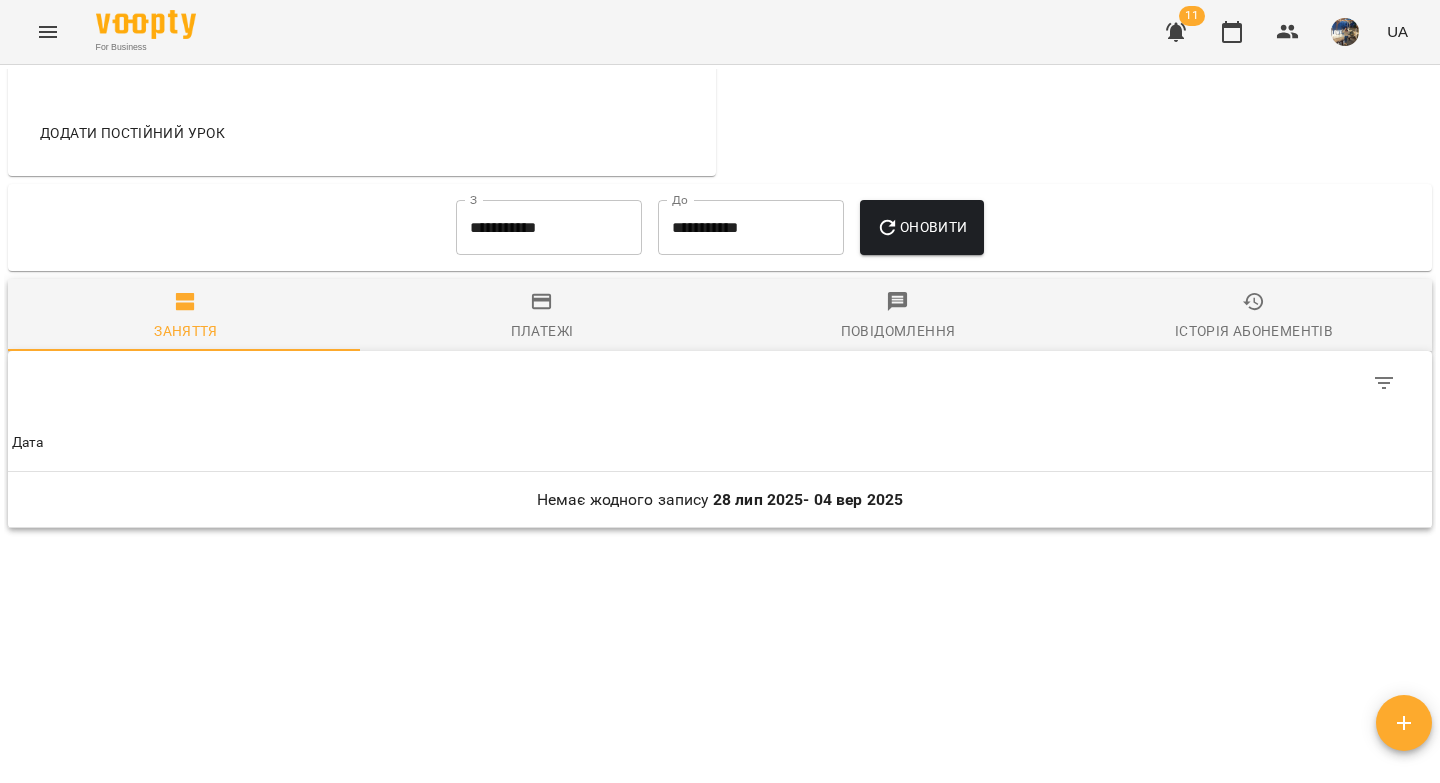 scroll, scrollTop: 0, scrollLeft: 0, axis: both 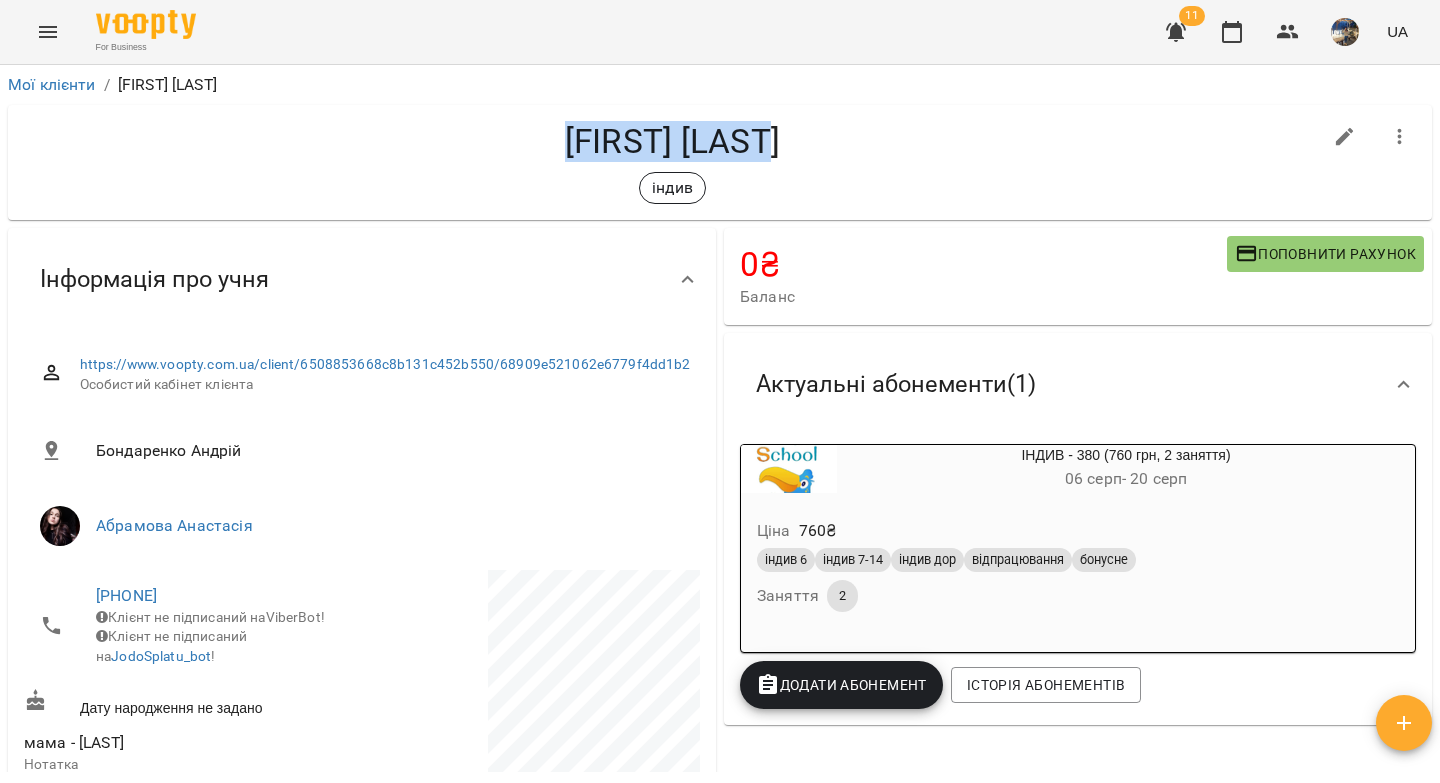 drag, startPoint x: 787, startPoint y: 148, endPoint x: 550, endPoint y: 146, distance: 237.00844 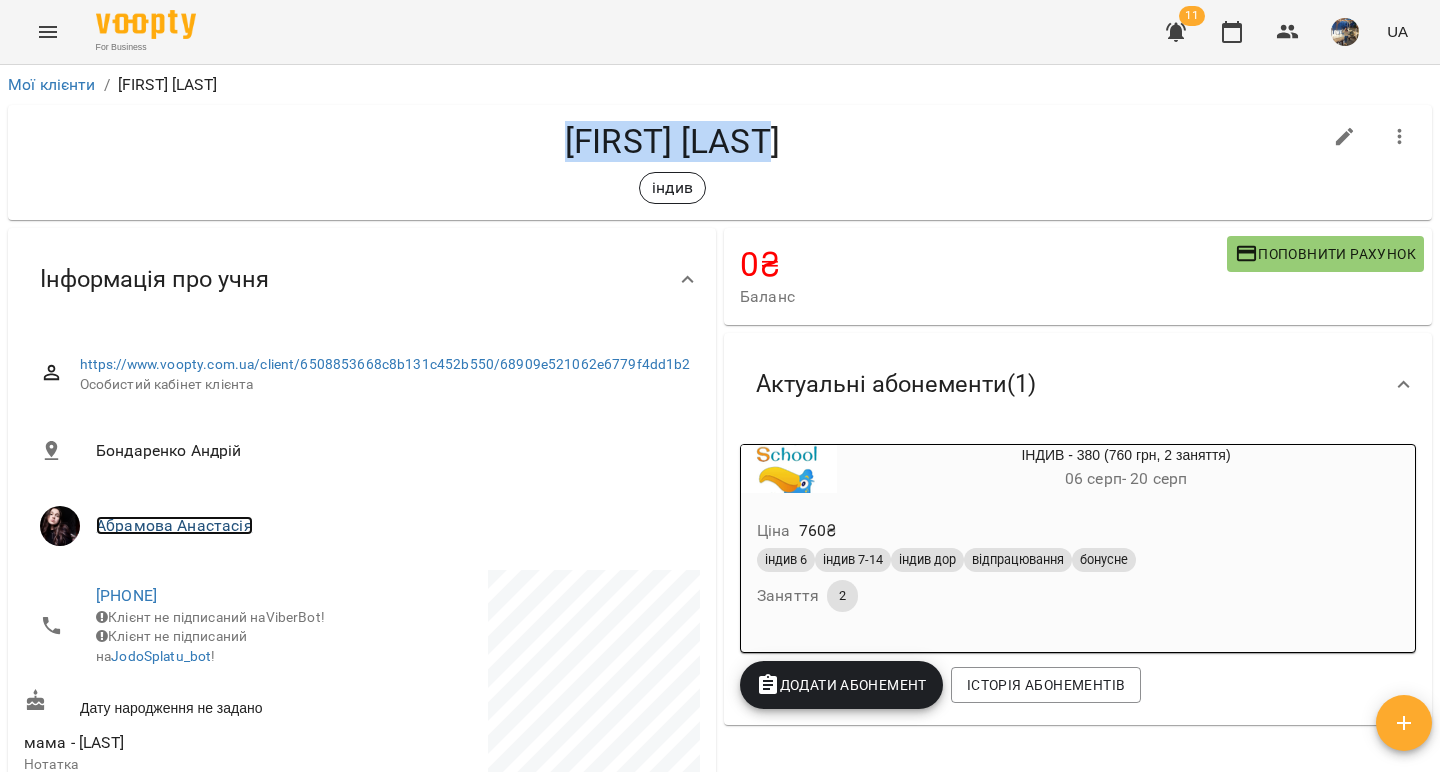 click on "Абрамова Анастасія" at bounding box center [174, 525] 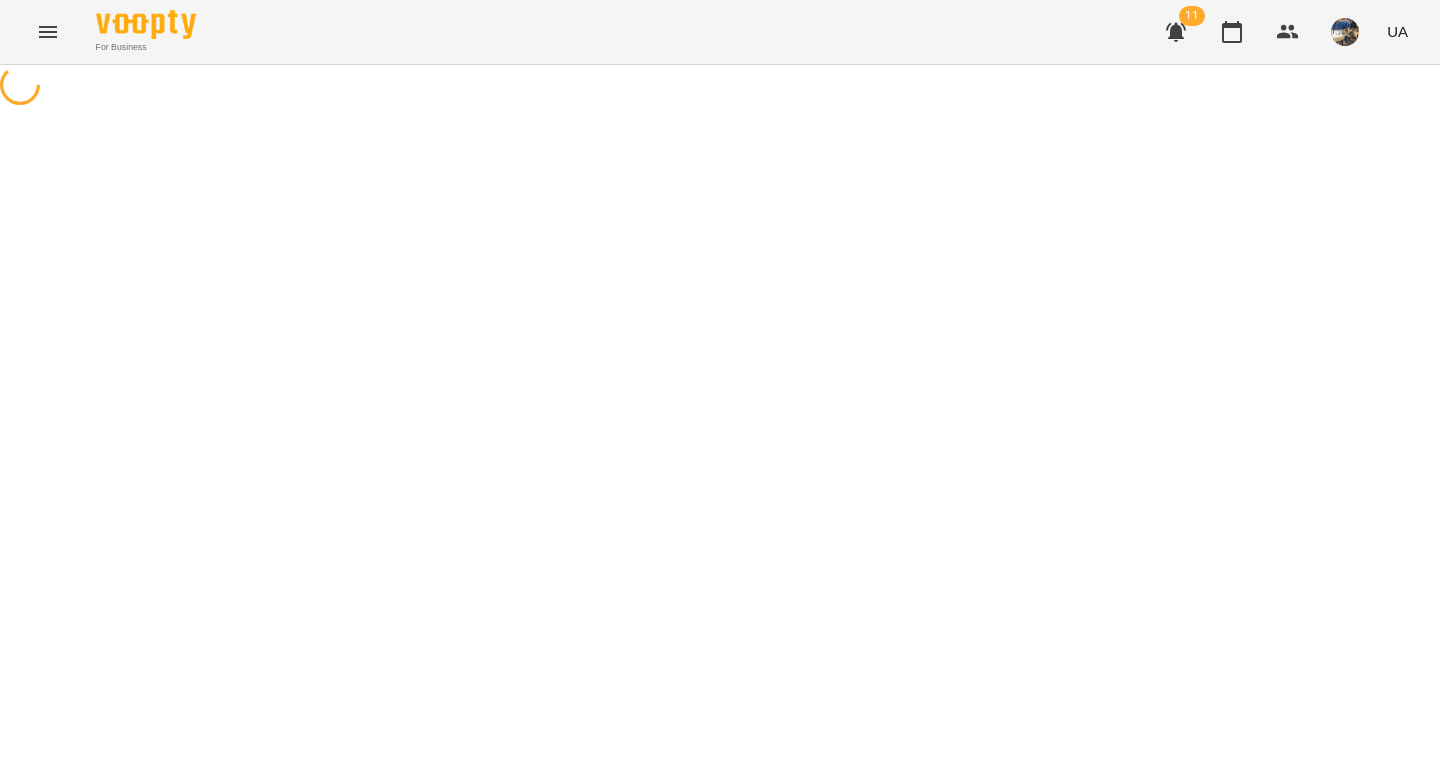 scroll, scrollTop: 0, scrollLeft: 0, axis: both 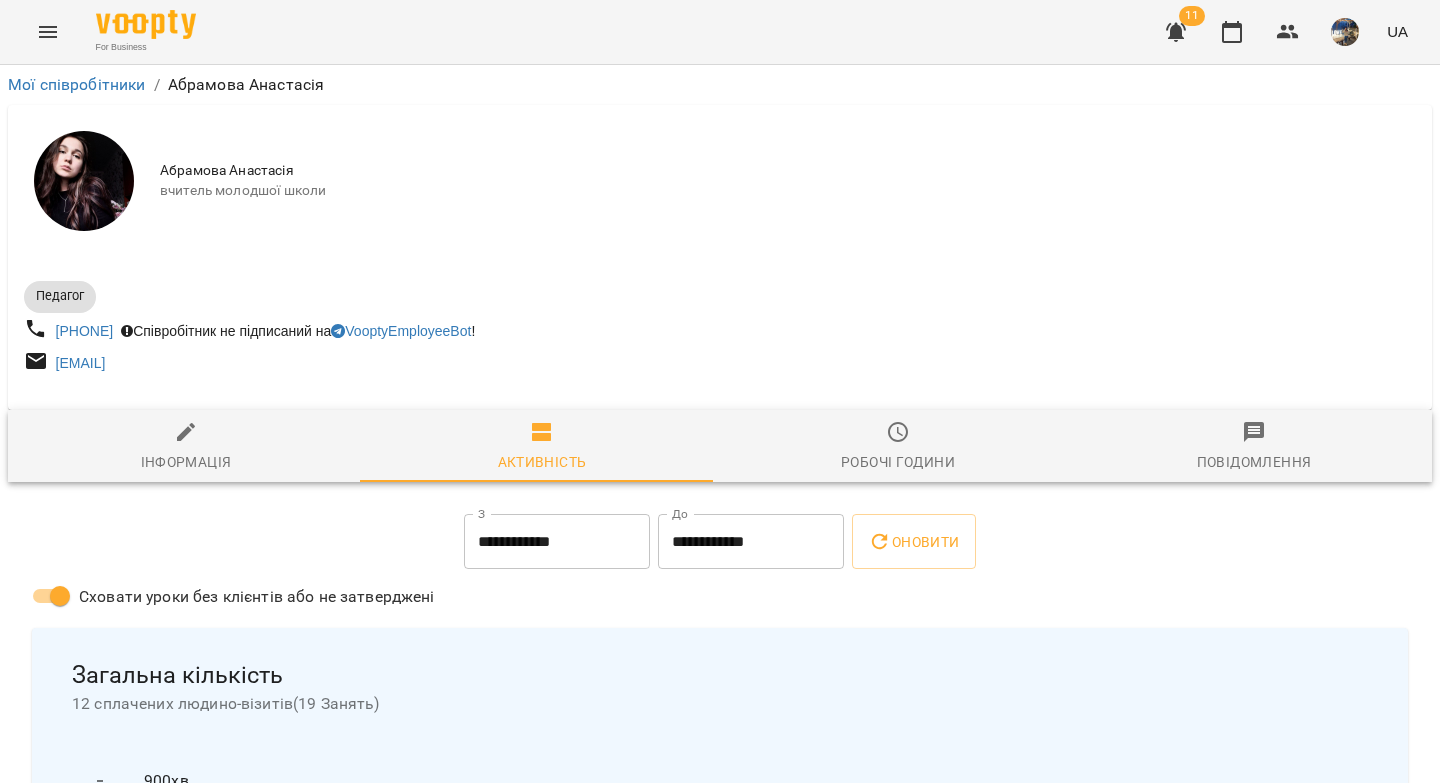 click 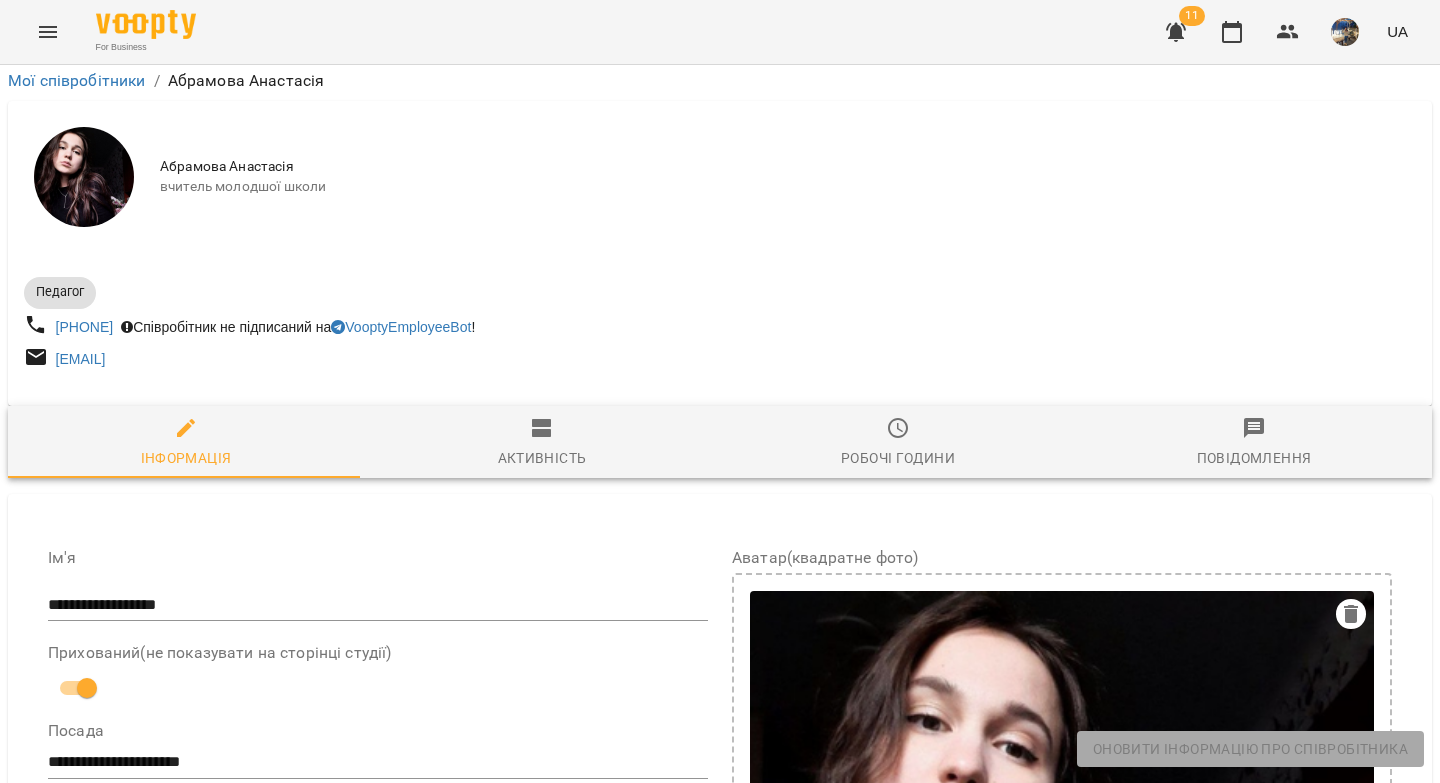 scroll, scrollTop: 935, scrollLeft: 0, axis: vertical 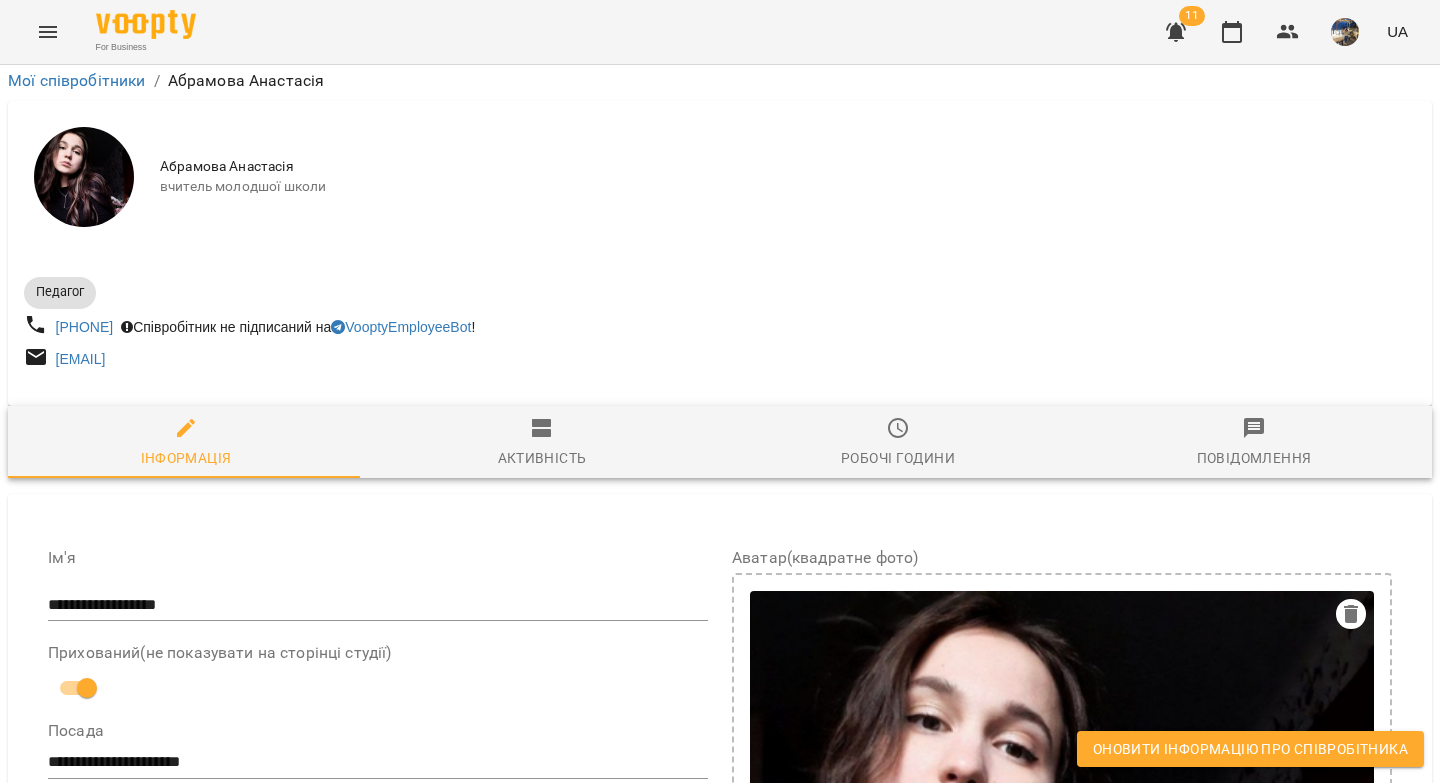 drag, startPoint x: 58, startPoint y: 378, endPoint x: 428, endPoint y: 419, distance: 372.26468 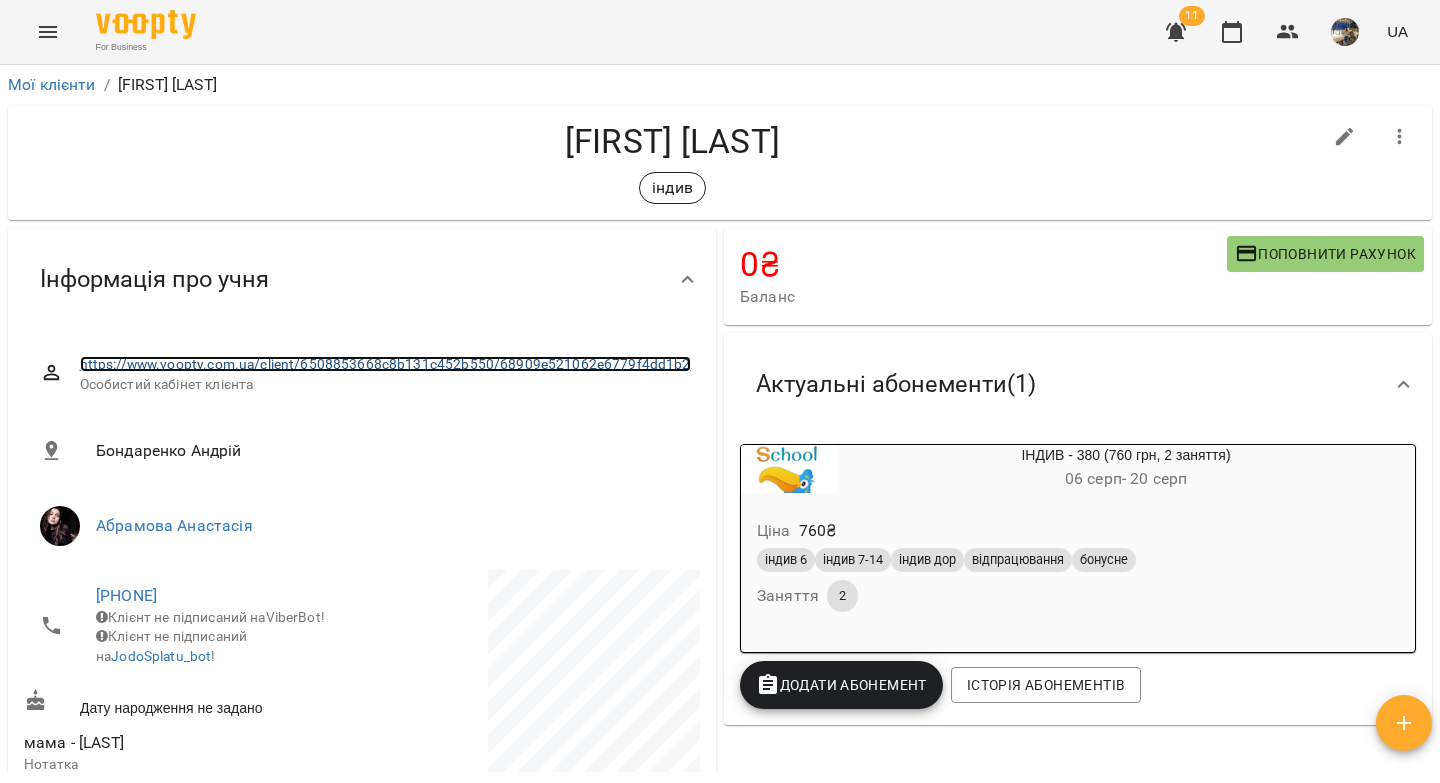 click on "https://www.voopty.com.ua/client/6508853668c8b131c452b550/68909e521062e6779f4dd1b2" at bounding box center (385, 364) 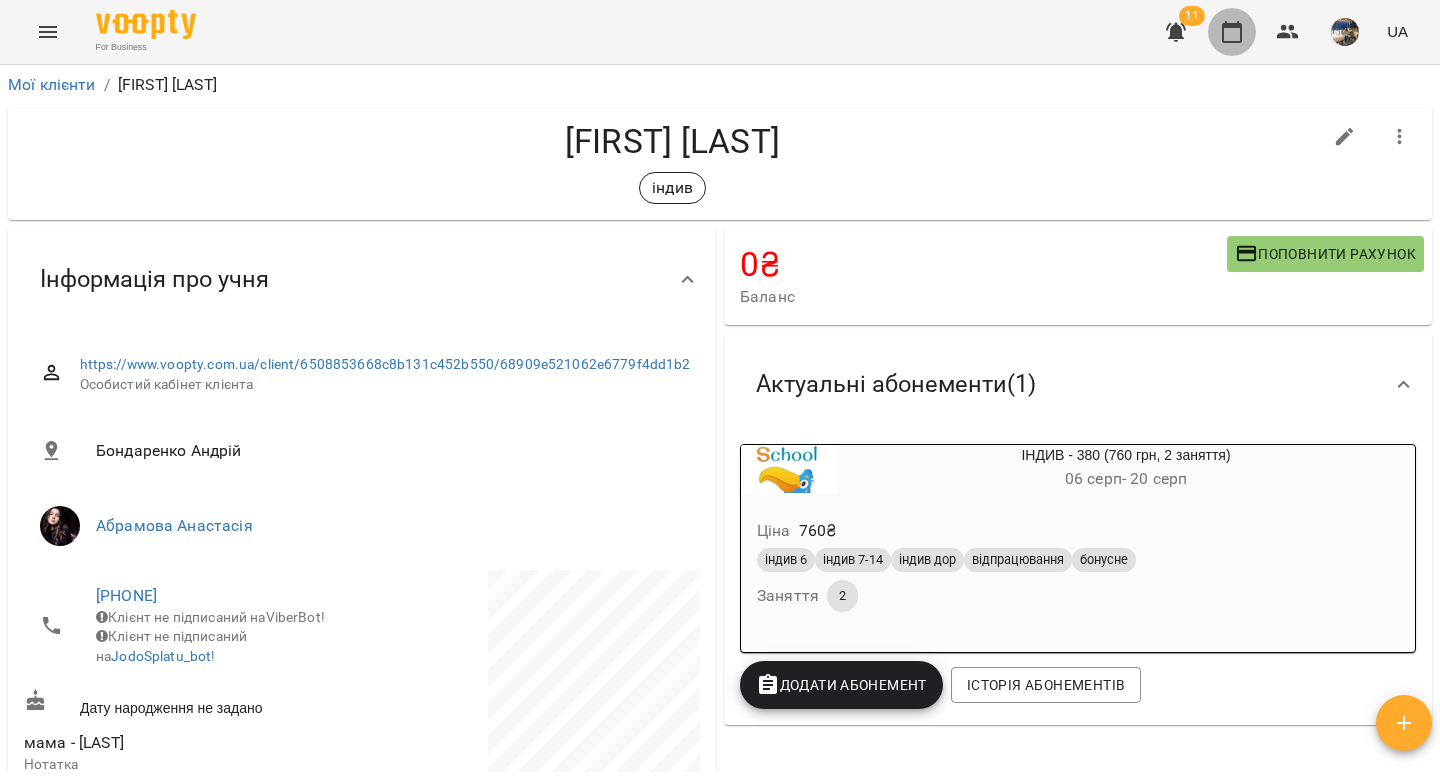 click 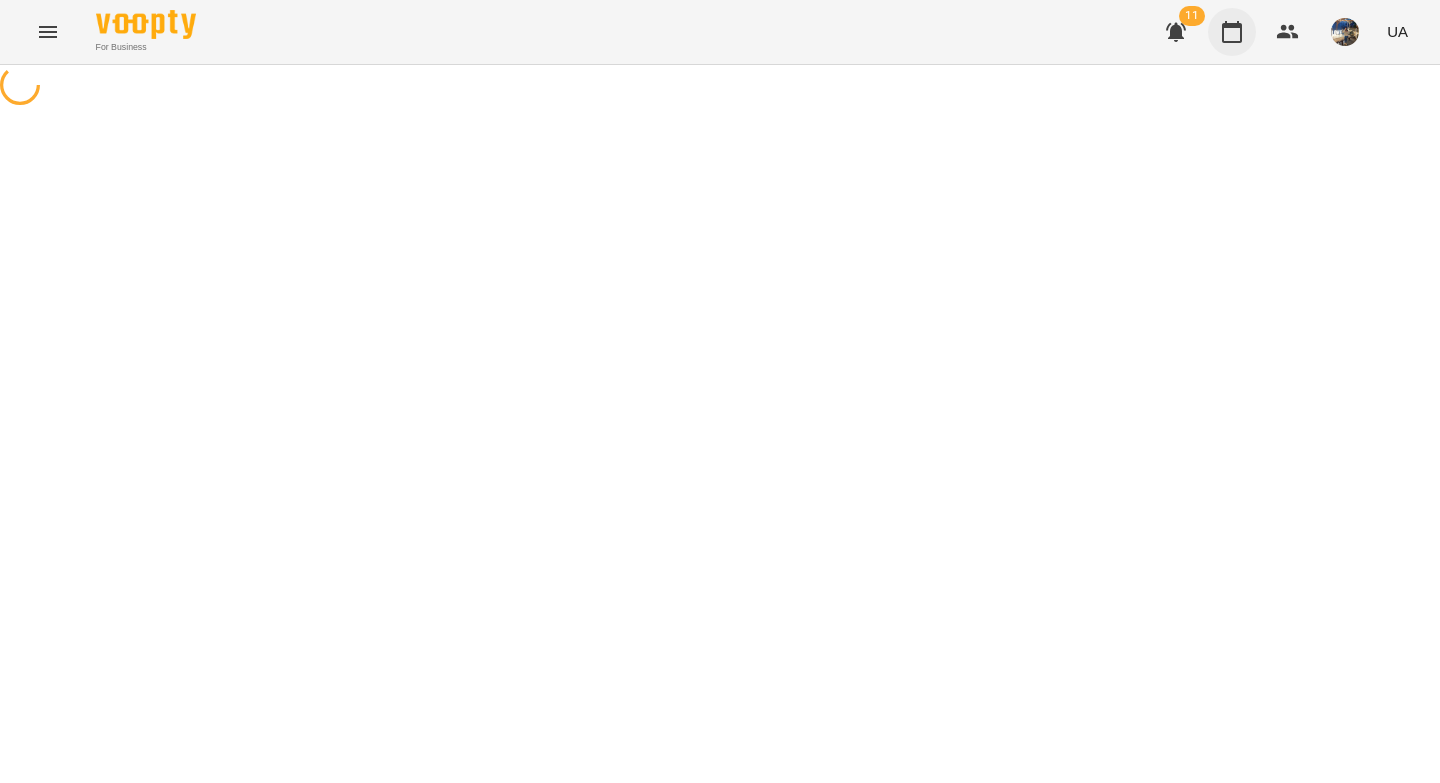 scroll, scrollTop: 0, scrollLeft: 0, axis: both 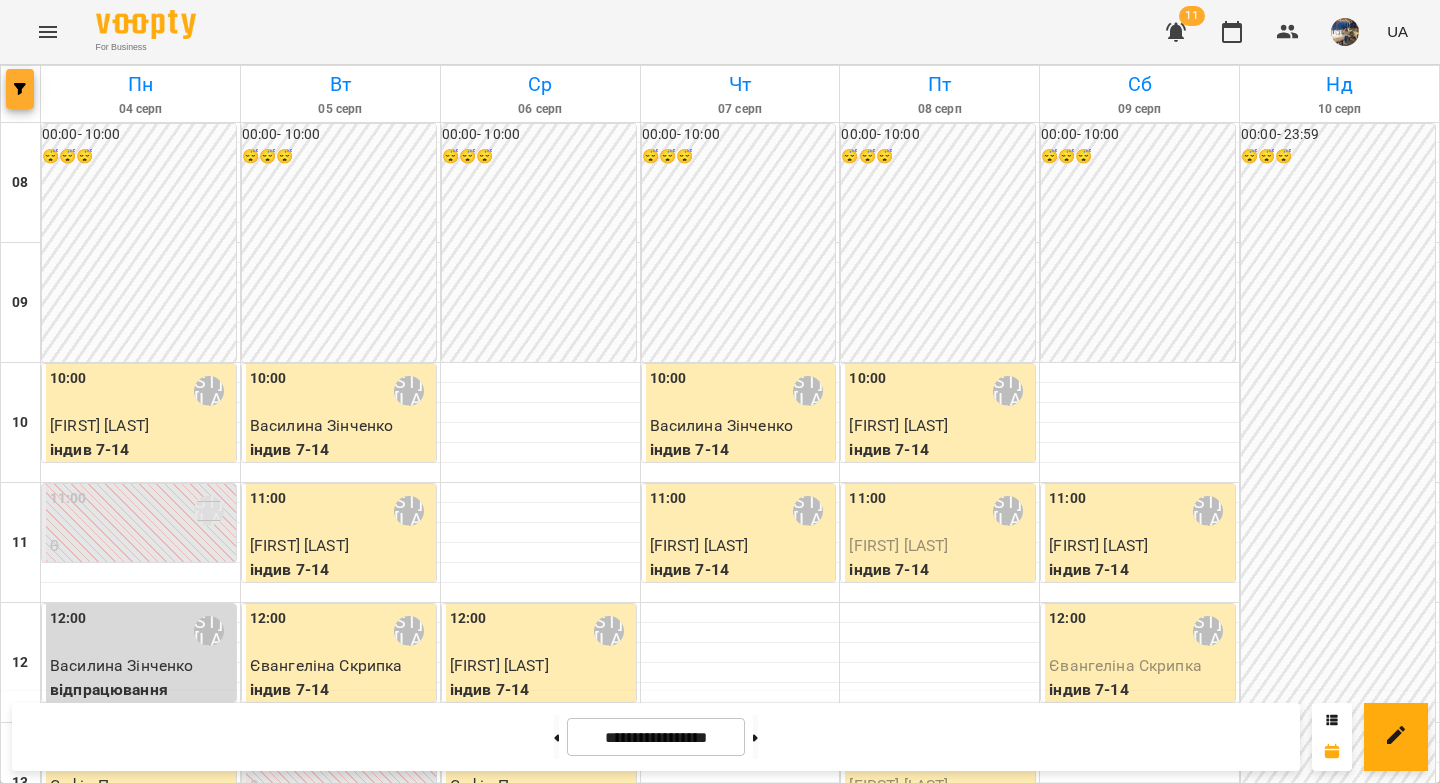 click 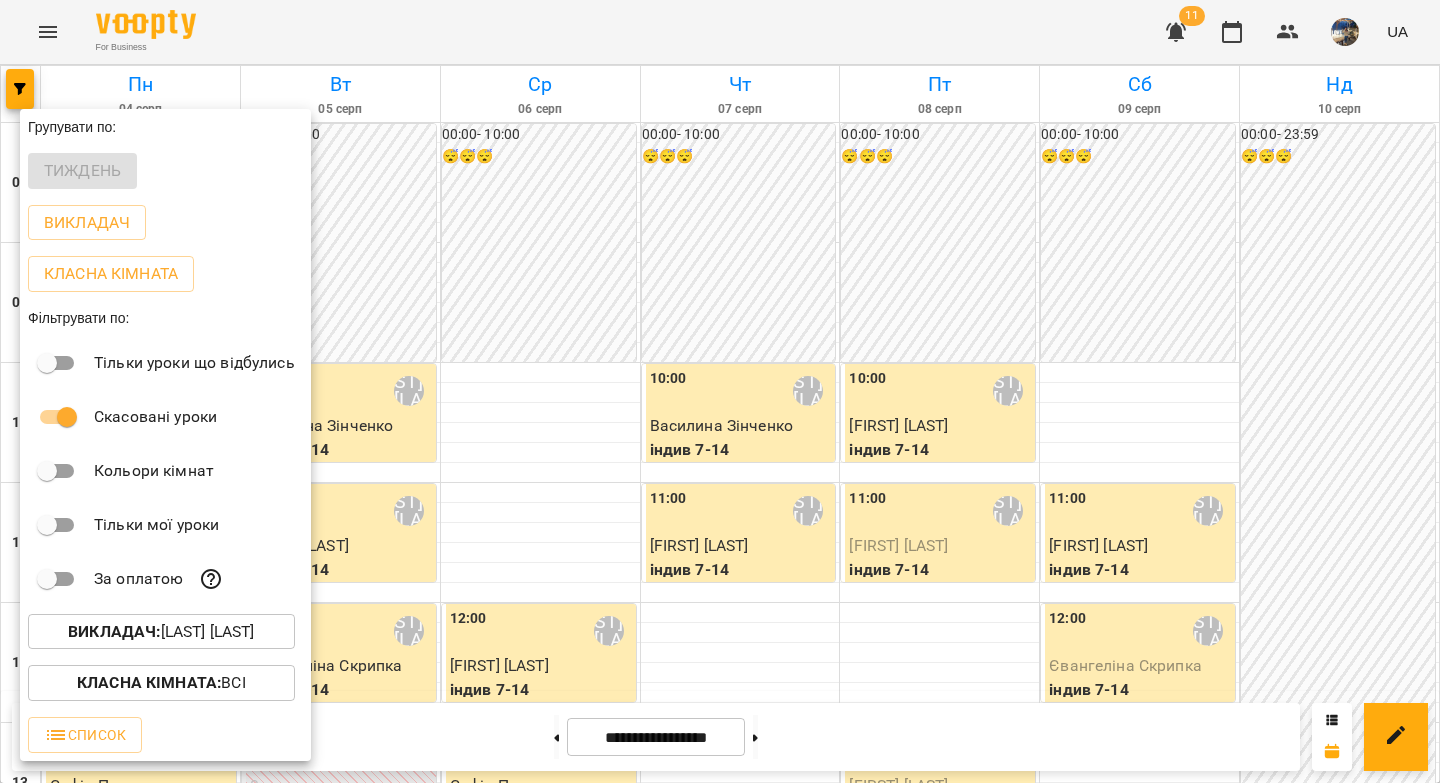click on "Викладач :  Вікторія Половинка" at bounding box center [161, 632] 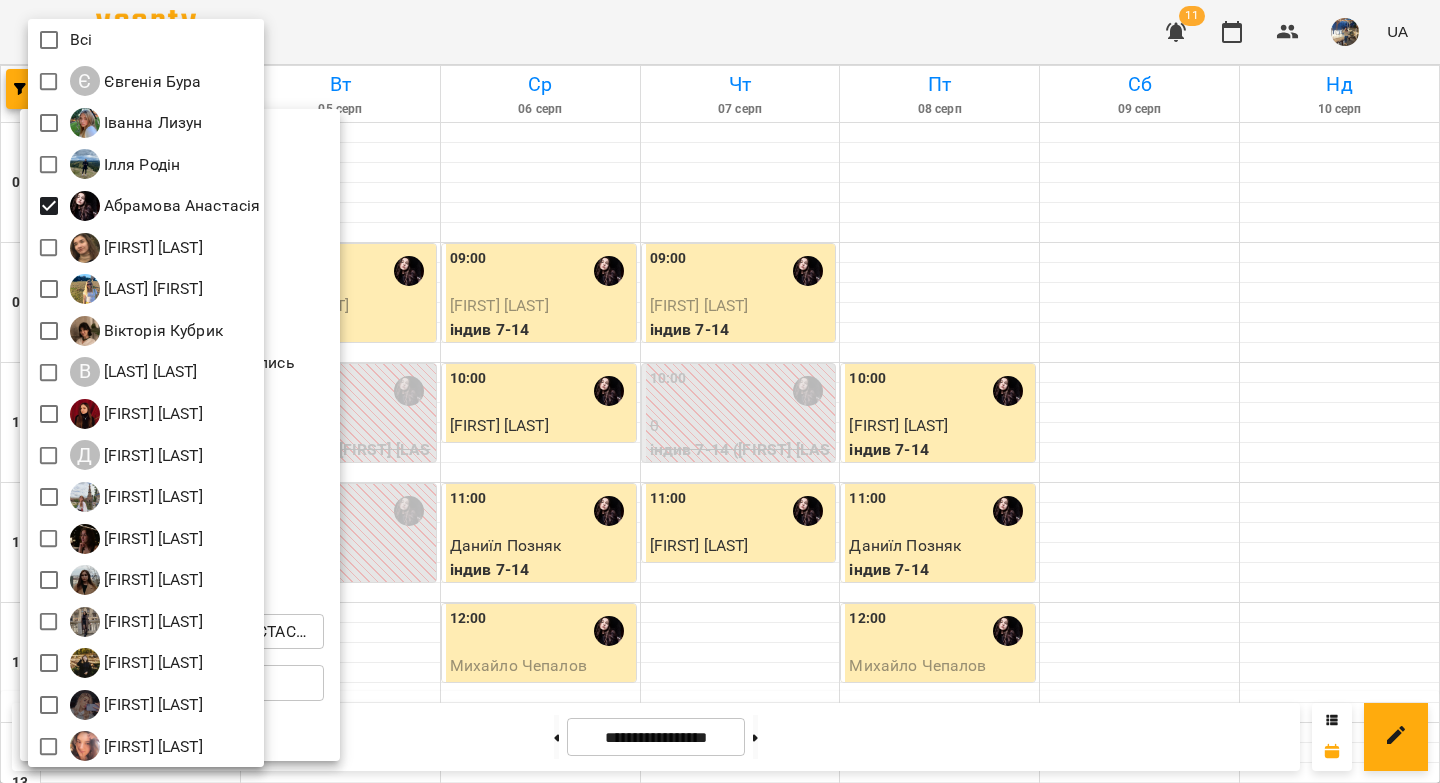 click at bounding box center [720, 391] 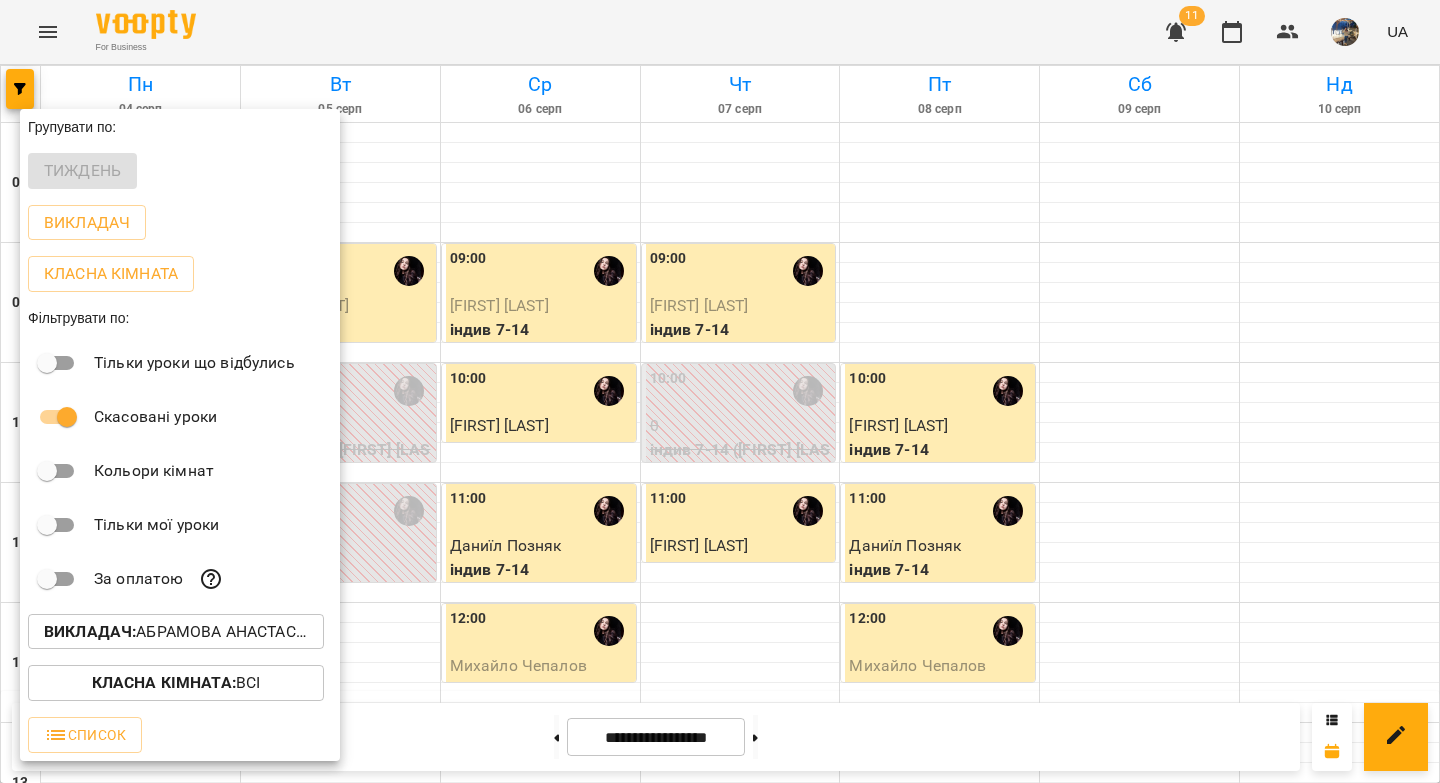 click at bounding box center (720, 391) 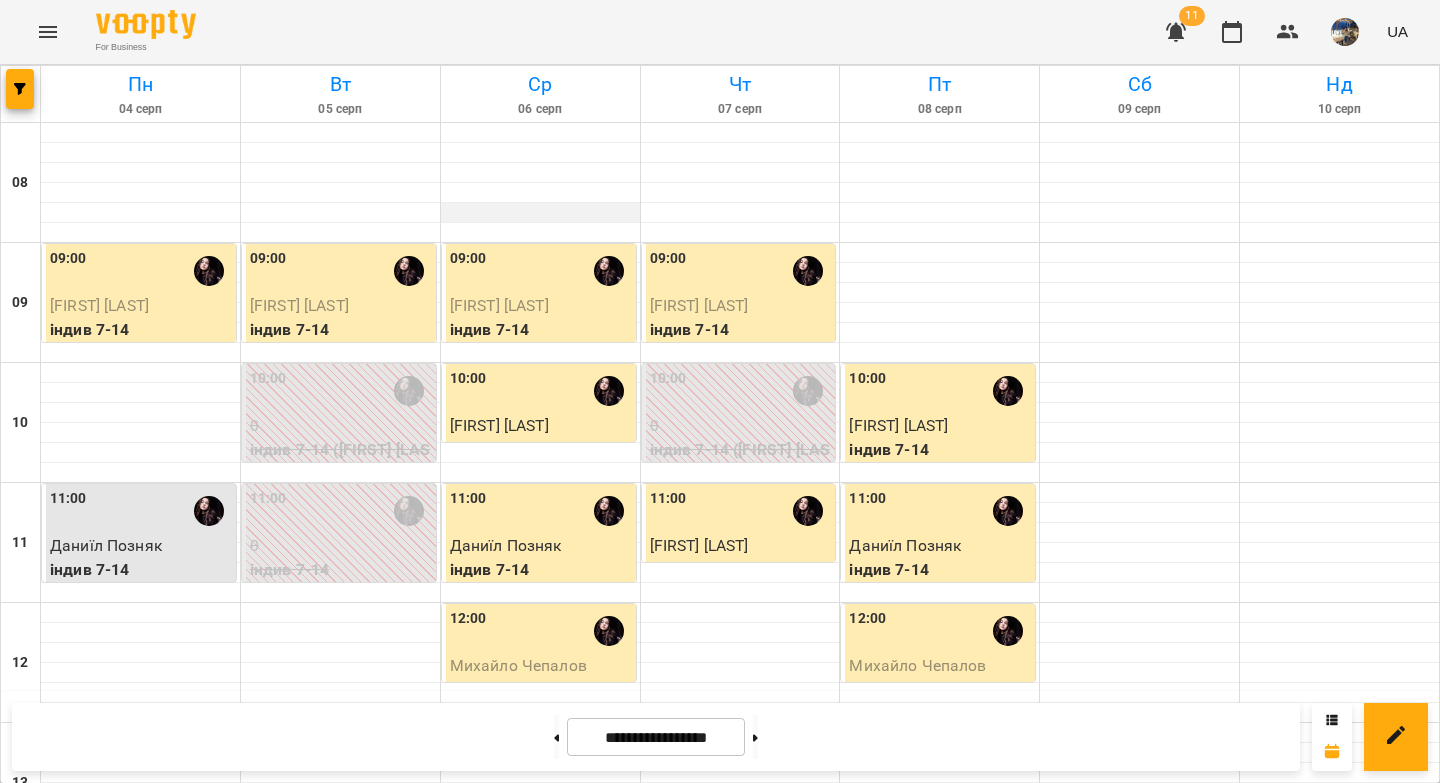 scroll, scrollTop: 724, scrollLeft: 0, axis: vertical 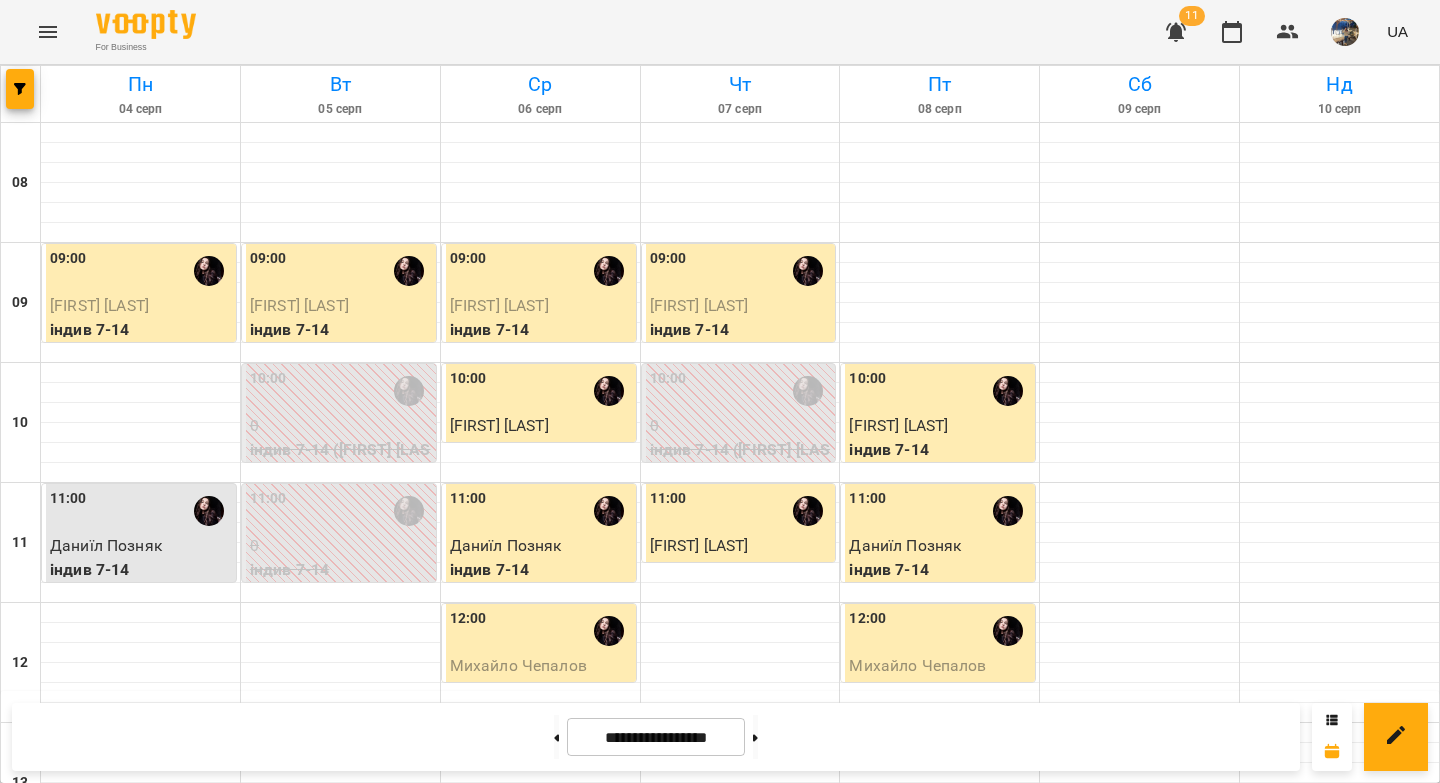 click on "індив 7-14 - Авіталь Лахно" at bounding box center (541, 1266) 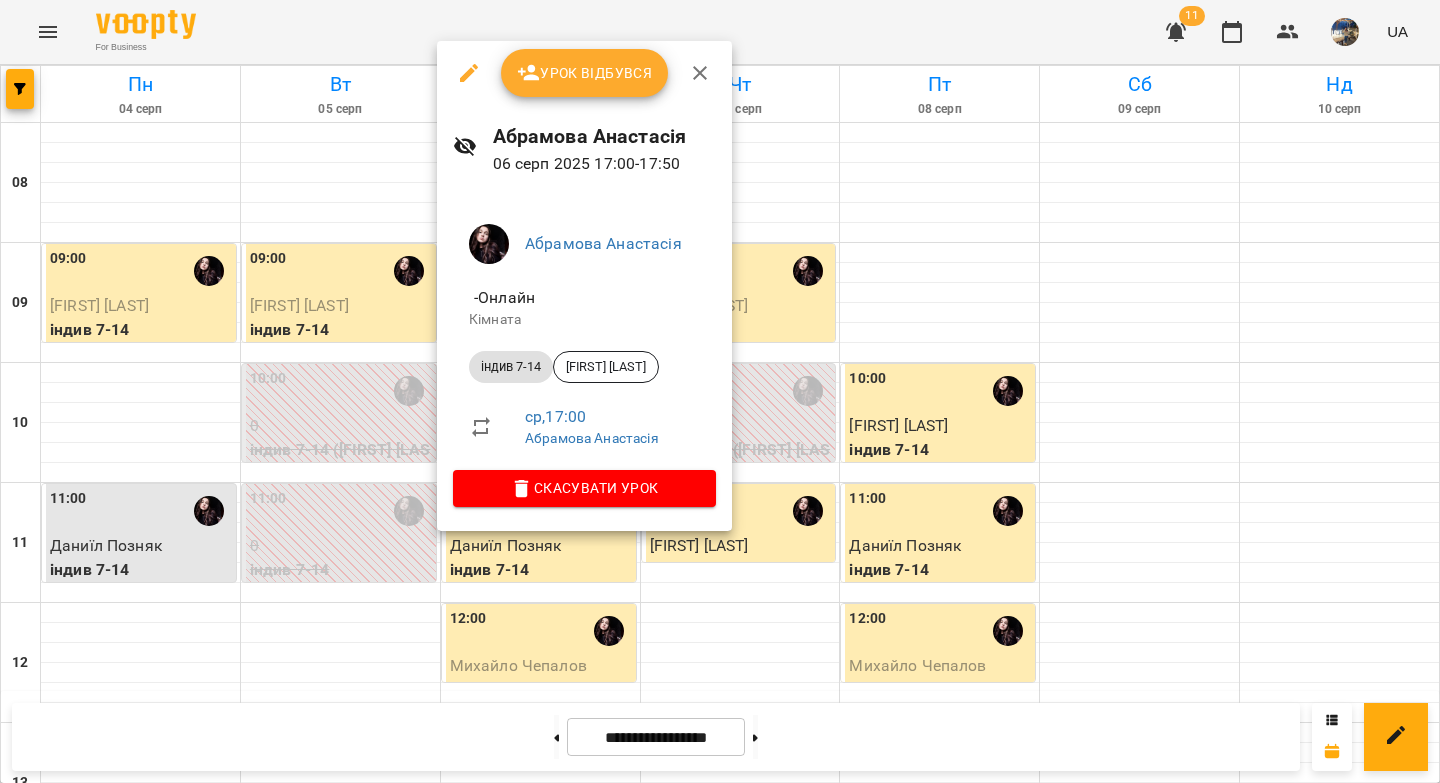 click 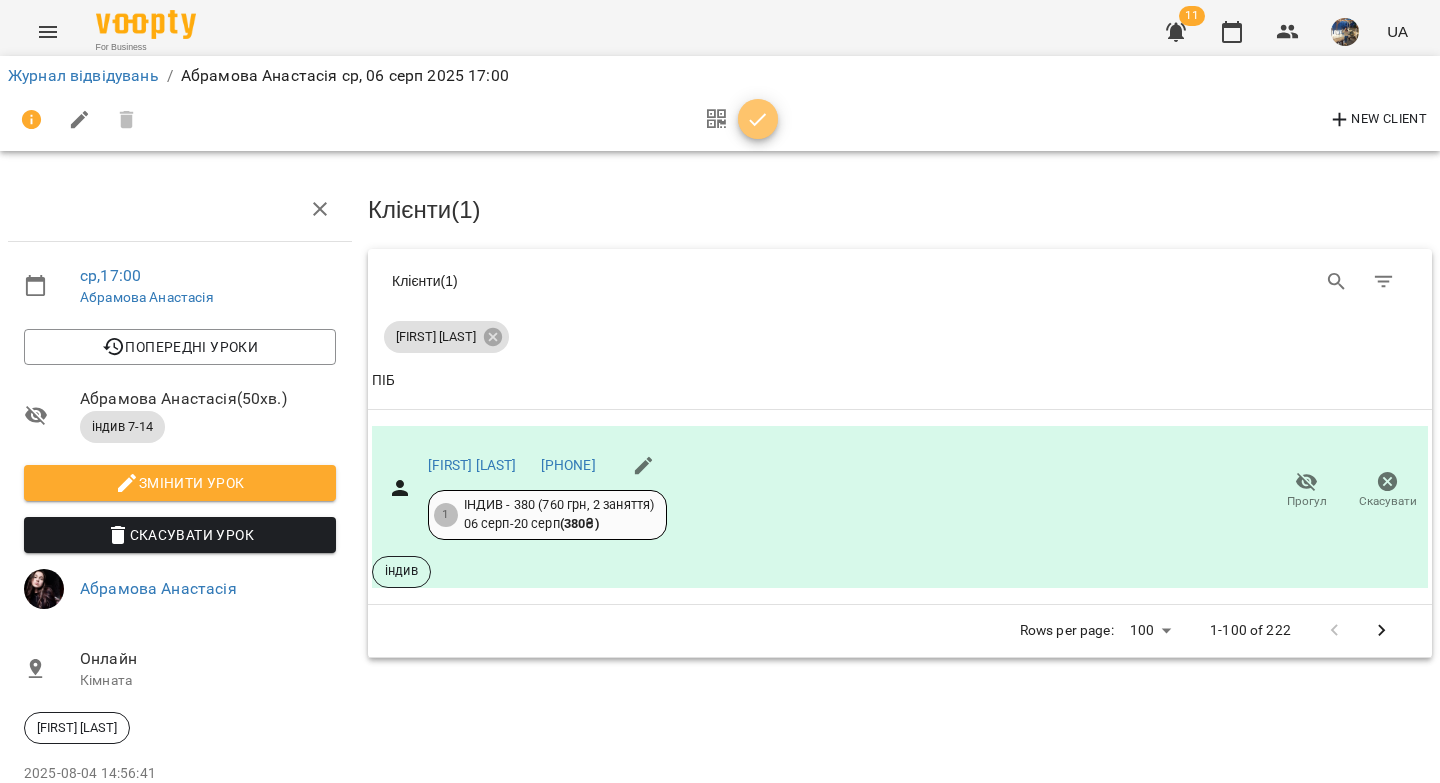 click 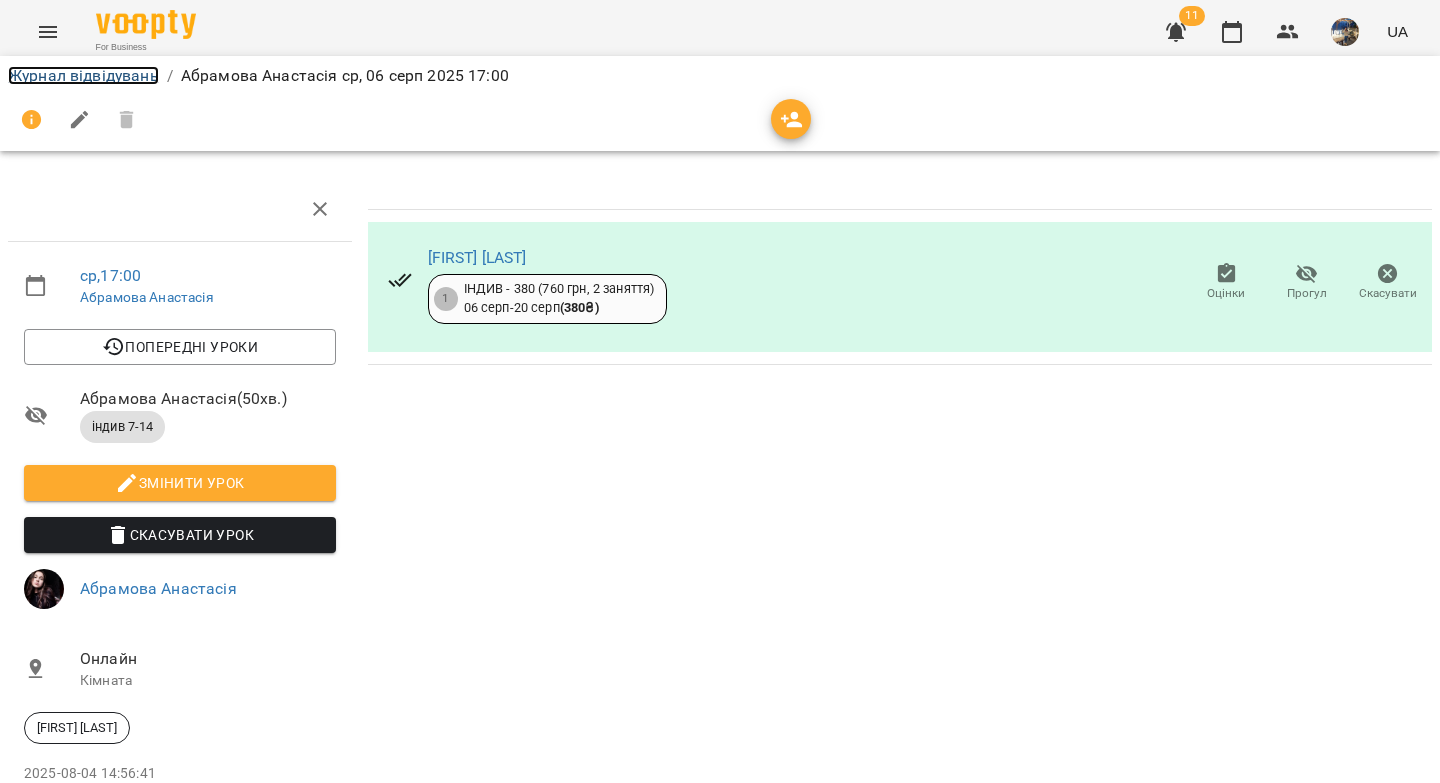 click on "Журнал відвідувань" at bounding box center [83, 75] 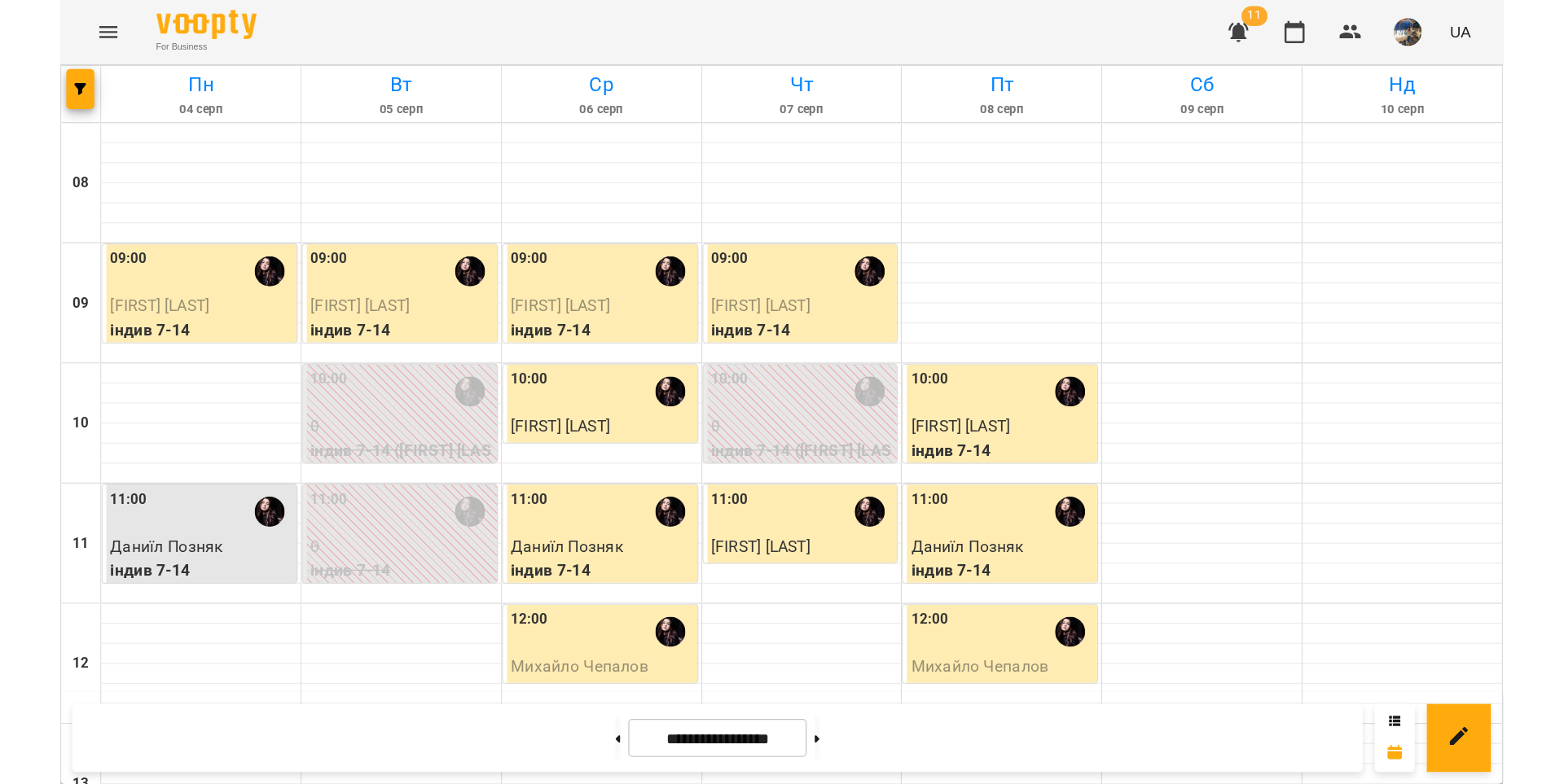 scroll, scrollTop: 740, scrollLeft: 0, axis: vertical 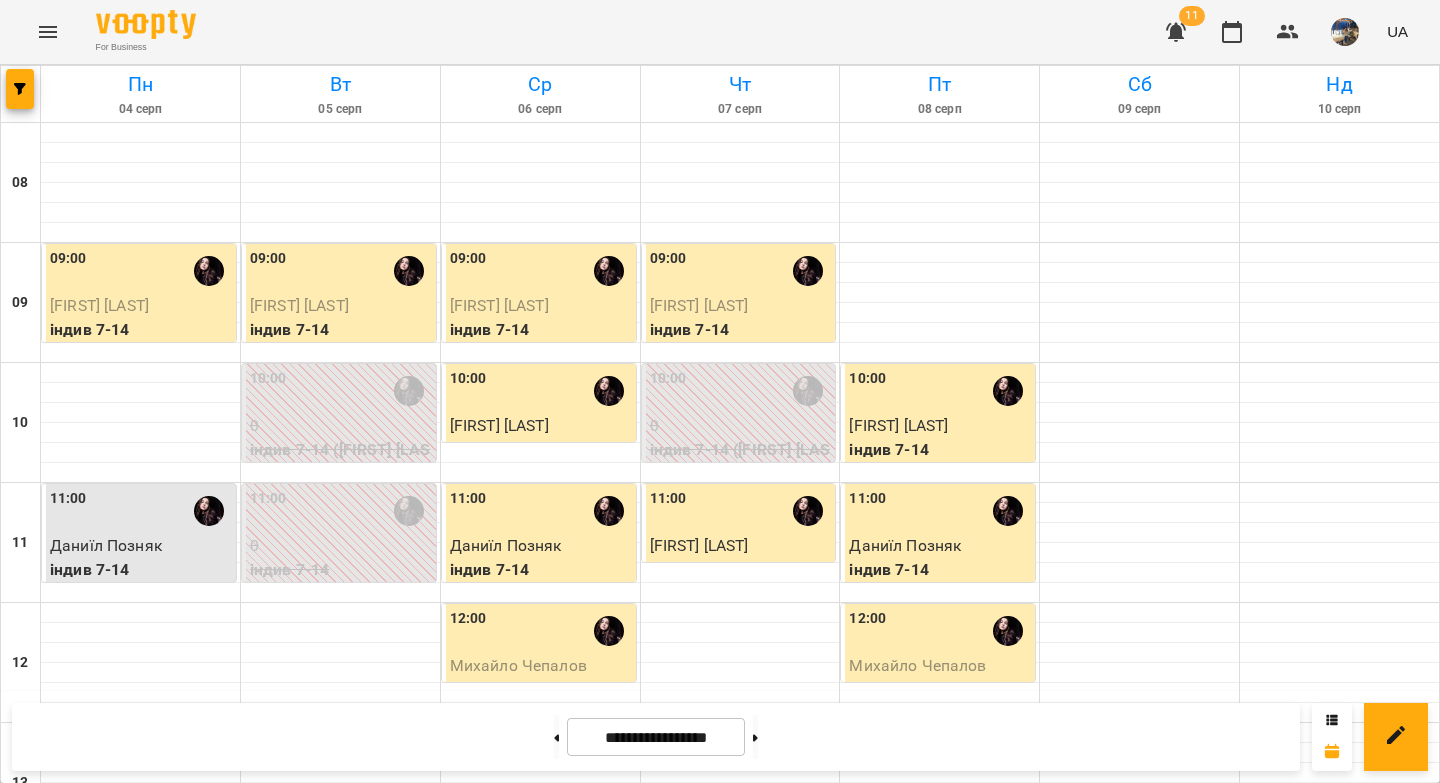 click on "[FIRST] [LAST]" at bounding box center [499, 1265] 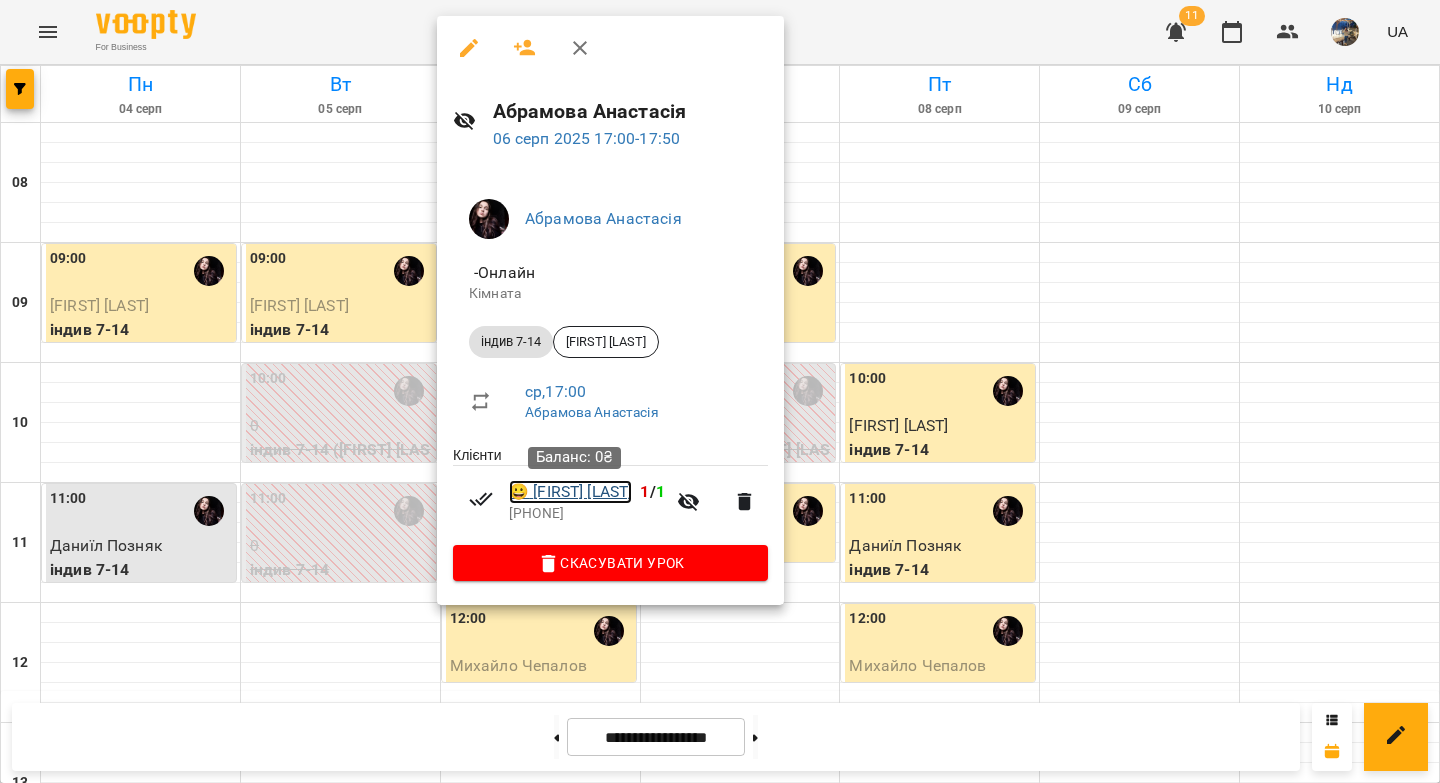 click on "😀   Авіталь Лахно" at bounding box center (570, 492) 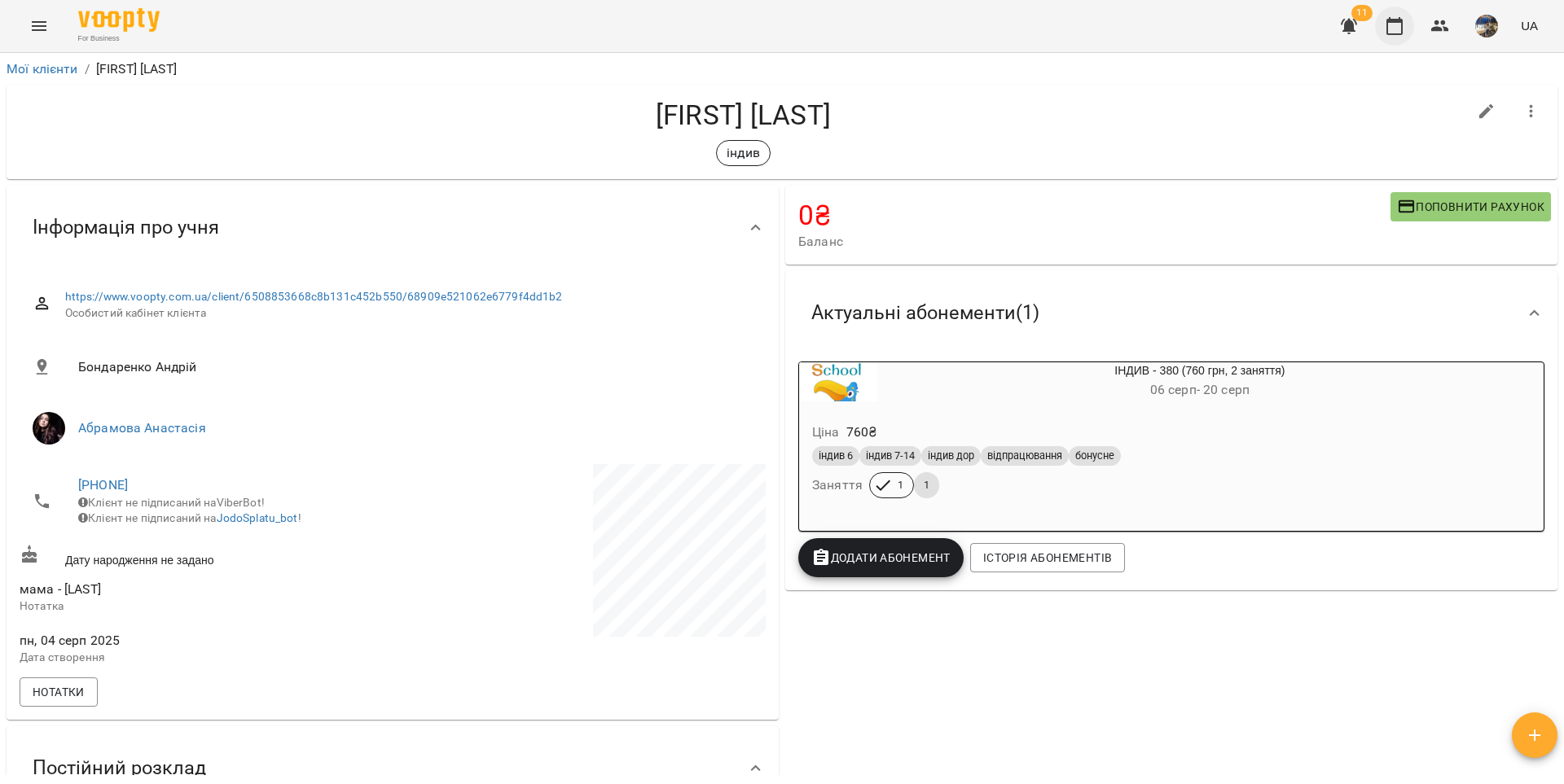 click 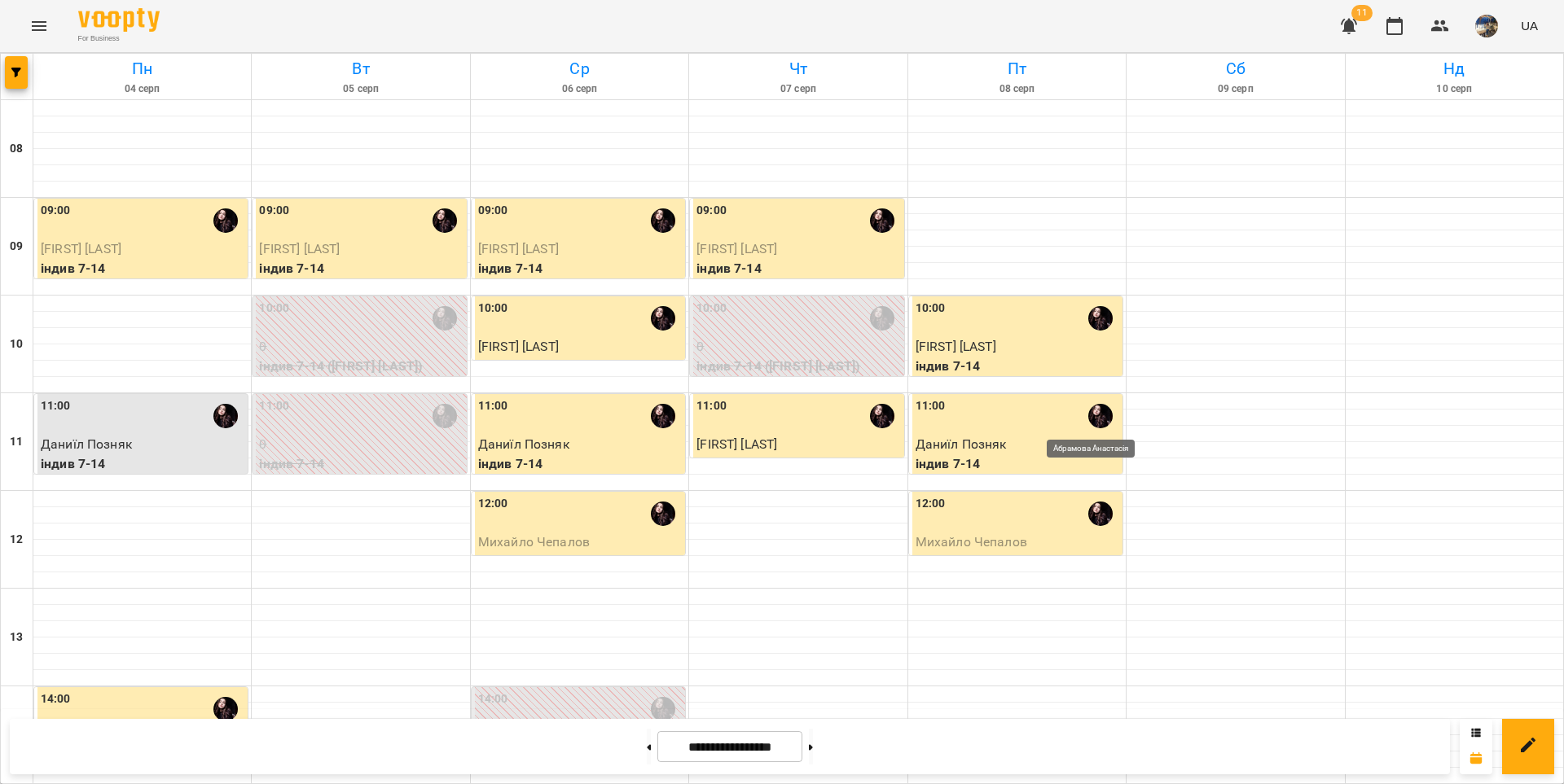 click at bounding box center (1101, 416) 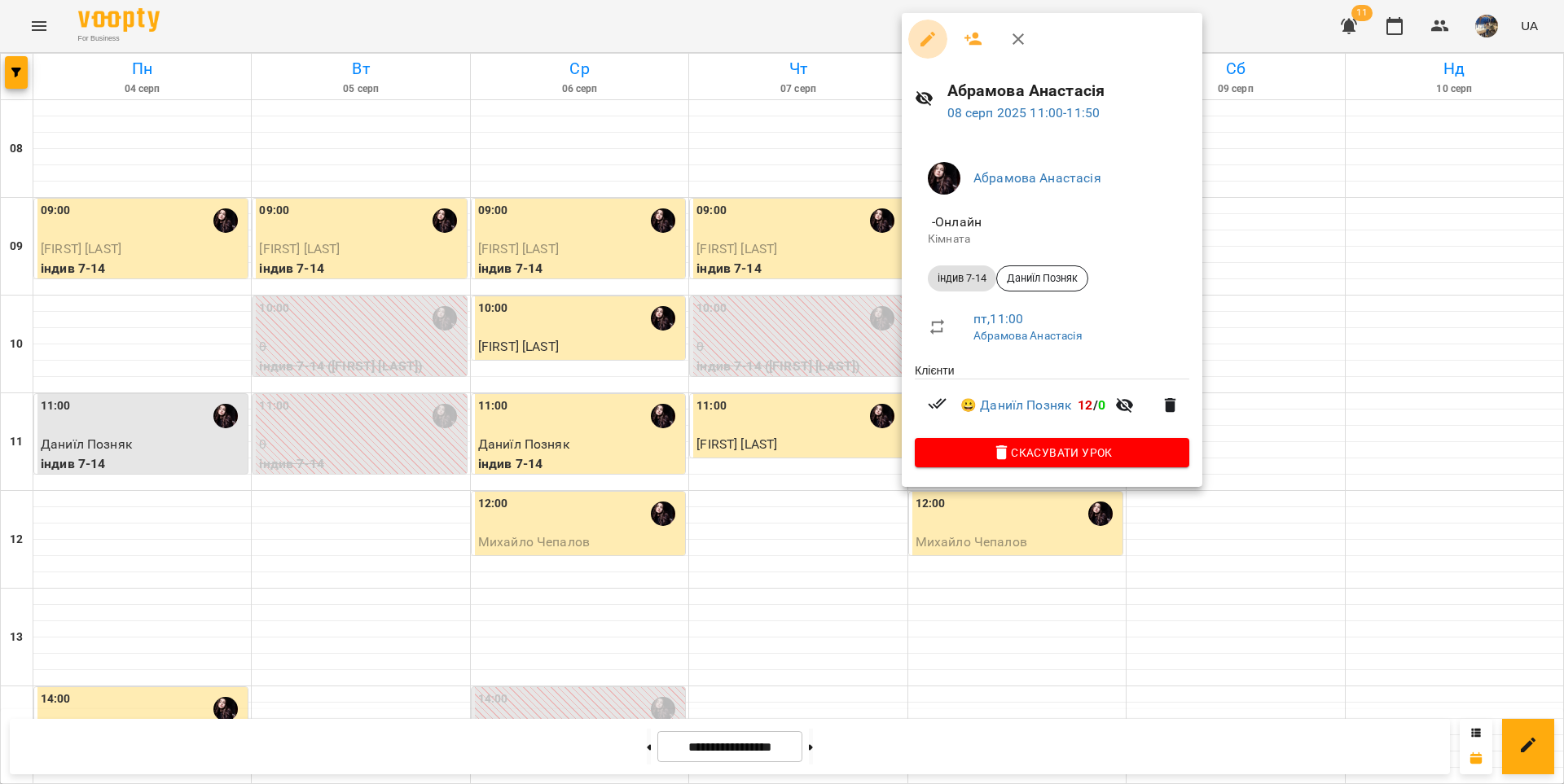 click 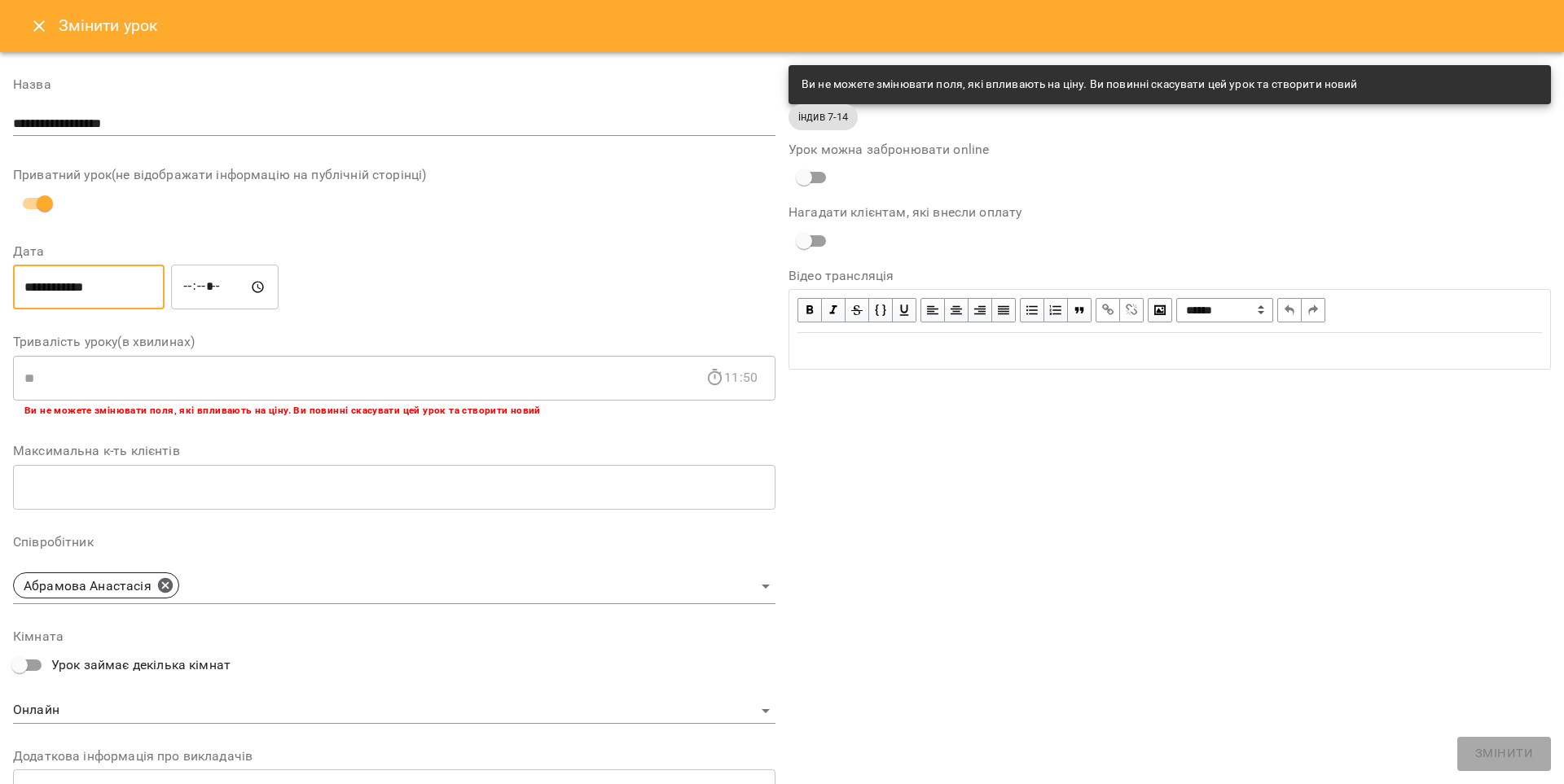 click on "**********" at bounding box center (89, 287) 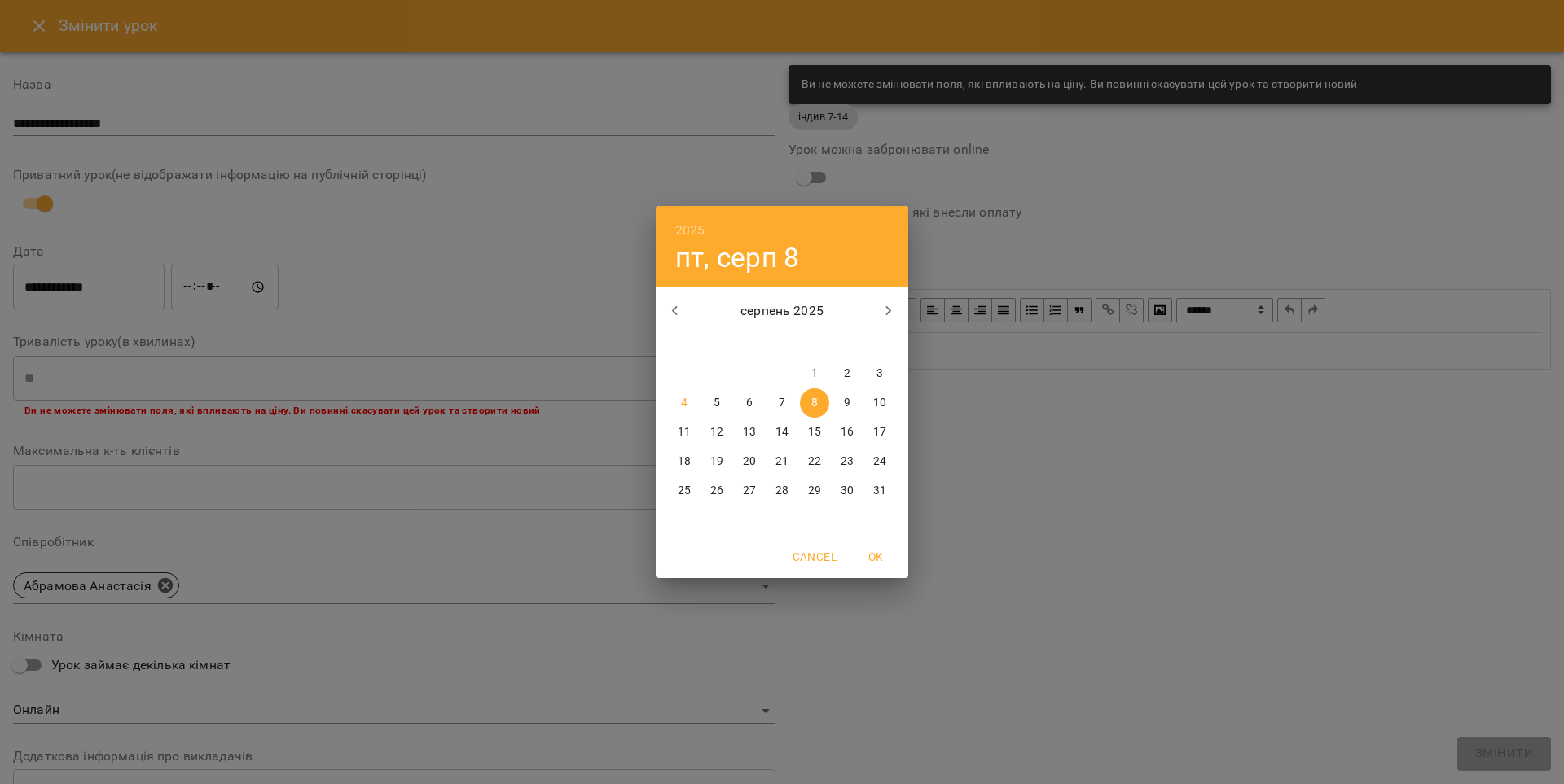 click on "7" at bounding box center (782, 403) 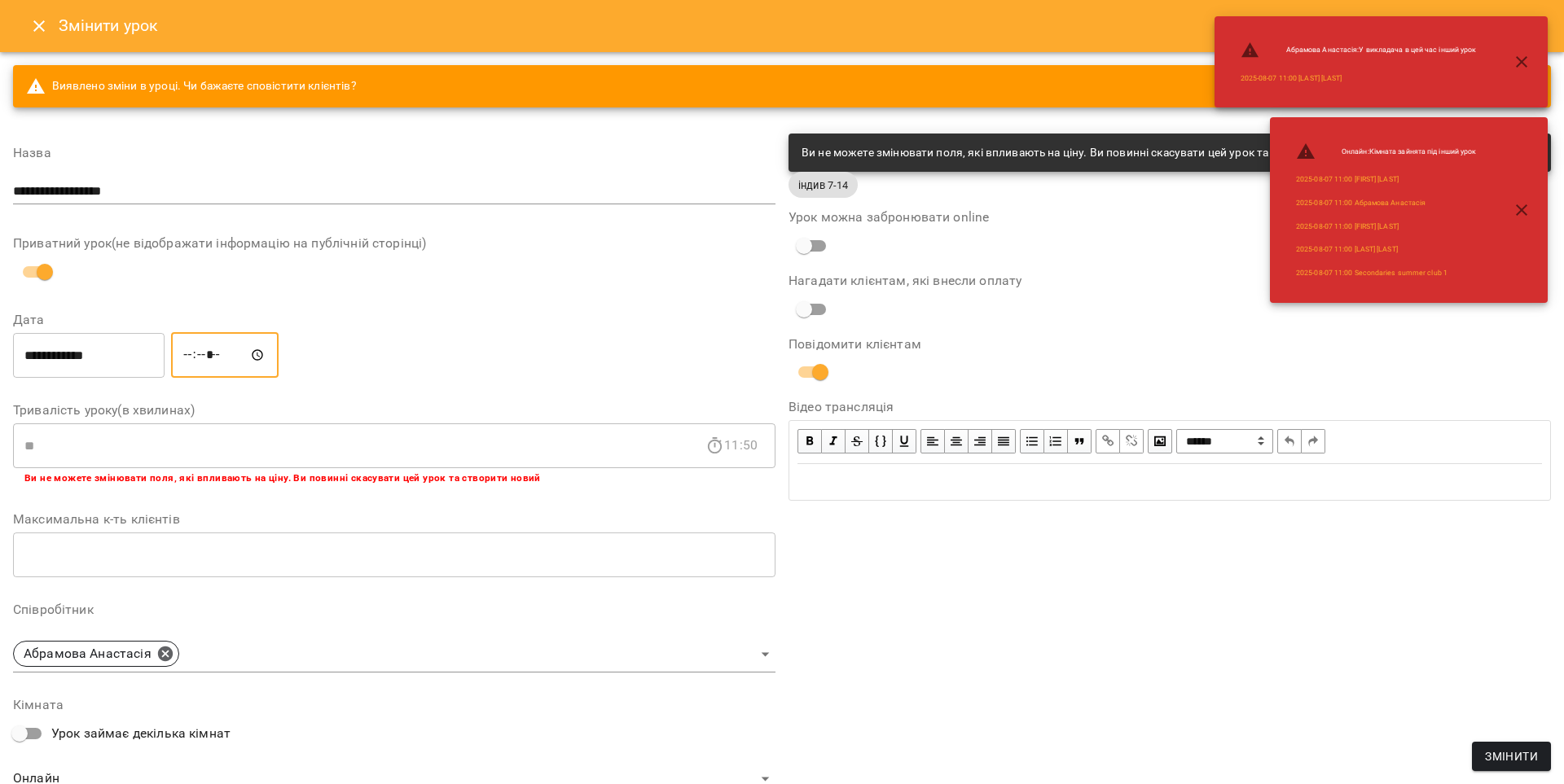 click on "*****" at bounding box center (225, 355) 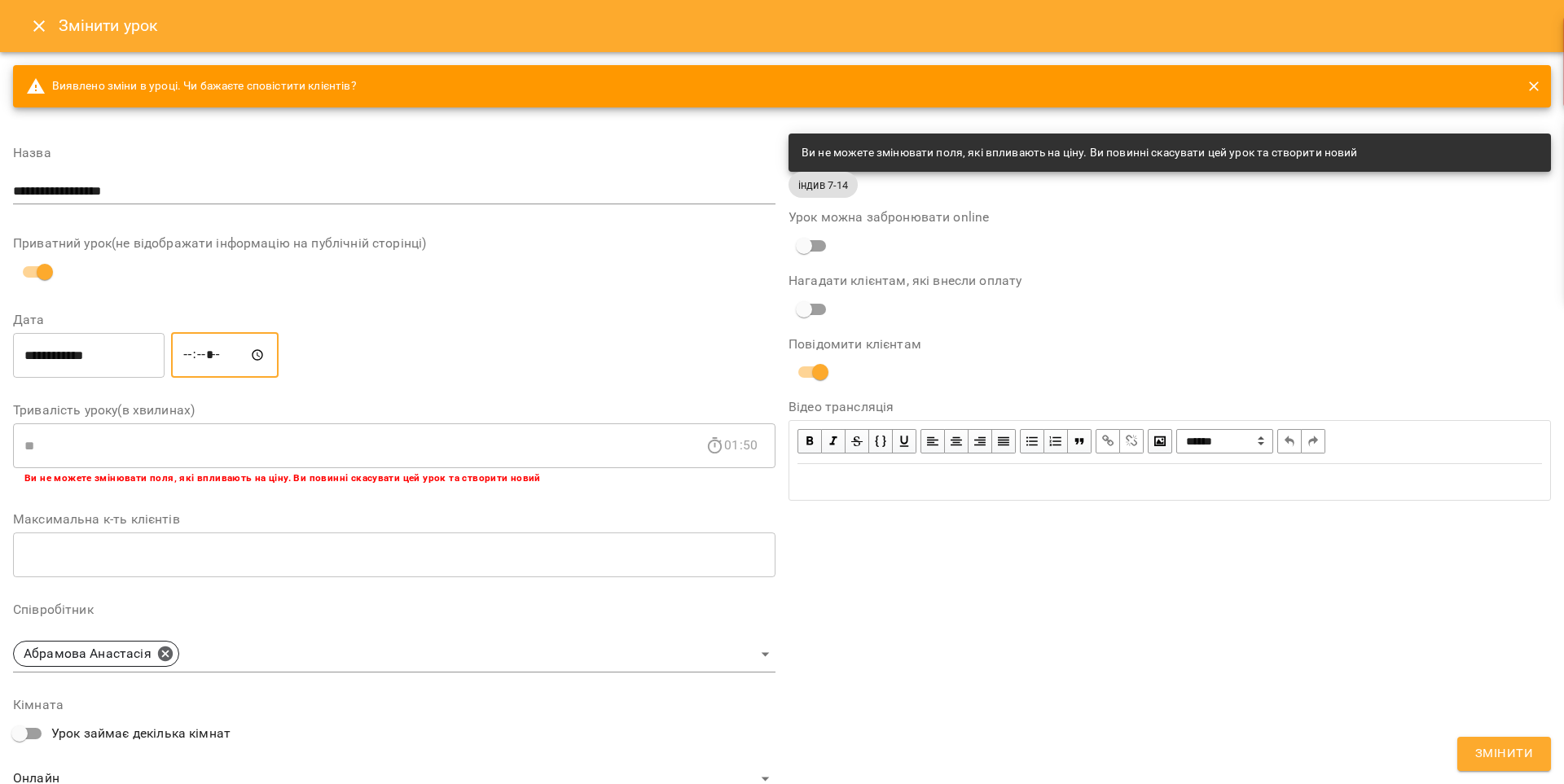 type on "*****" 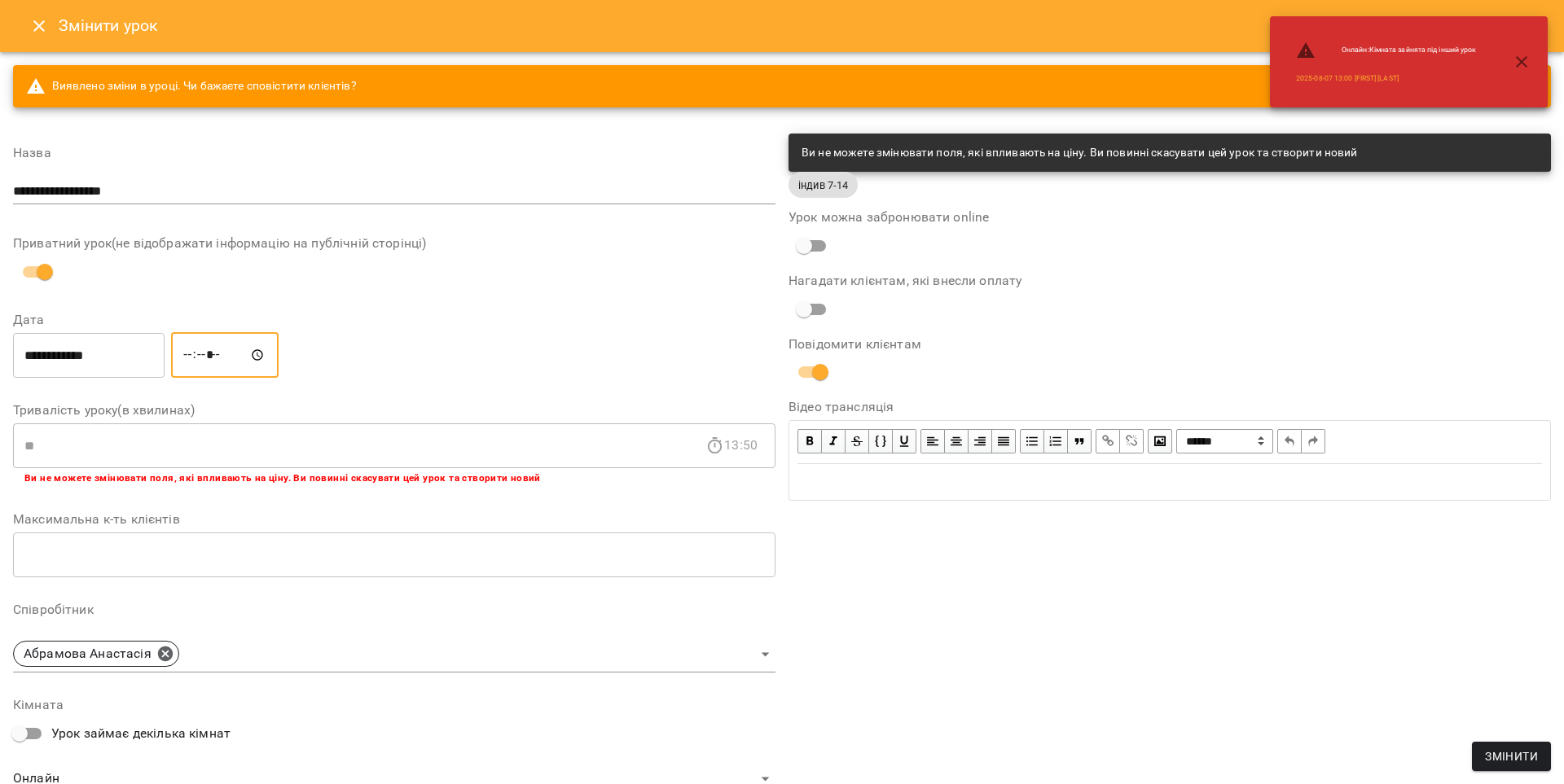 click on "Змінити" at bounding box center (1511, 756) 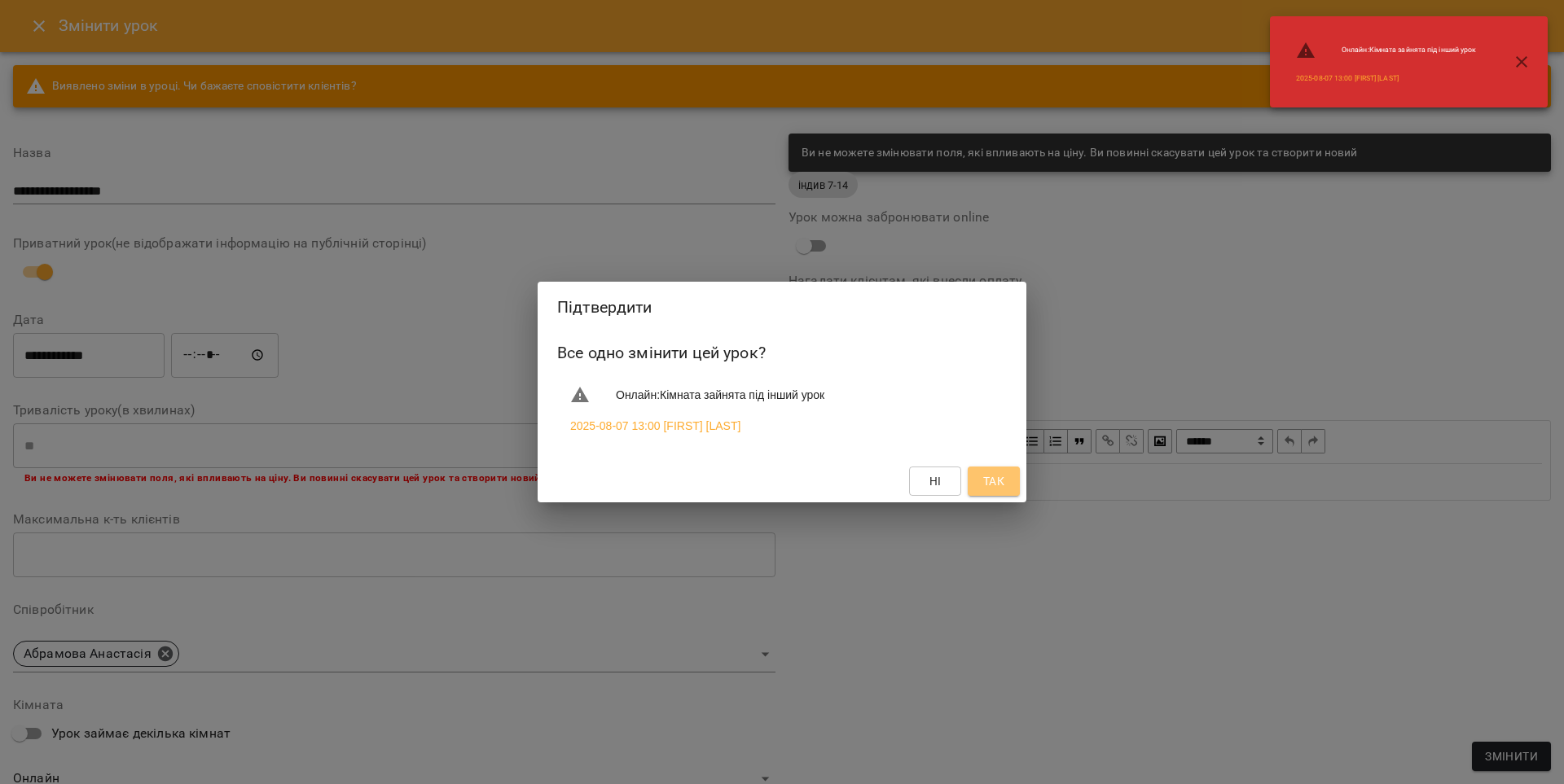 click on "Так" at bounding box center [994, 481] 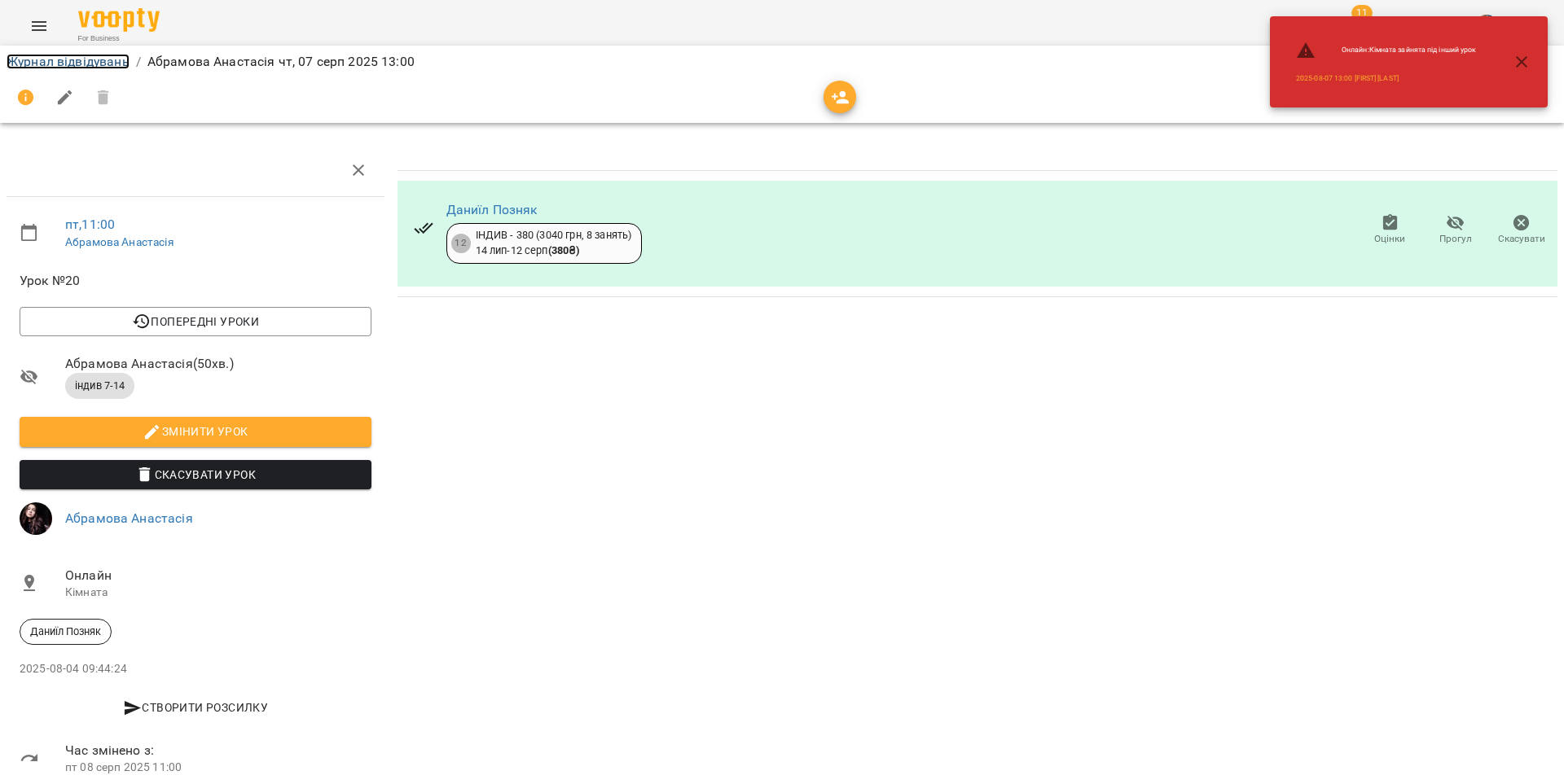 click on "Журнал відвідувань" at bounding box center (68, 61) 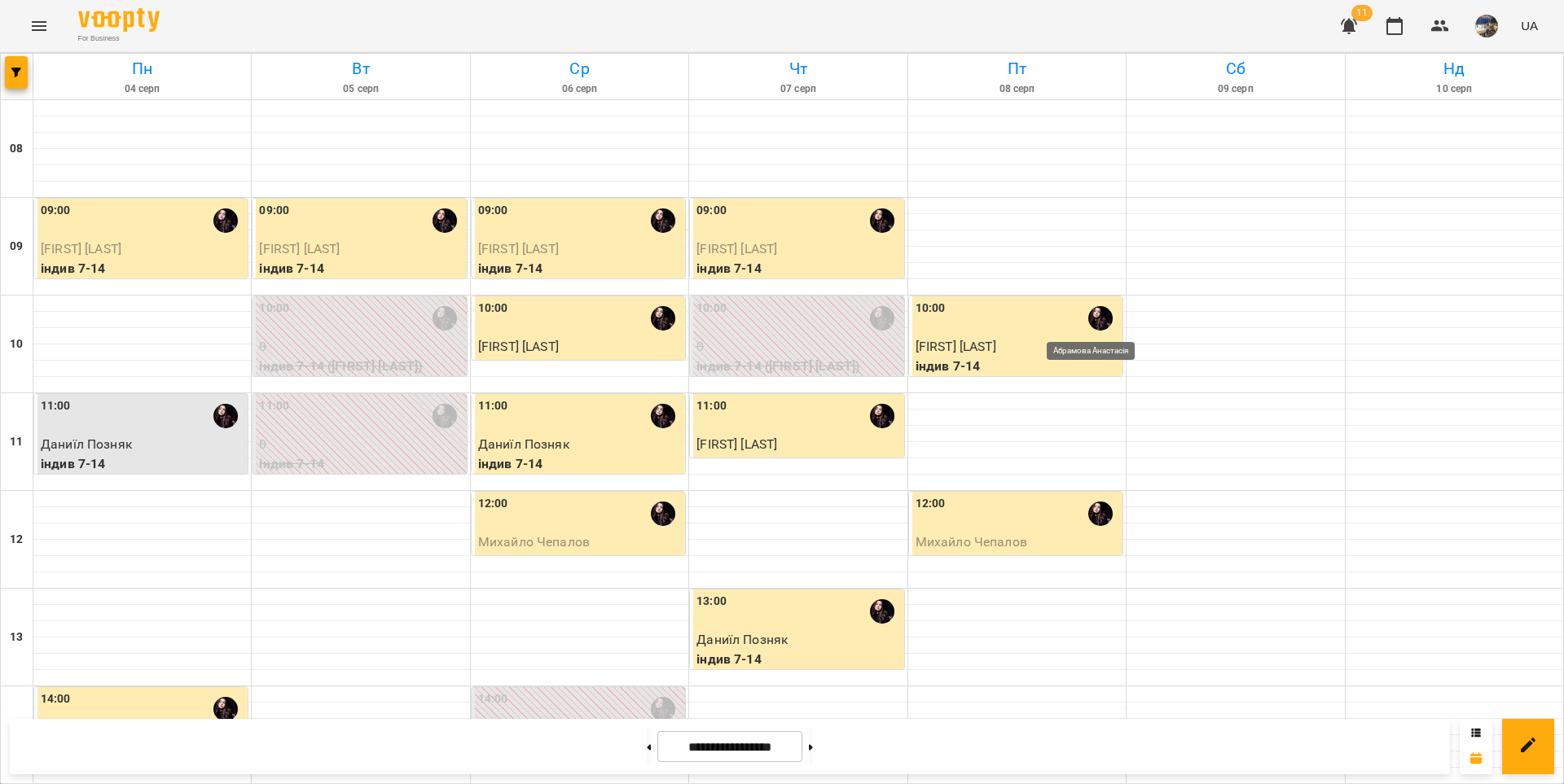 click at bounding box center (1101, 318) 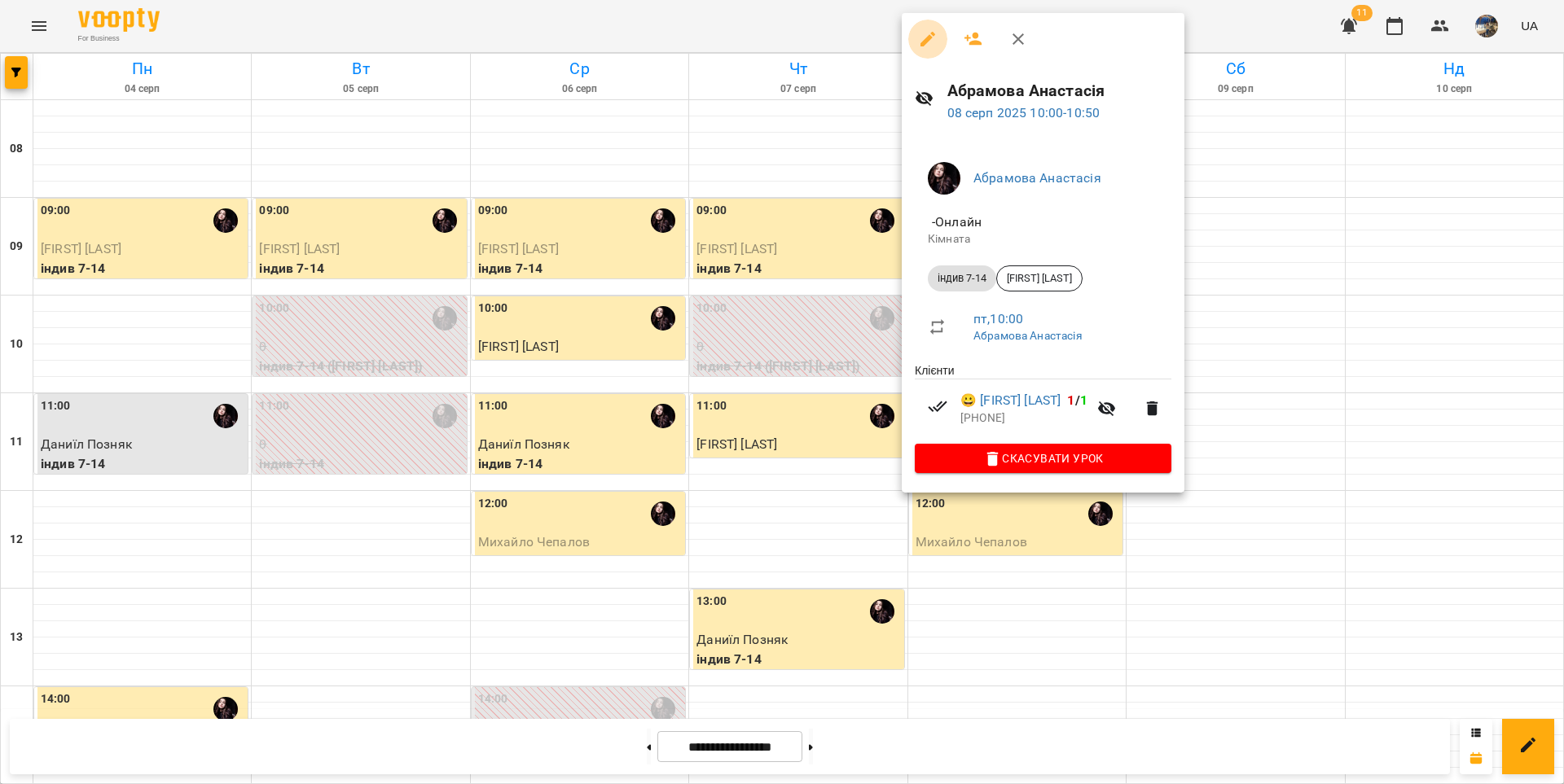 click 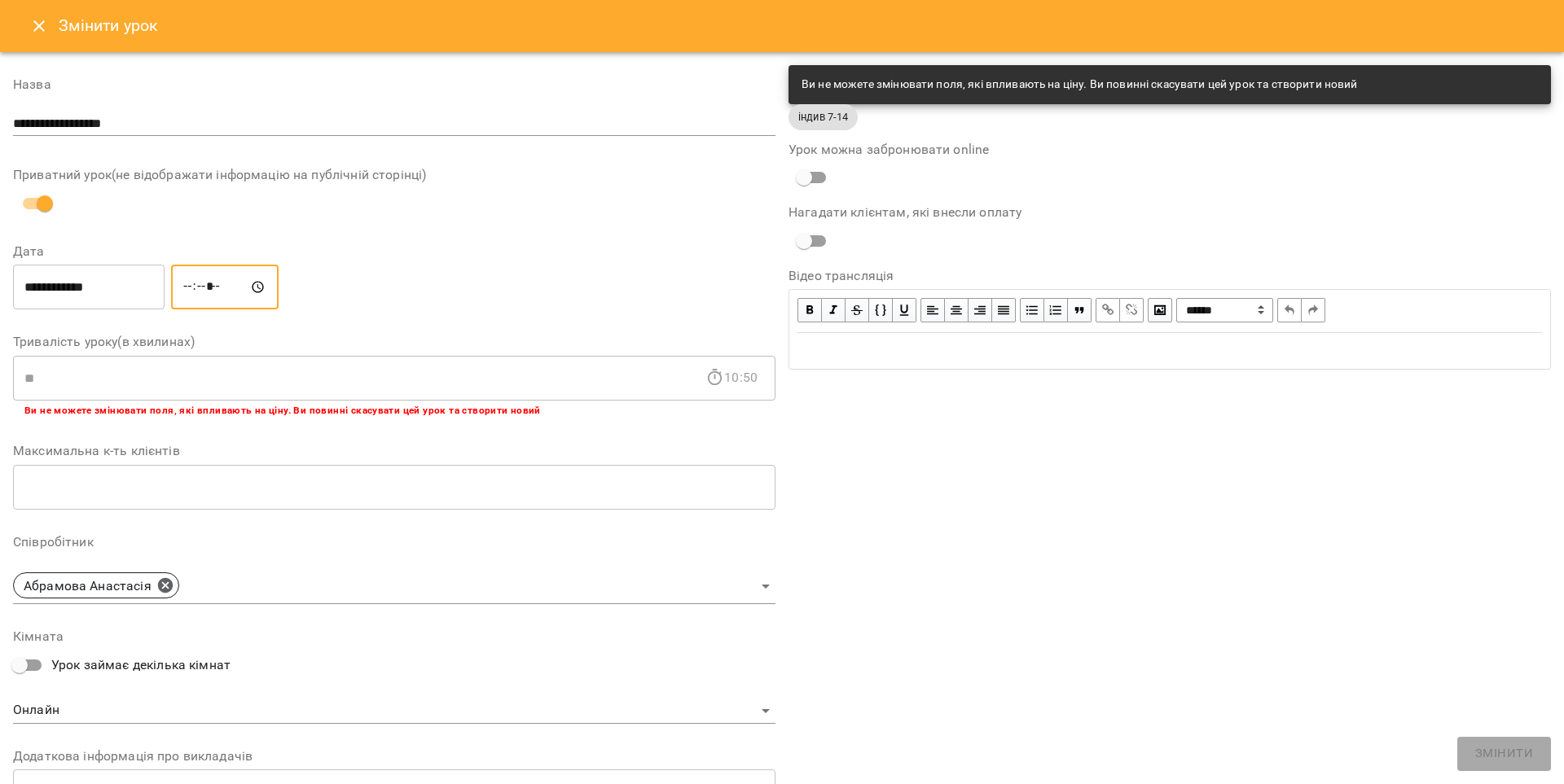 click on "*****" at bounding box center (225, 287) 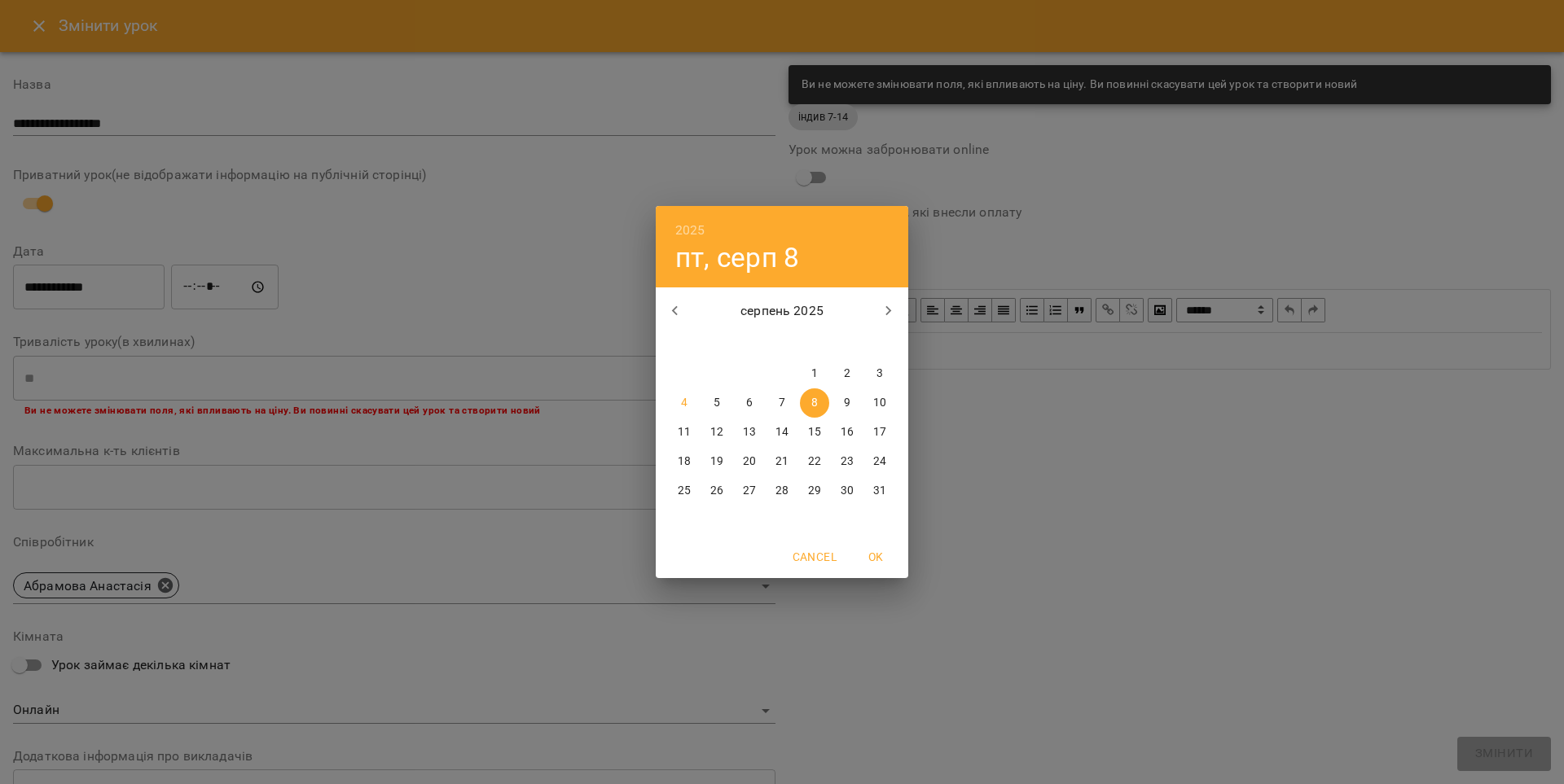 click on "7" at bounding box center [782, 403] 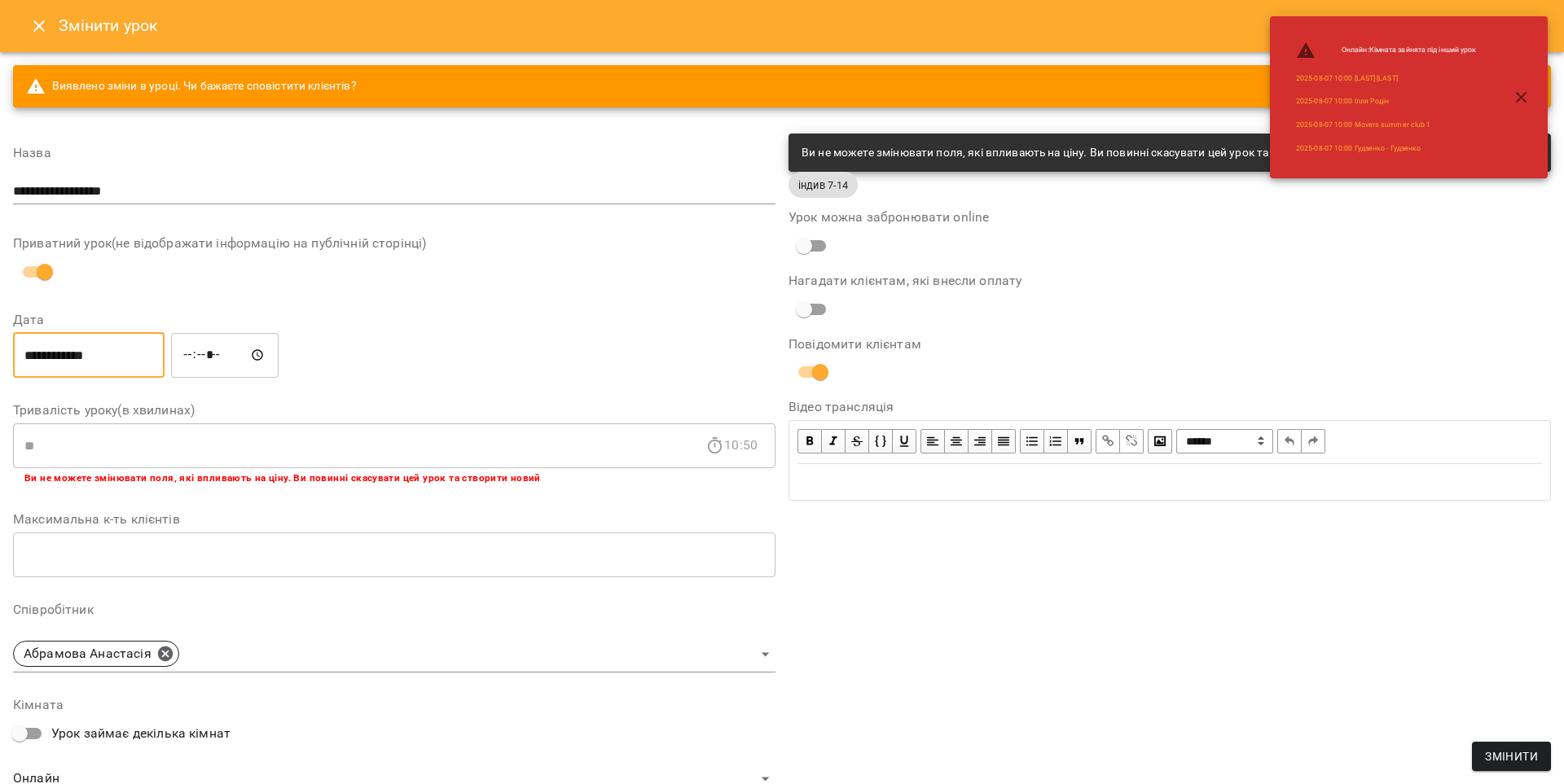 click on "Змінити" at bounding box center [1511, 756] 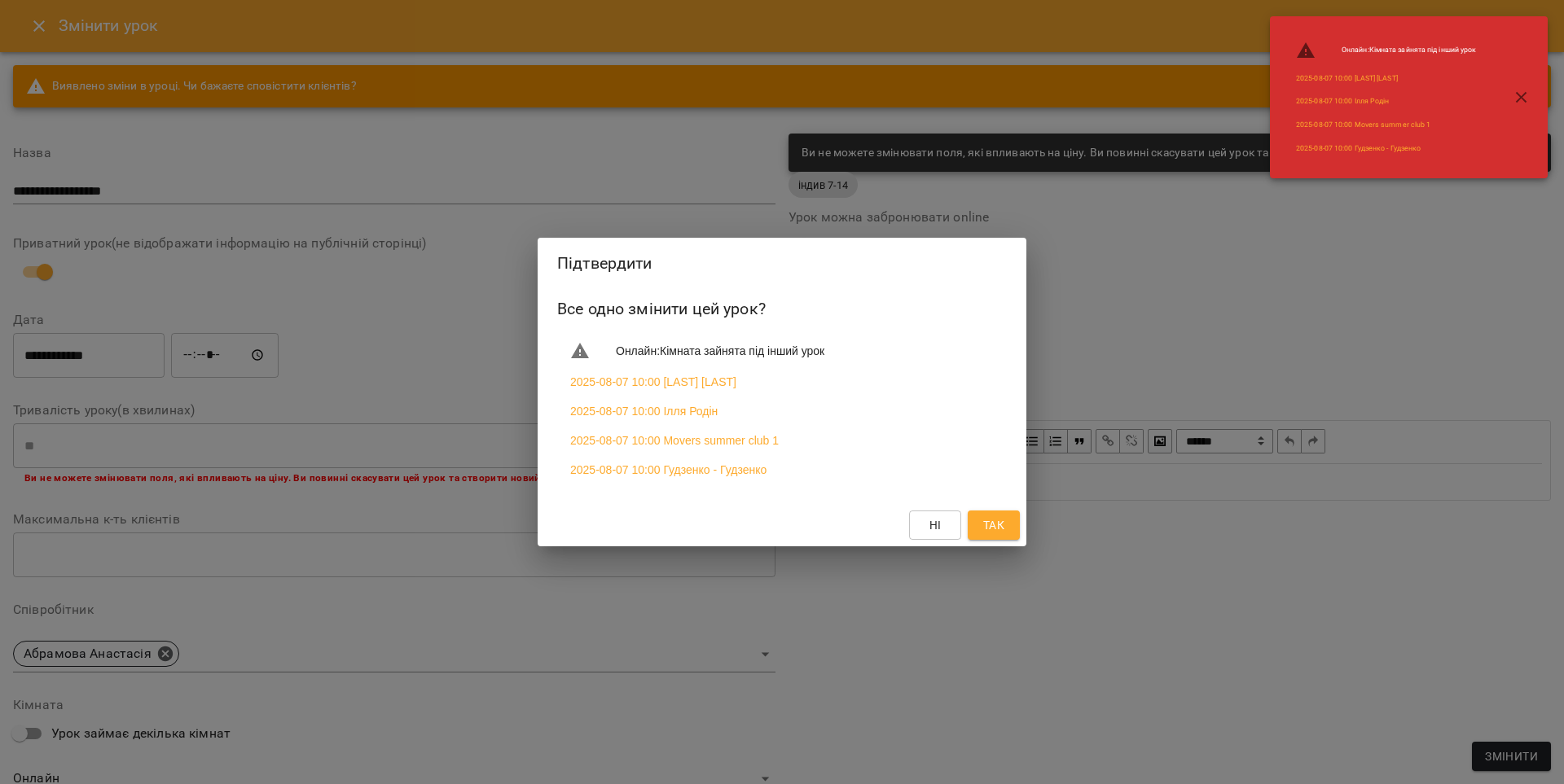 click on "Так" at bounding box center (994, 525) 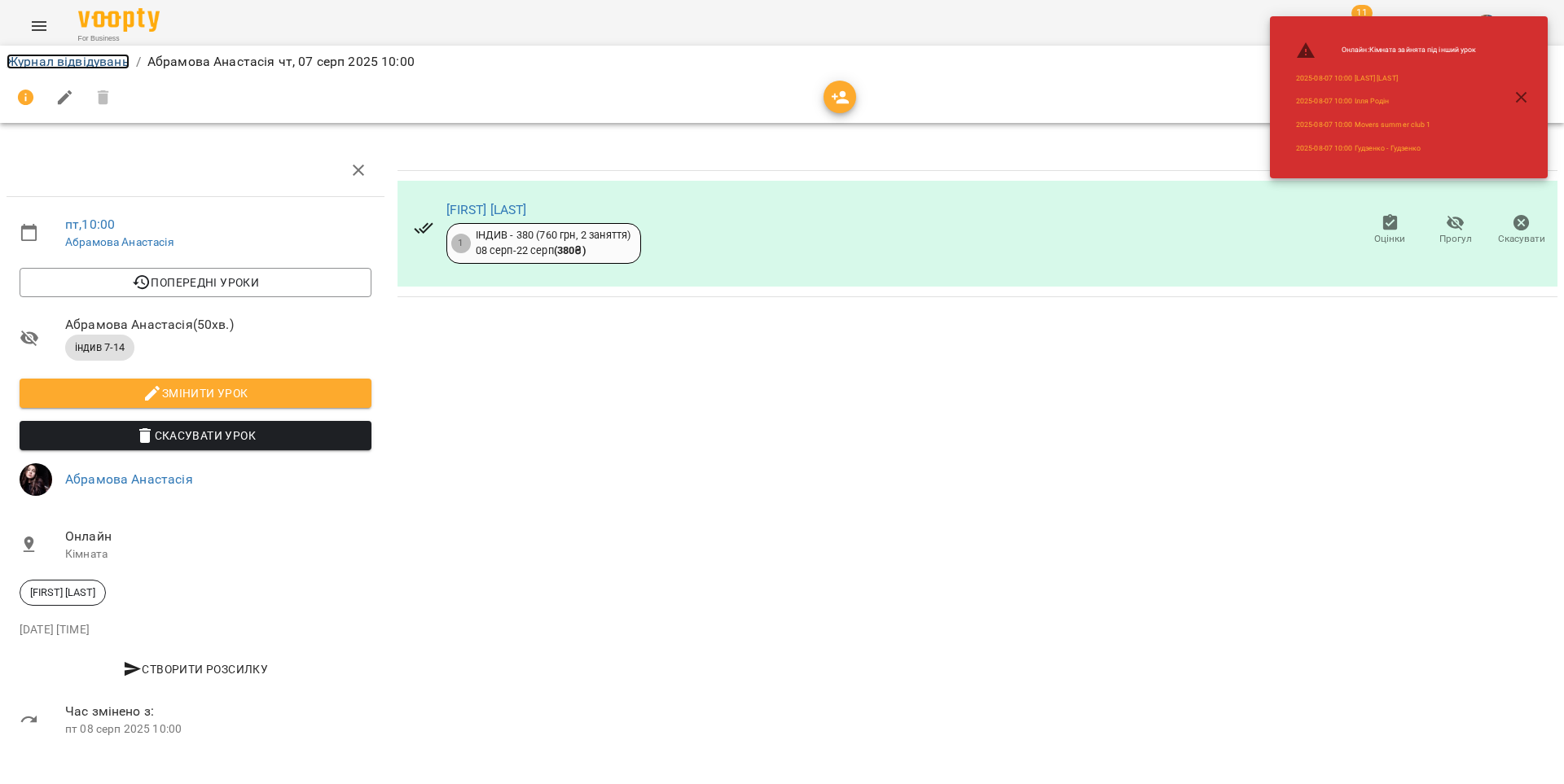drag, startPoint x: 81, startPoint y: 55, endPoint x: 470, endPoint y: 191, distance: 412.08858 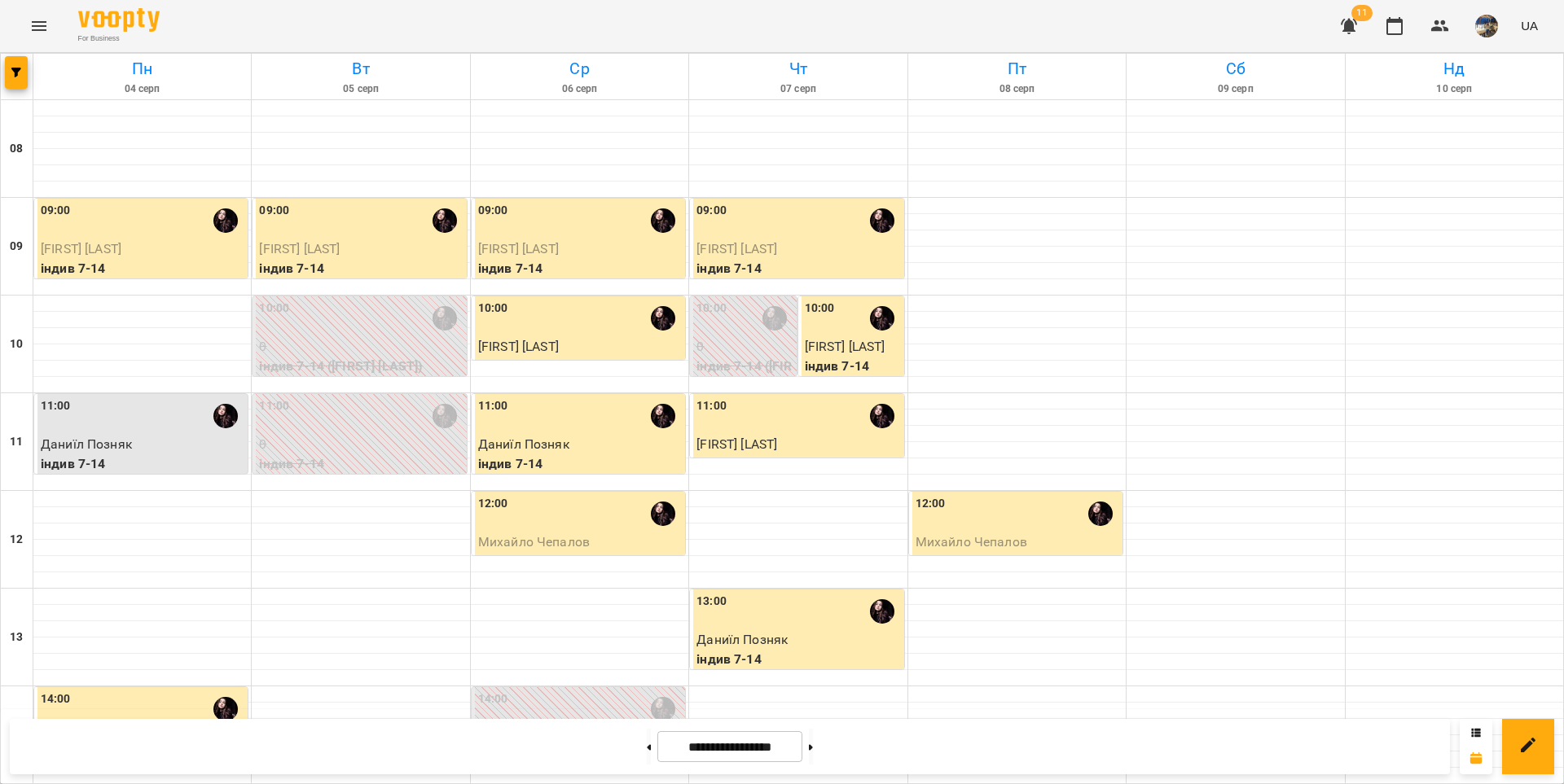 scroll, scrollTop: 554, scrollLeft: 0, axis: vertical 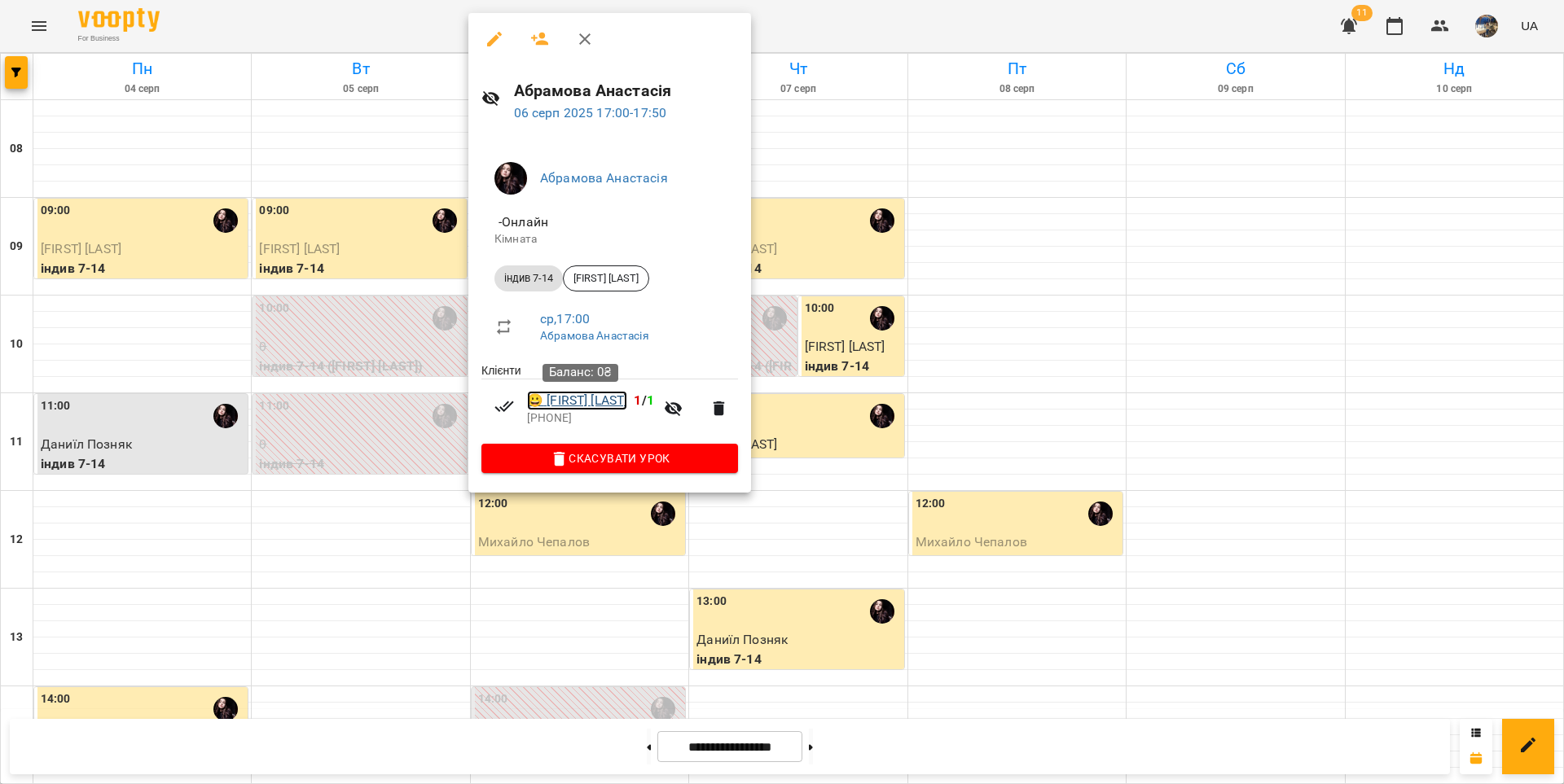 click on "😀   Авіталь Лахно" at bounding box center (577, 401) 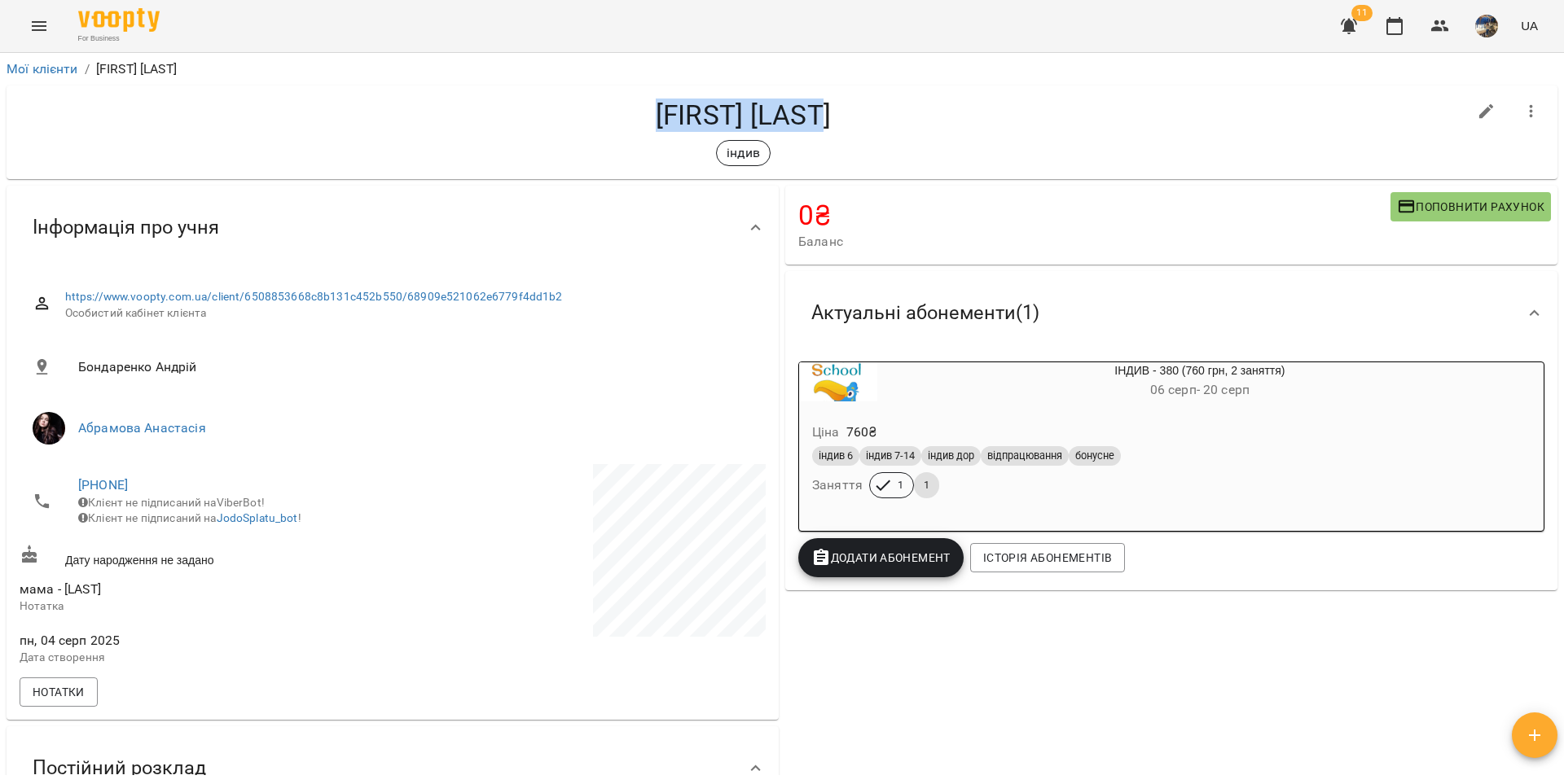 drag, startPoint x: 828, startPoint y: 115, endPoint x: 645, endPoint y: 122, distance: 183.13383 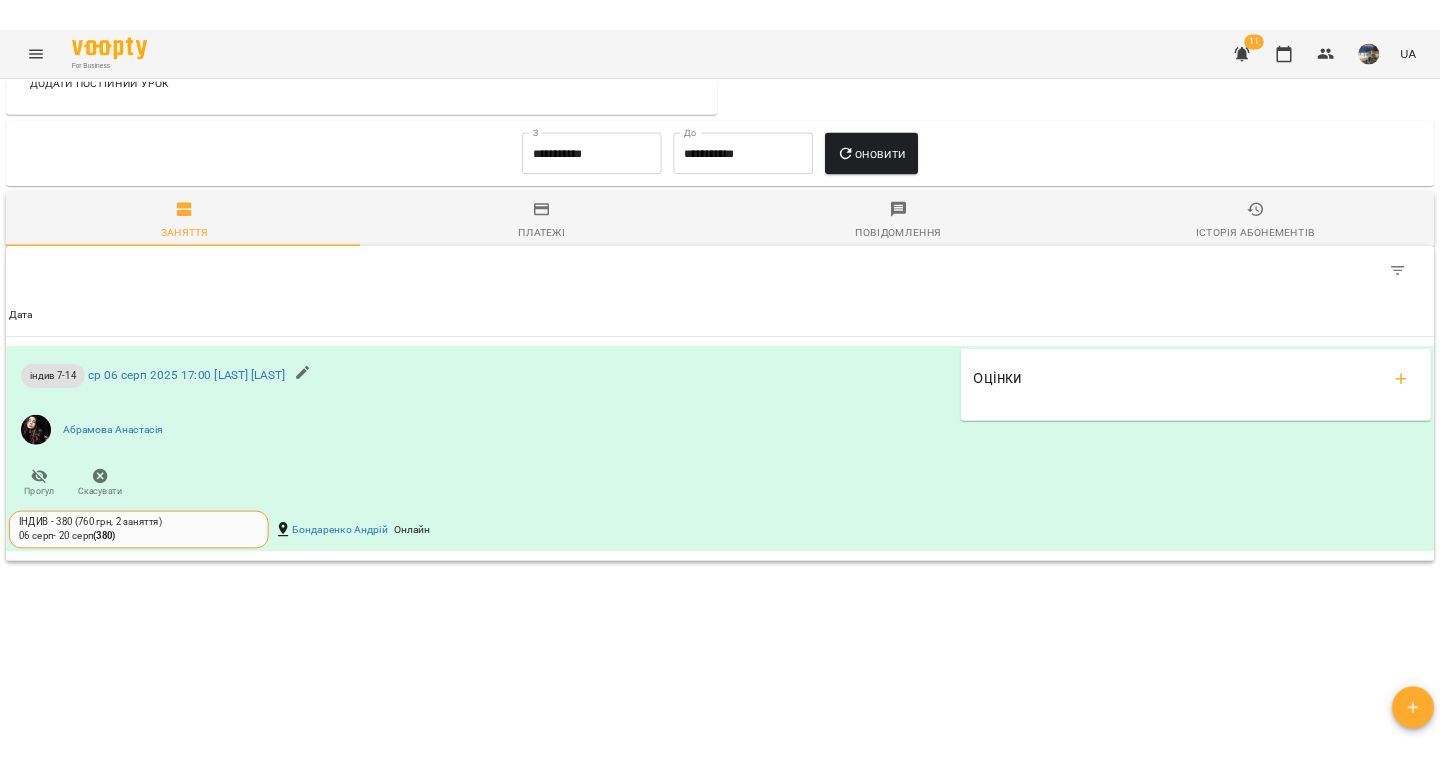 scroll, scrollTop: 0, scrollLeft: 0, axis: both 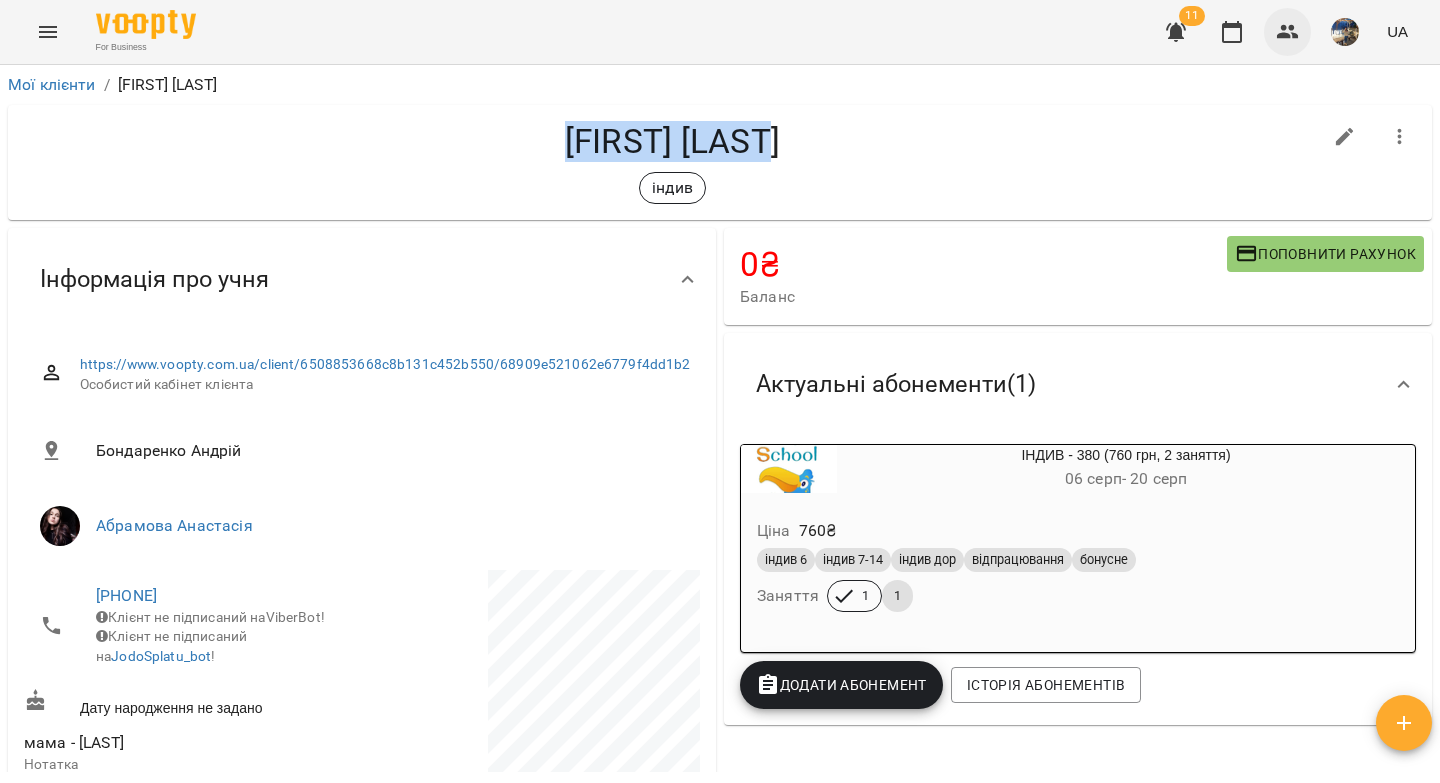 drag, startPoint x: 1287, startPoint y: 37, endPoint x: 1272, endPoint y: 40, distance: 15.297058 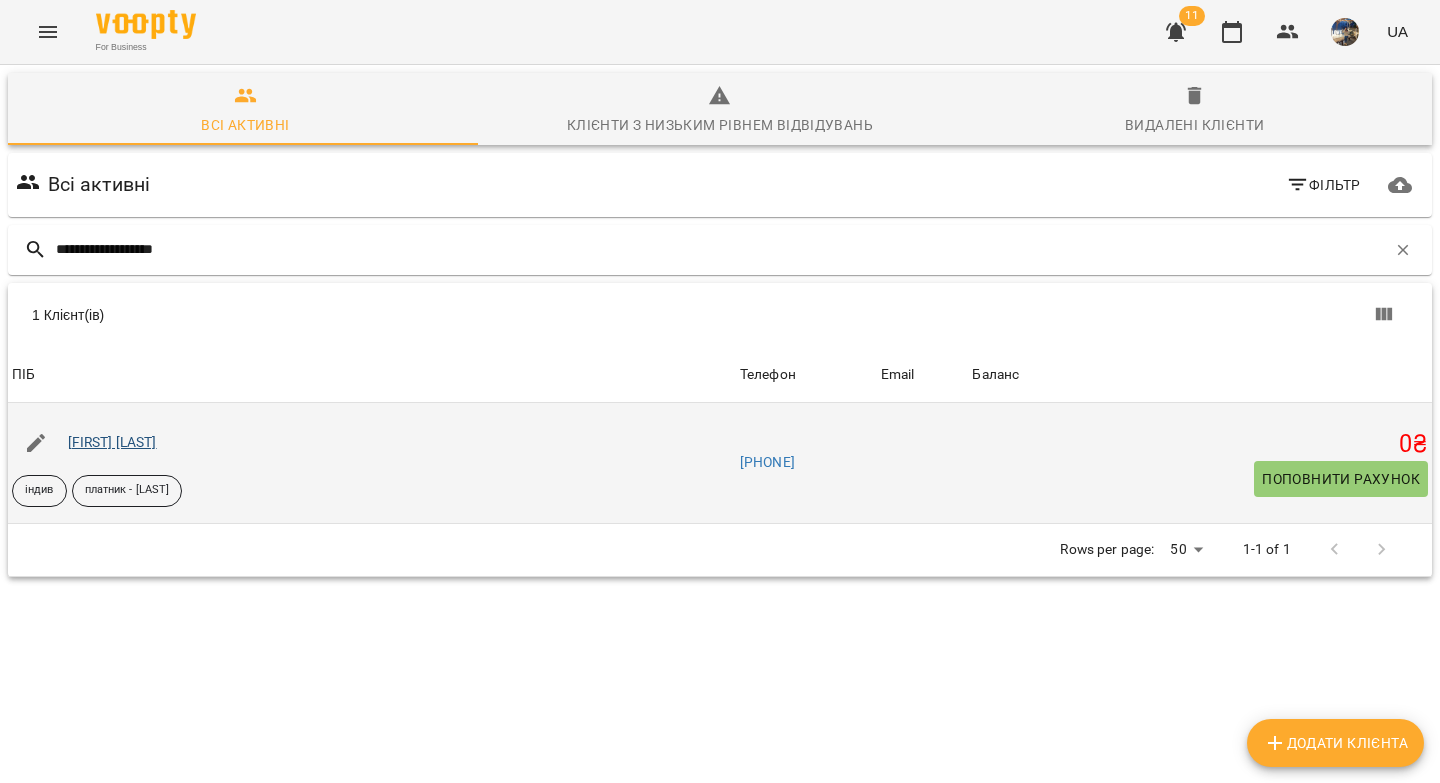 type on "**********" 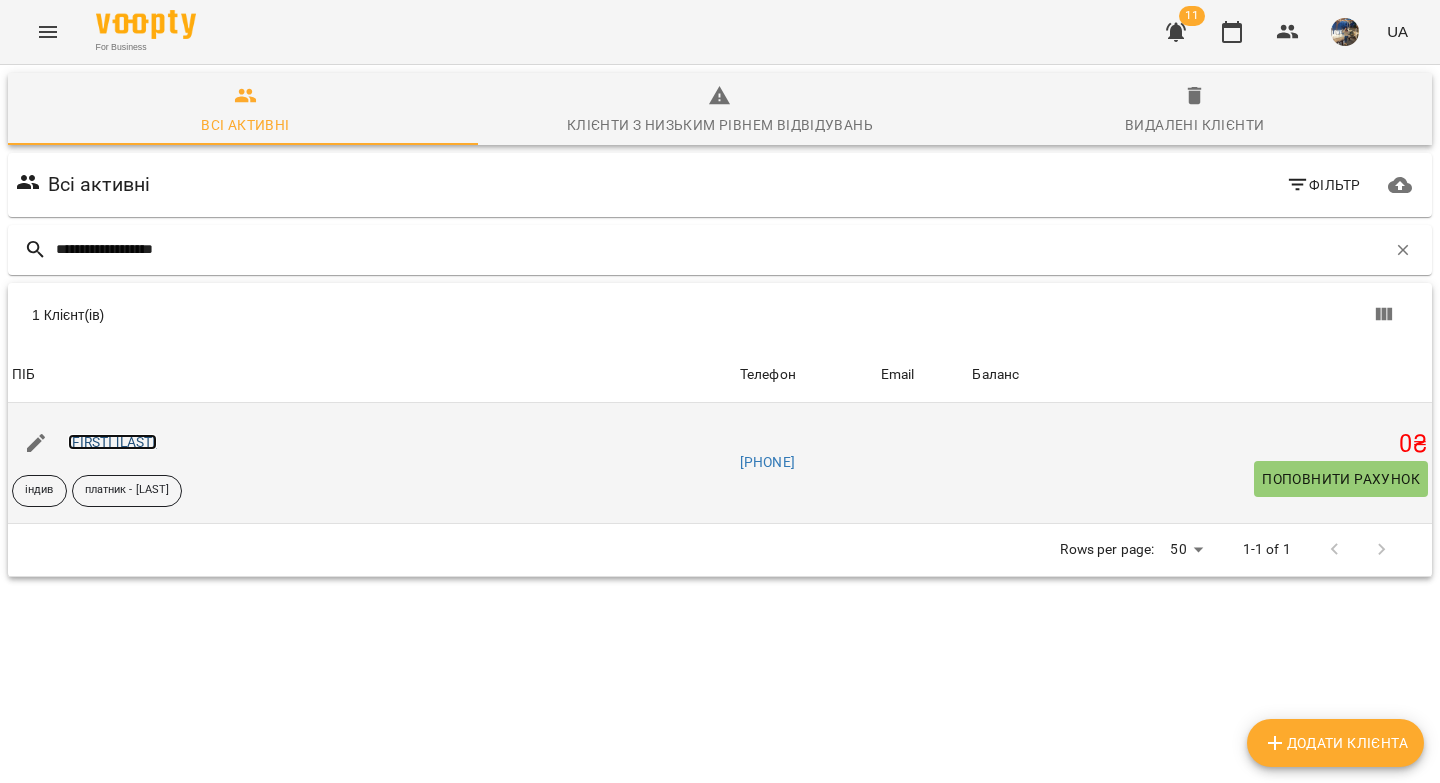 click on "Назарій Ковташинець" at bounding box center [112, 442] 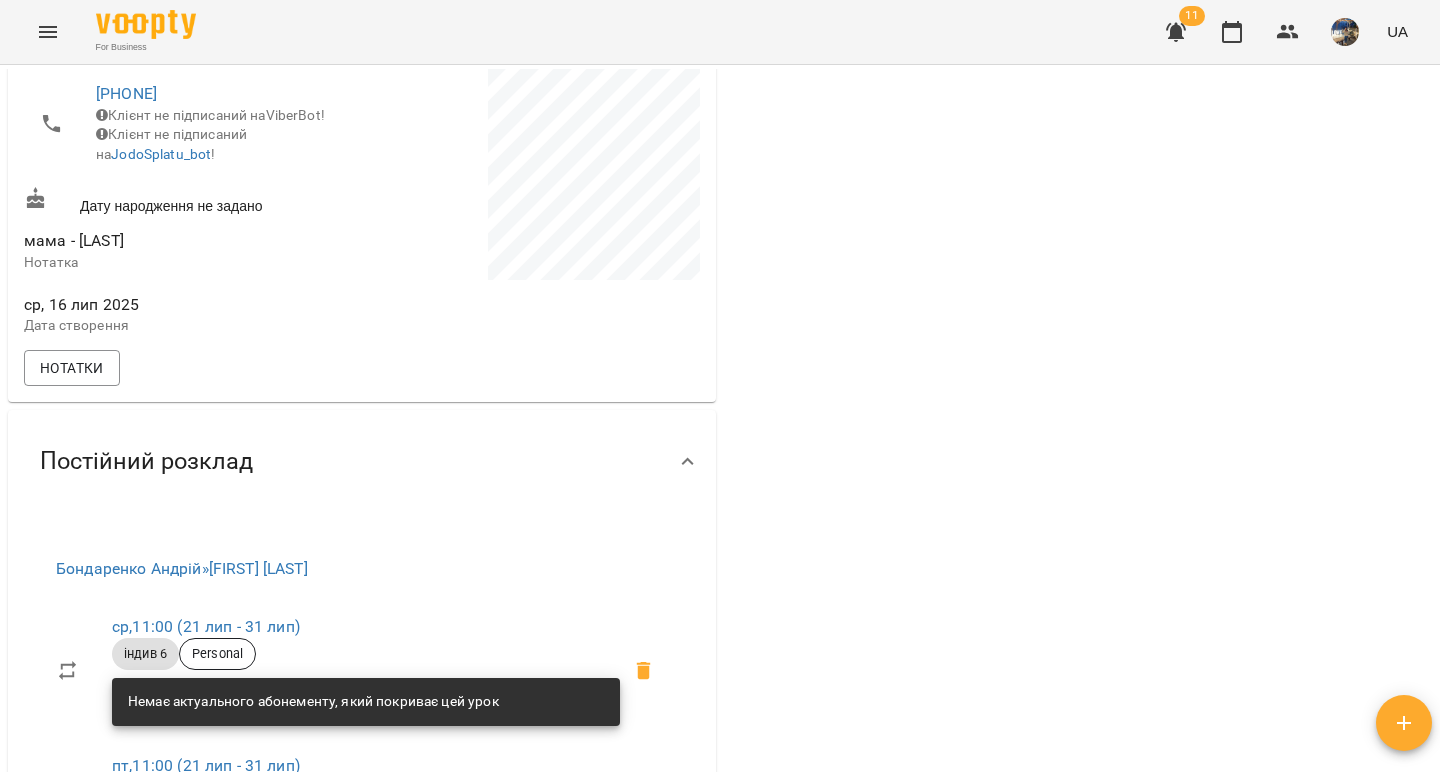 scroll, scrollTop: 569, scrollLeft: 0, axis: vertical 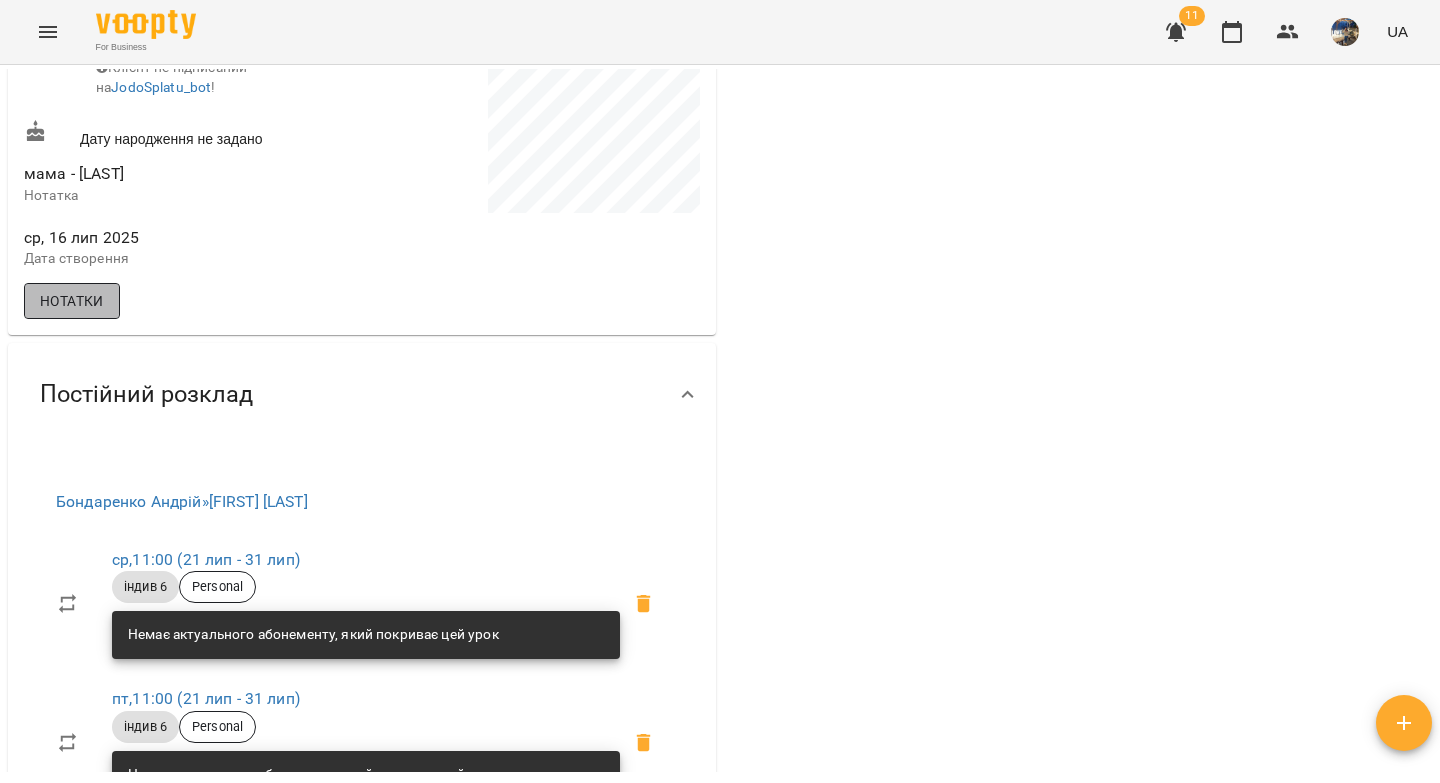 click on "Нотатки" at bounding box center (72, 301) 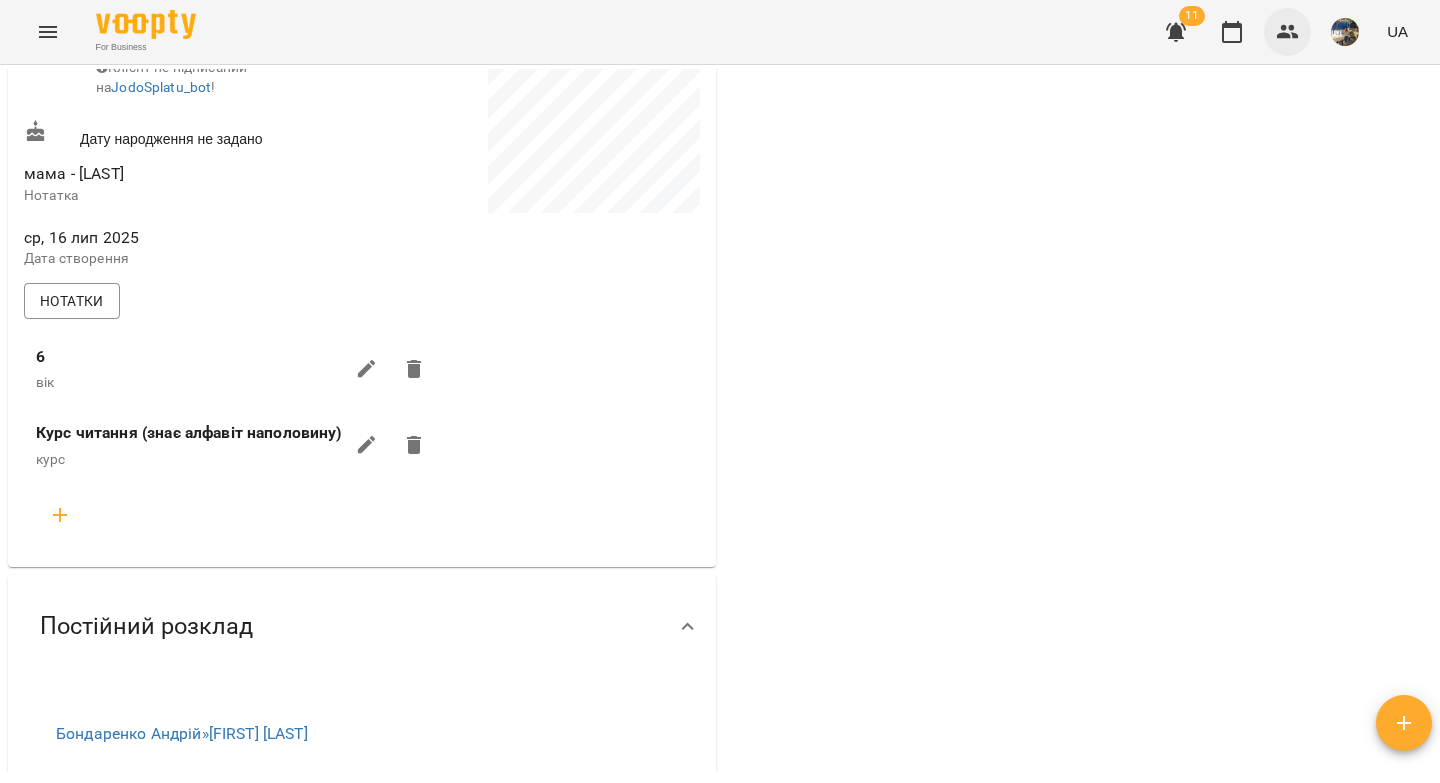 click 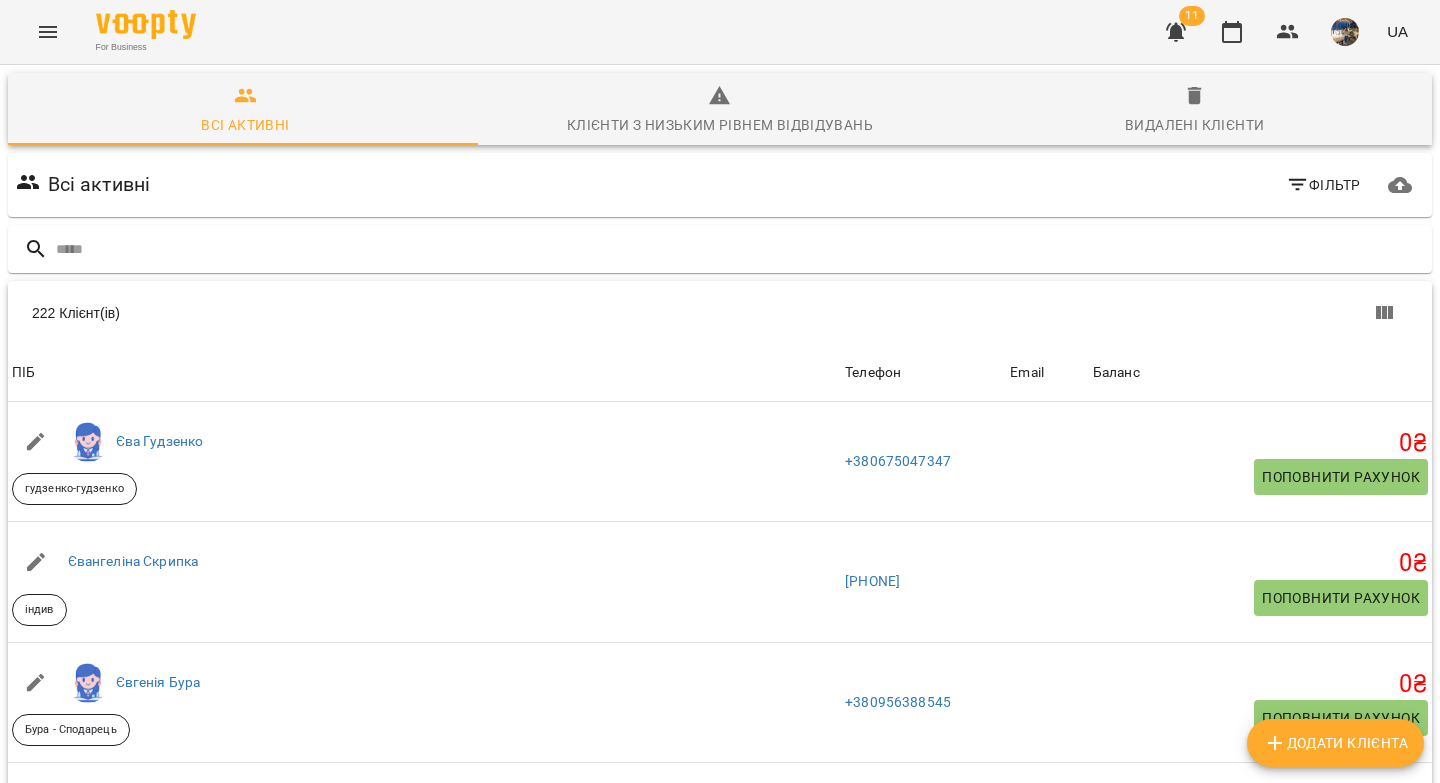 type on "**********" 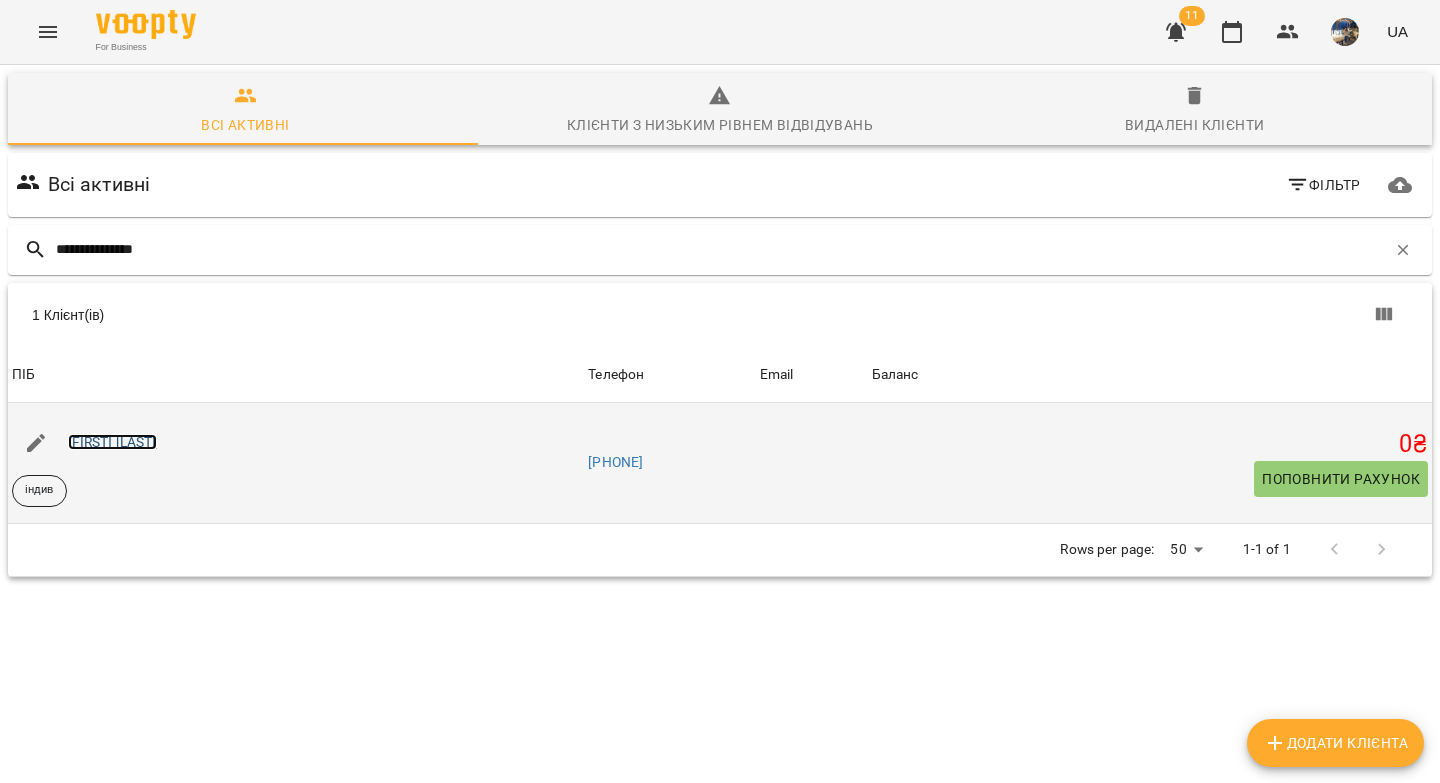 click on "[FIRST] [LAST]" at bounding box center [112, 442] 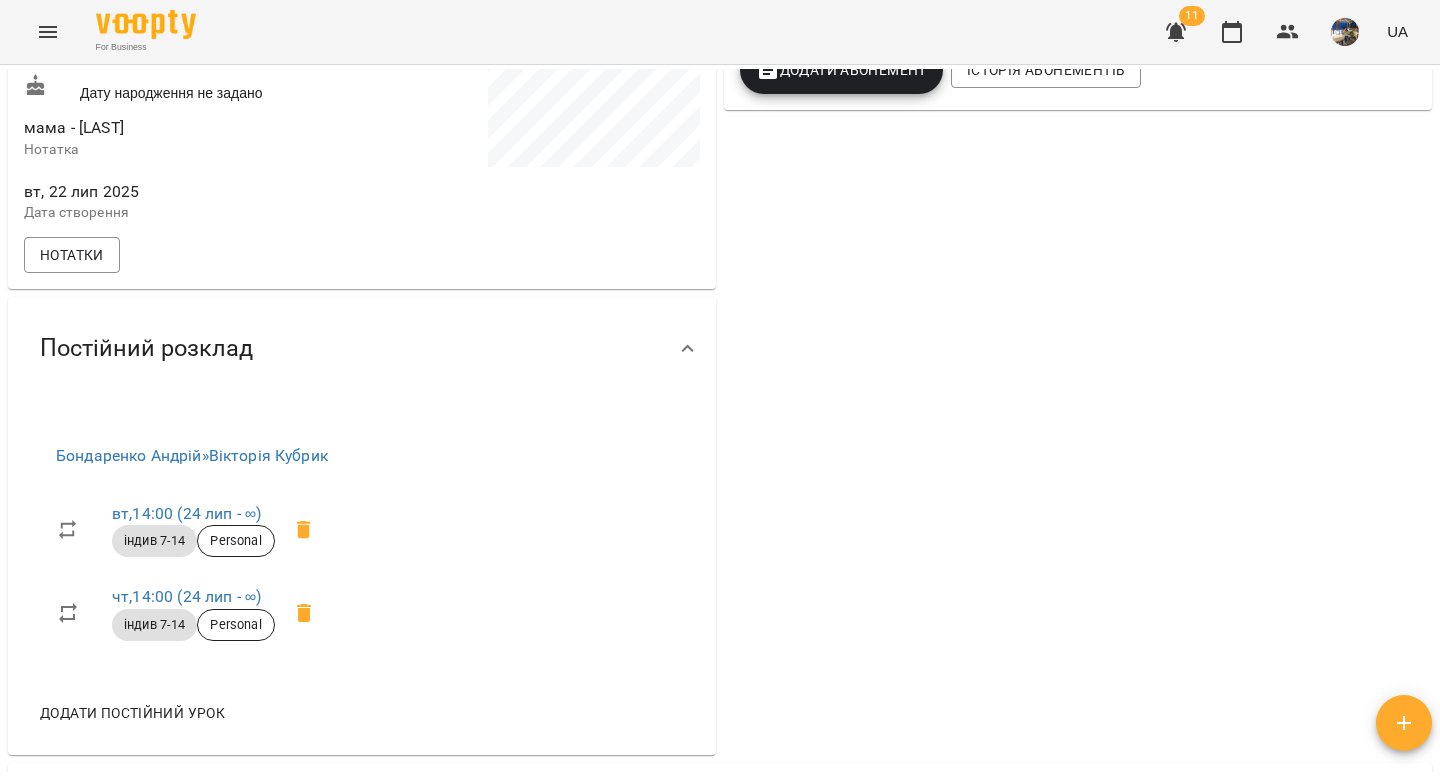 scroll, scrollTop: 630, scrollLeft: 0, axis: vertical 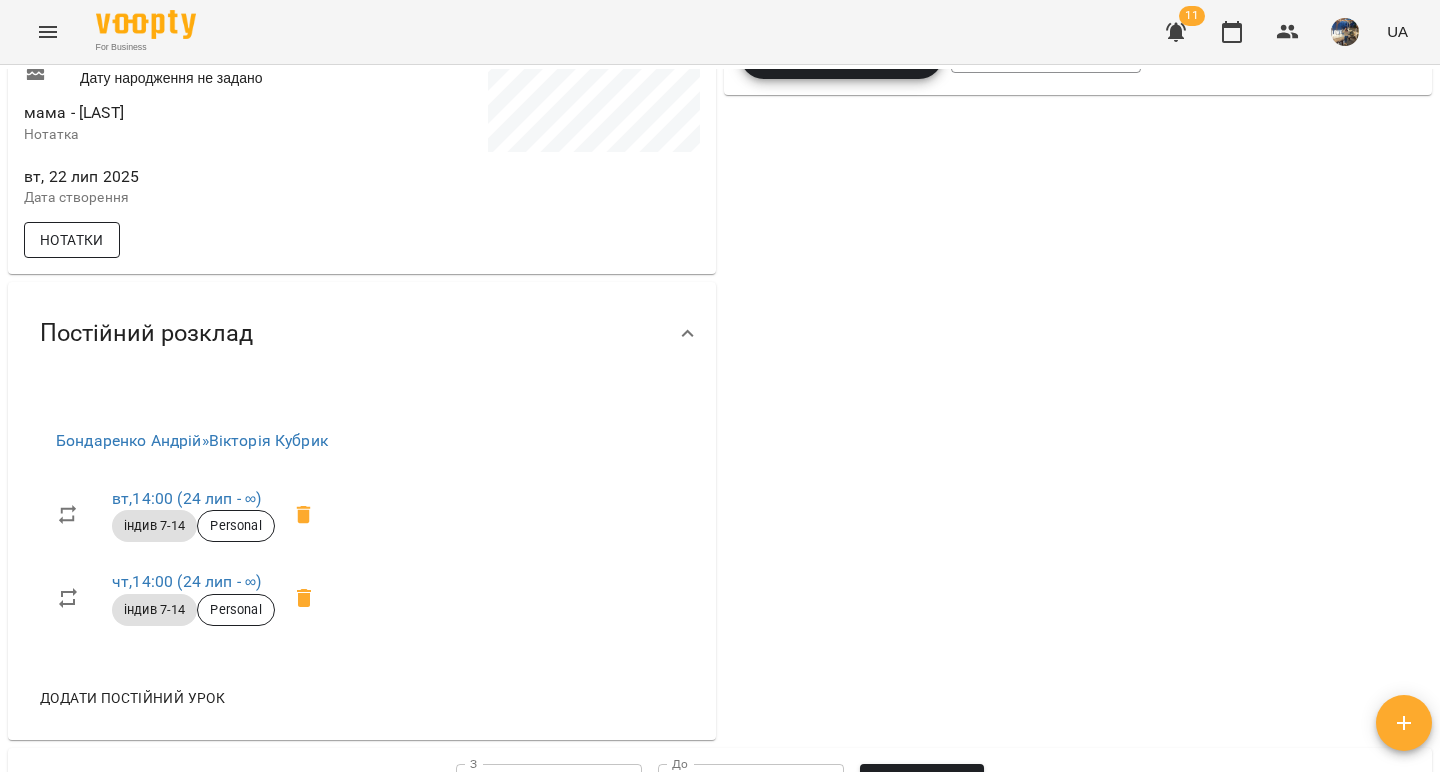 click on "Нотатки" at bounding box center (72, 240) 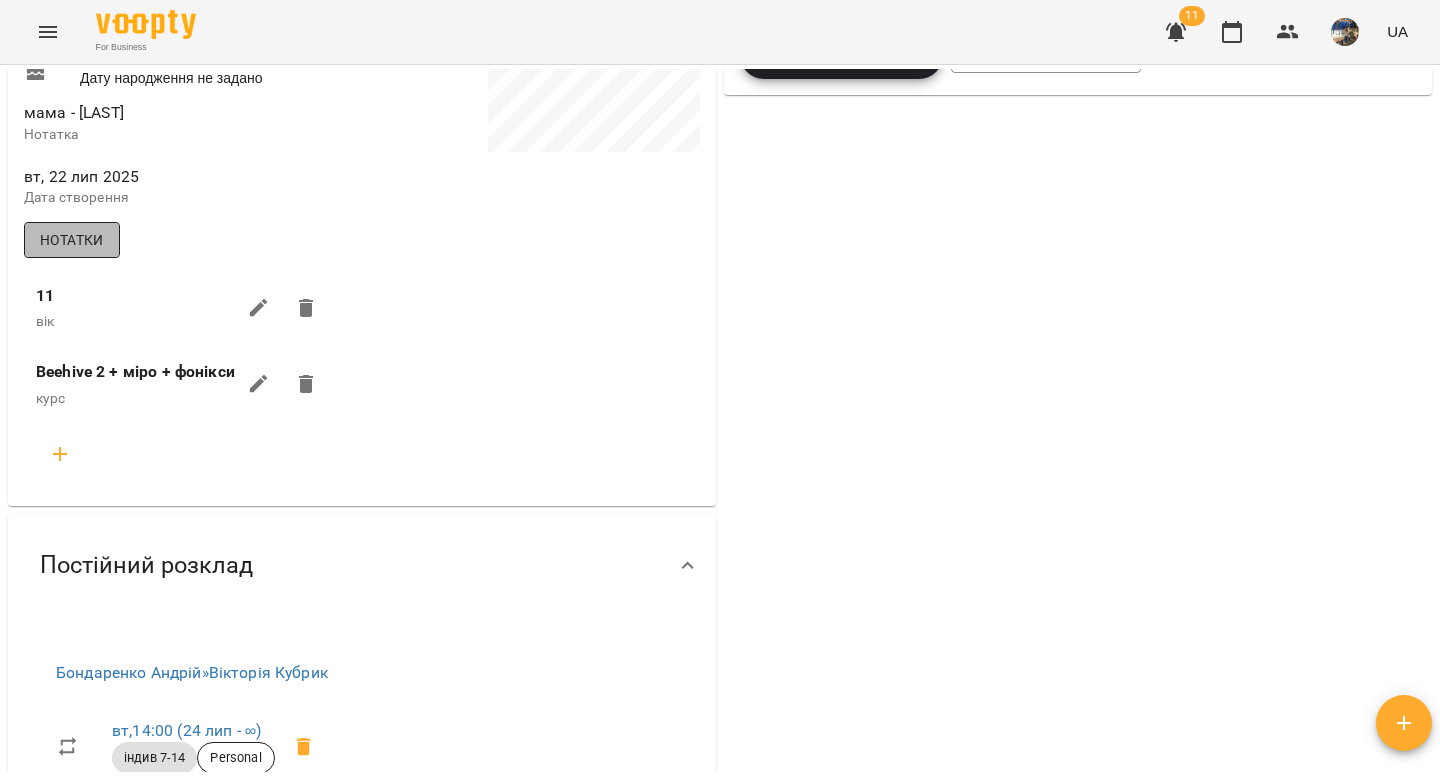 click on "Нотатки" at bounding box center [72, 240] 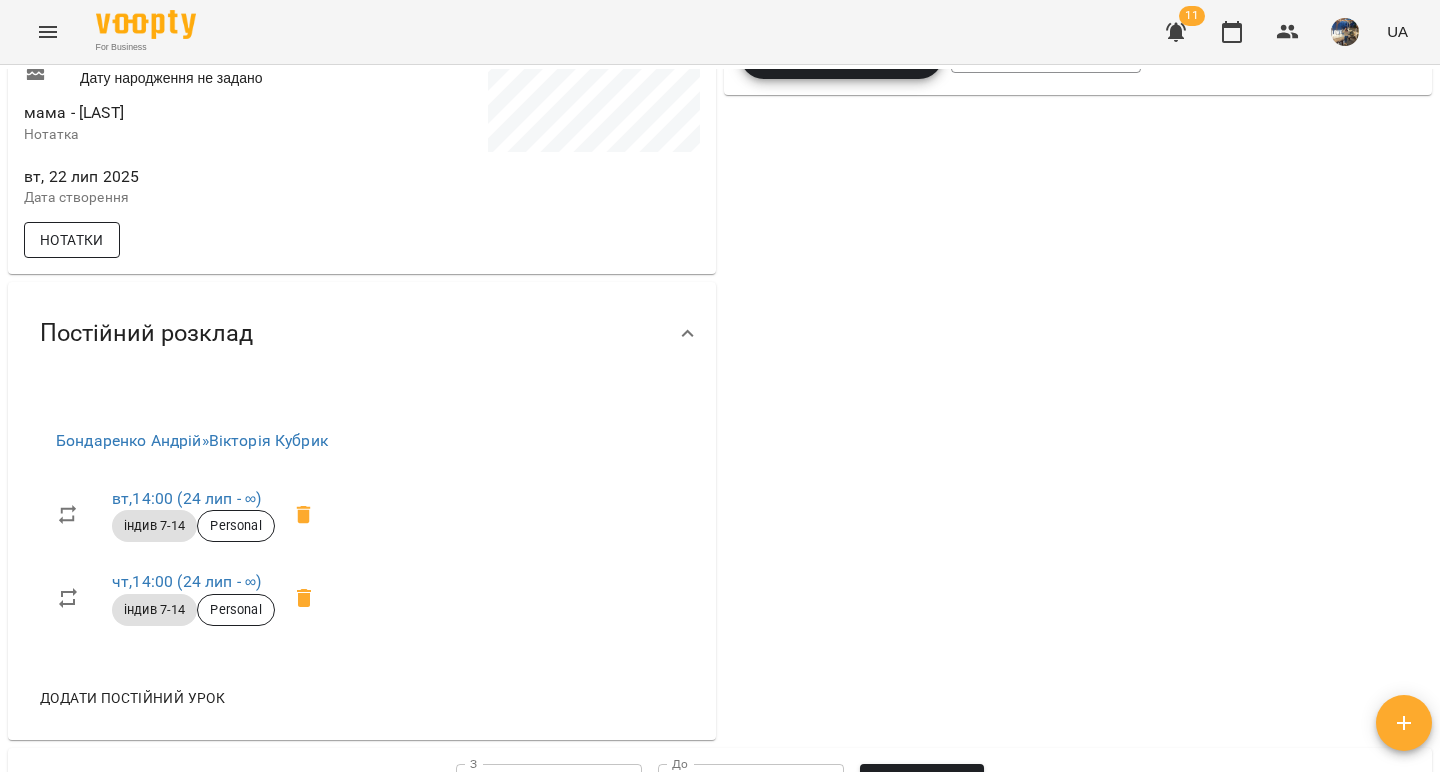 click on "Нотатки" at bounding box center [72, 240] 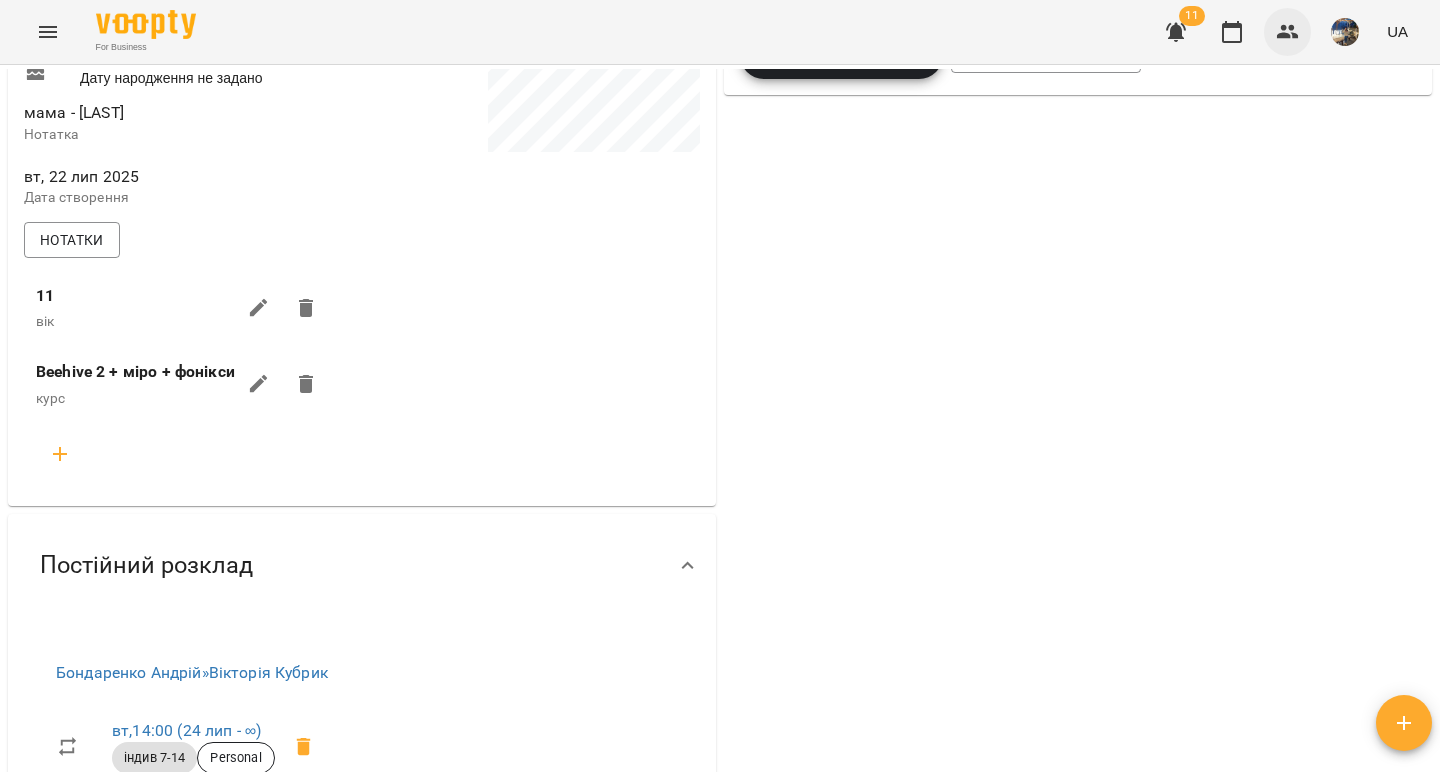 click 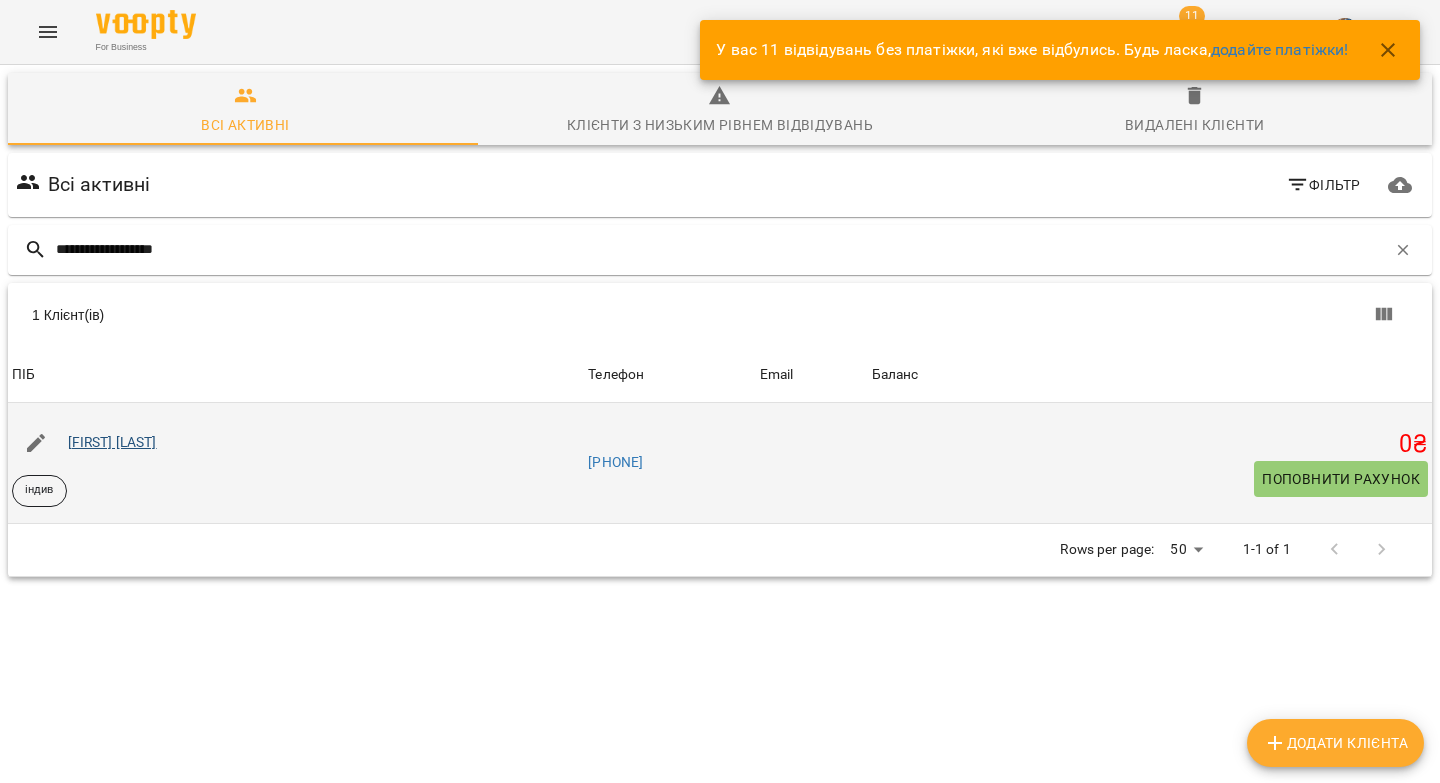 type on "**********" 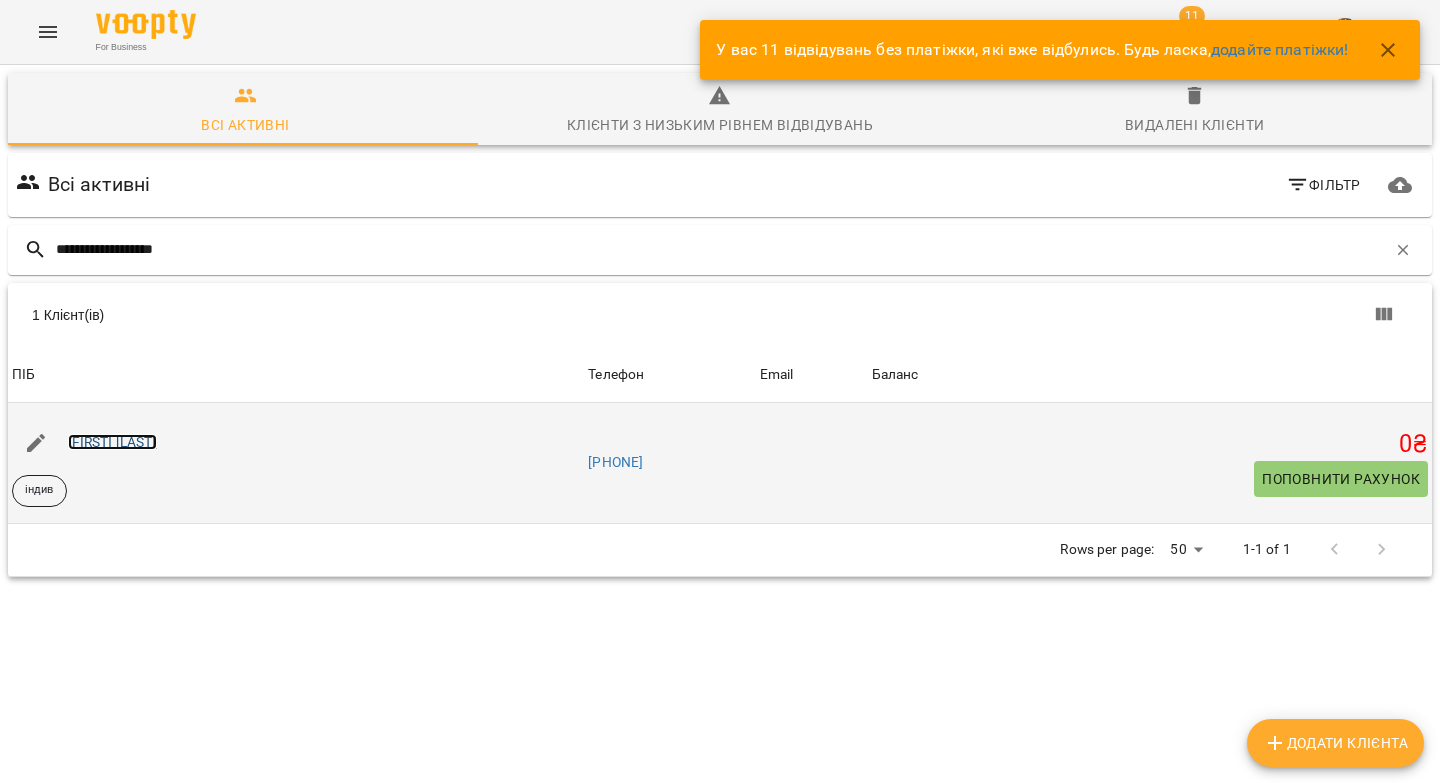 click on "[FIRST] [LAST]" at bounding box center [112, 442] 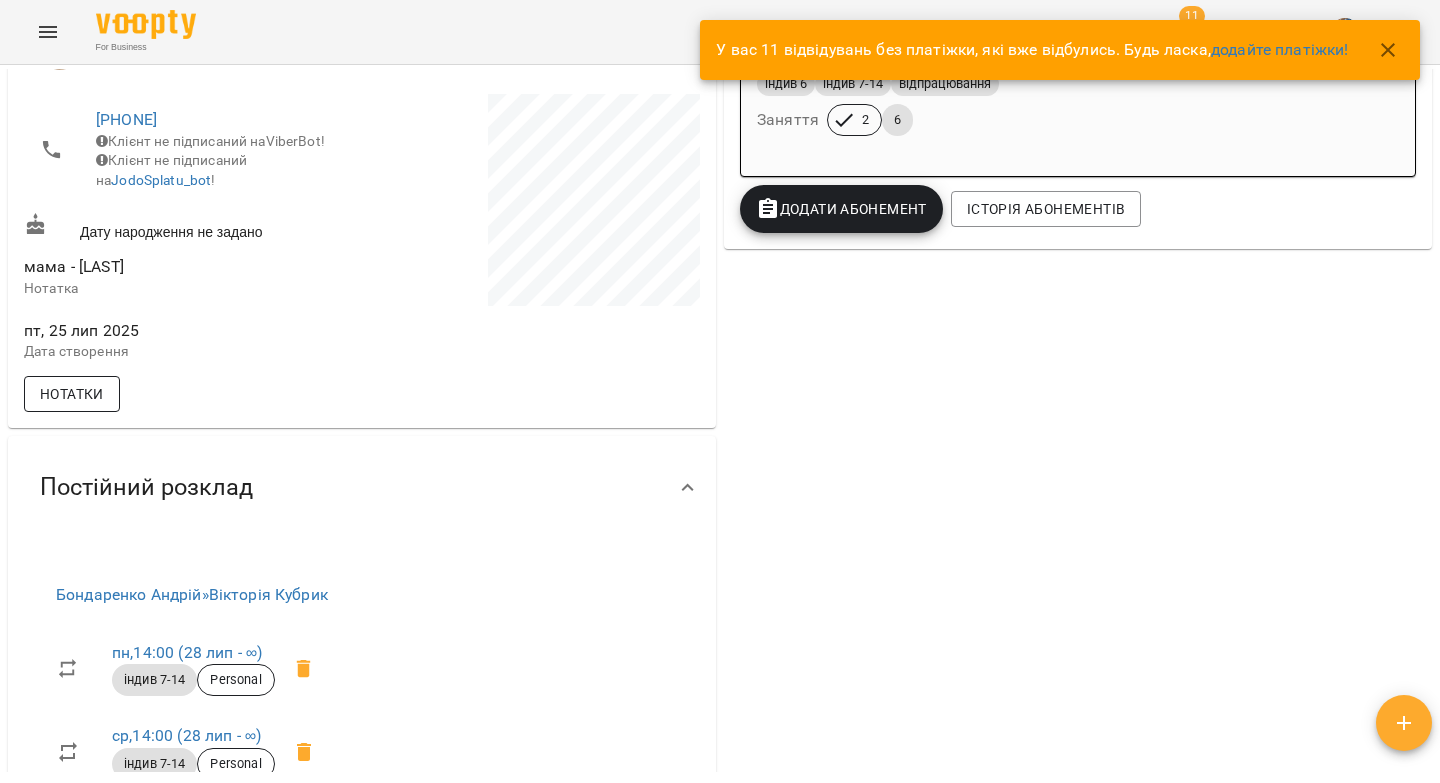scroll, scrollTop: 486, scrollLeft: 0, axis: vertical 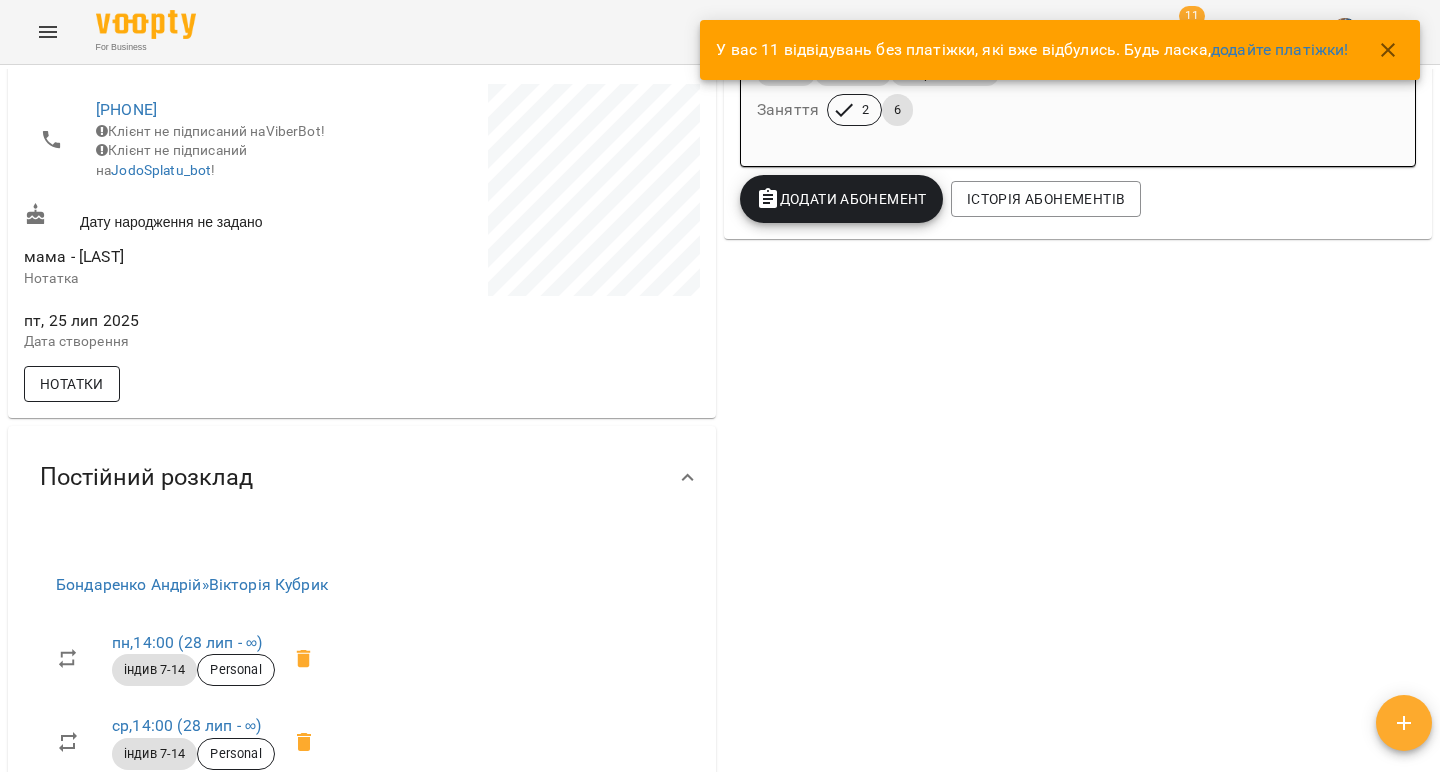 click on "Нотатки" at bounding box center (72, 384) 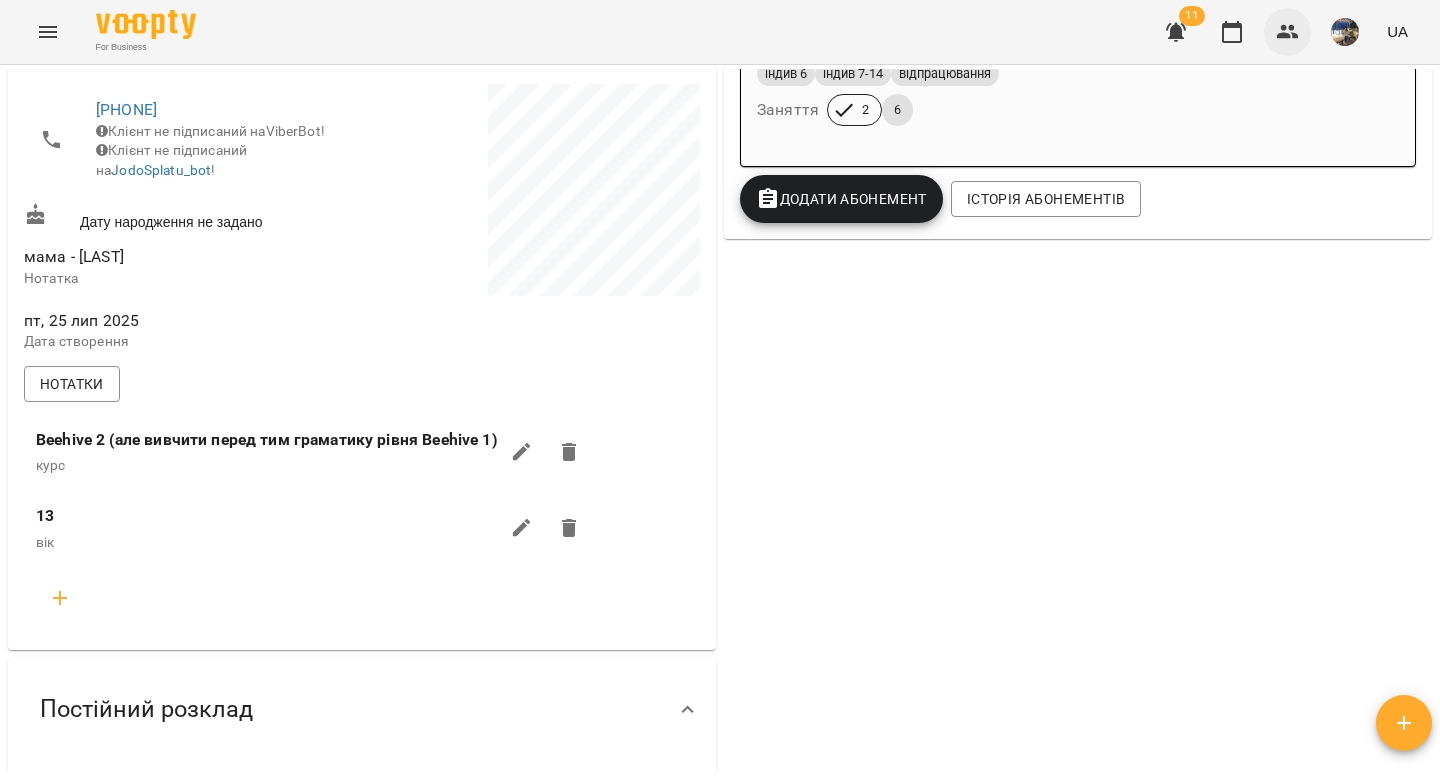 click 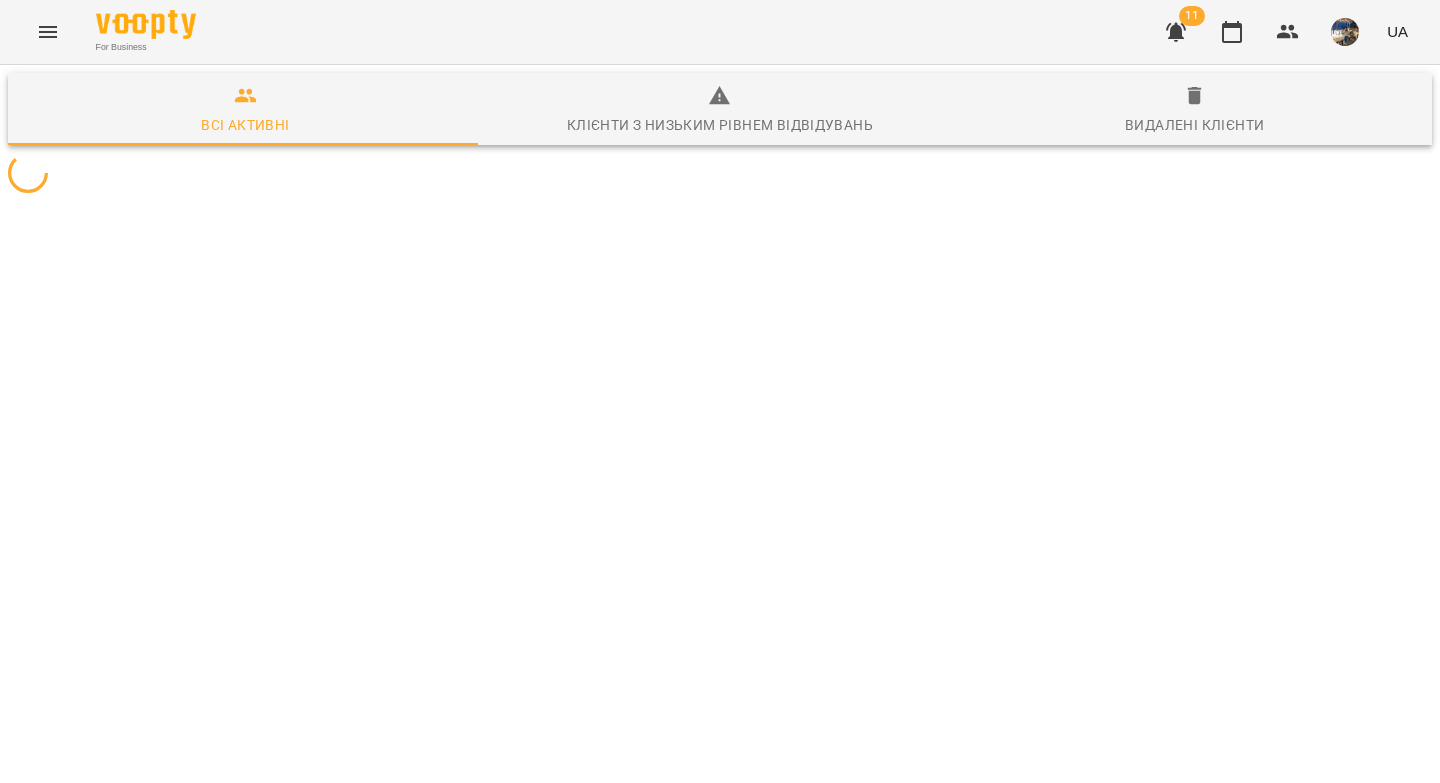 type 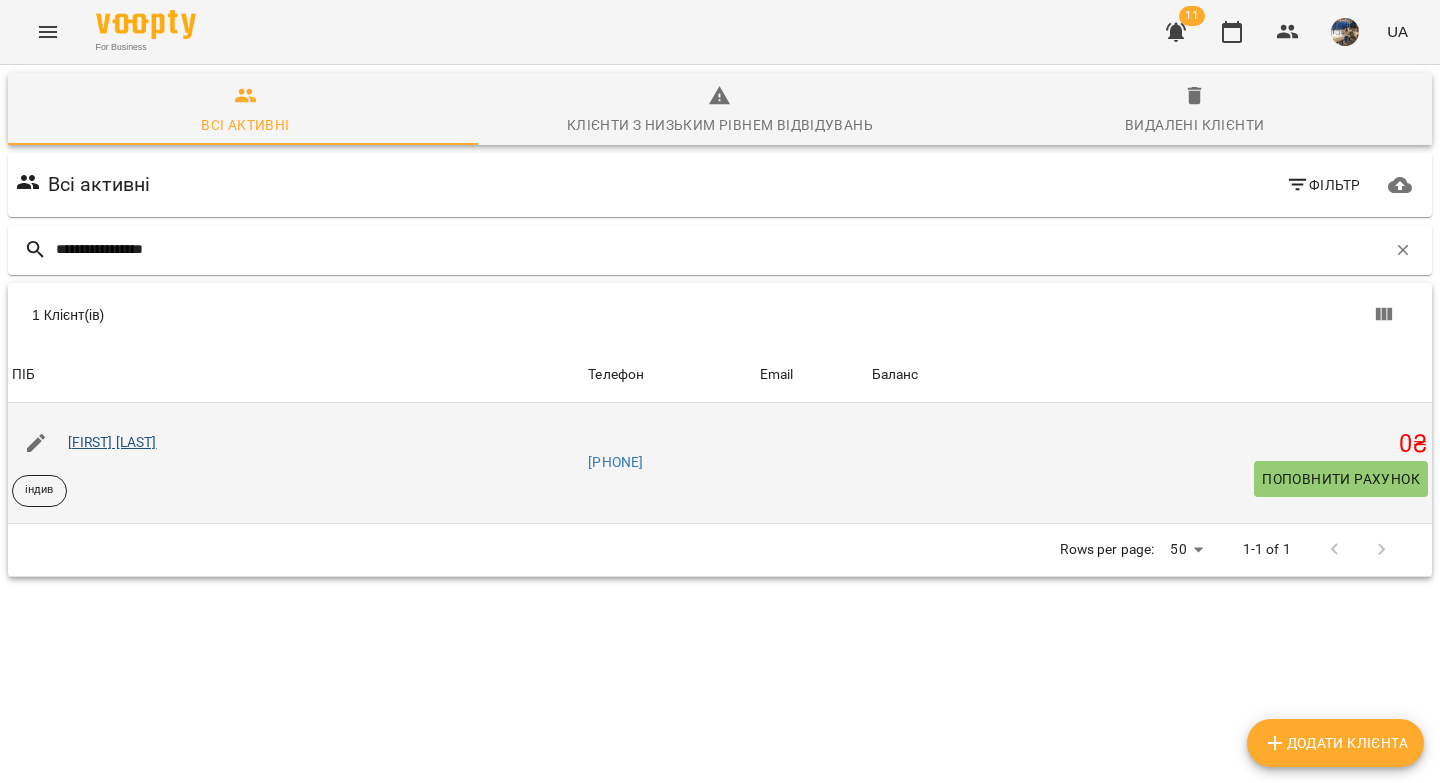 type on "**********" 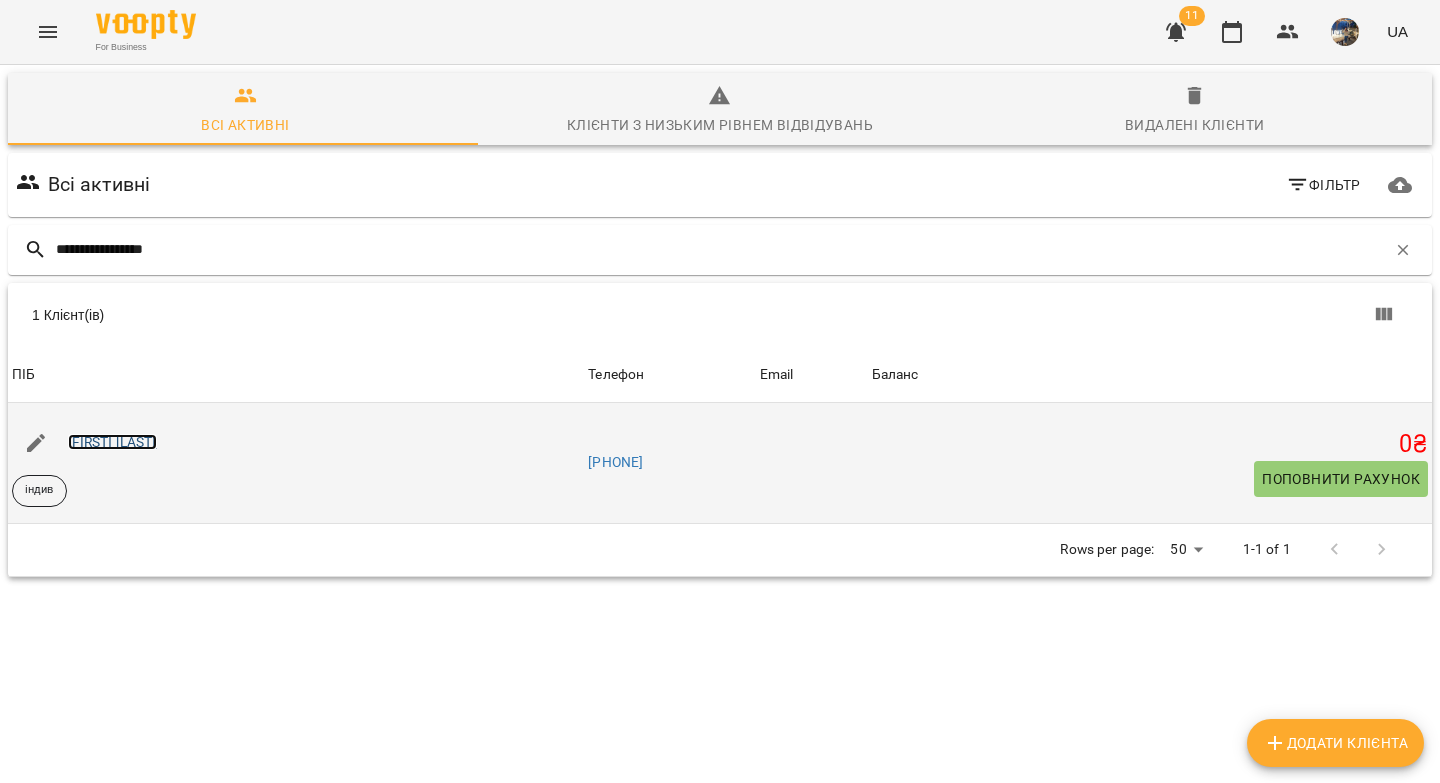 click on "[FIRST] [LAST]" at bounding box center (112, 442) 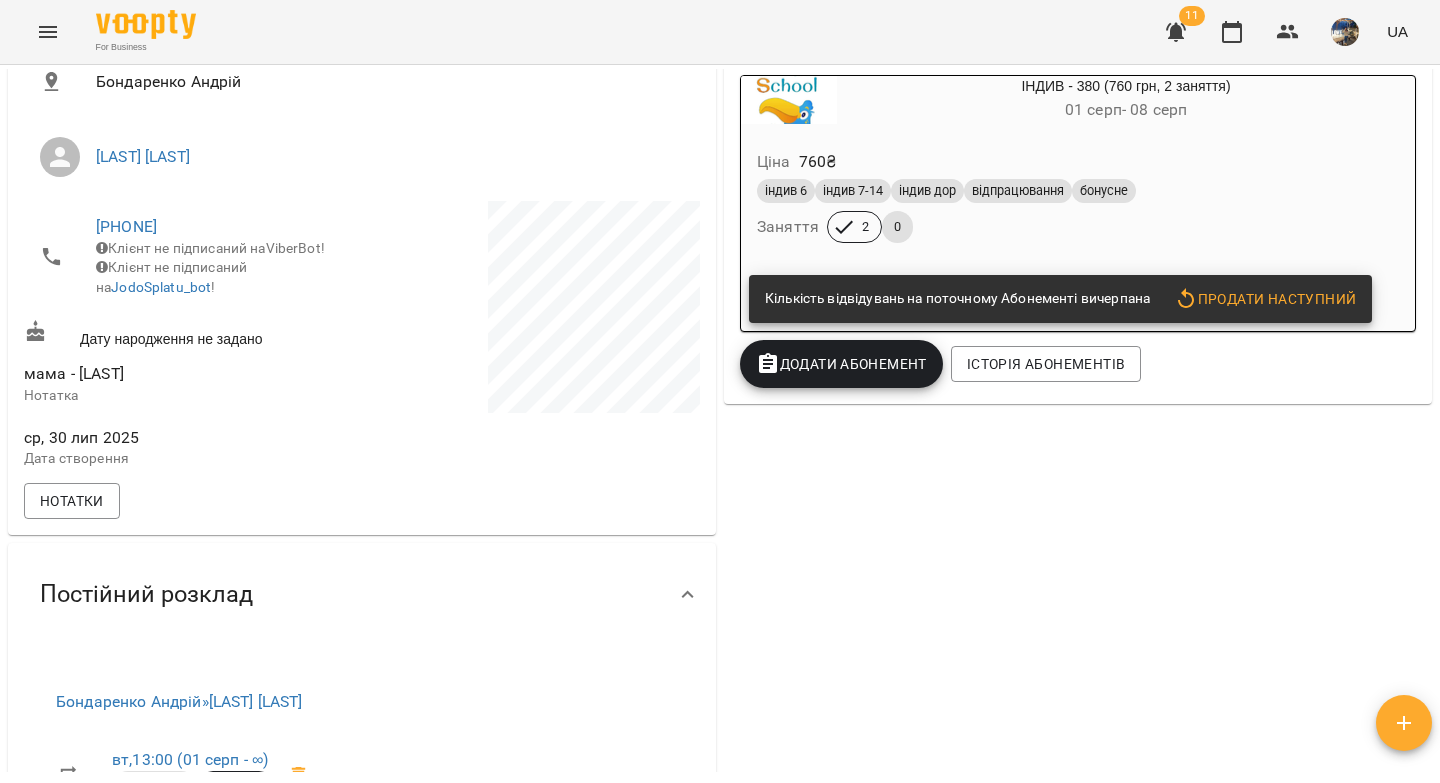 scroll, scrollTop: 440, scrollLeft: 0, axis: vertical 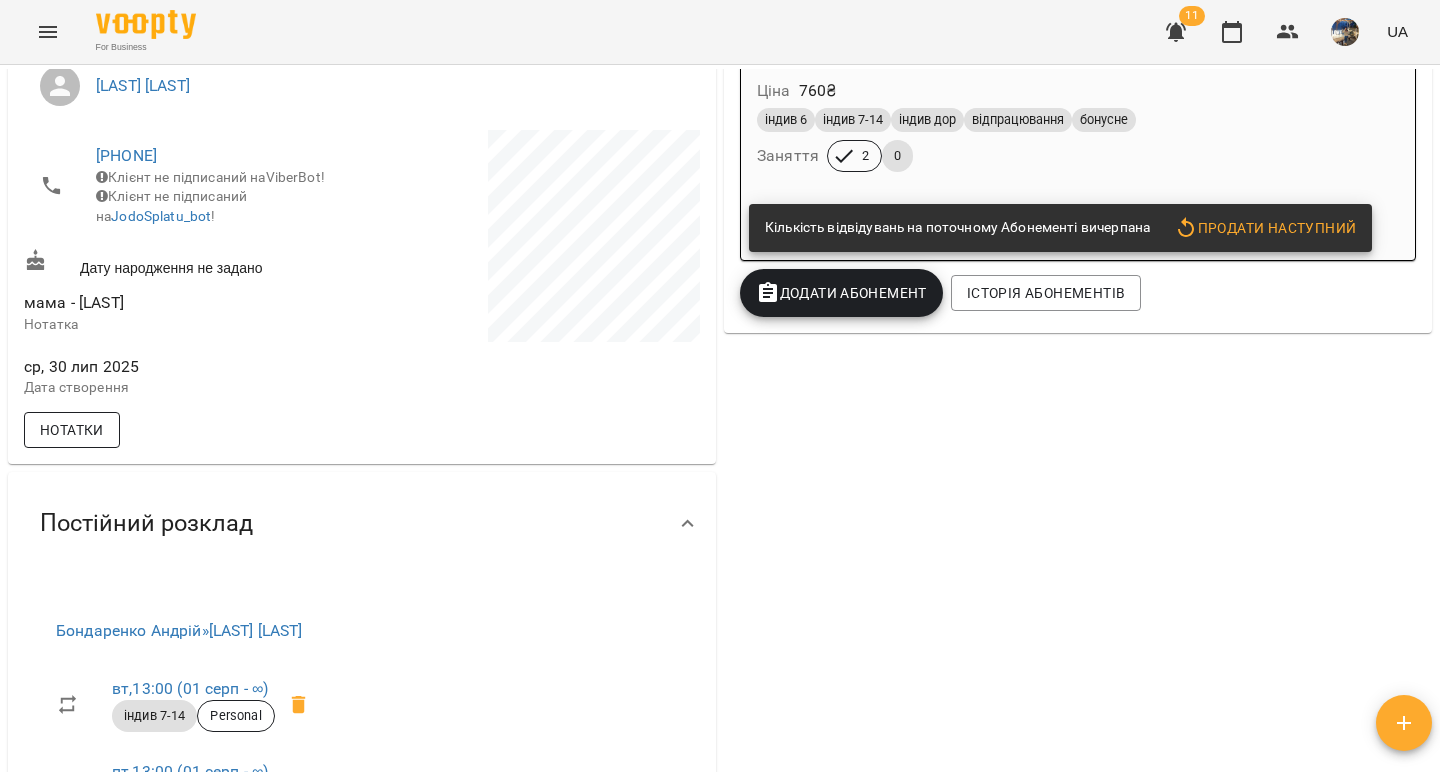 click on "Нотатки" at bounding box center (72, 430) 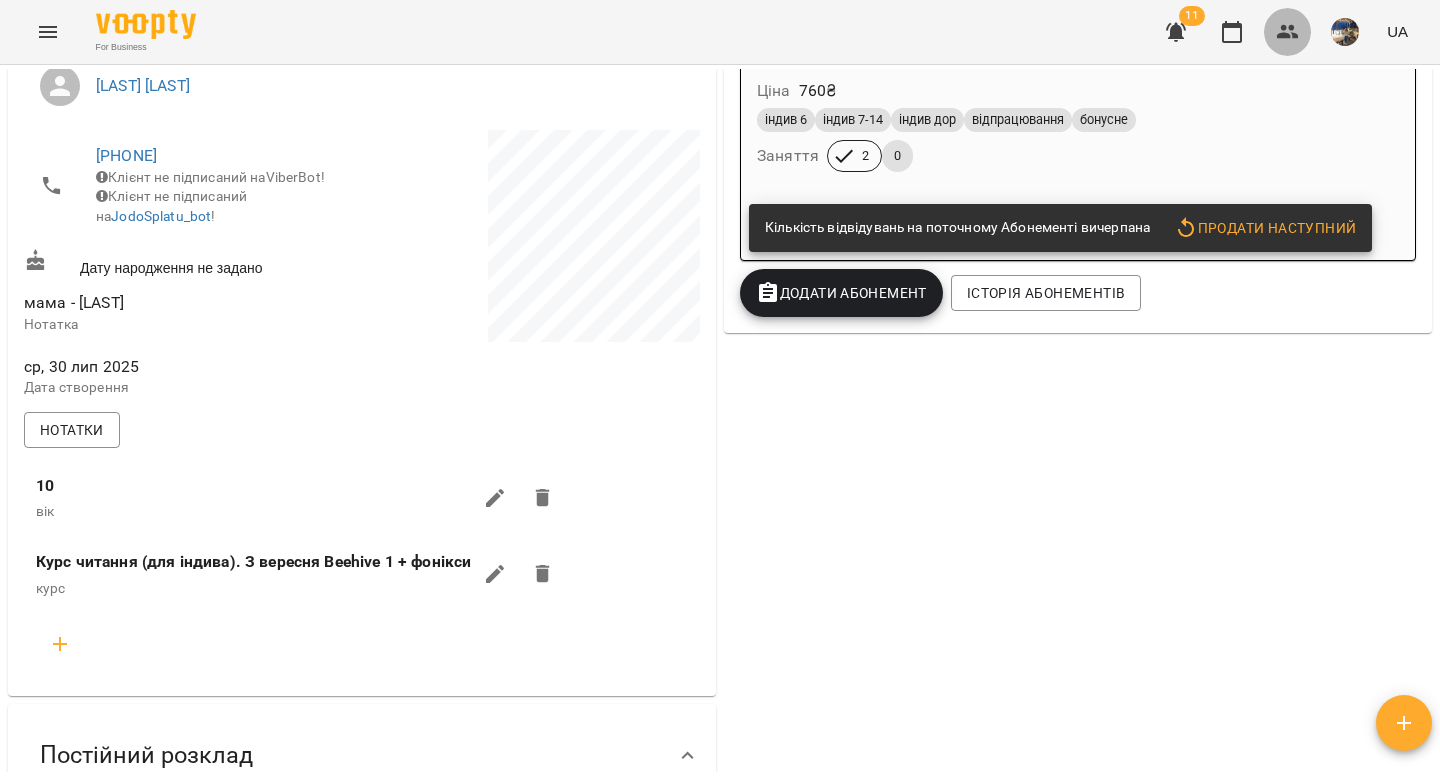 click 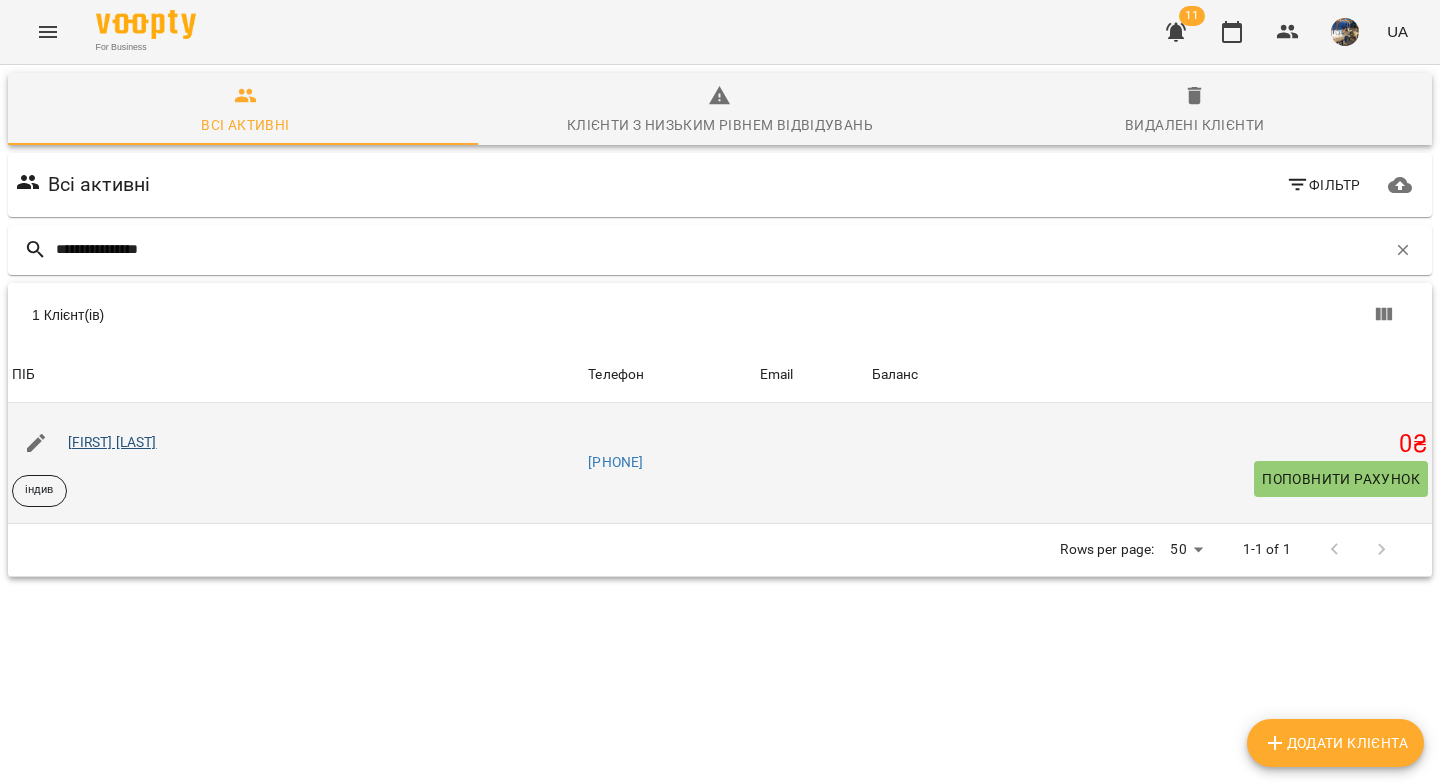 type on "**********" 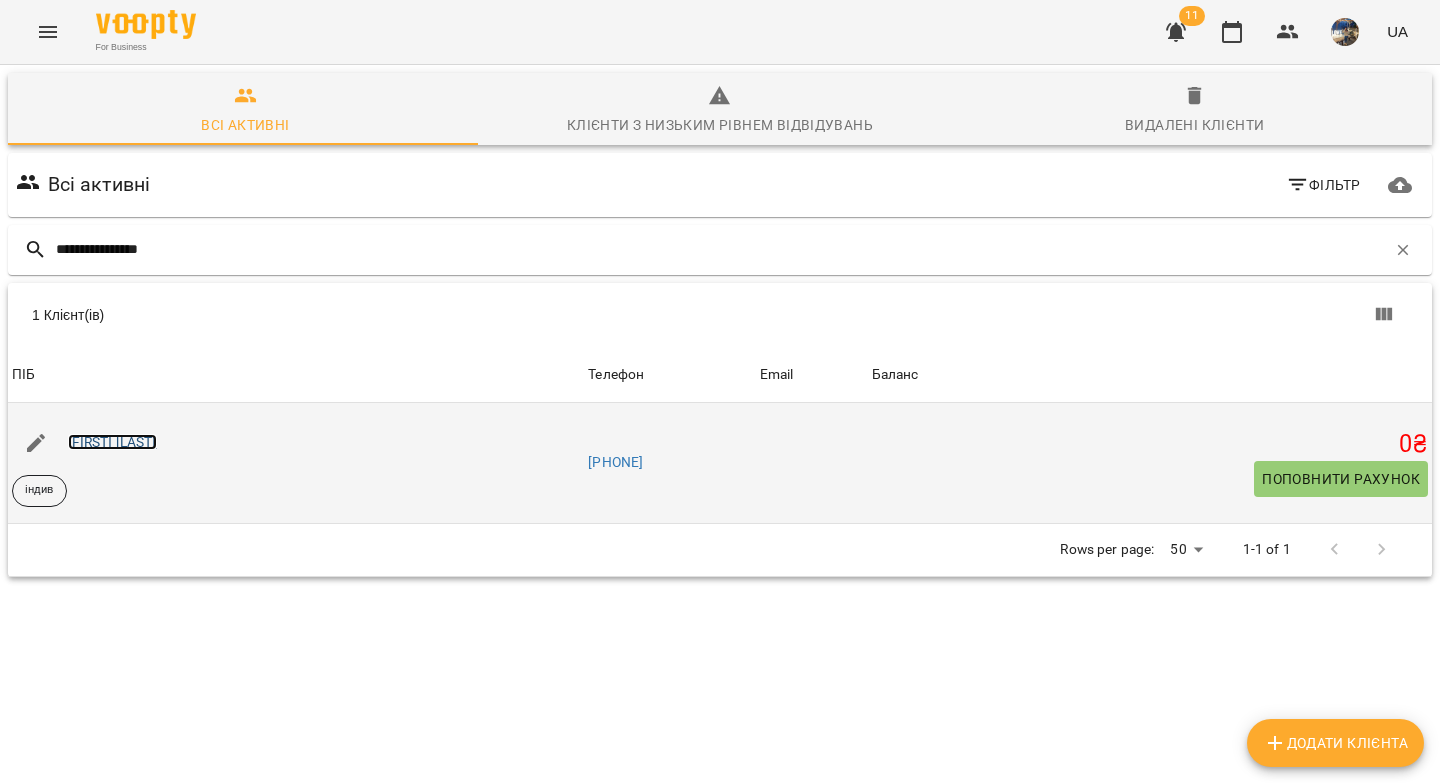 click on "[FIRST] [LAST]" at bounding box center [112, 442] 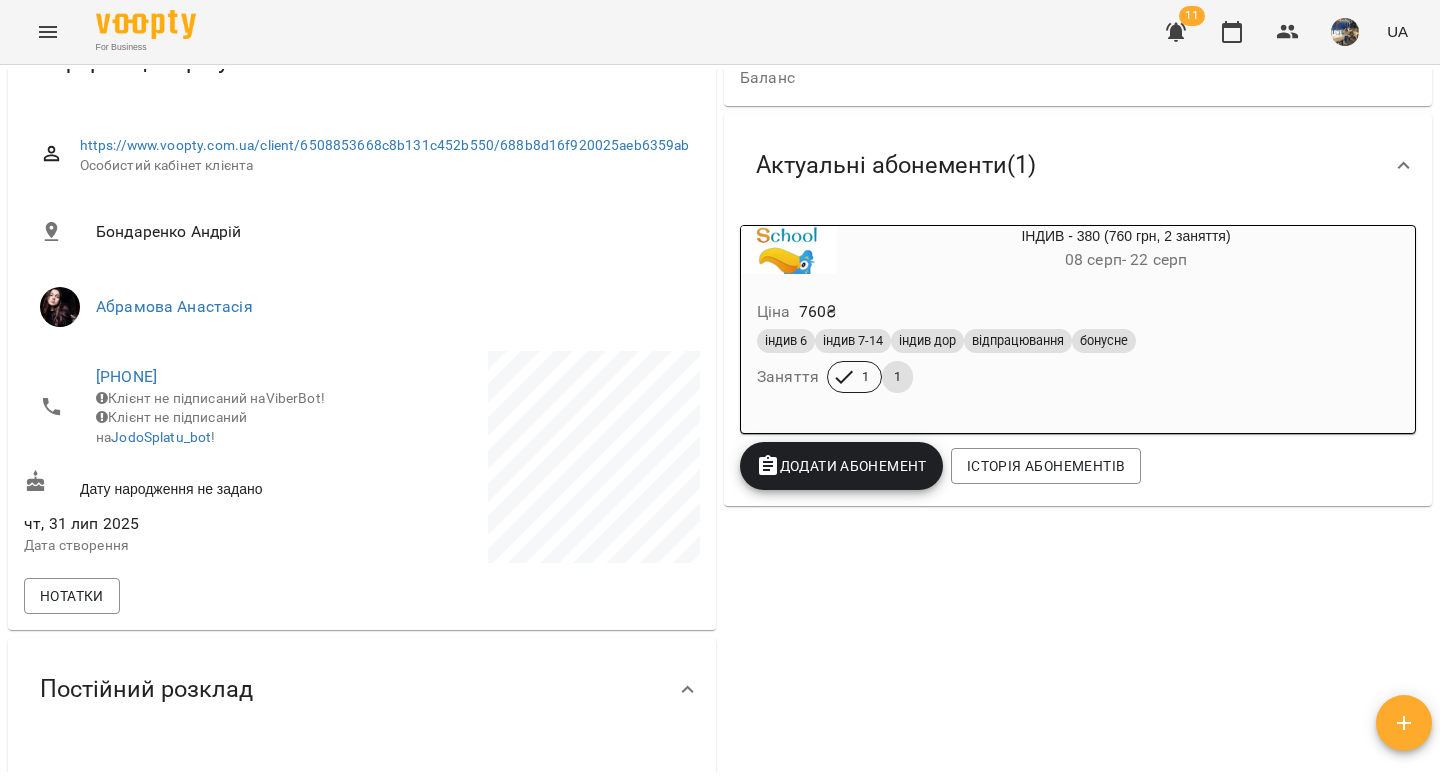 scroll, scrollTop: 419, scrollLeft: 0, axis: vertical 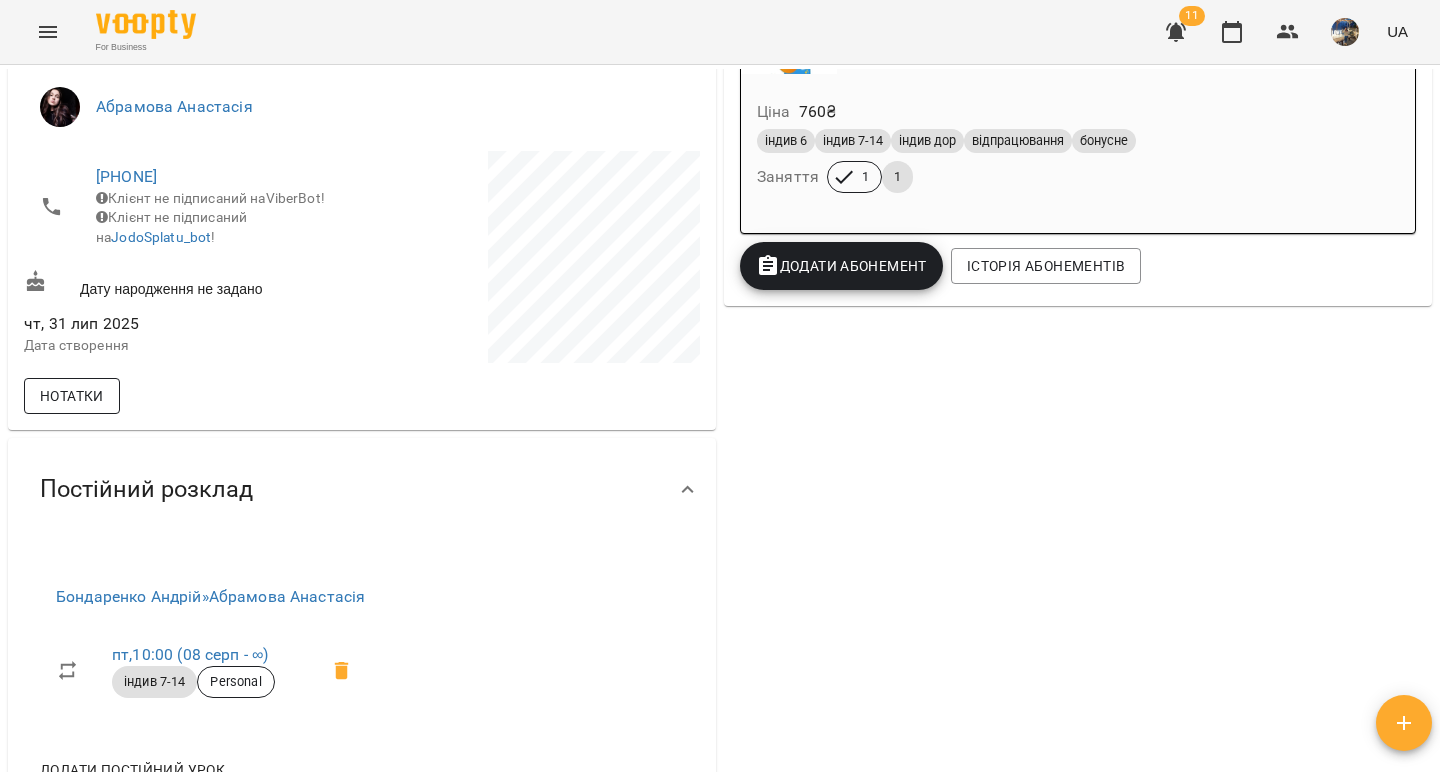 click on "Нотатки" at bounding box center (72, 396) 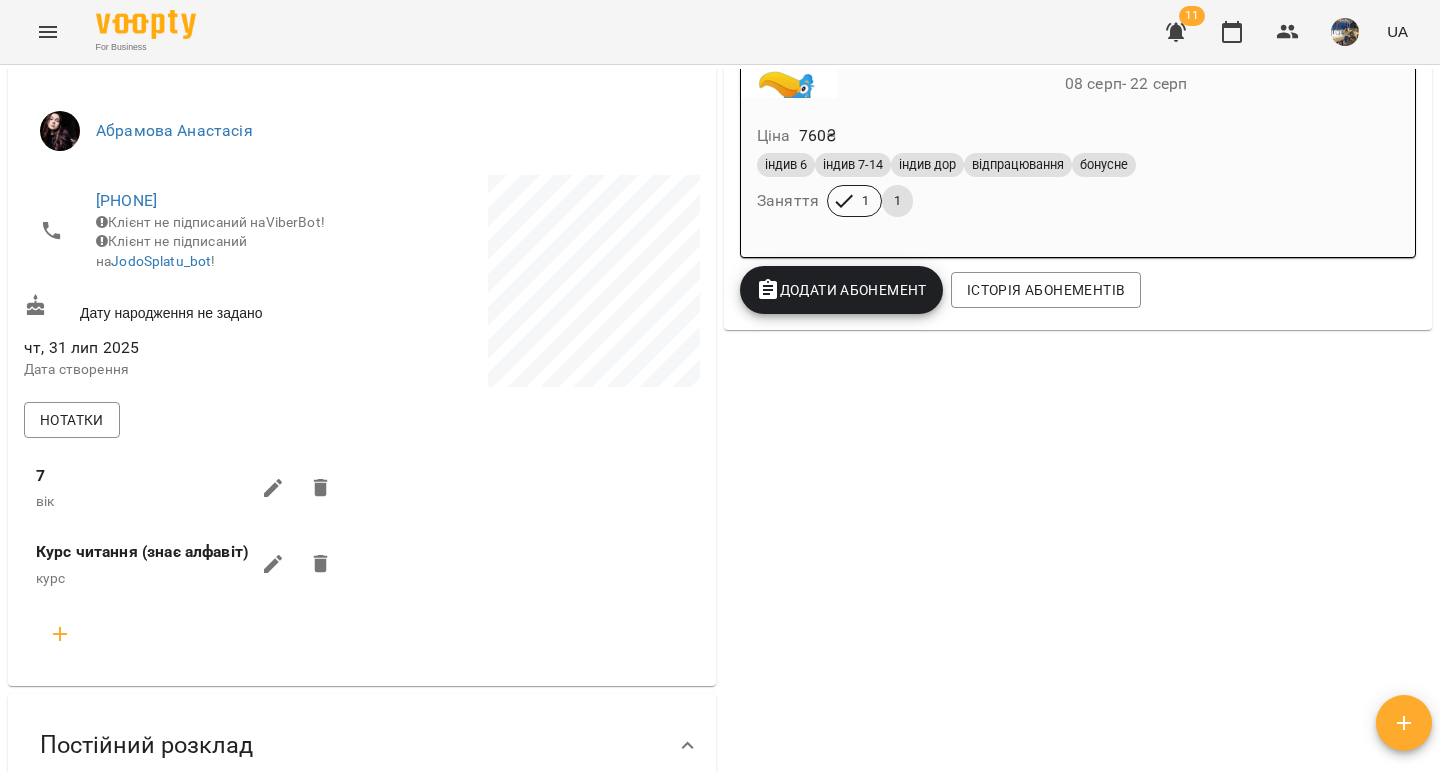 scroll, scrollTop: 0, scrollLeft: 0, axis: both 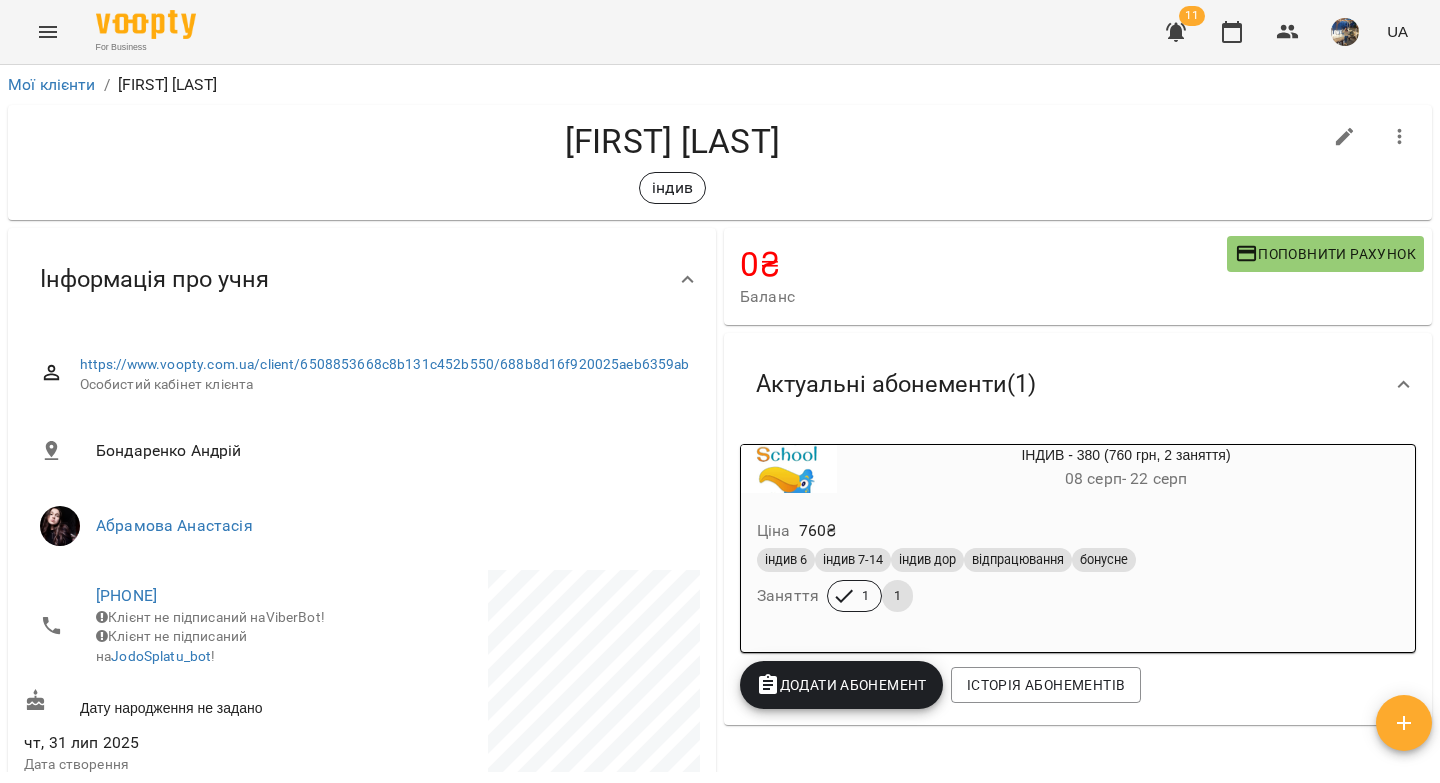 click 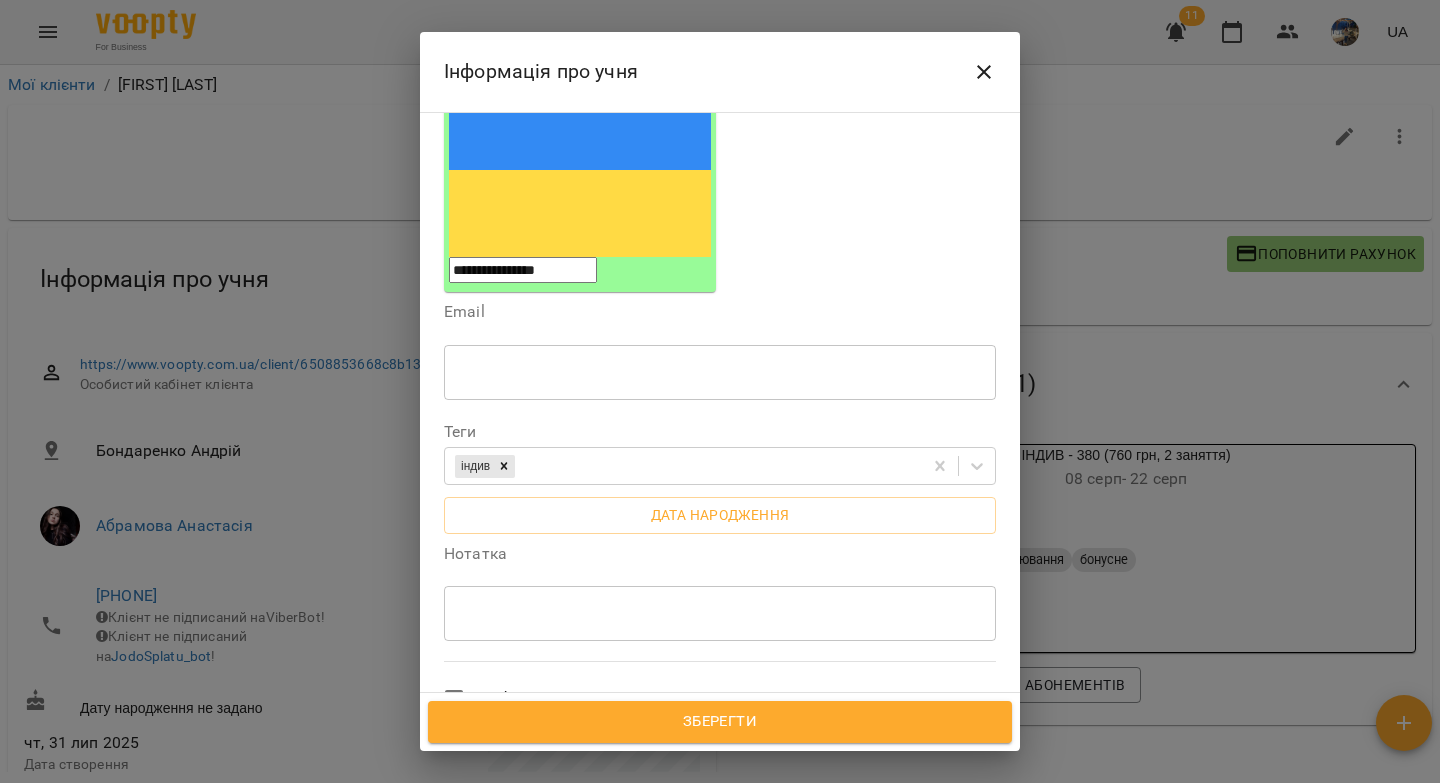 scroll, scrollTop: 364, scrollLeft: 0, axis: vertical 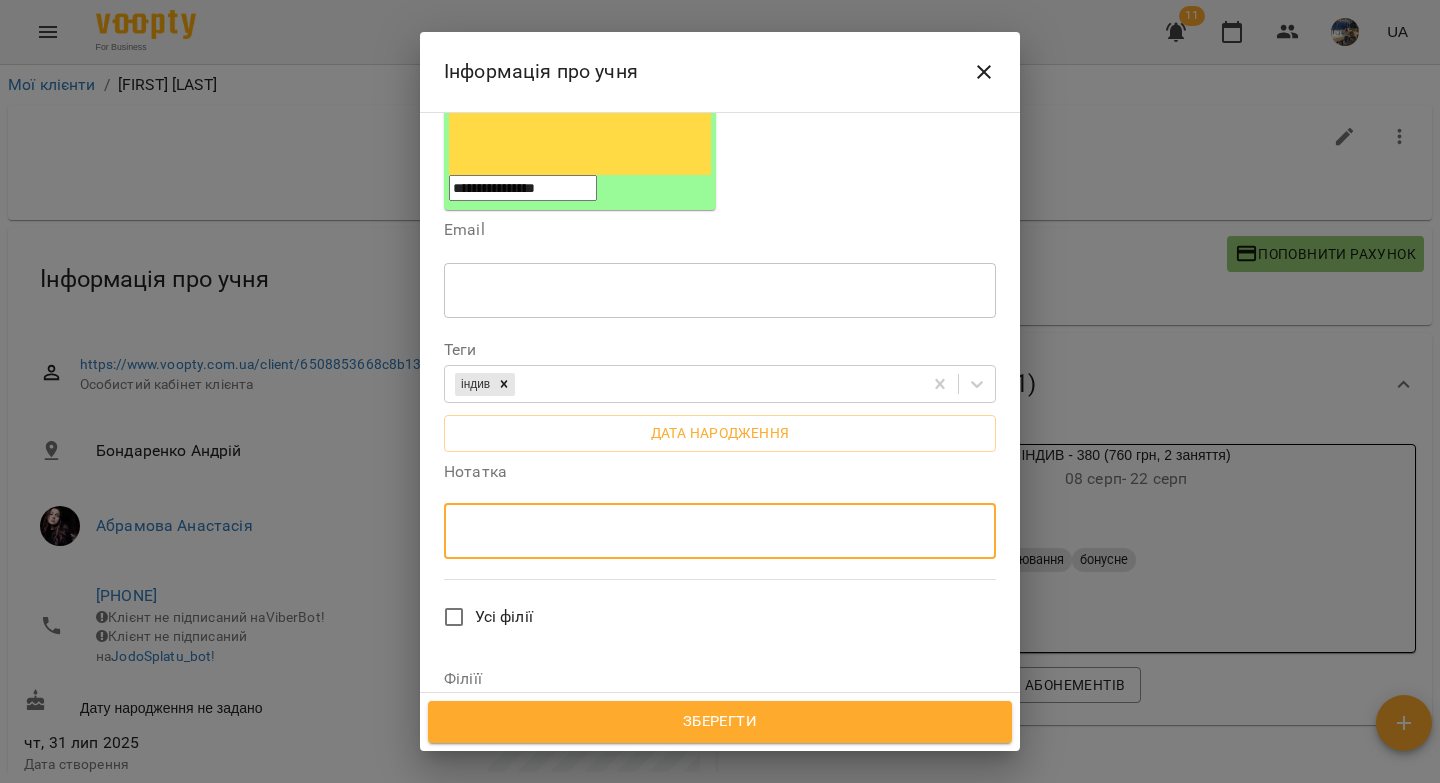 click at bounding box center [720, 531] 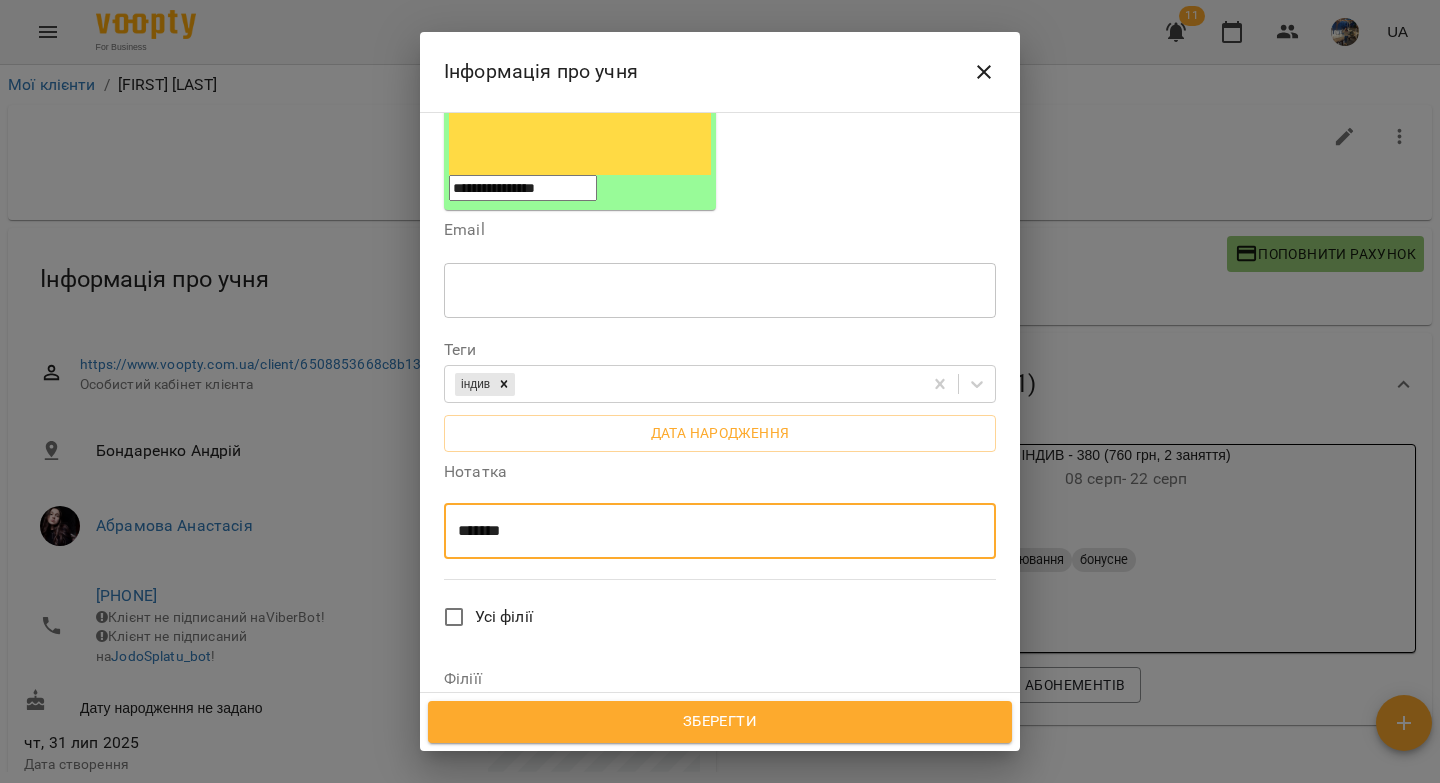 paste on "**********" 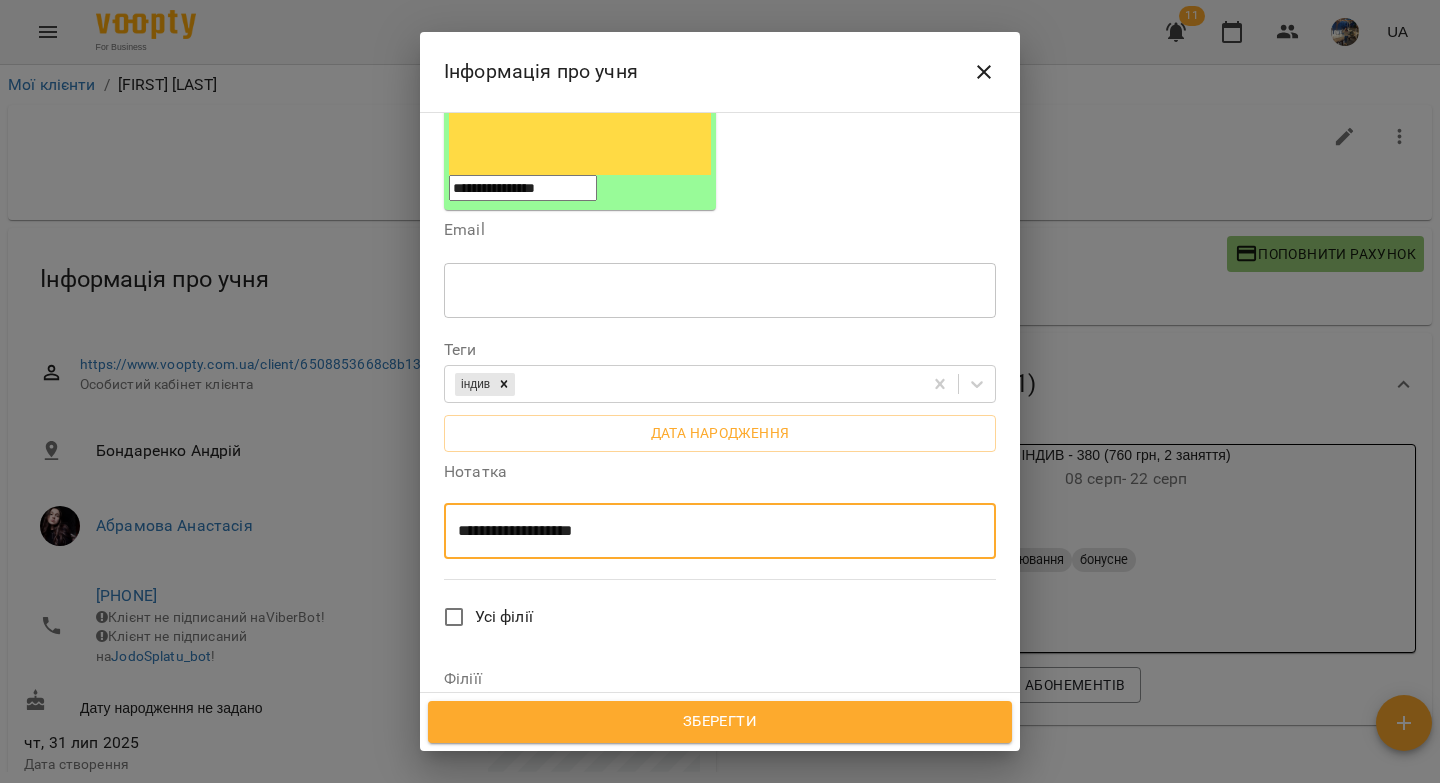 type on "**********" 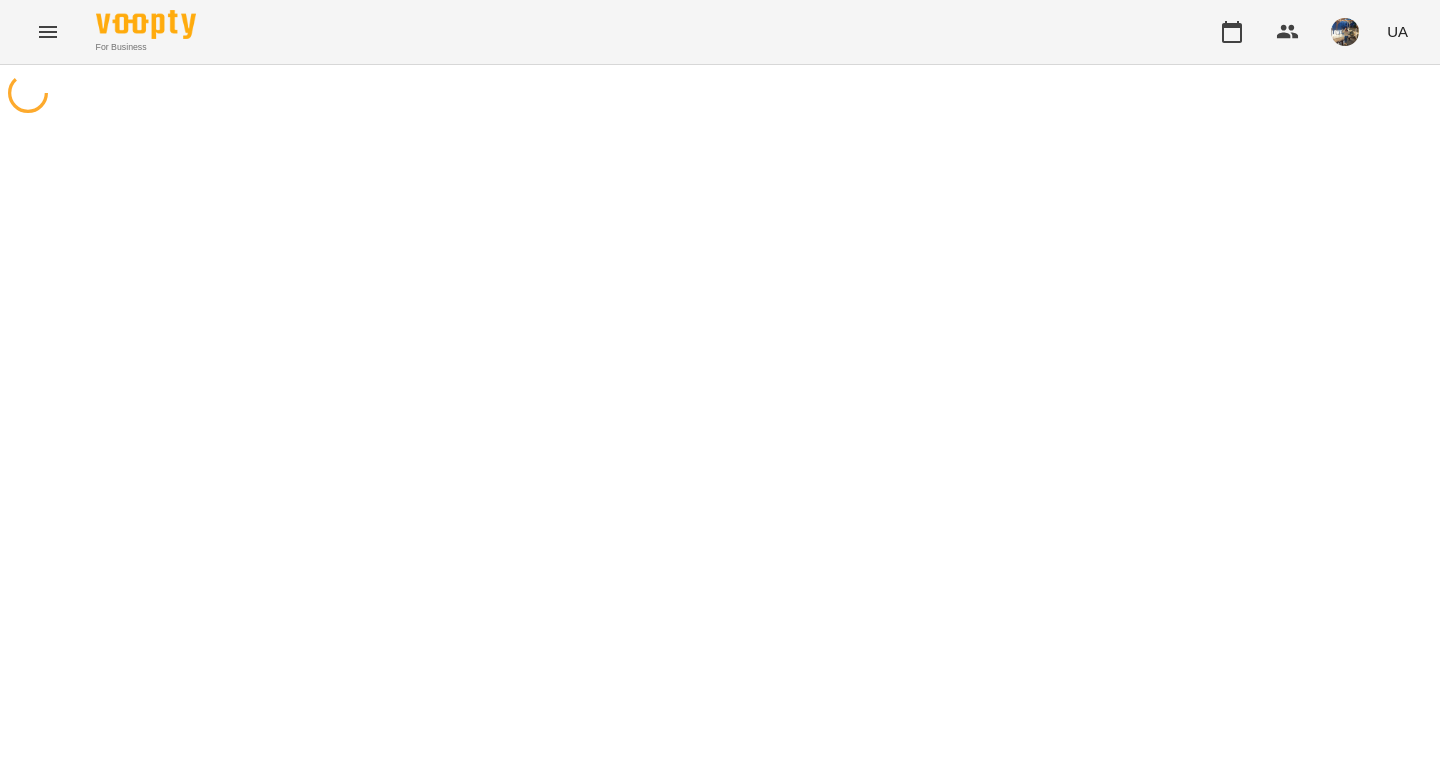 scroll, scrollTop: 0, scrollLeft: 0, axis: both 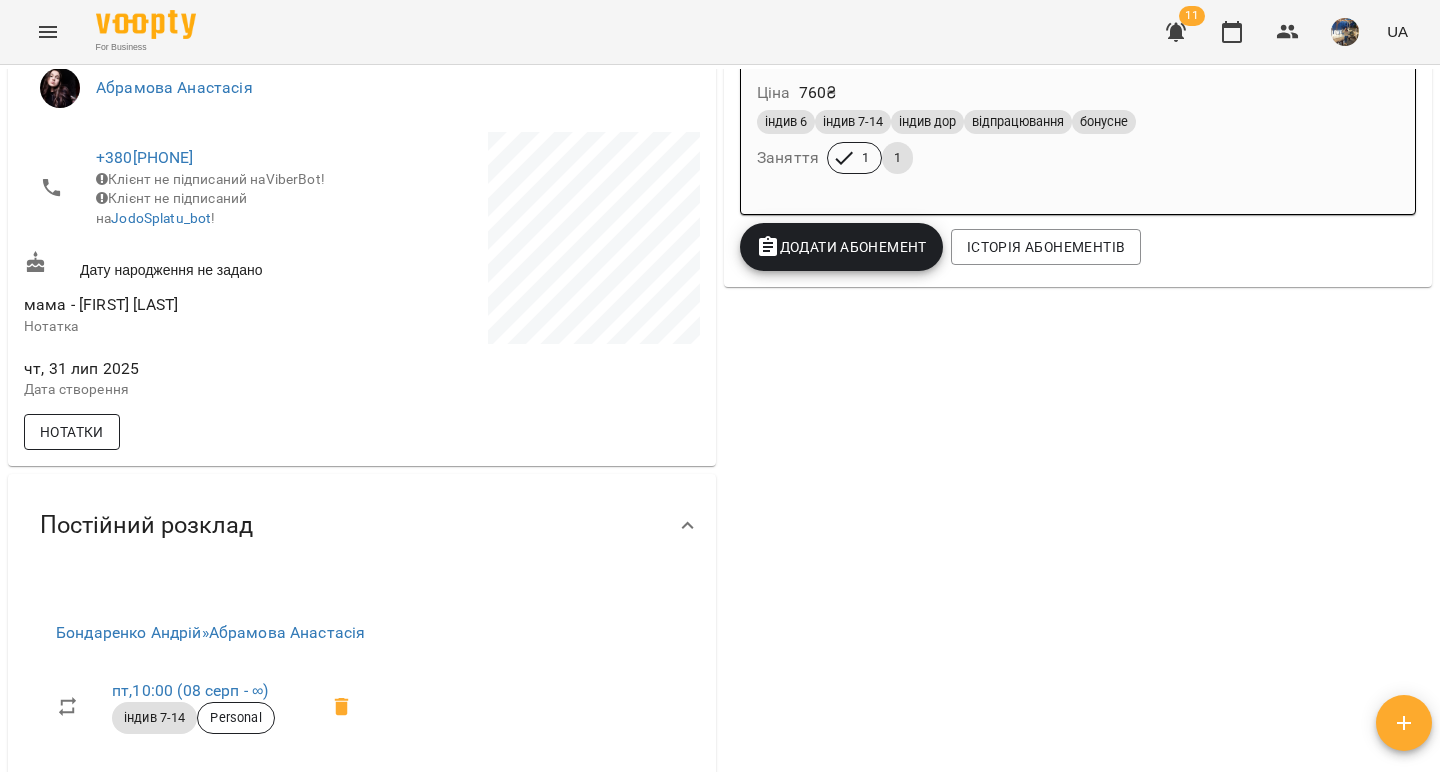 click on "Нотатки" at bounding box center [72, 432] 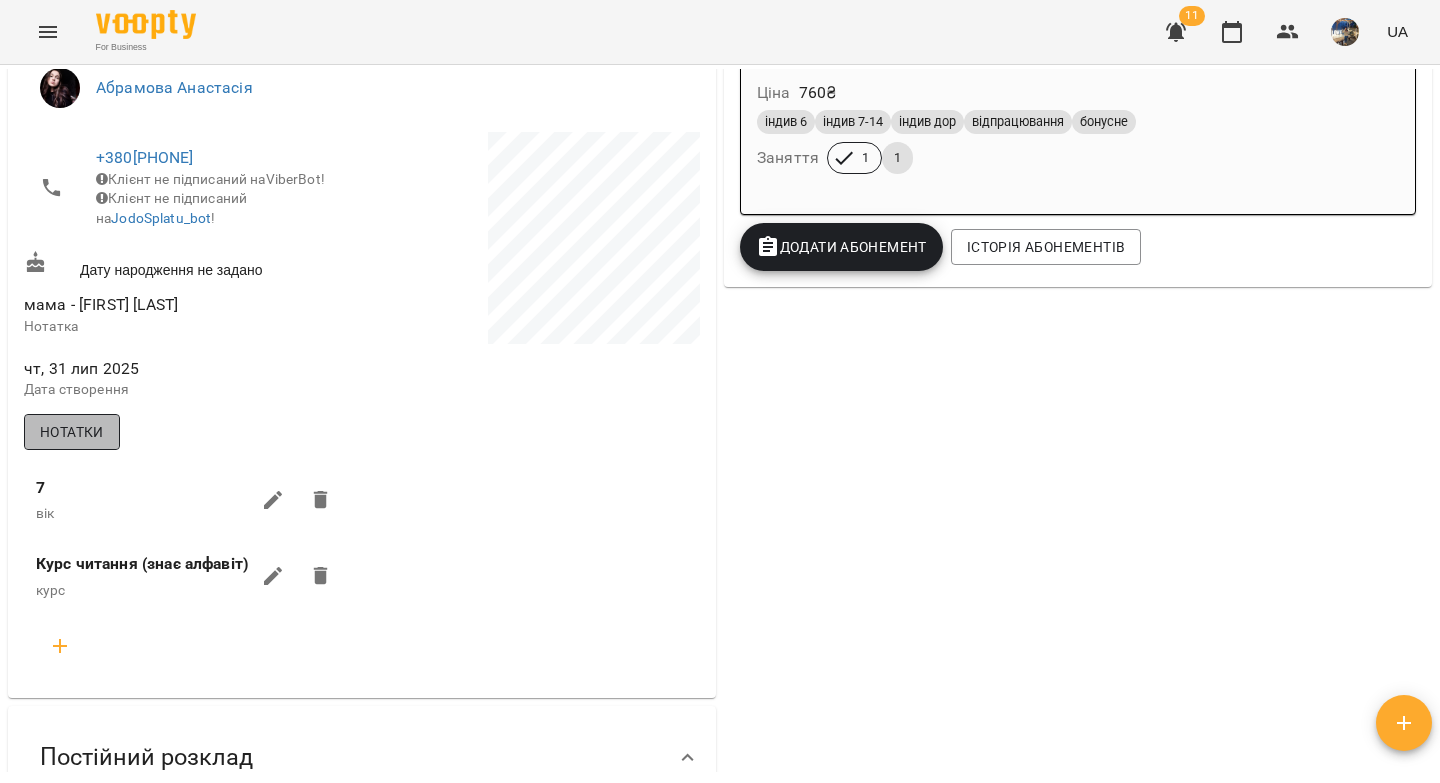 click on "Нотатки" at bounding box center (72, 432) 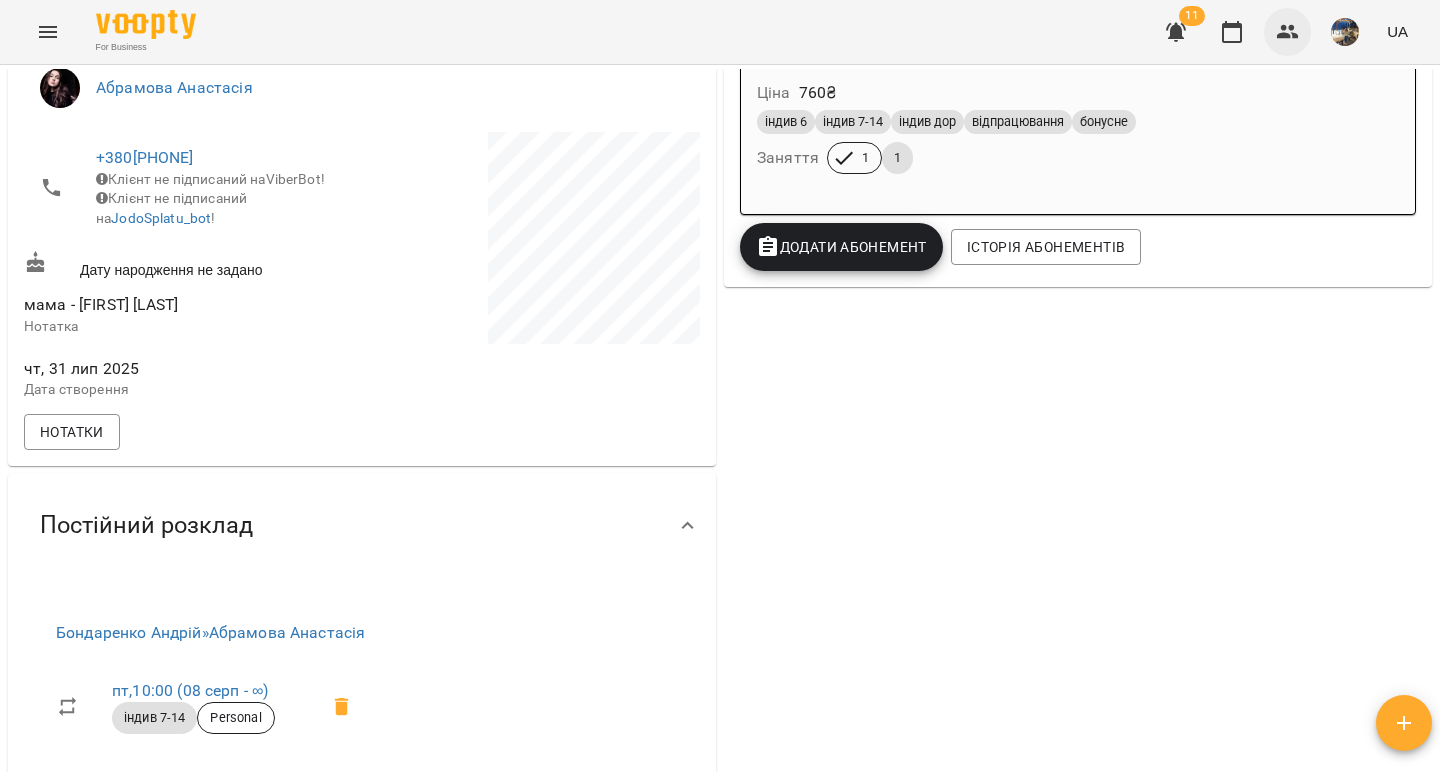 click at bounding box center (1288, 32) 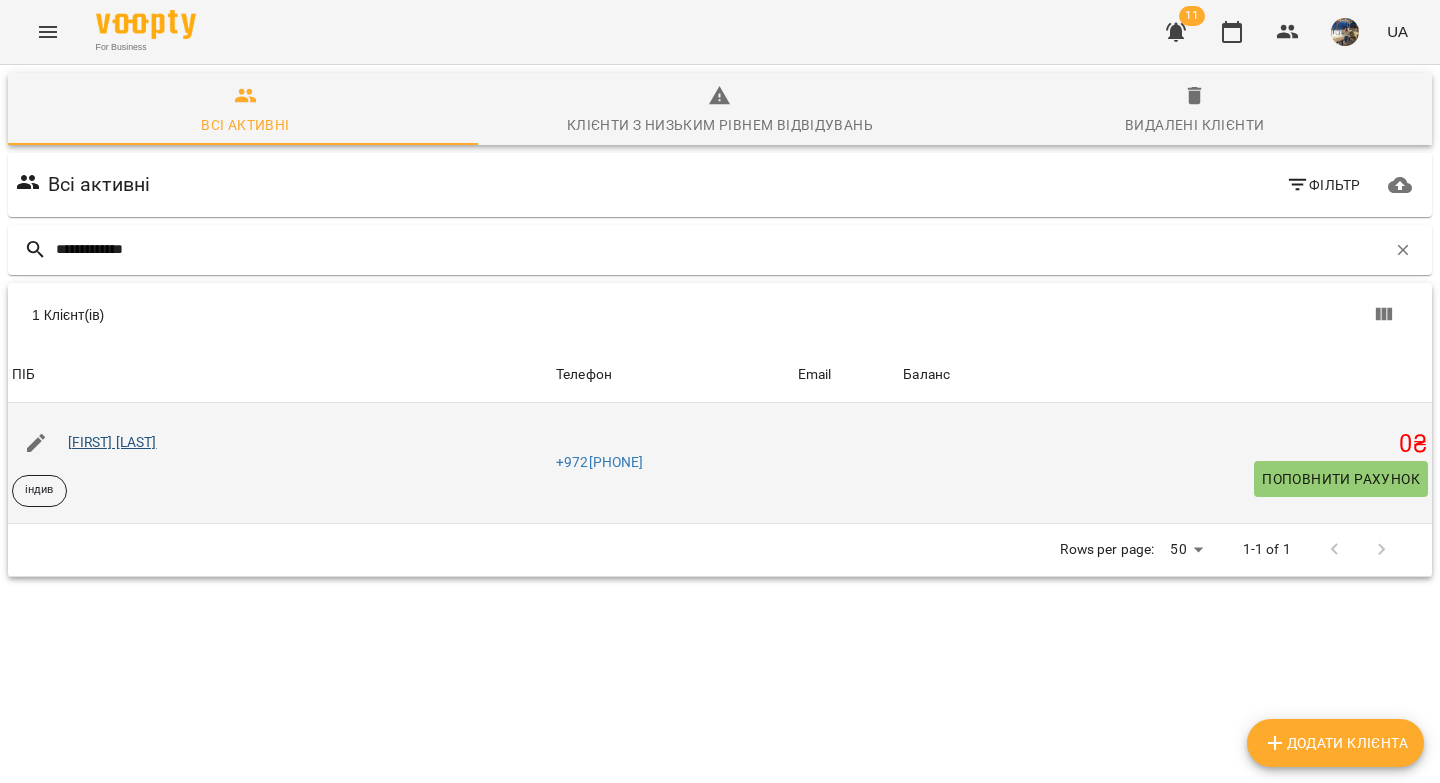 type on "**********" 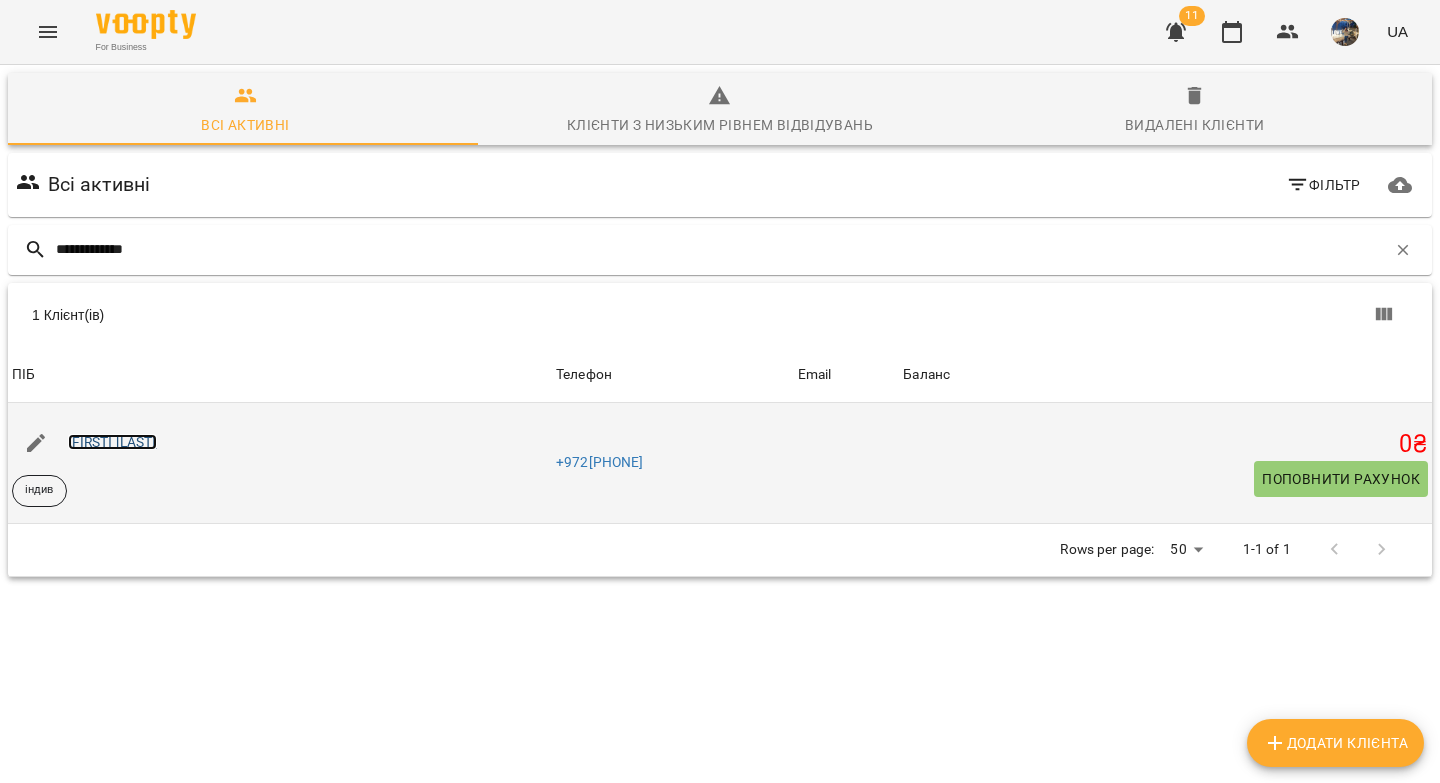click on "Авіталь Лахно" at bounding box center (112, 442) 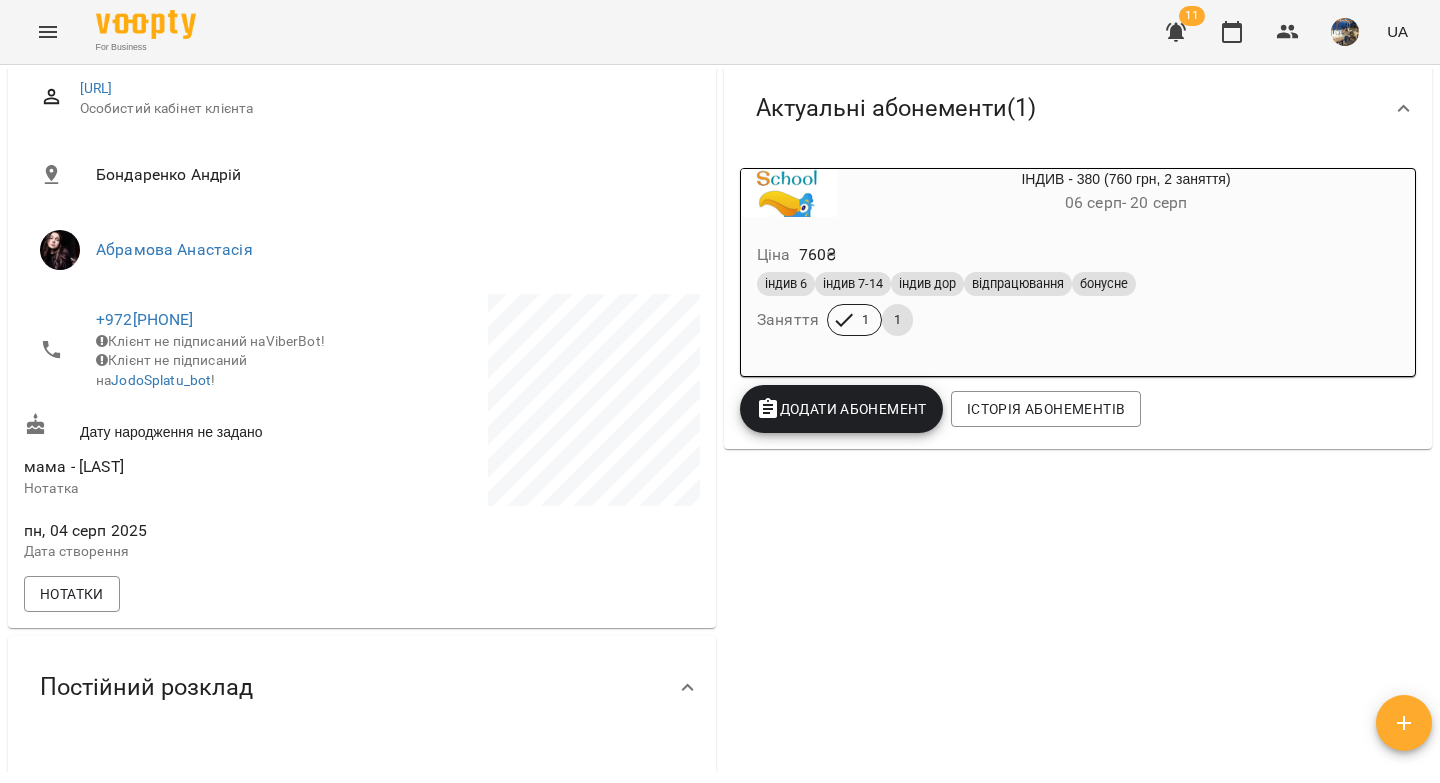 scroll, scrollTop: 304, scrollLeft: 0, axis: vertical 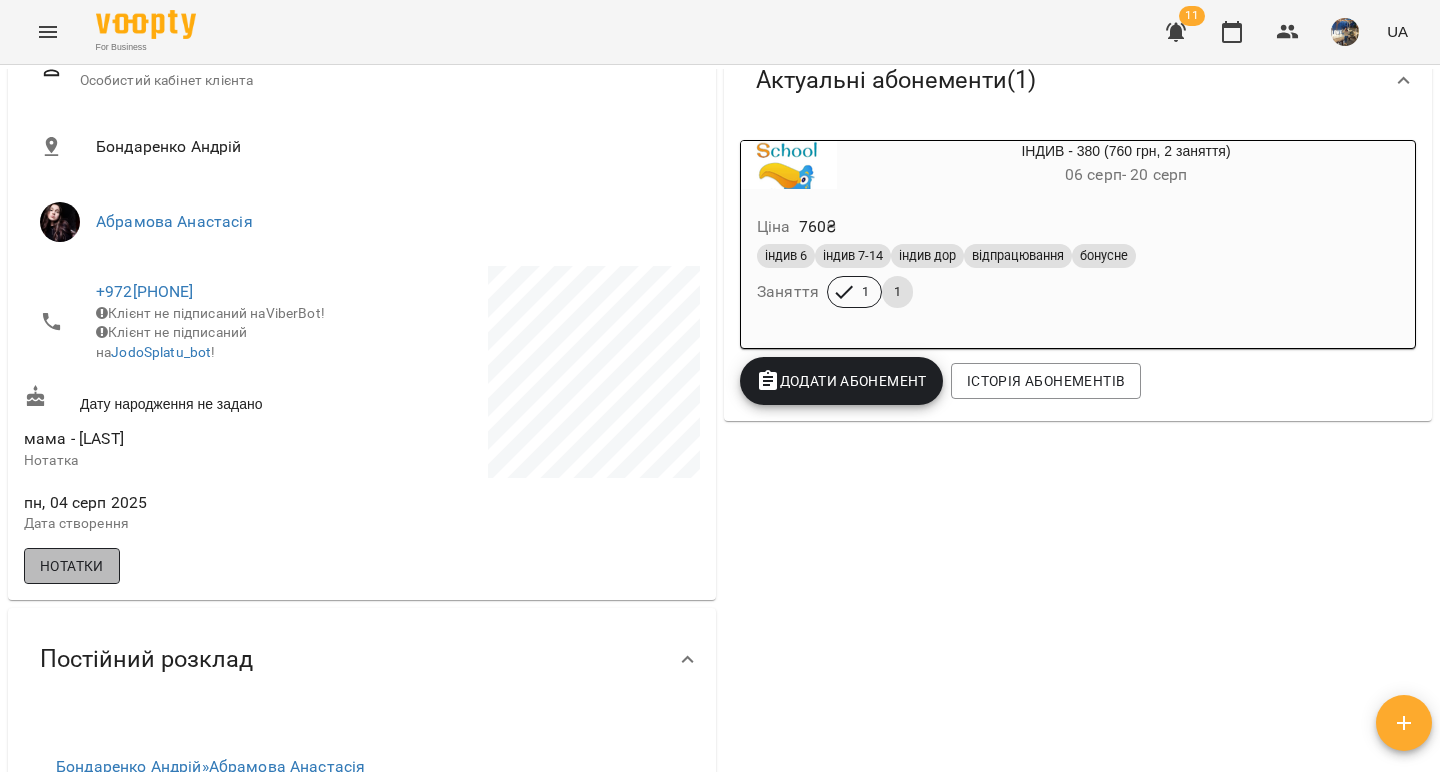 click on "Нотатки" at bounding box center (72, 566) 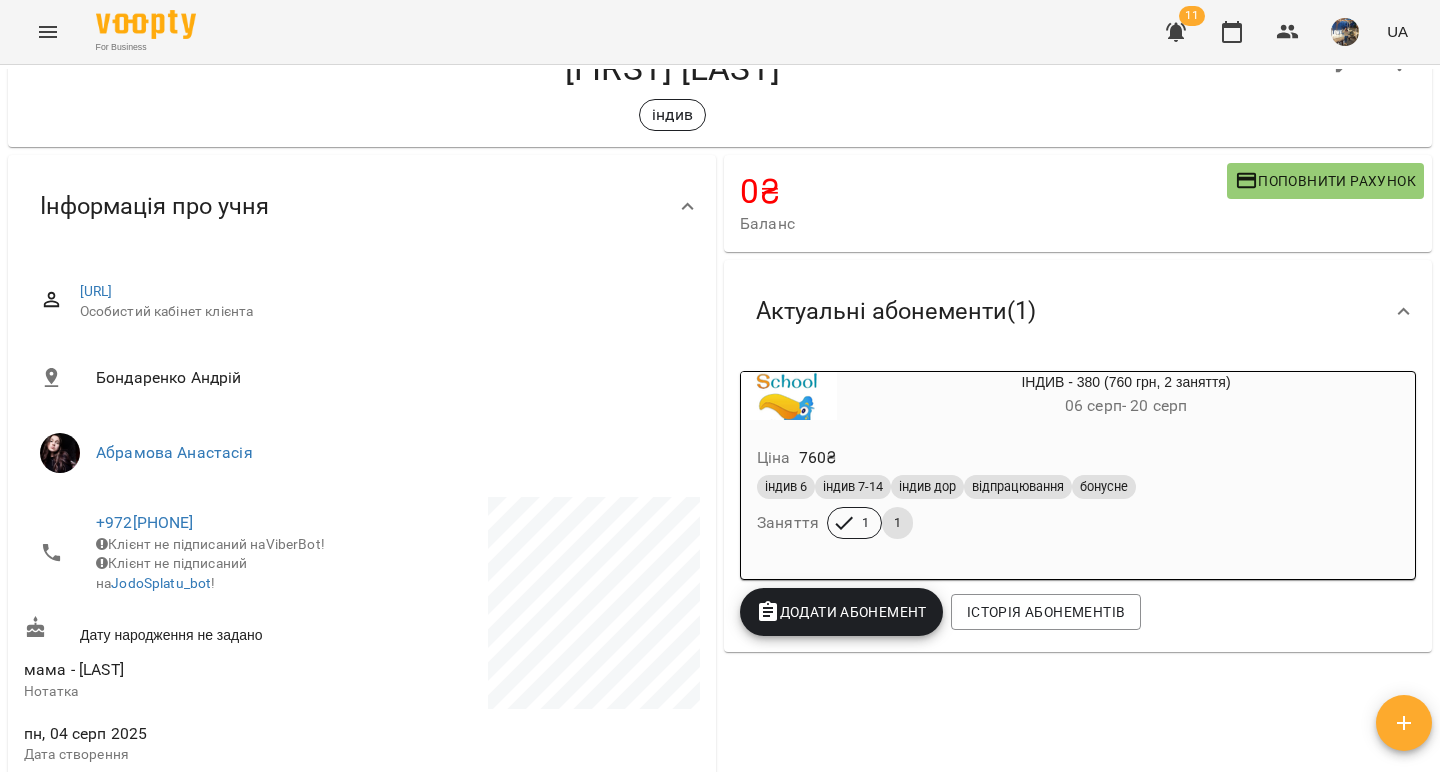 scroll, scrollTop: 0, scrollLeft: 0, axis: both 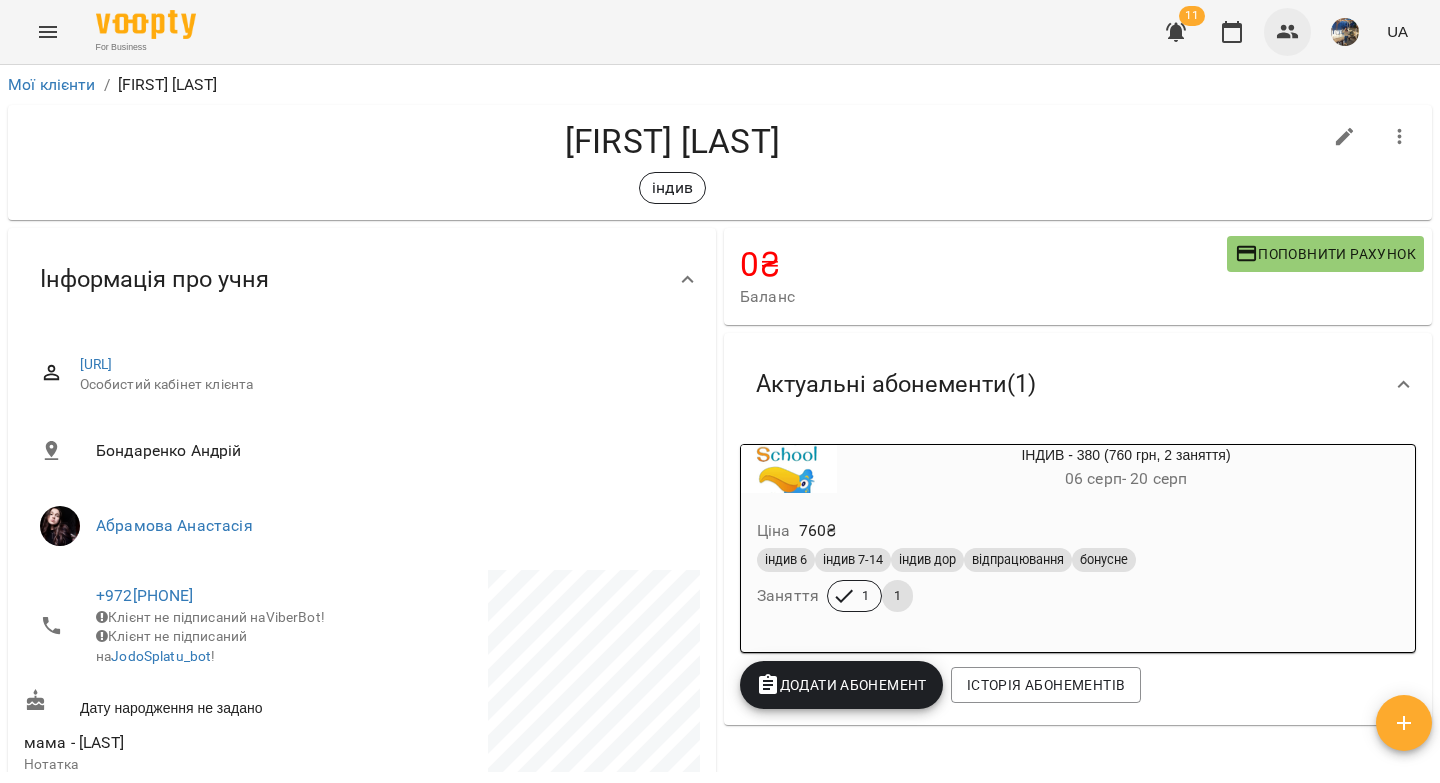 click 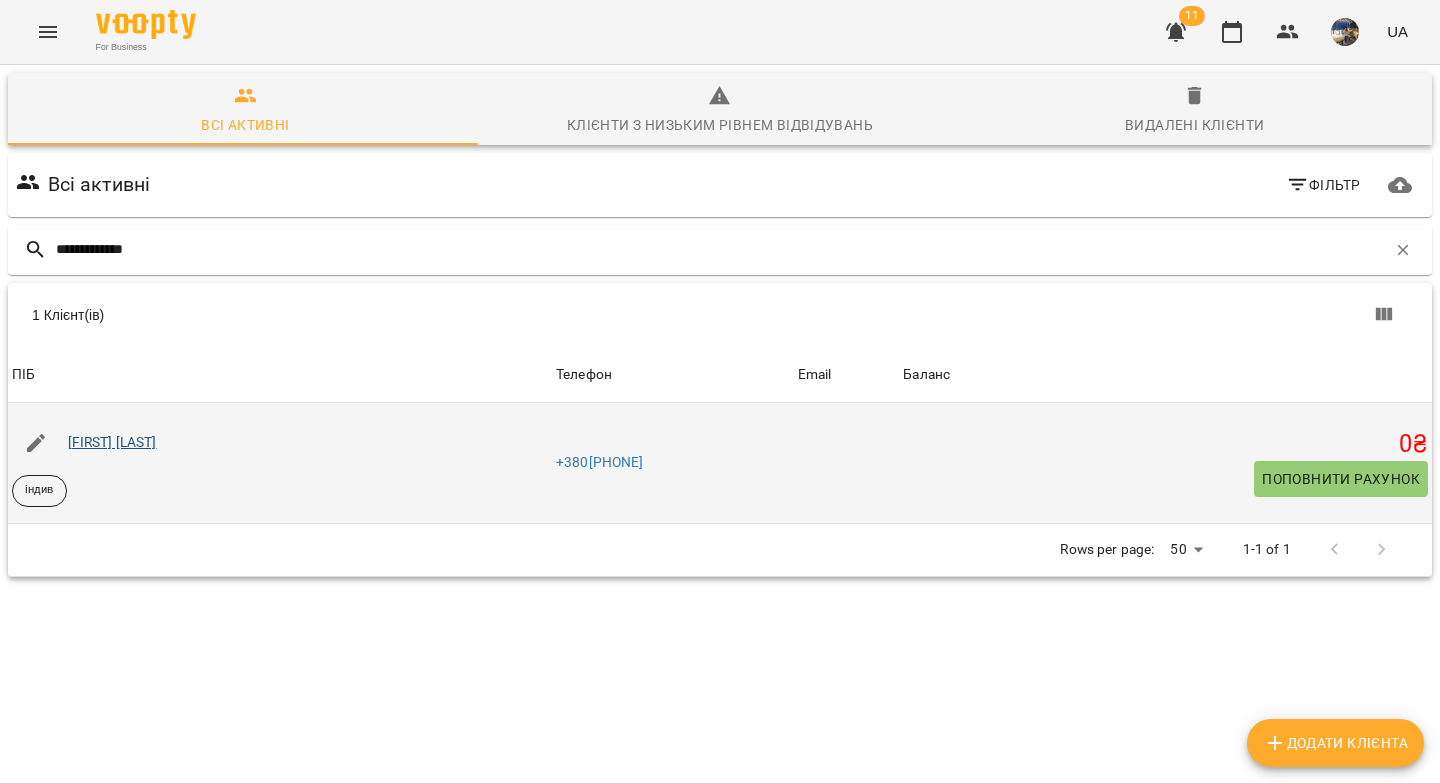 type on "**********" 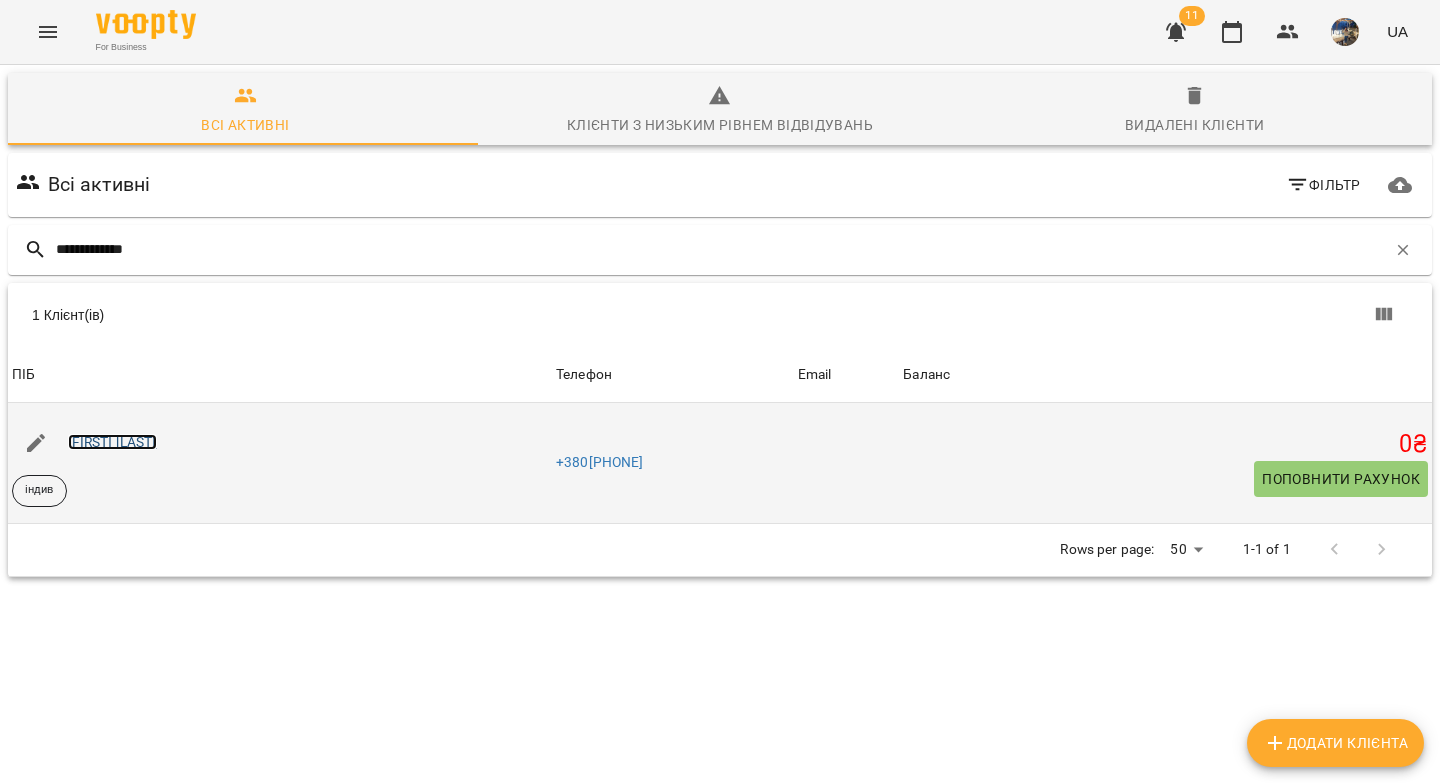 click on "[FIRST] [LAST]" at bounding box center [112, 442] 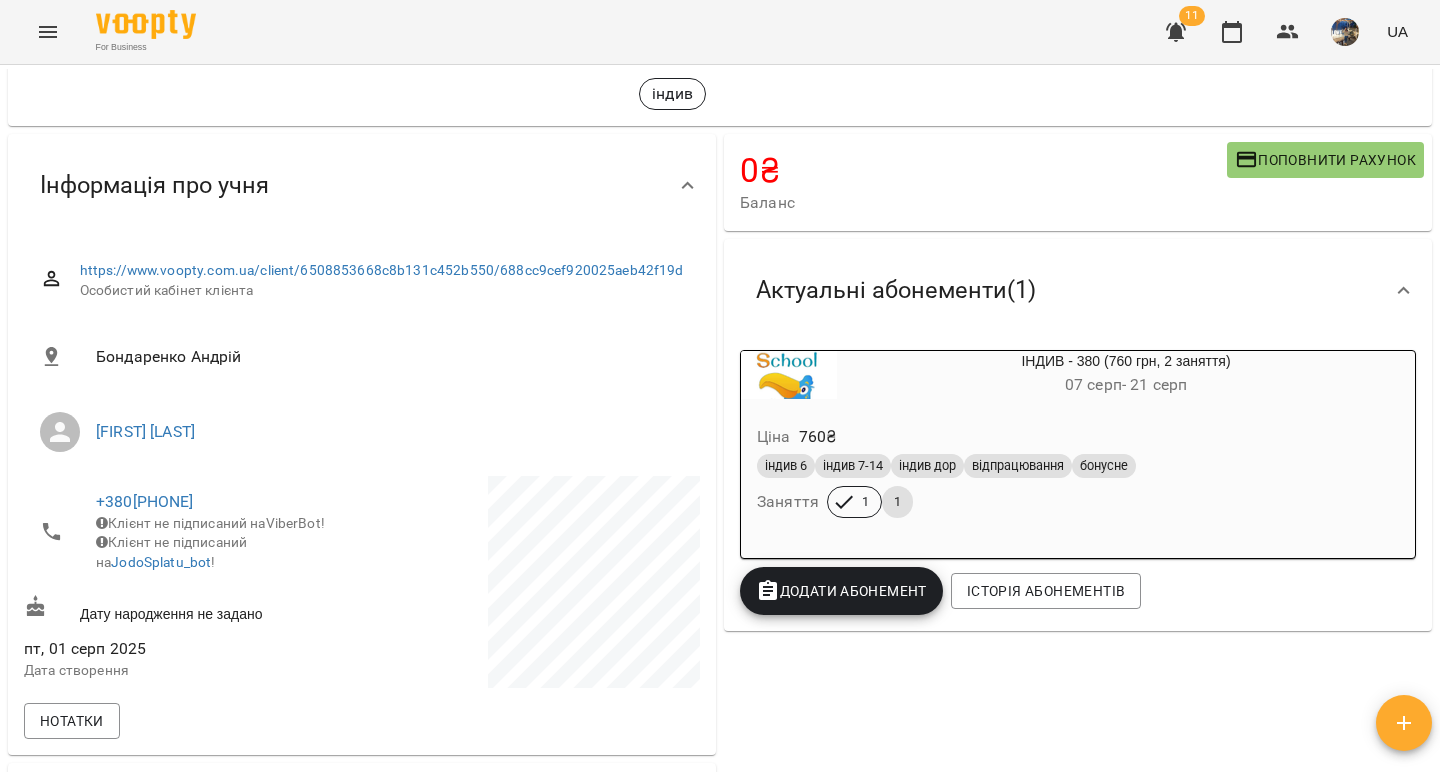 scroll, scrollTop: 329, scrollLeft: 0, axis: vertical 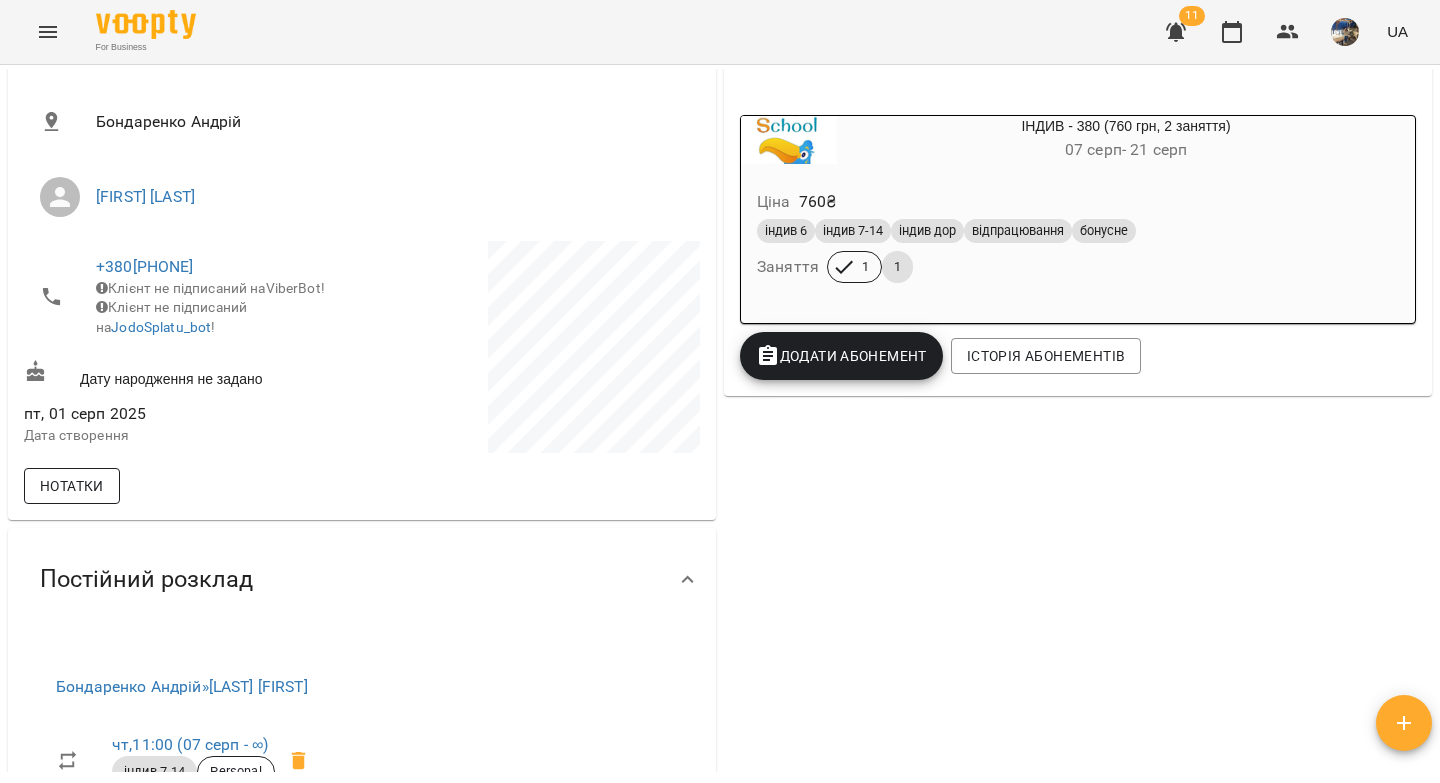 click on "Нотатки" at bounding box center [72, 486] 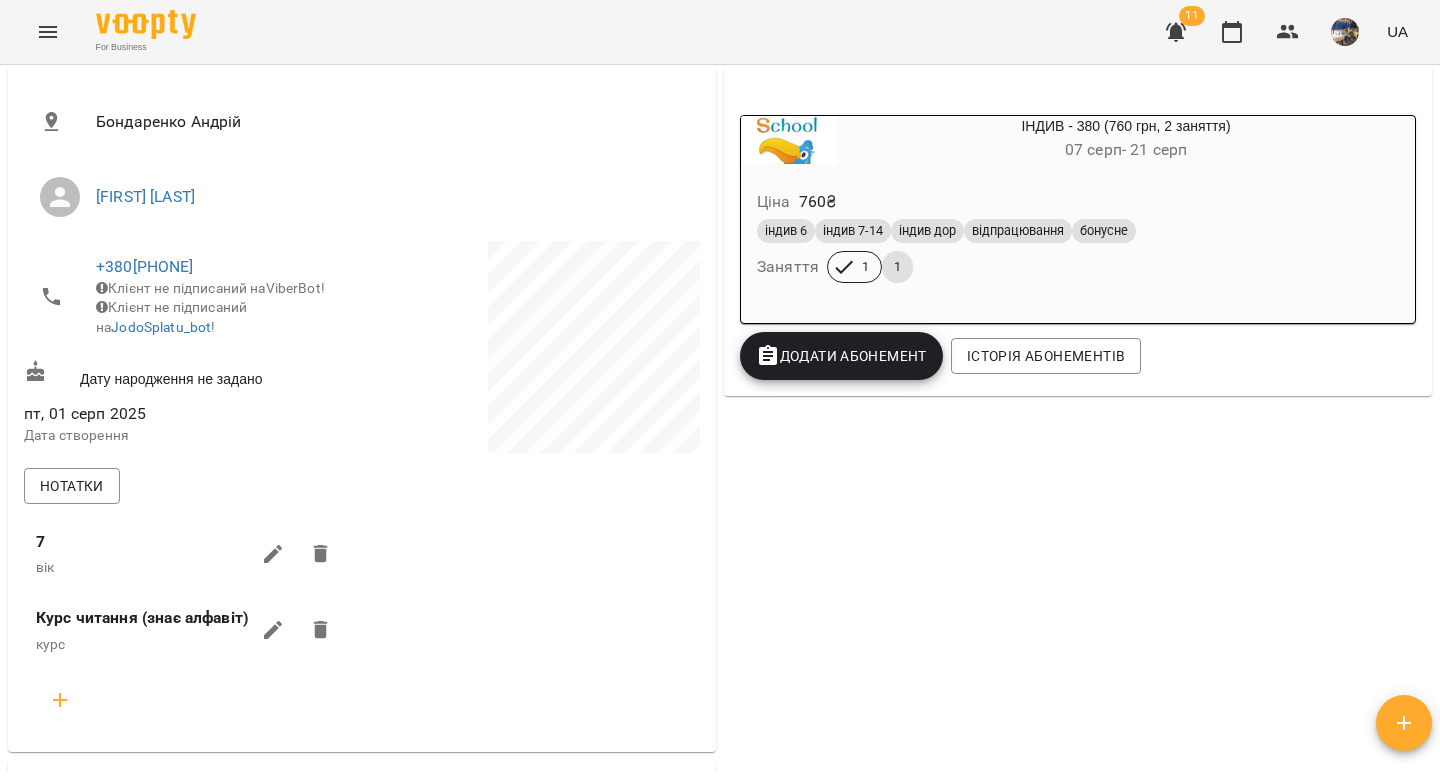 scroll, scrollTop: 0, scrollLeft: 0, axis: both 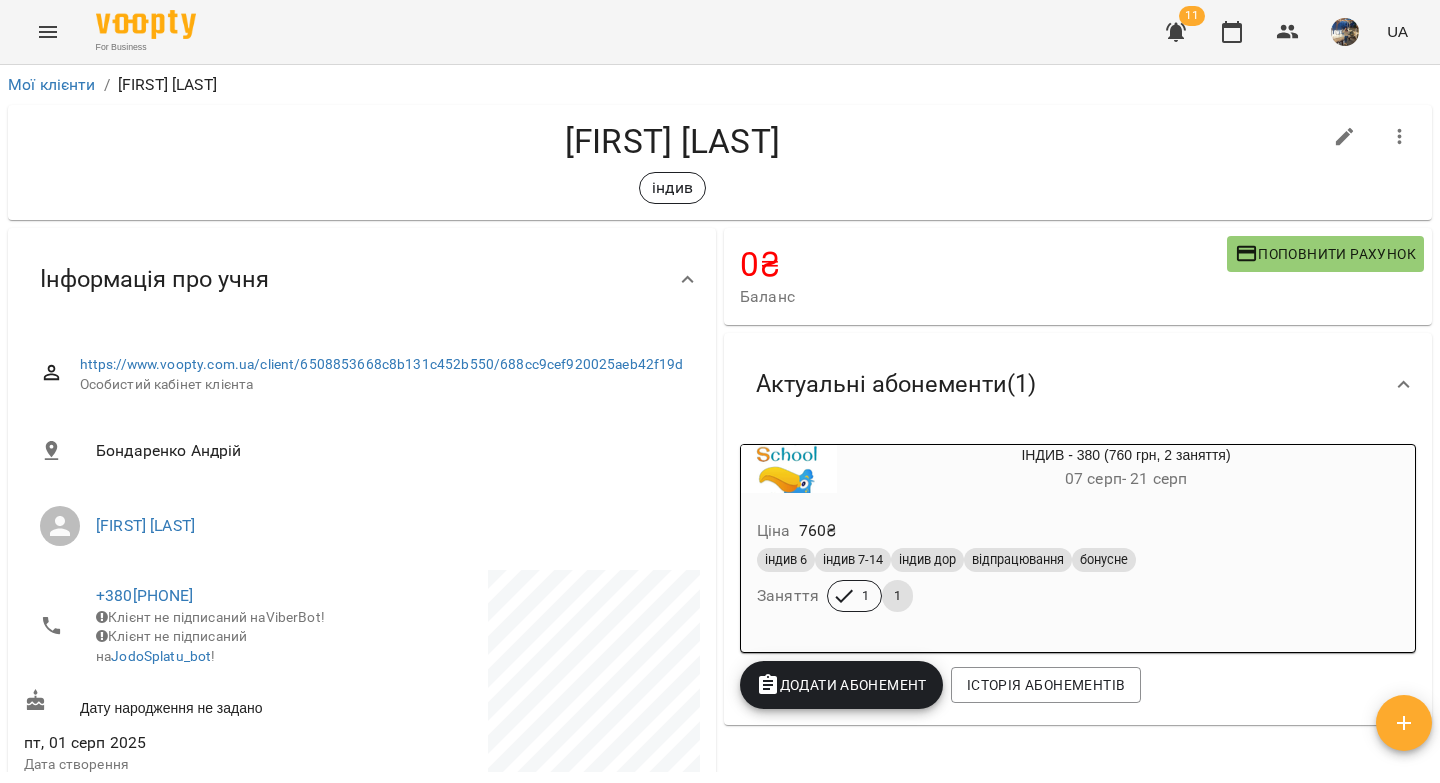 click 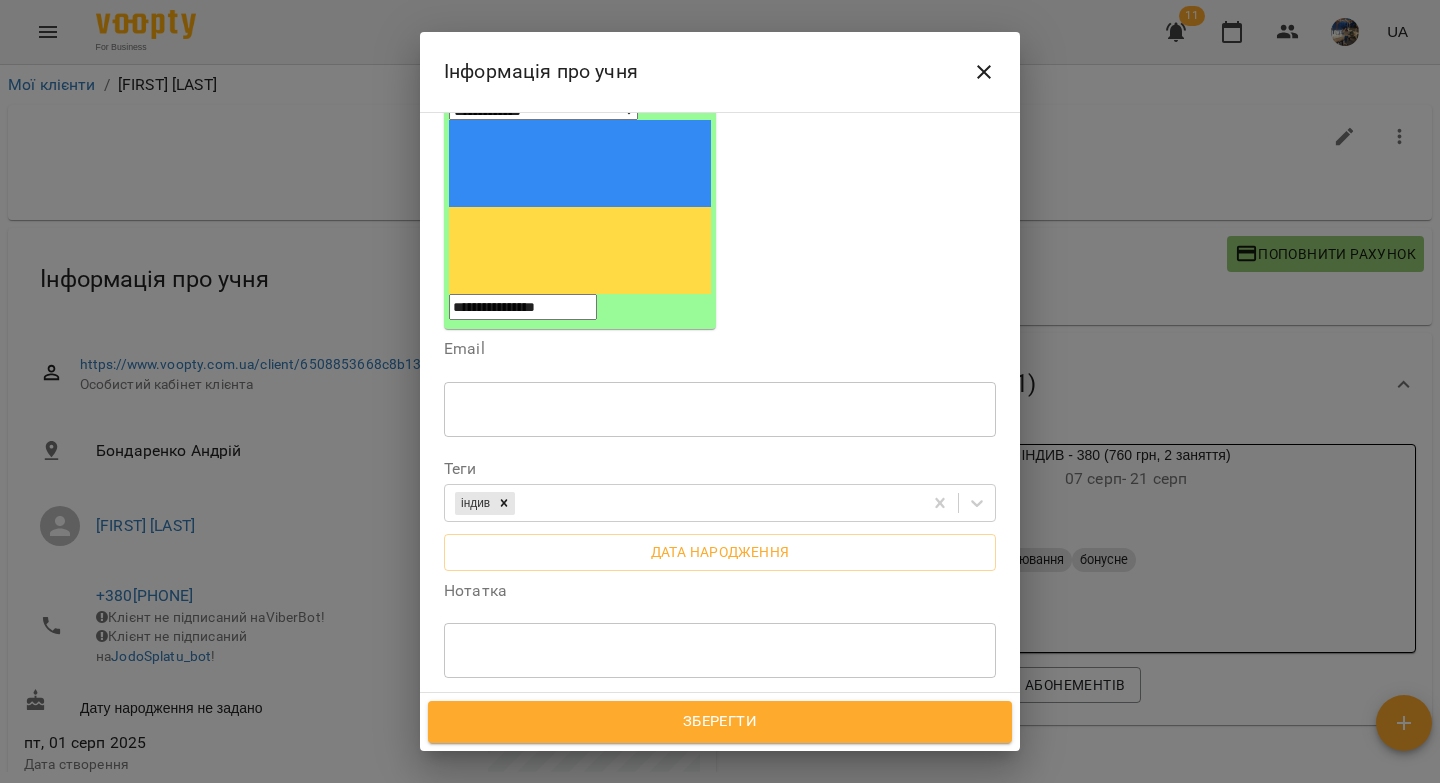 scroll, scrollTop: 292, scrollLeft: 0, axis: vertical 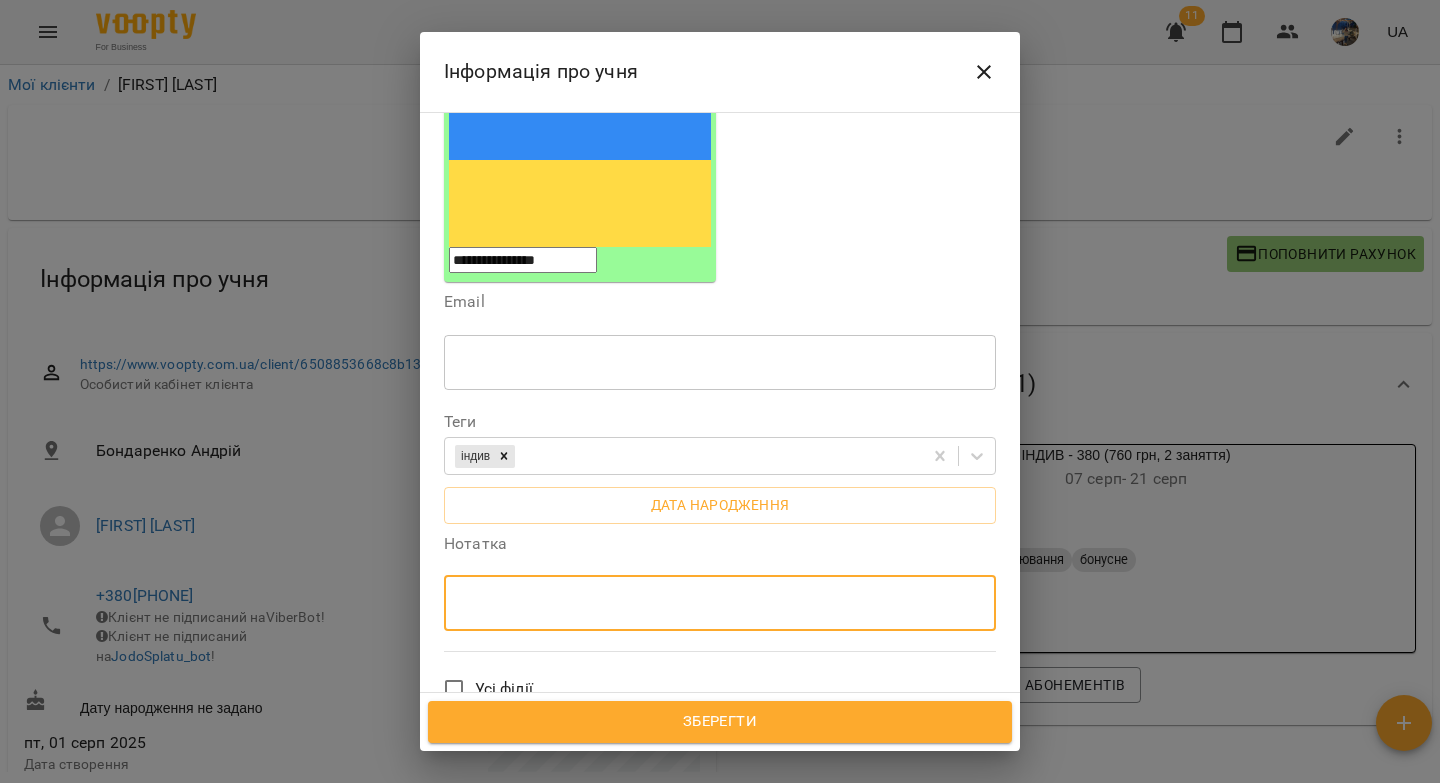 click at bounding box center (720, 603) 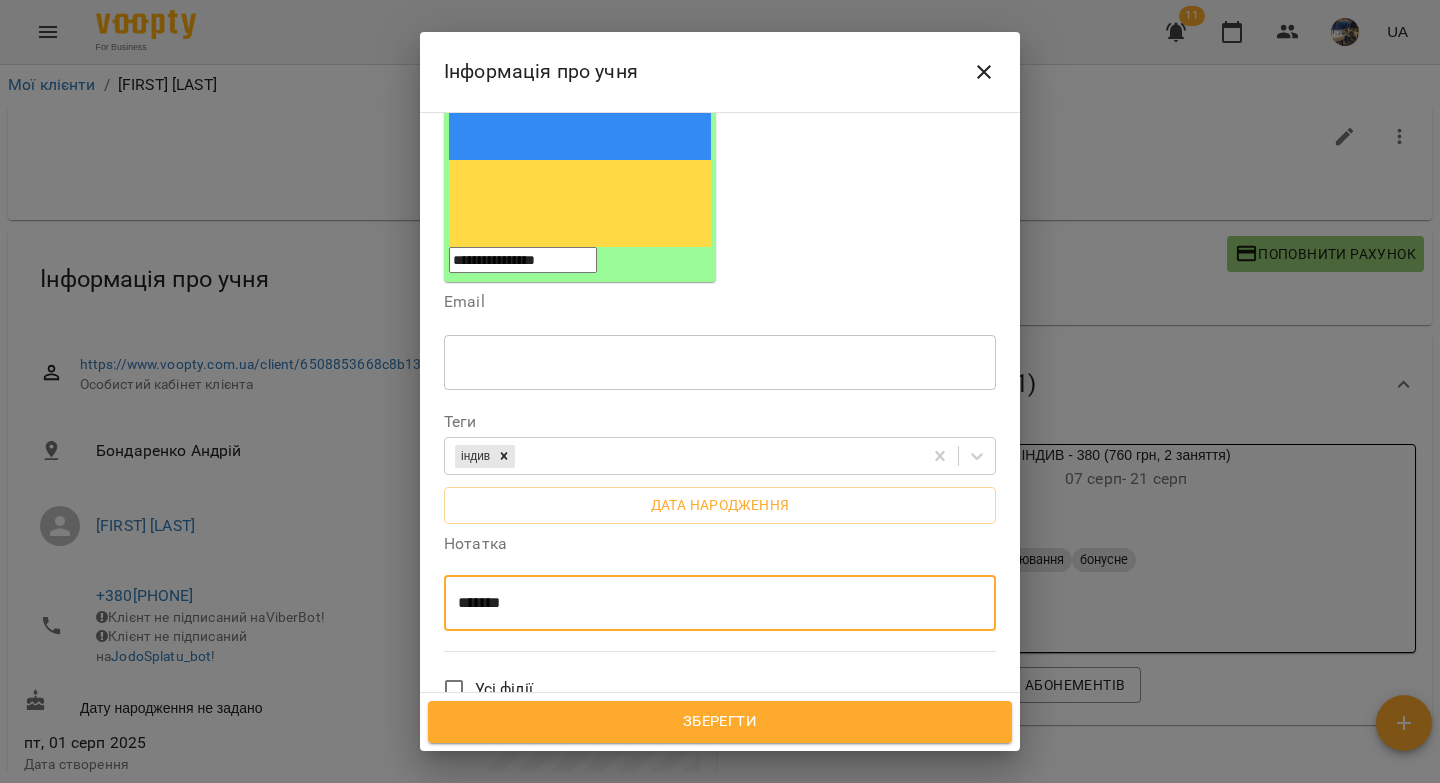 paste on "**********" 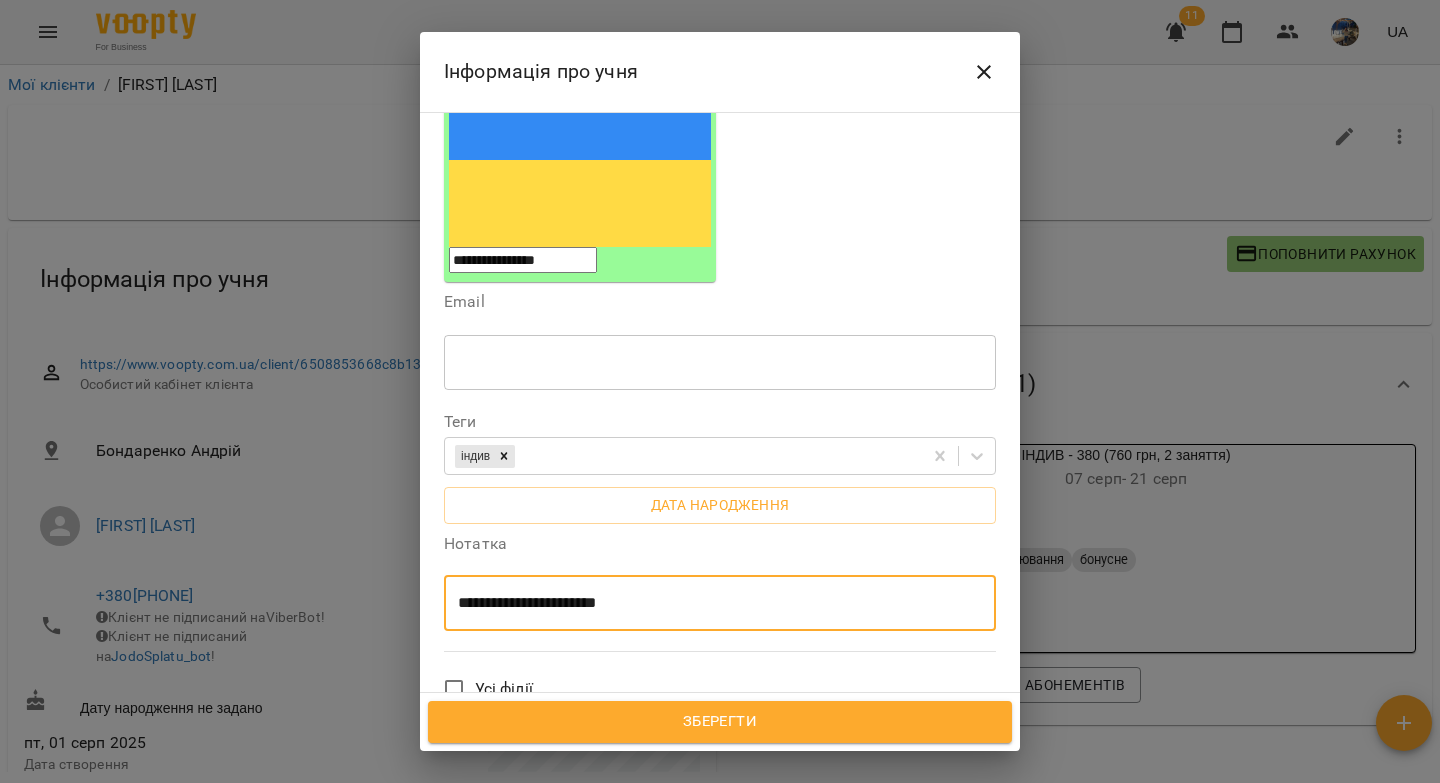 type on "**********" 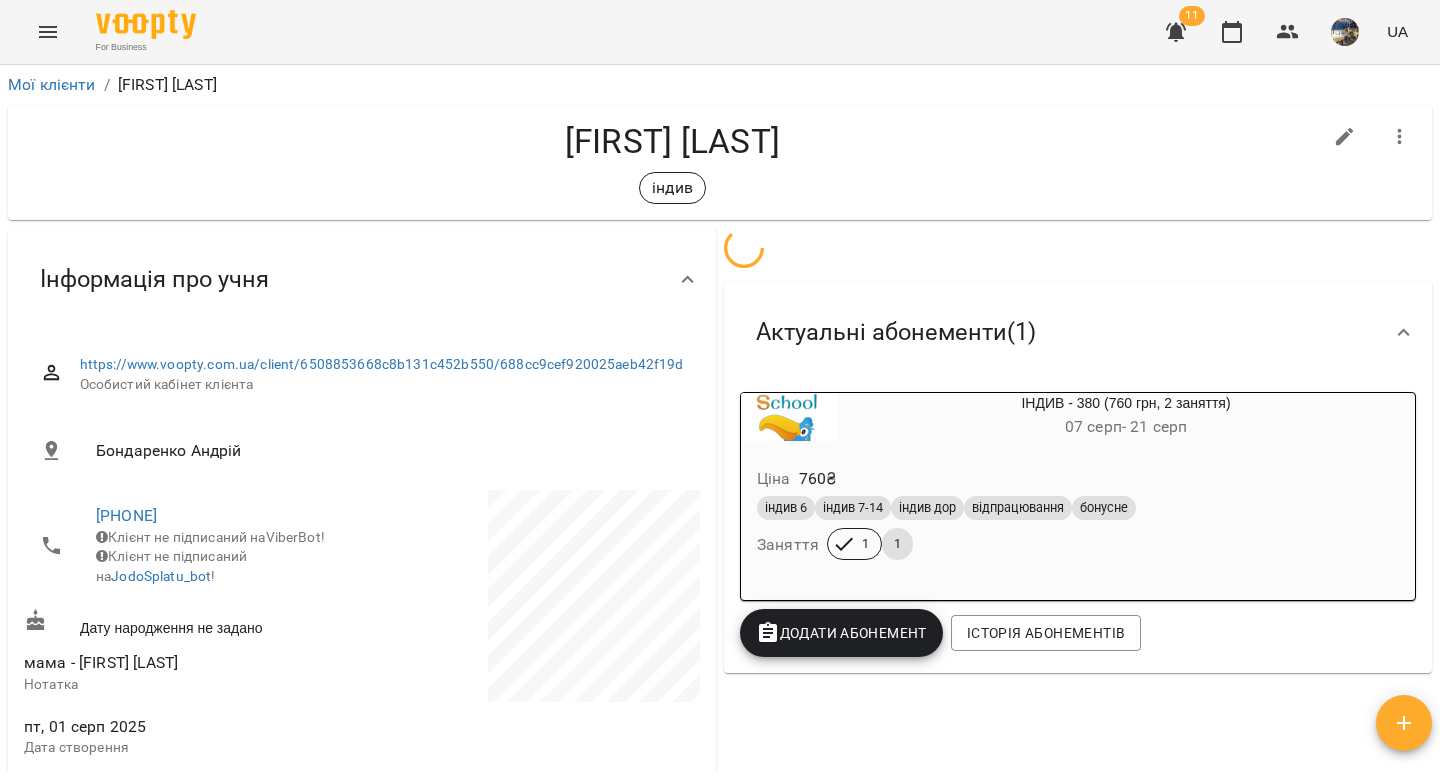 scroll, scrollTop: 0, scrollLeft: 0, axis: both 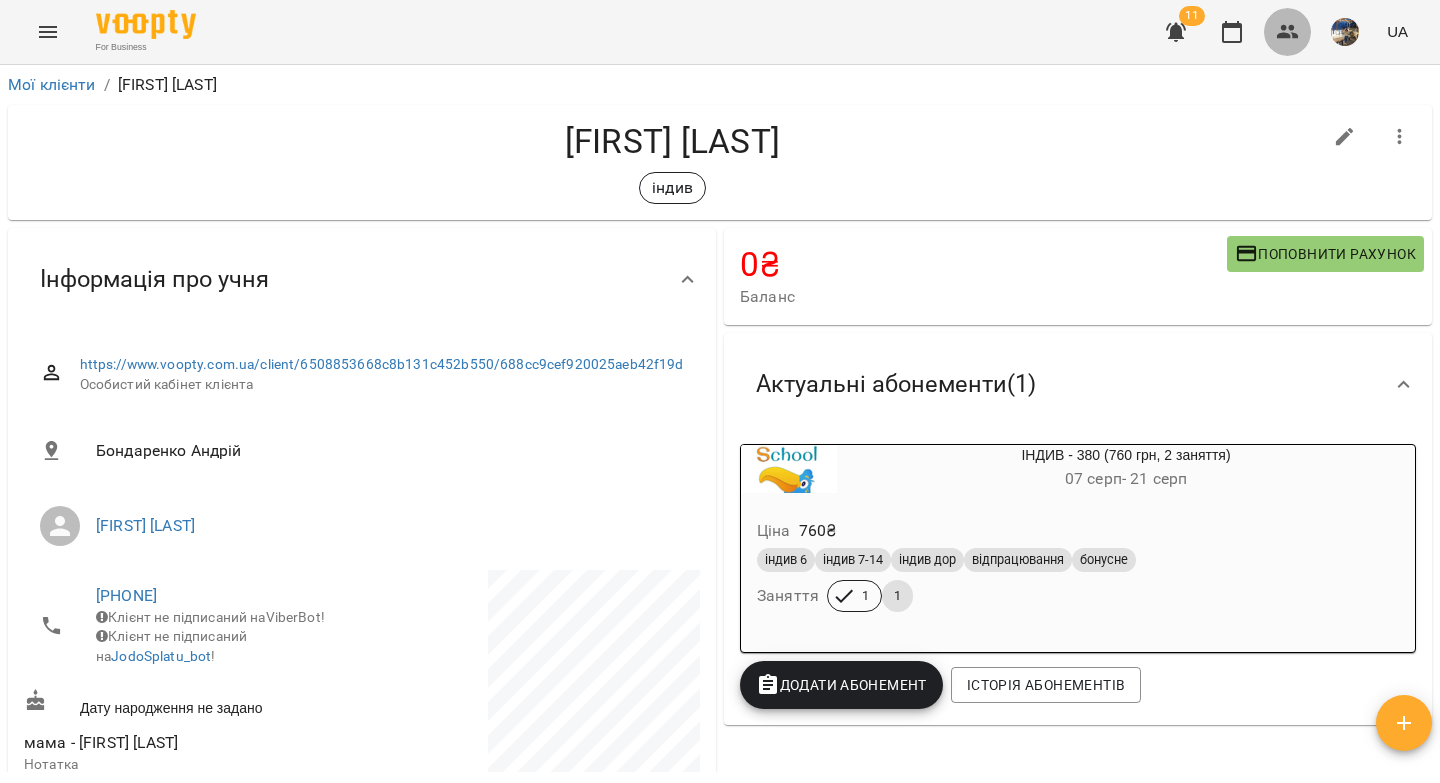 click at bounding box center [1288, 32] 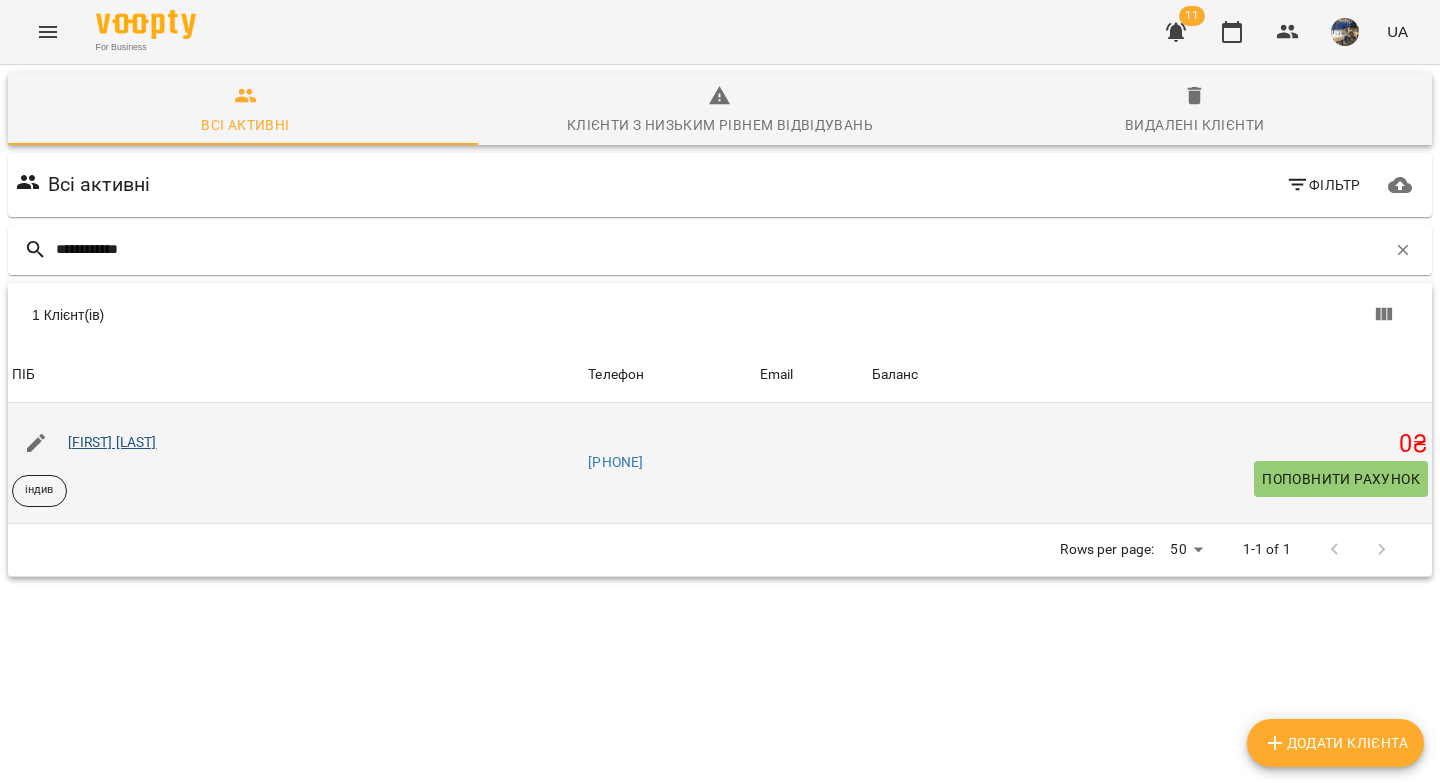 type on "**********" 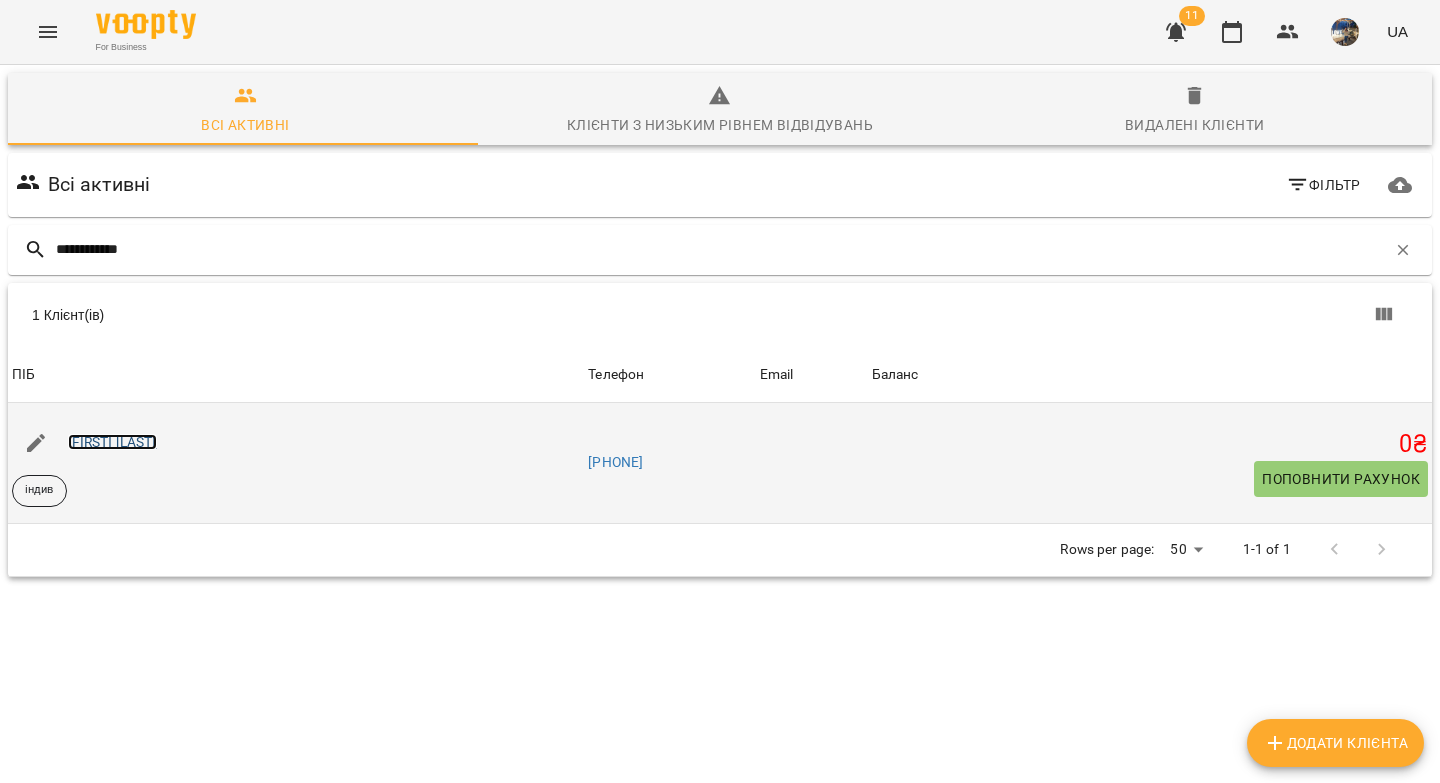 click on "Ліза Куценко" at bounding box center [112, 442] 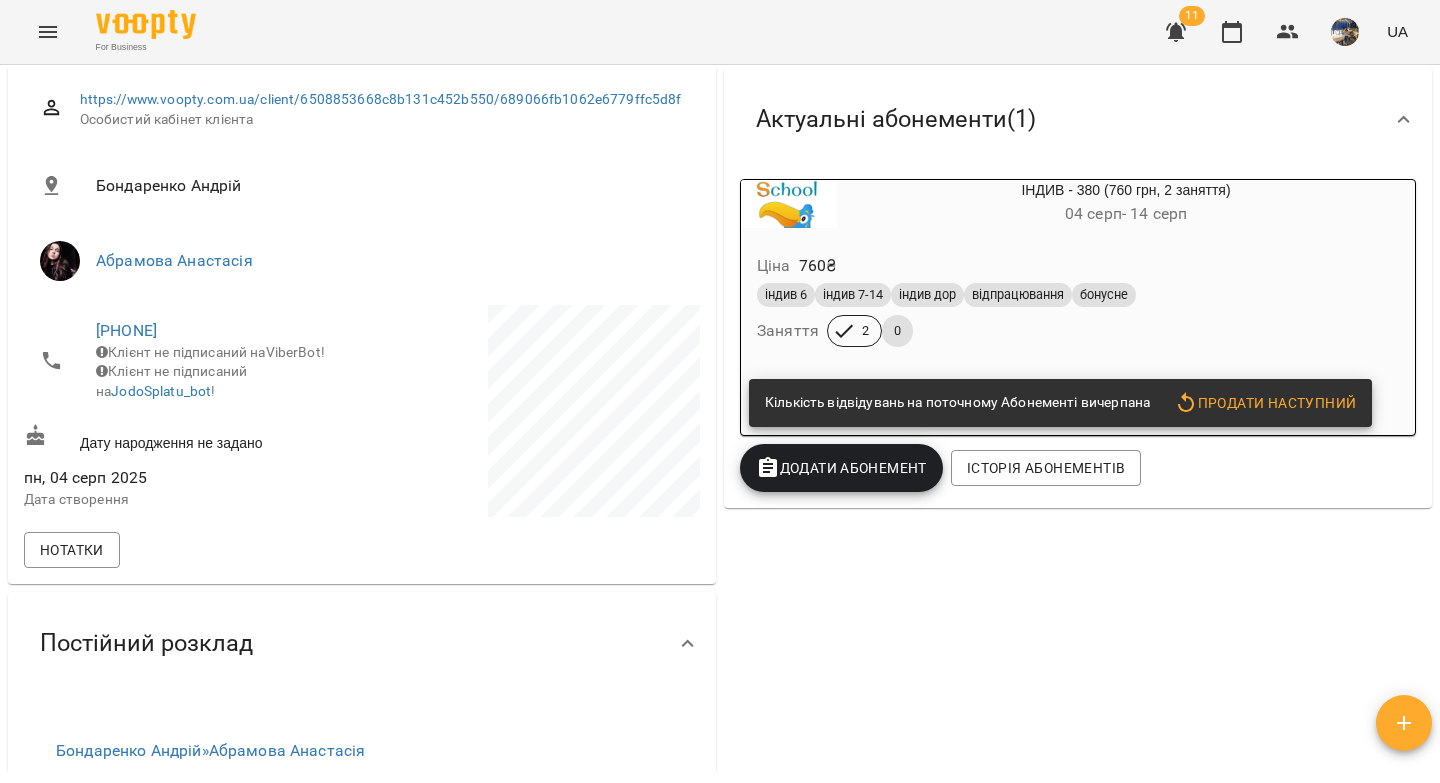 scroll, scrollTop: 310, scrollLeft: 0, axis: vertical 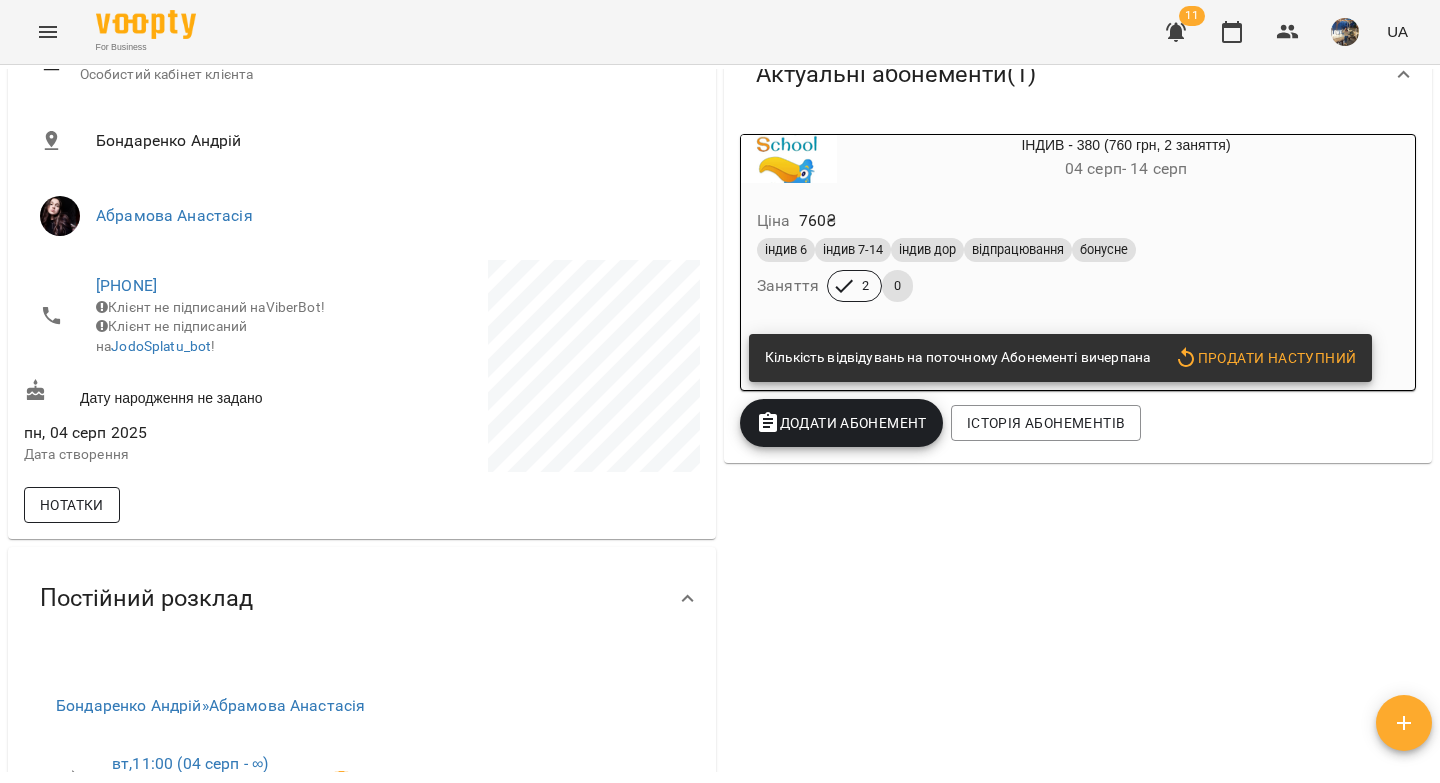 click on "Нотатки" at bounding box center [72, 505] 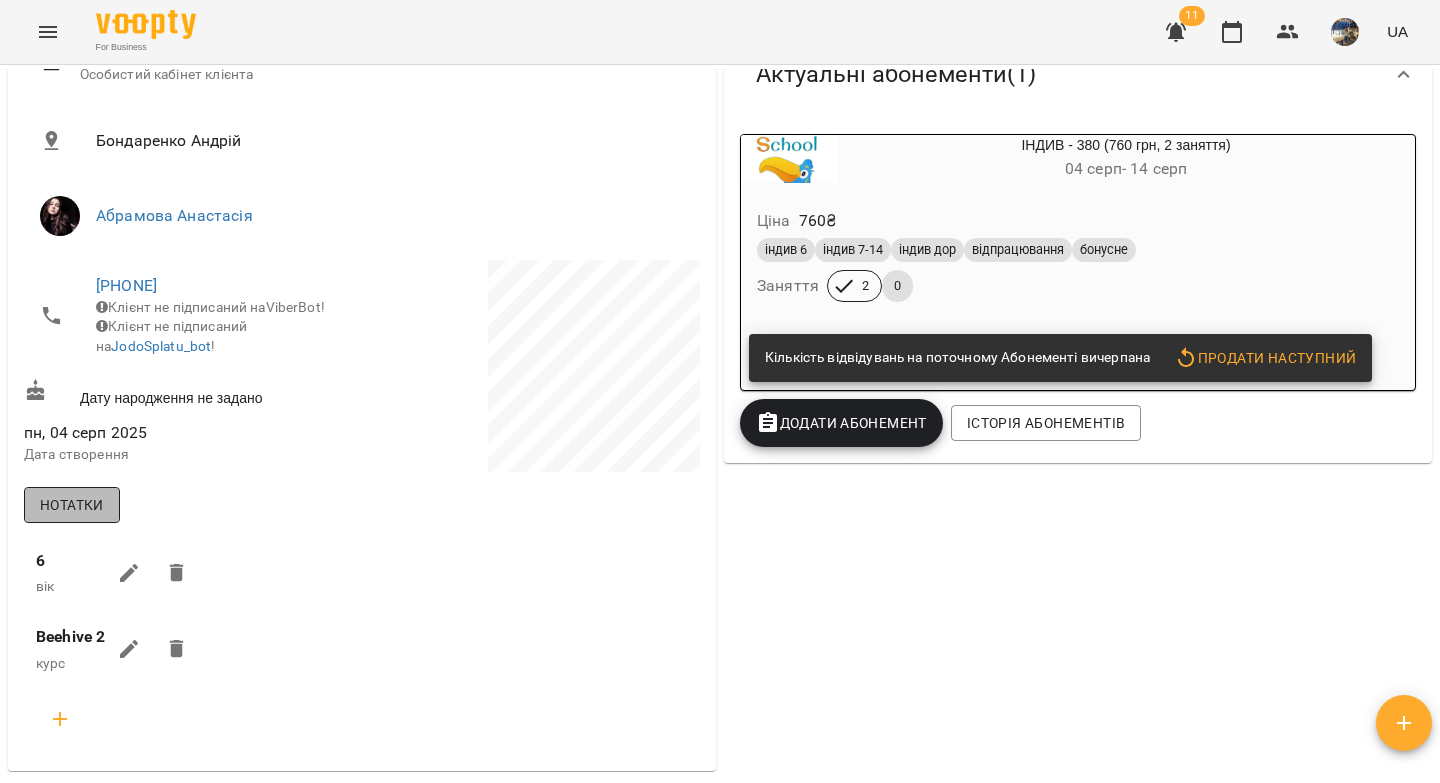 click on "Нотатки" at bounding box center (72, 505) 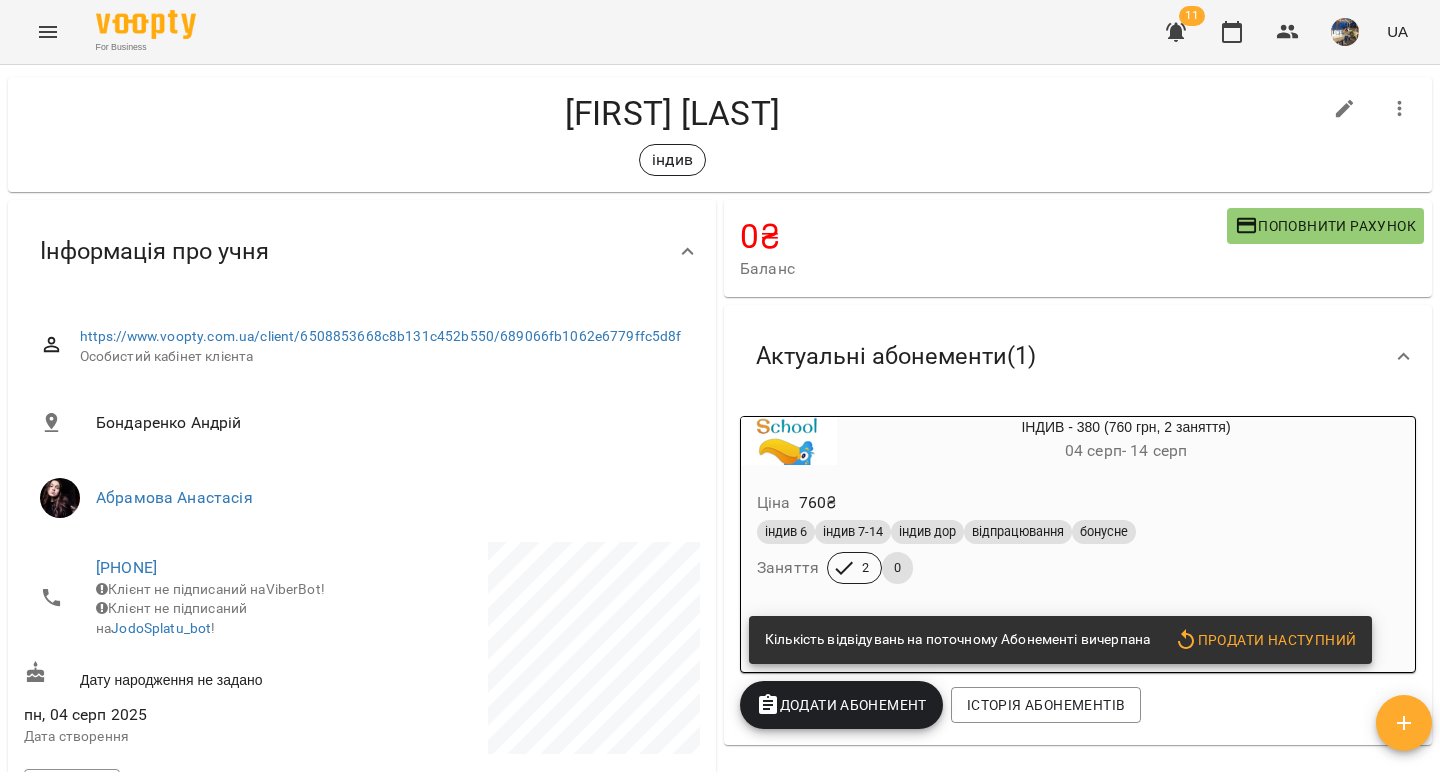 scroll, scrollTop: 26, scrollLeft: 0, axis: vertical 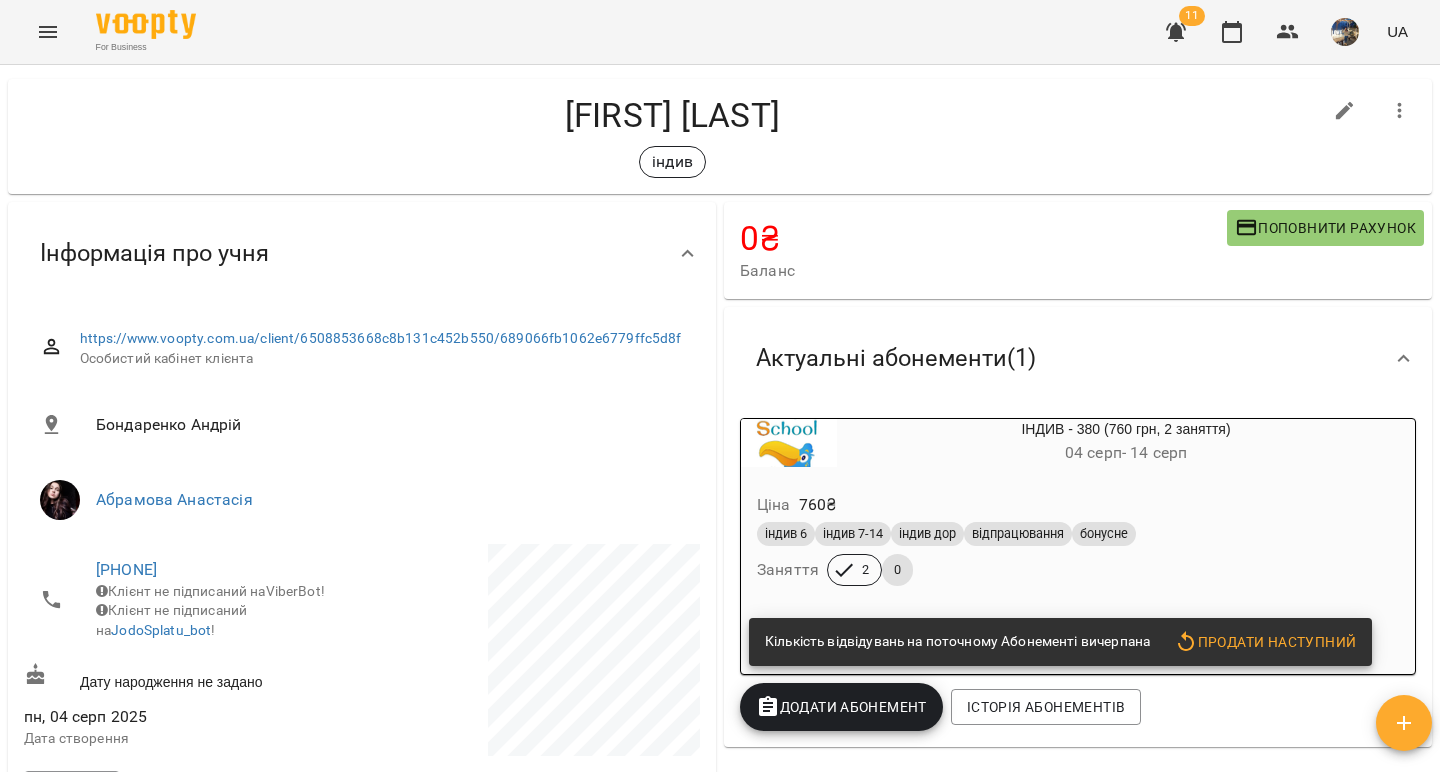 click 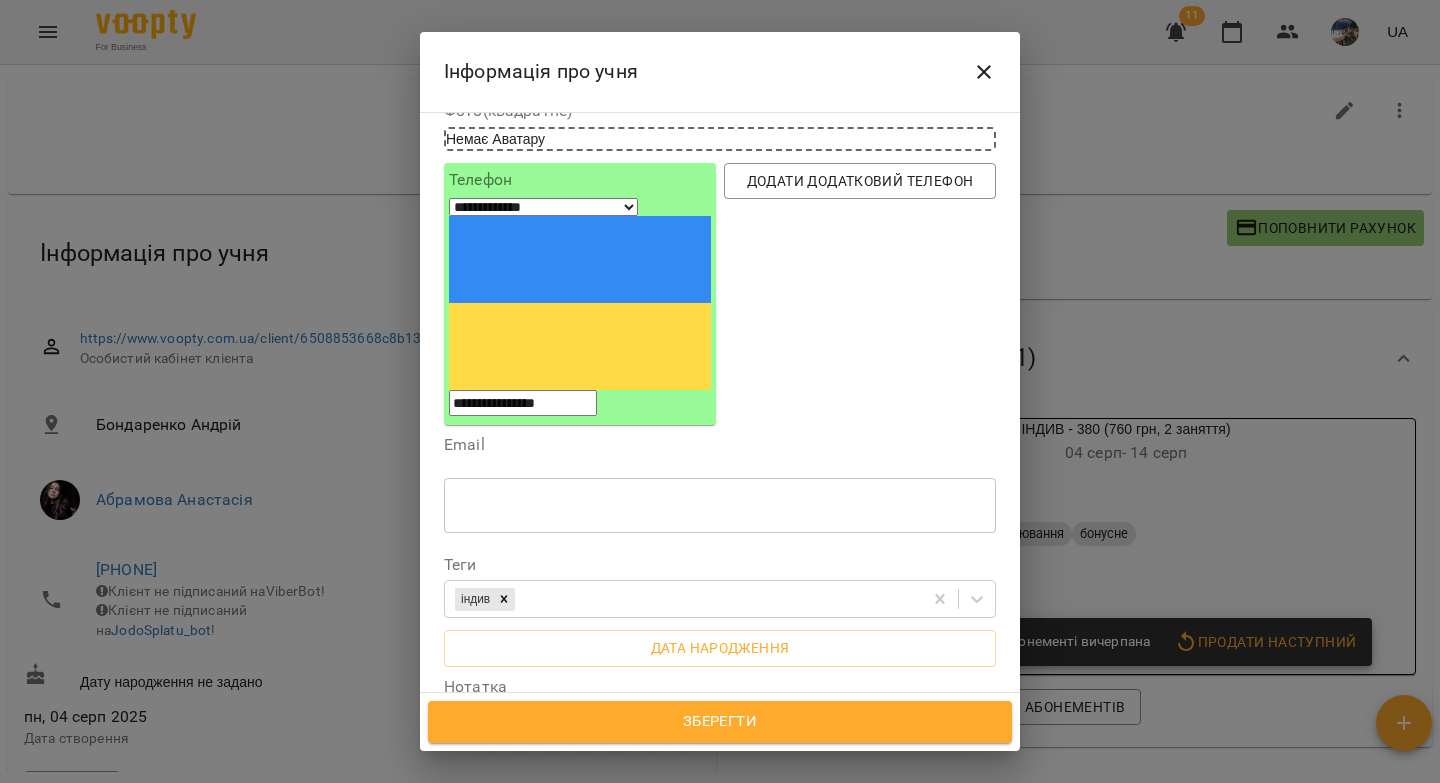 scroll, scrollTop: 236, scrollLeft: 0, axis: vertical 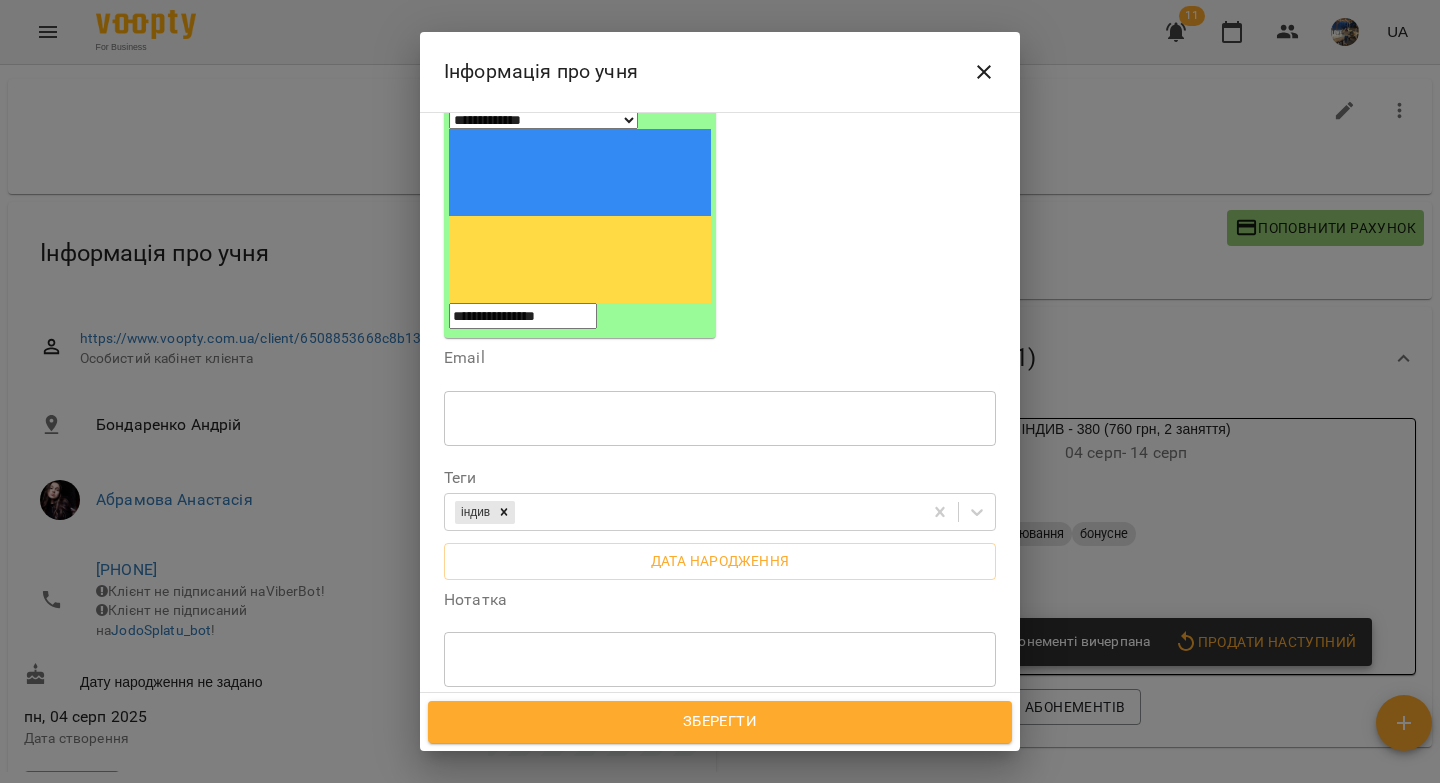 click on "* ​" at bounding box center [720, 659] 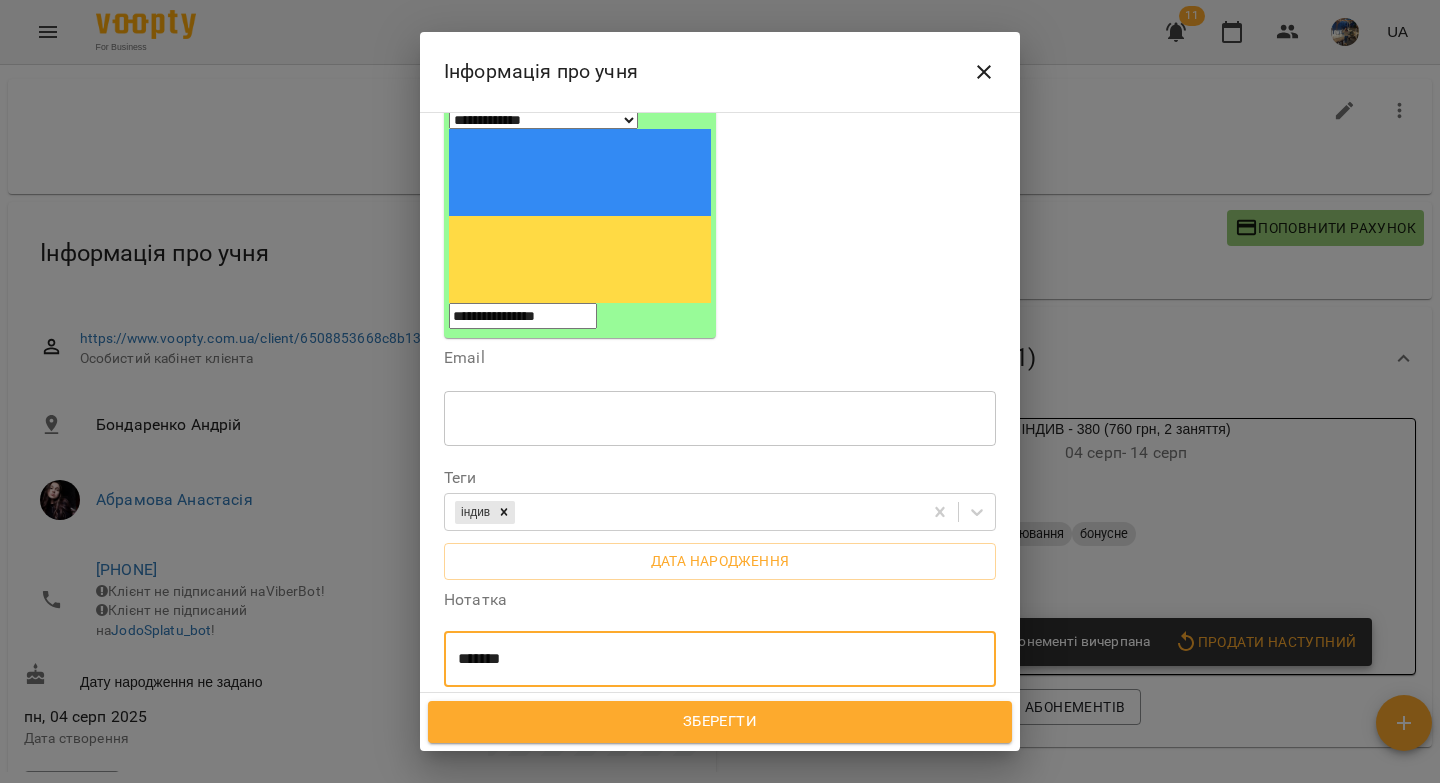 paste on "**********" 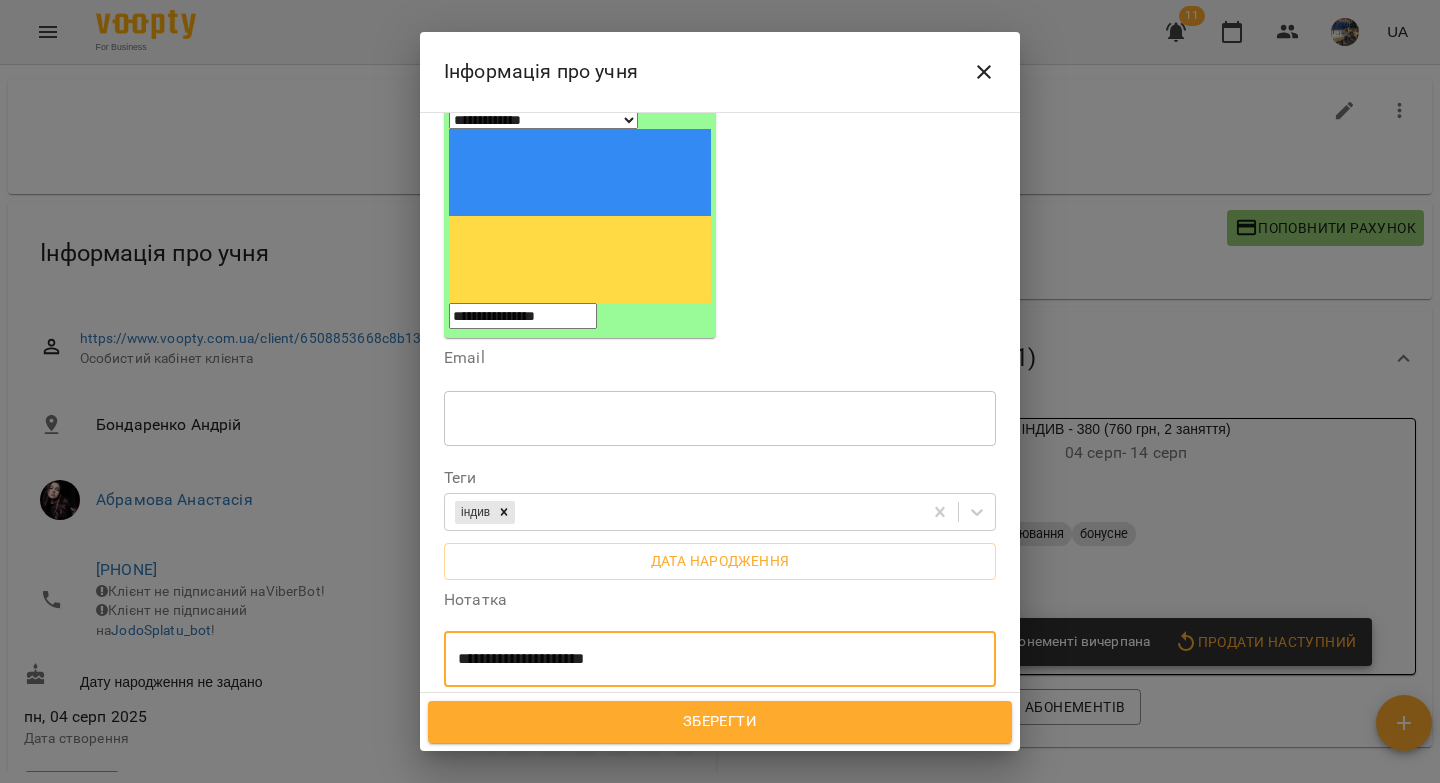 type on "**********" 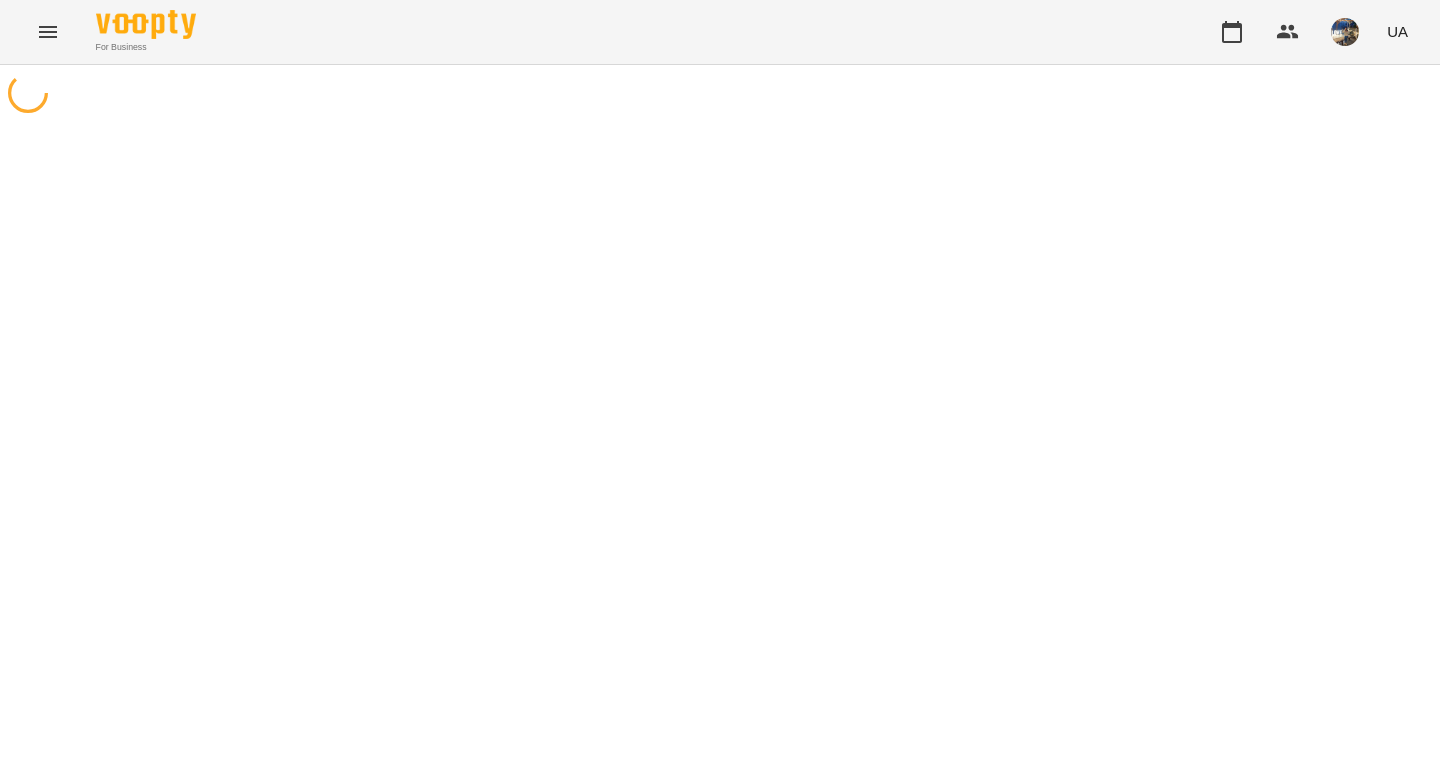 scroll, scrollTop: 0, scrollLeft: 0, axis: both 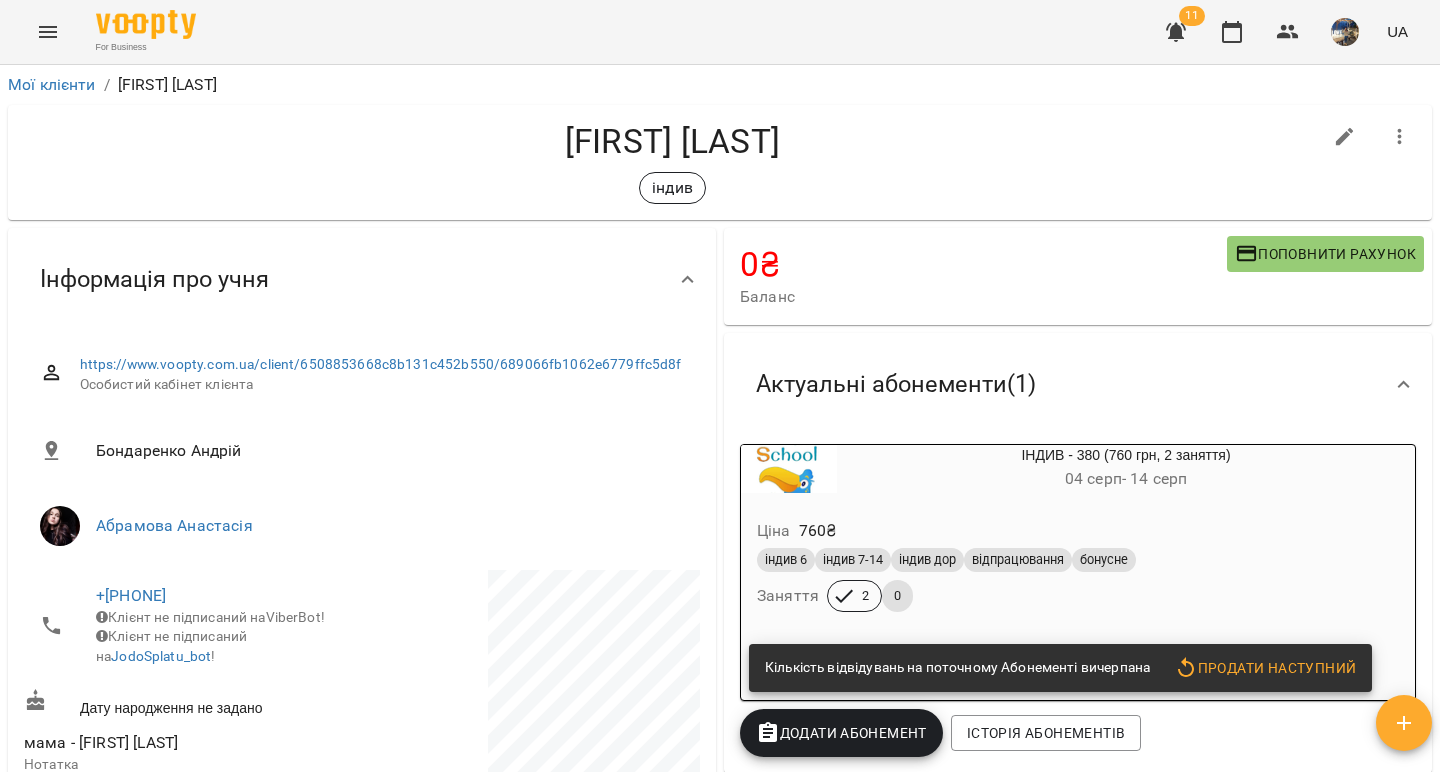 drag, startPoint x: 1229, startPoint y: 36, endPoint x: 929, endPoint y: 6, distance: 301.49628 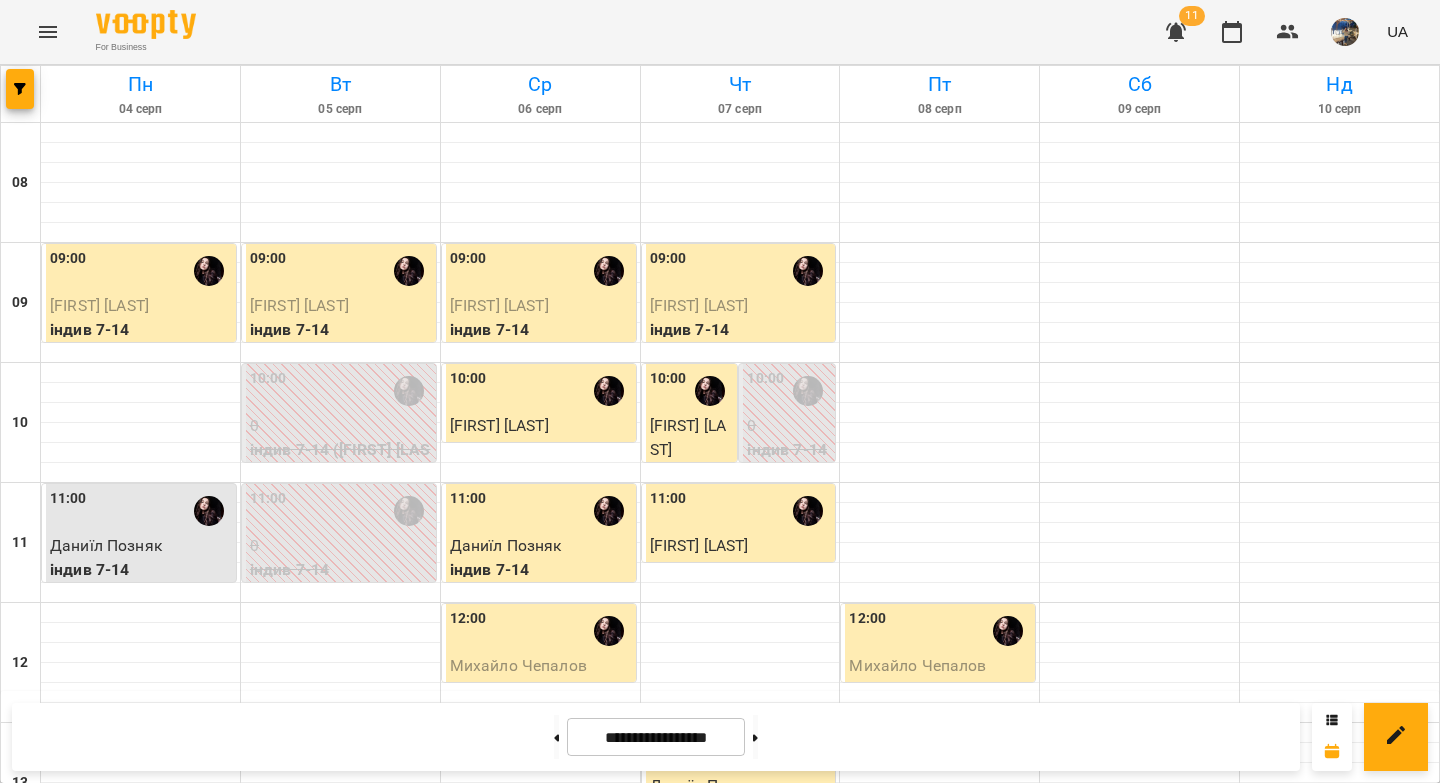scroll, scrollTop: 839, scrollLeft: 0, axis: vertical 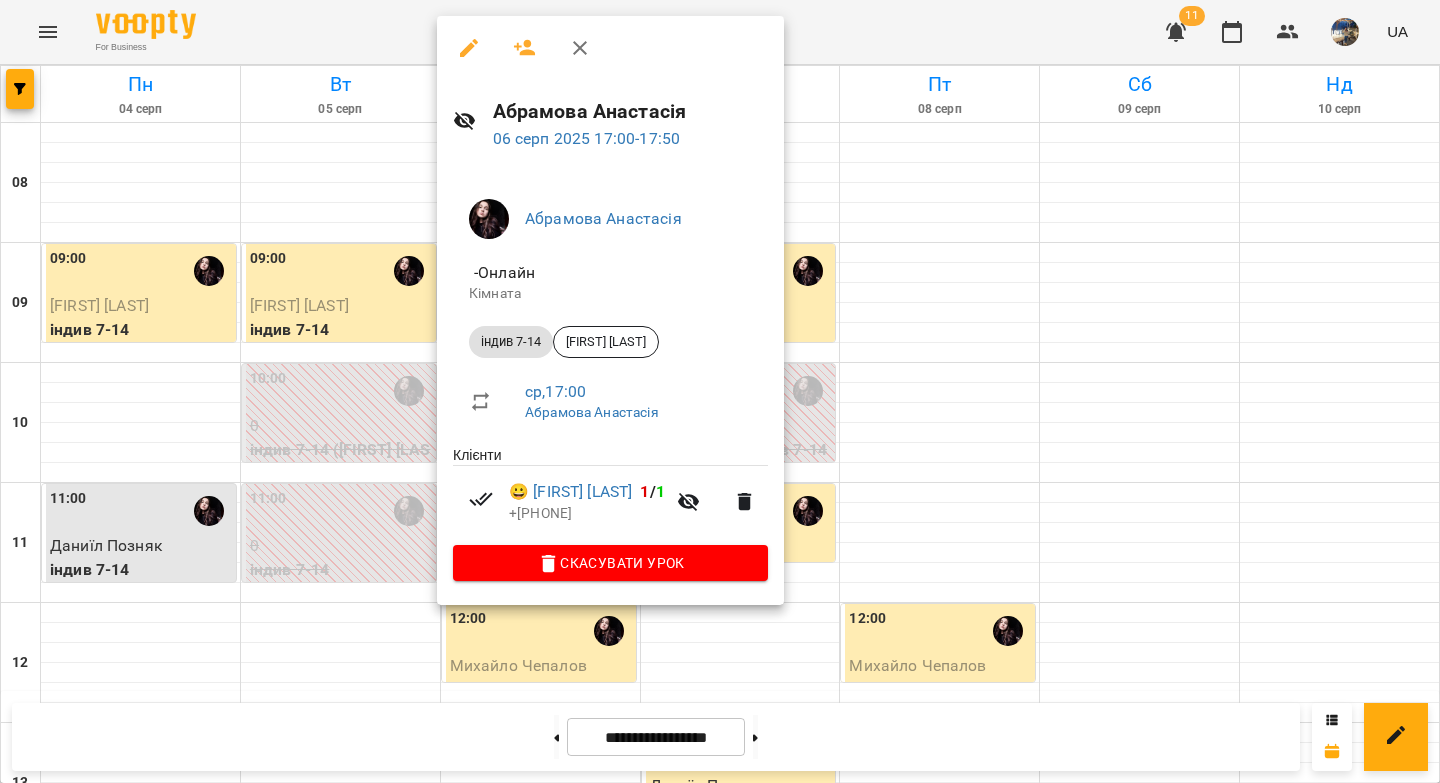 click at bounding box center (720, 391) 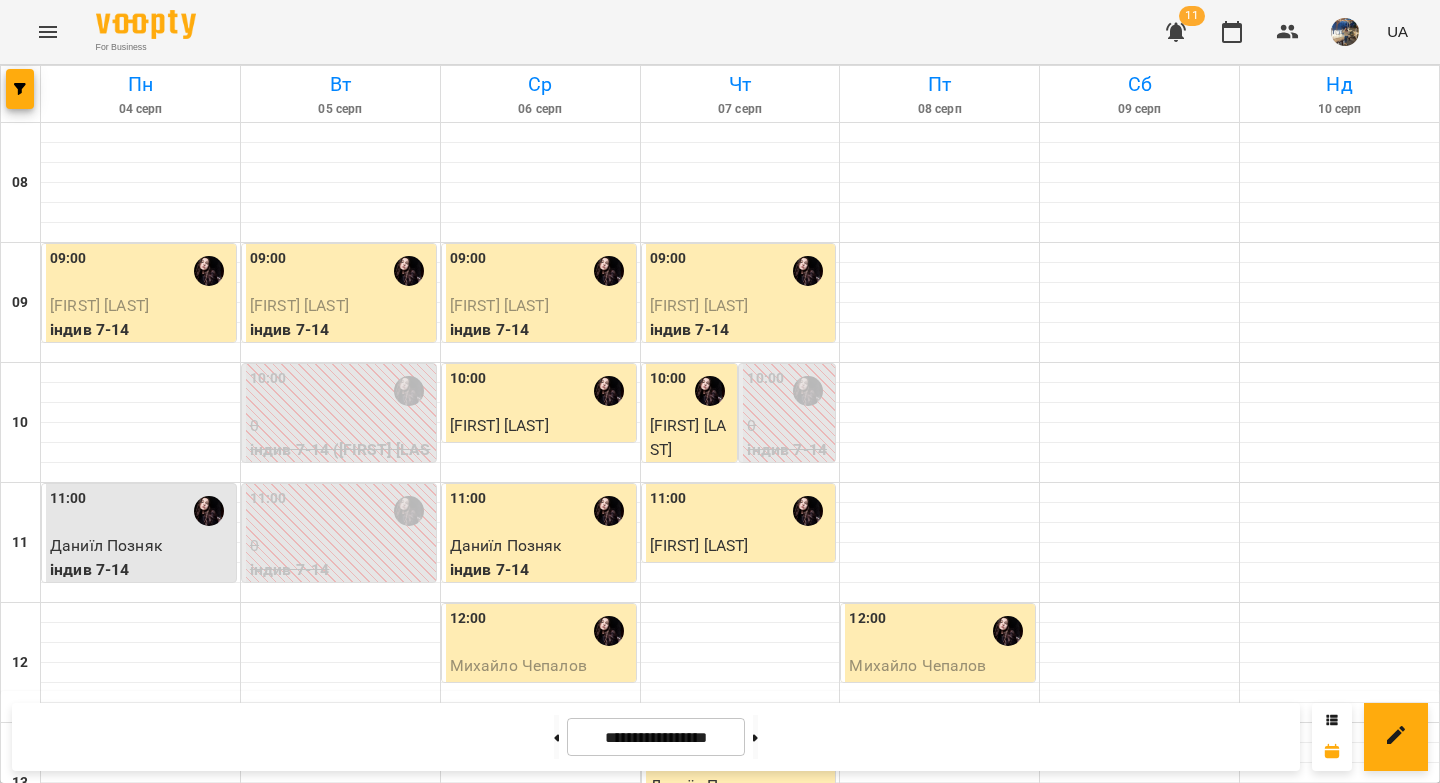 drag, startPoint x: 781, startPoint y: 739, endPoint x: 808, endPoint y: 709, distance: 40.36087 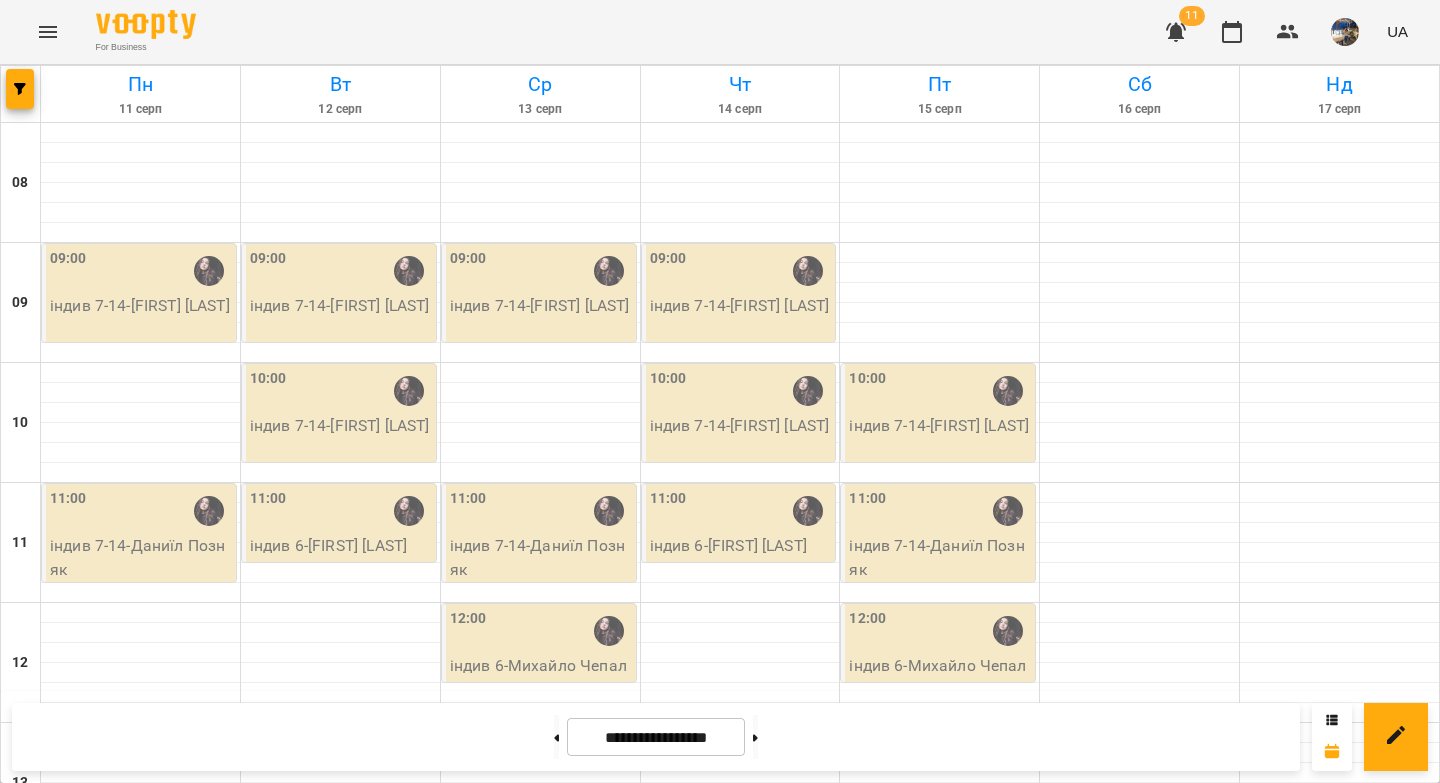 scroll, scrollTop: 971, scrollLeft: 0, axis: vertical 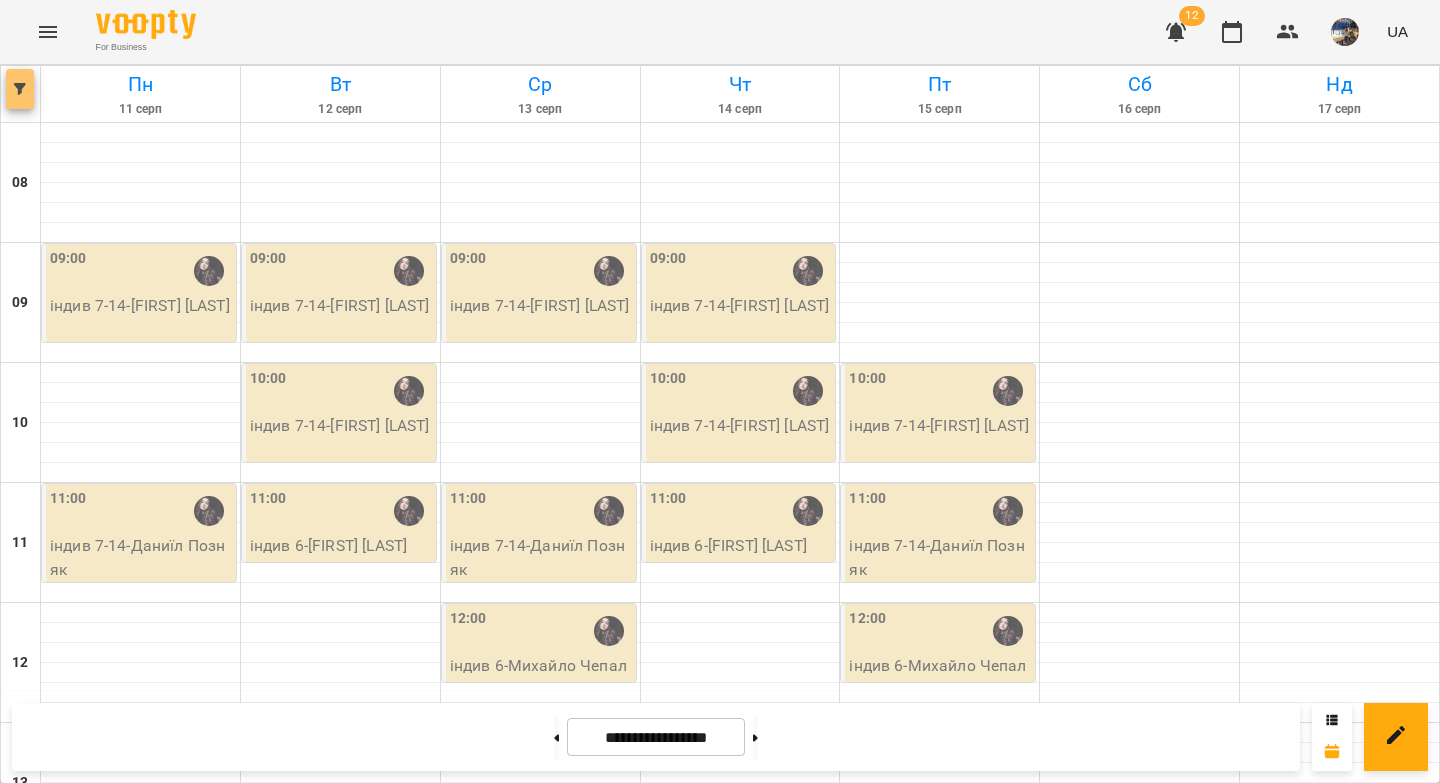 click at bounding box center (20, 89) 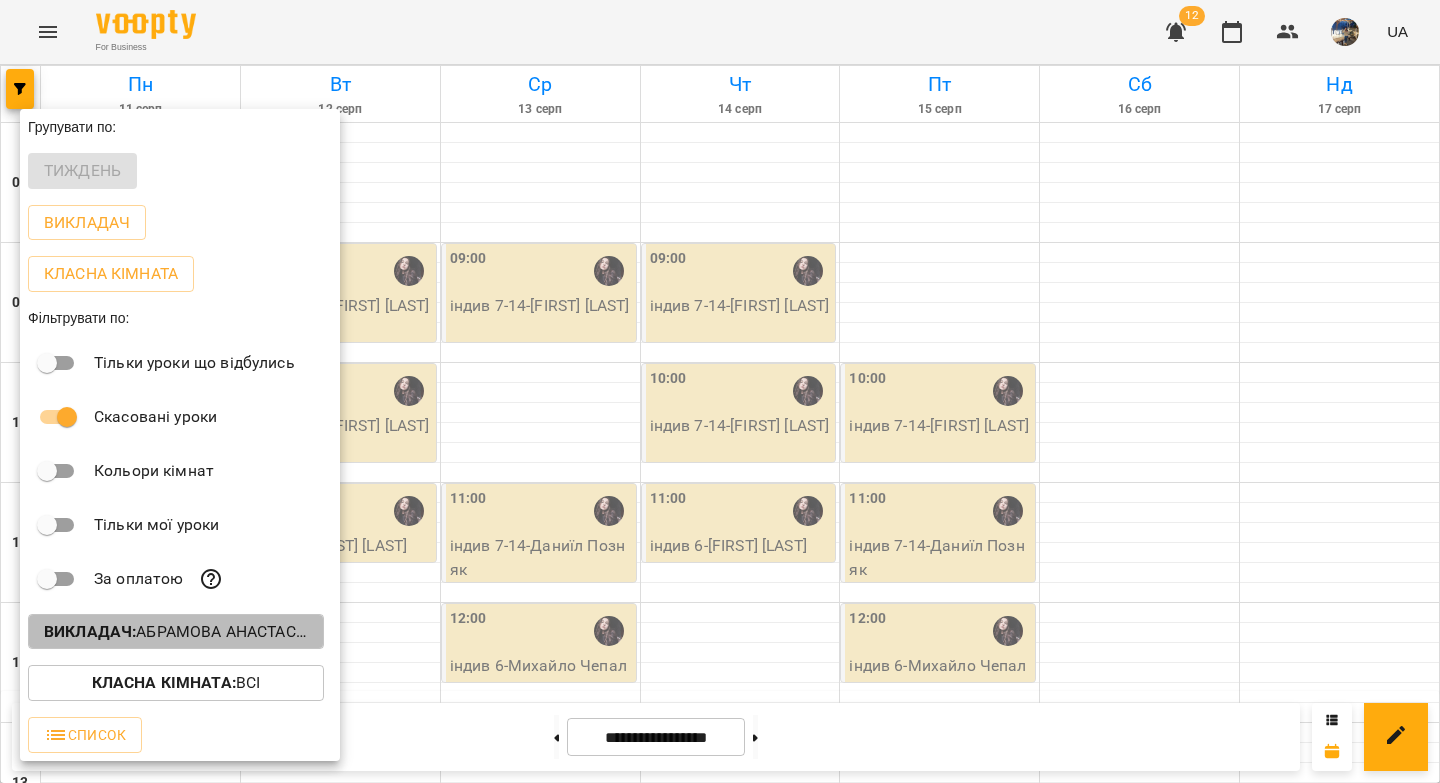 click on "Викладач :" at bounding box center (90, 631) 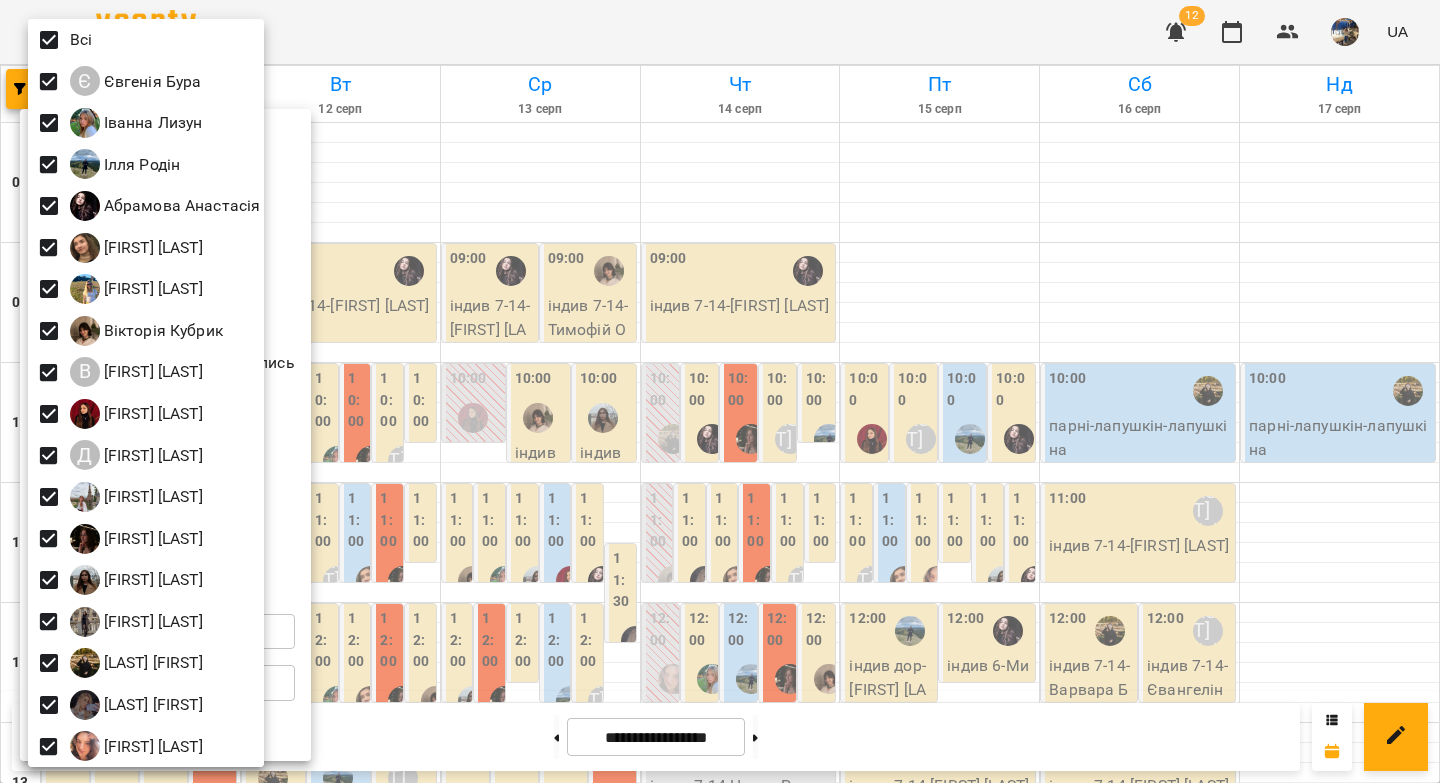 click at bounding box center [720, 391] 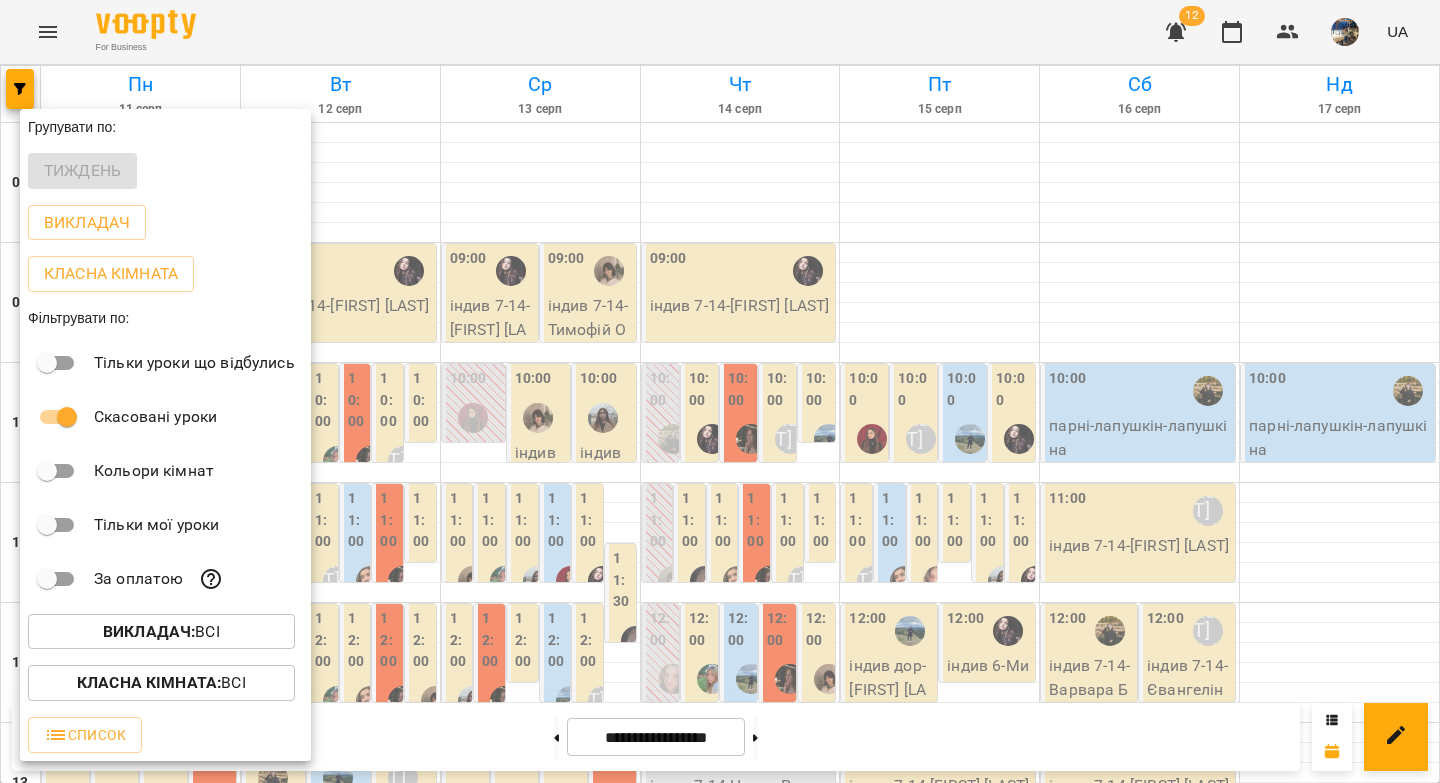 click at bounding box center (720, 391) 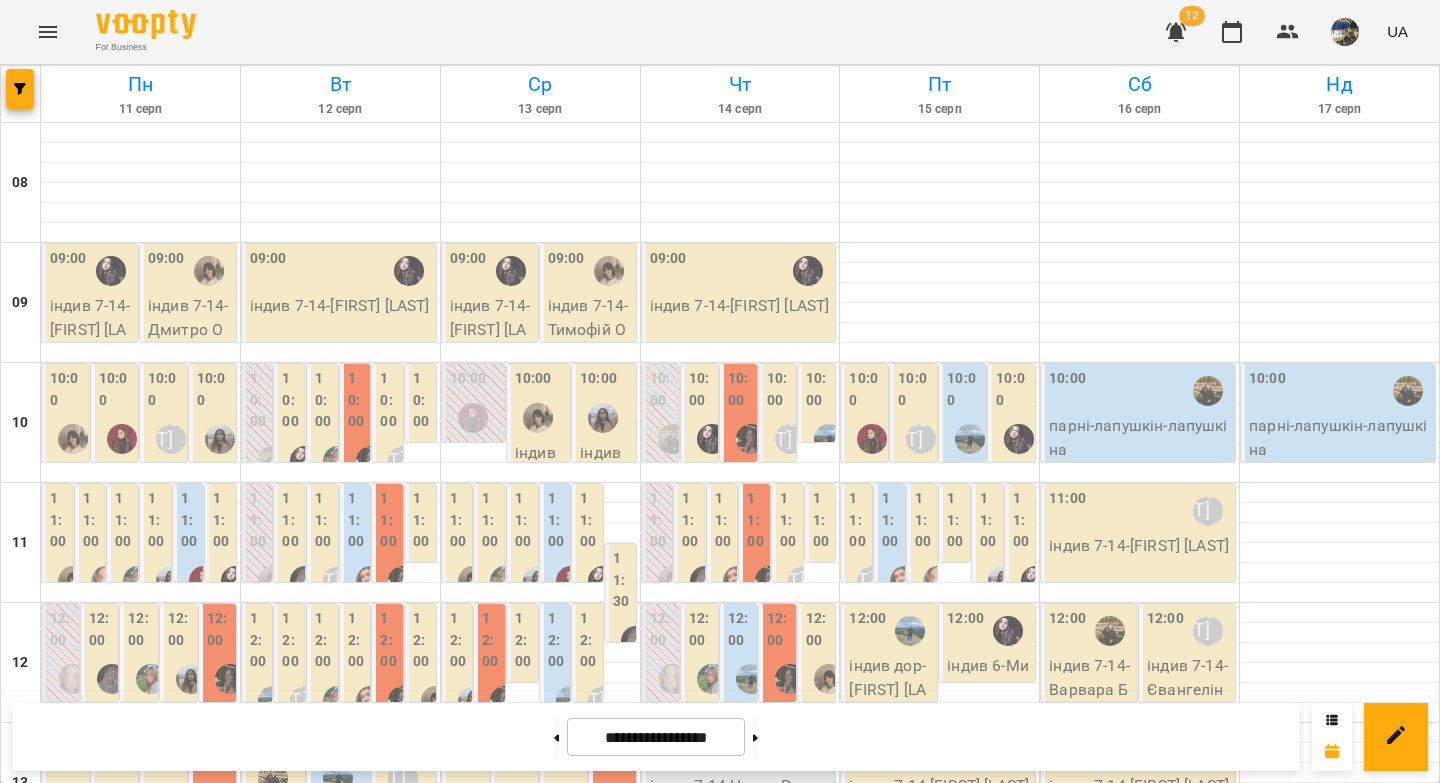 drag, startPoint x: 527, startPoint y: 737, endPoint x: 551, endPoint y: 648, distance: 92.17918 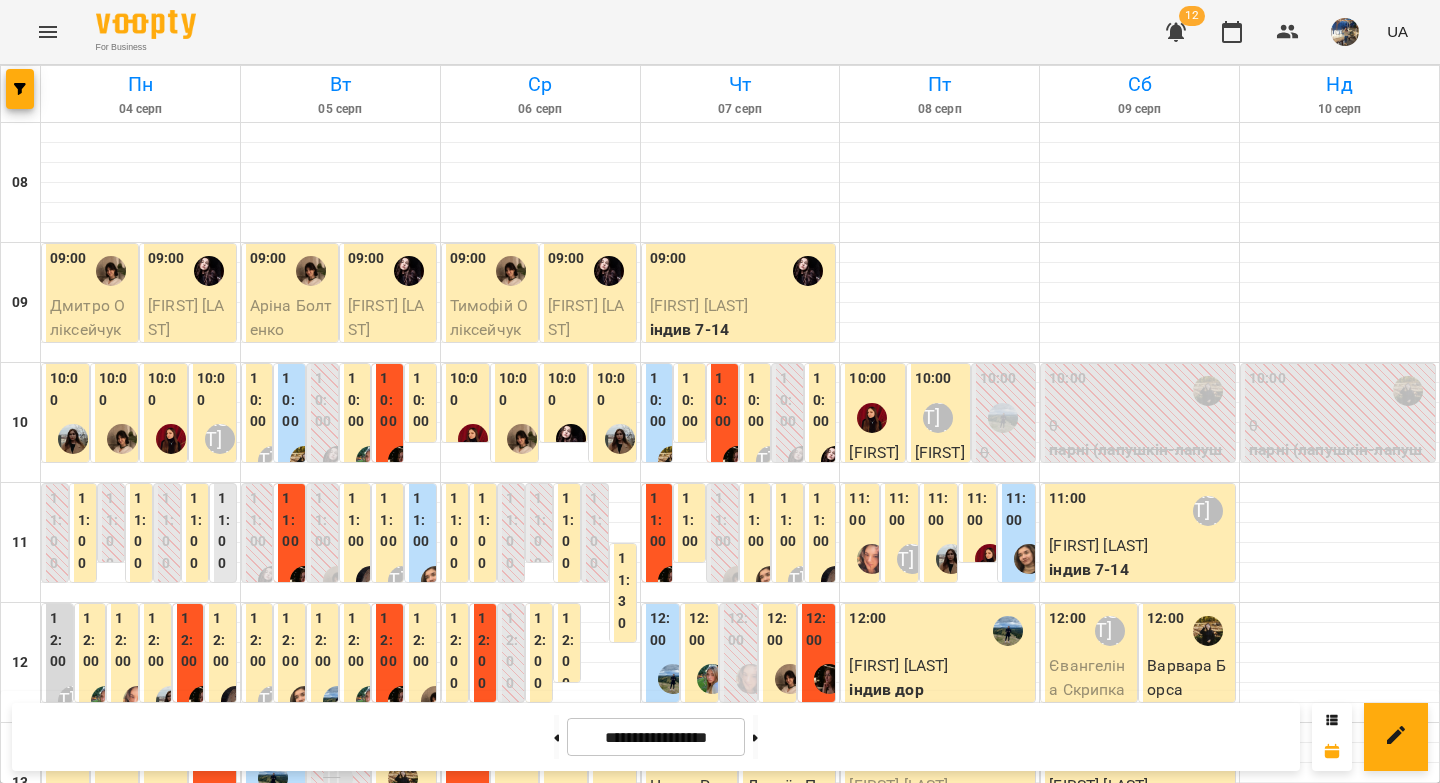 type 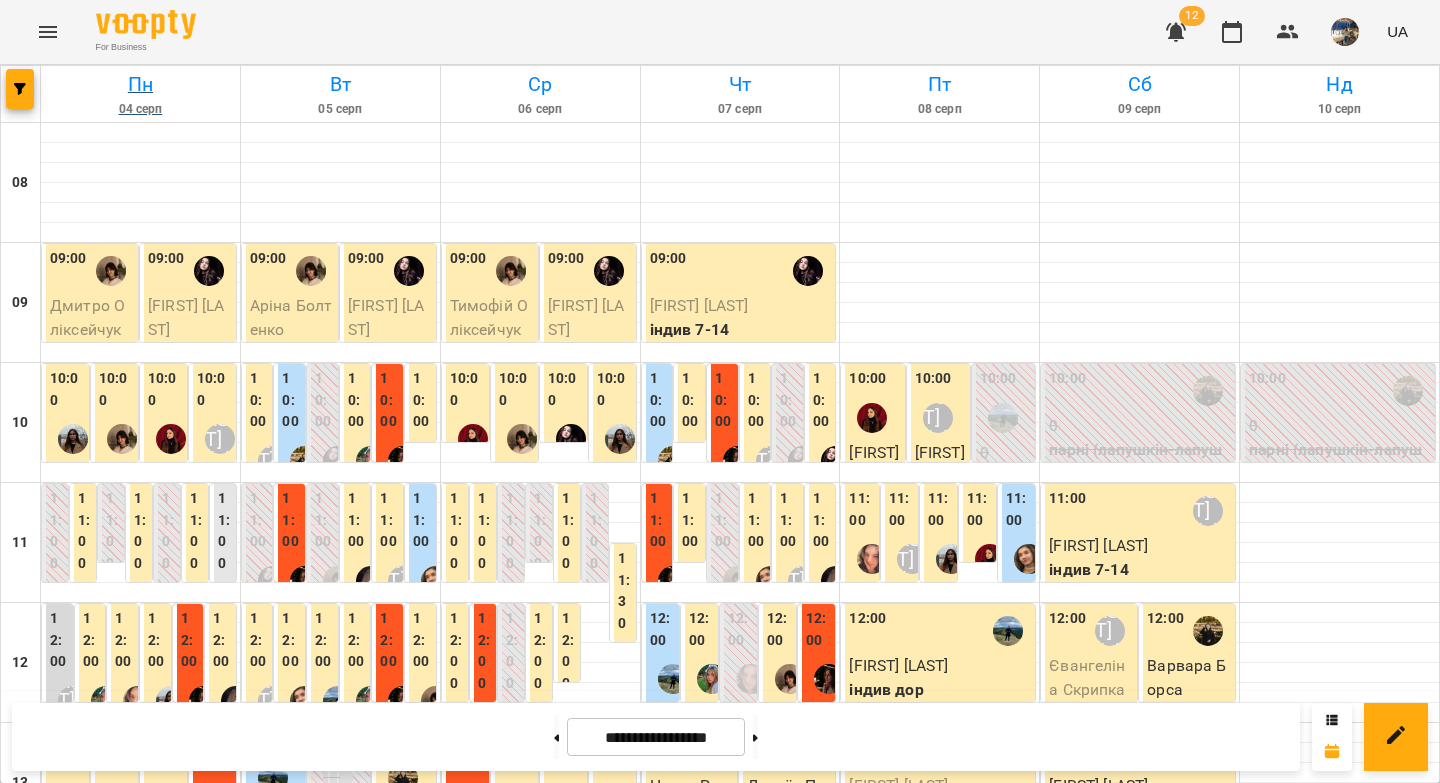 click on "Пн" at bounding box center [140, 84] 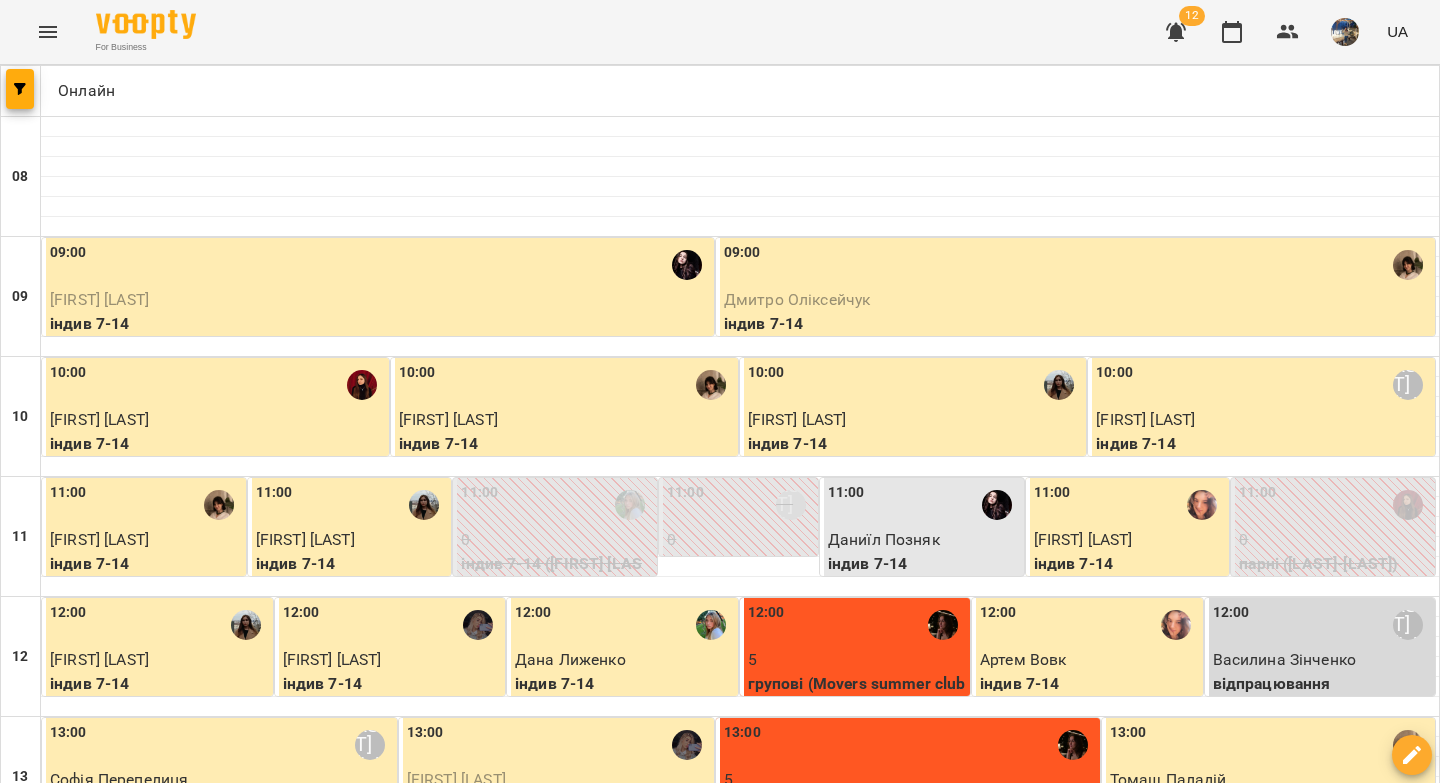 scroll, scrollTop: 0, scrollLeft: 0, axis: both 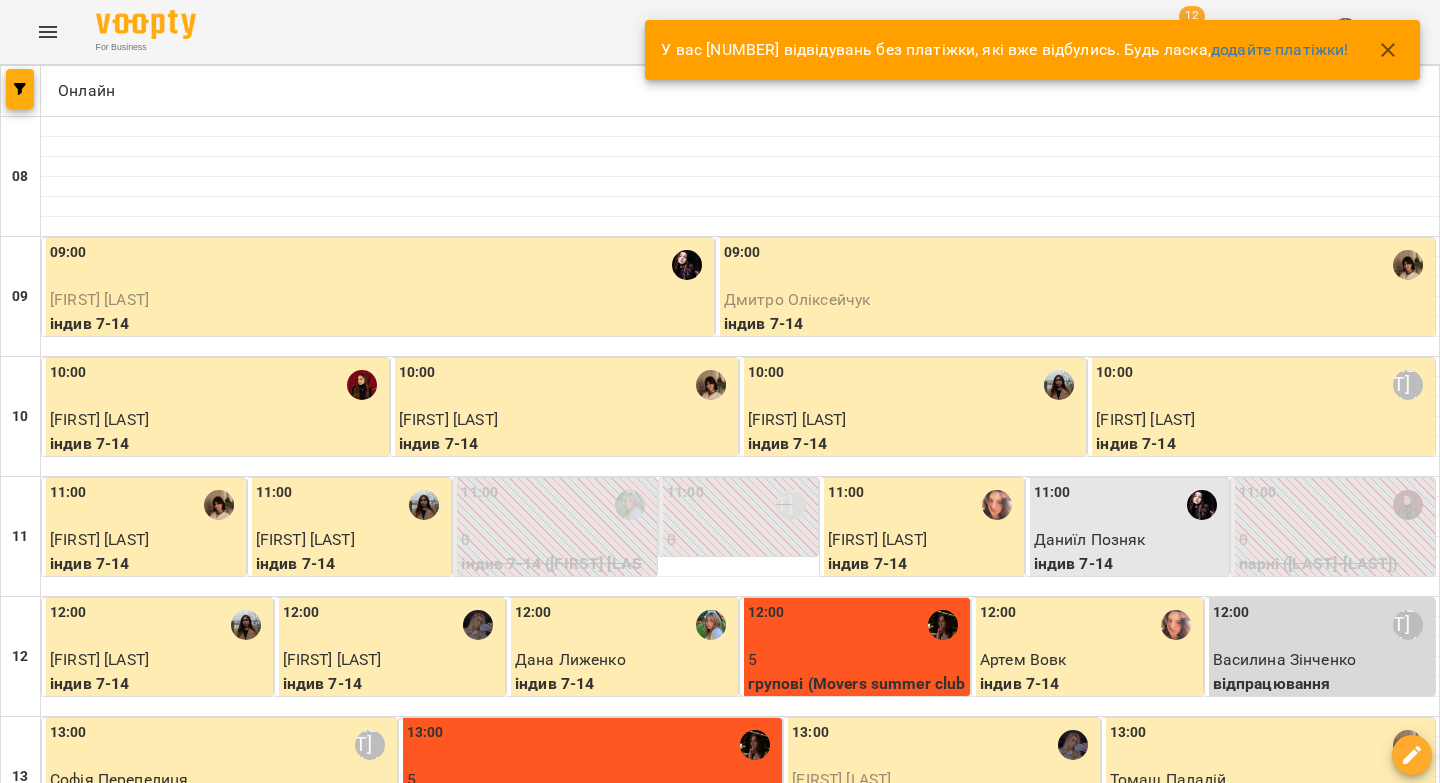 click on "вт" at bounding box center (414, 1823) 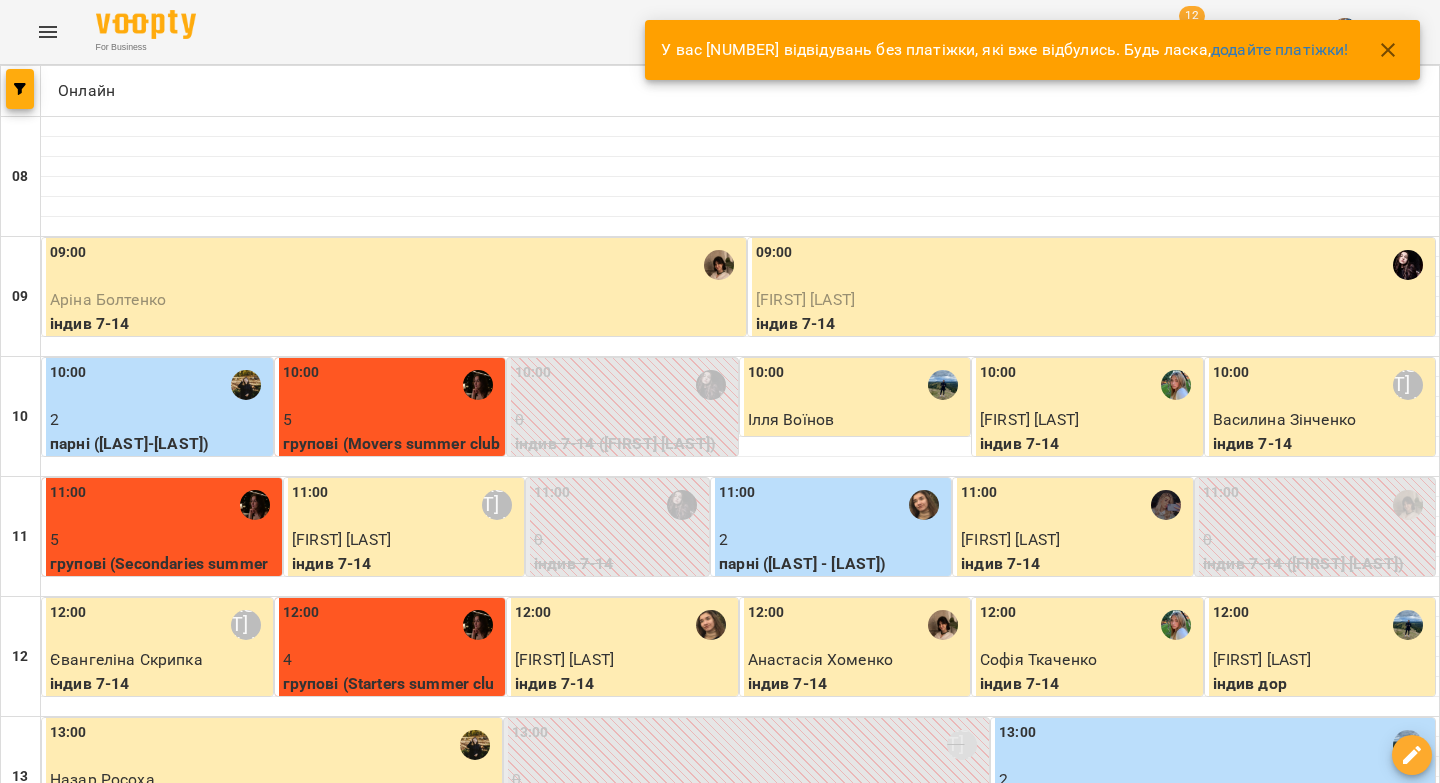 click 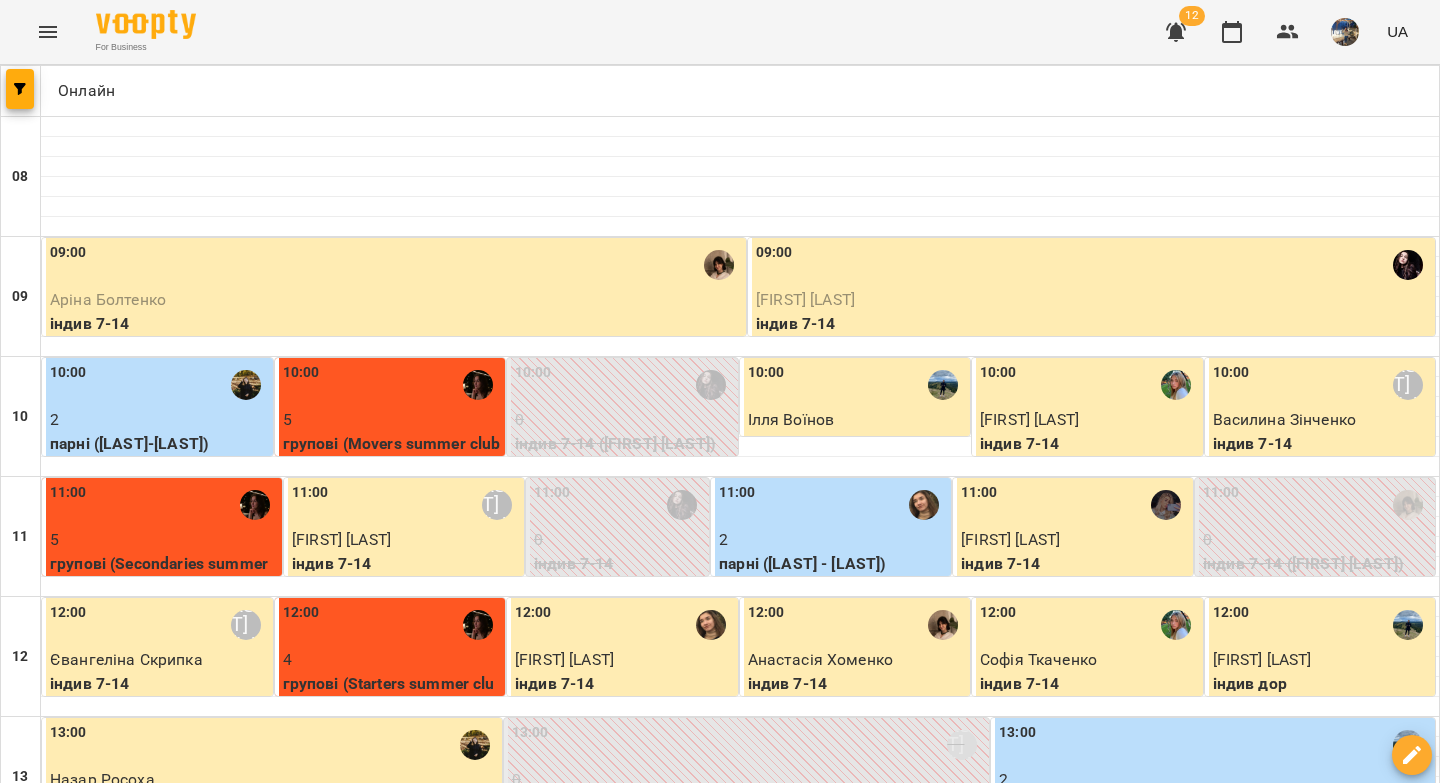 scroll, scrollTop: 16, scrollLeft: 0, axis: vertical 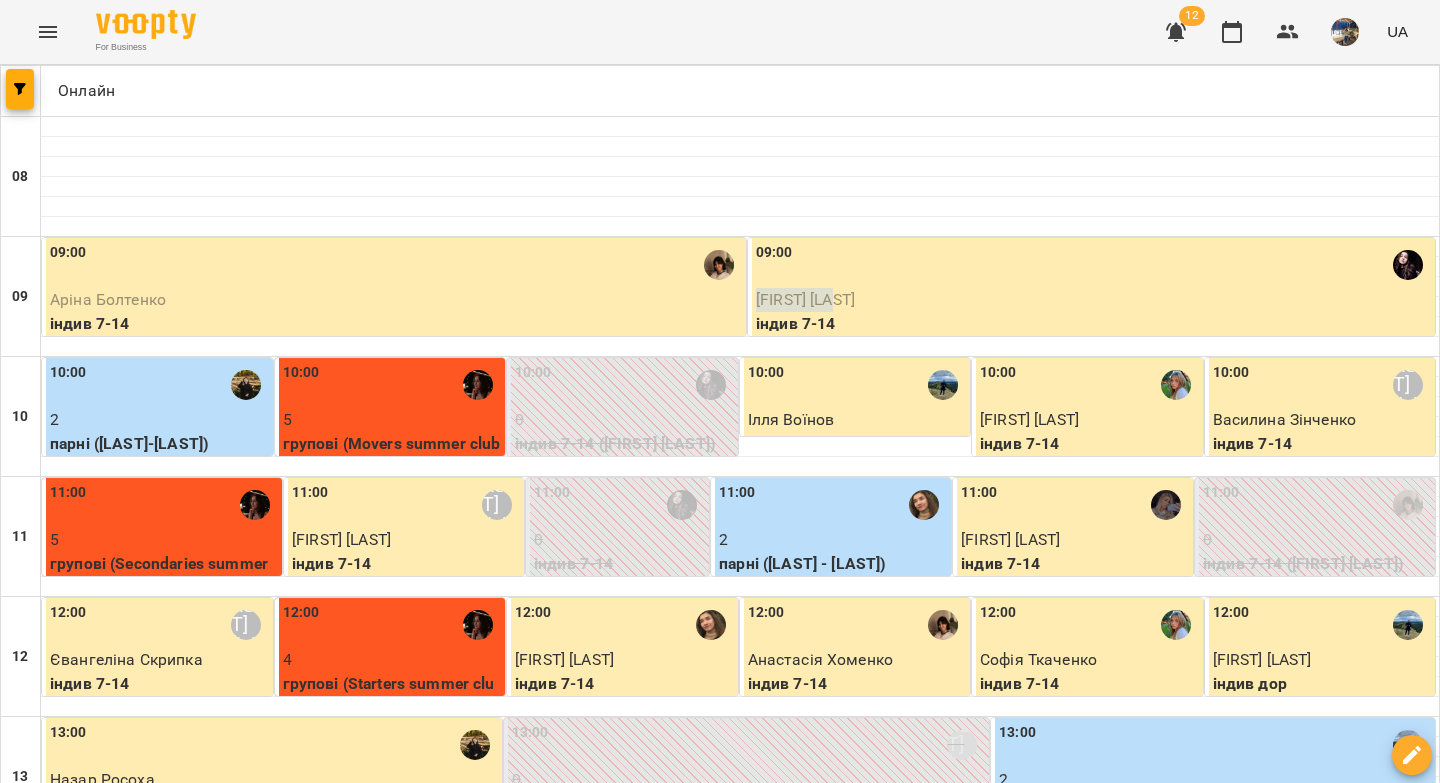 drag, startPoint x: 847, startPoint y: 284, endPoint x: 749, endPoint y: 284, distance: 98 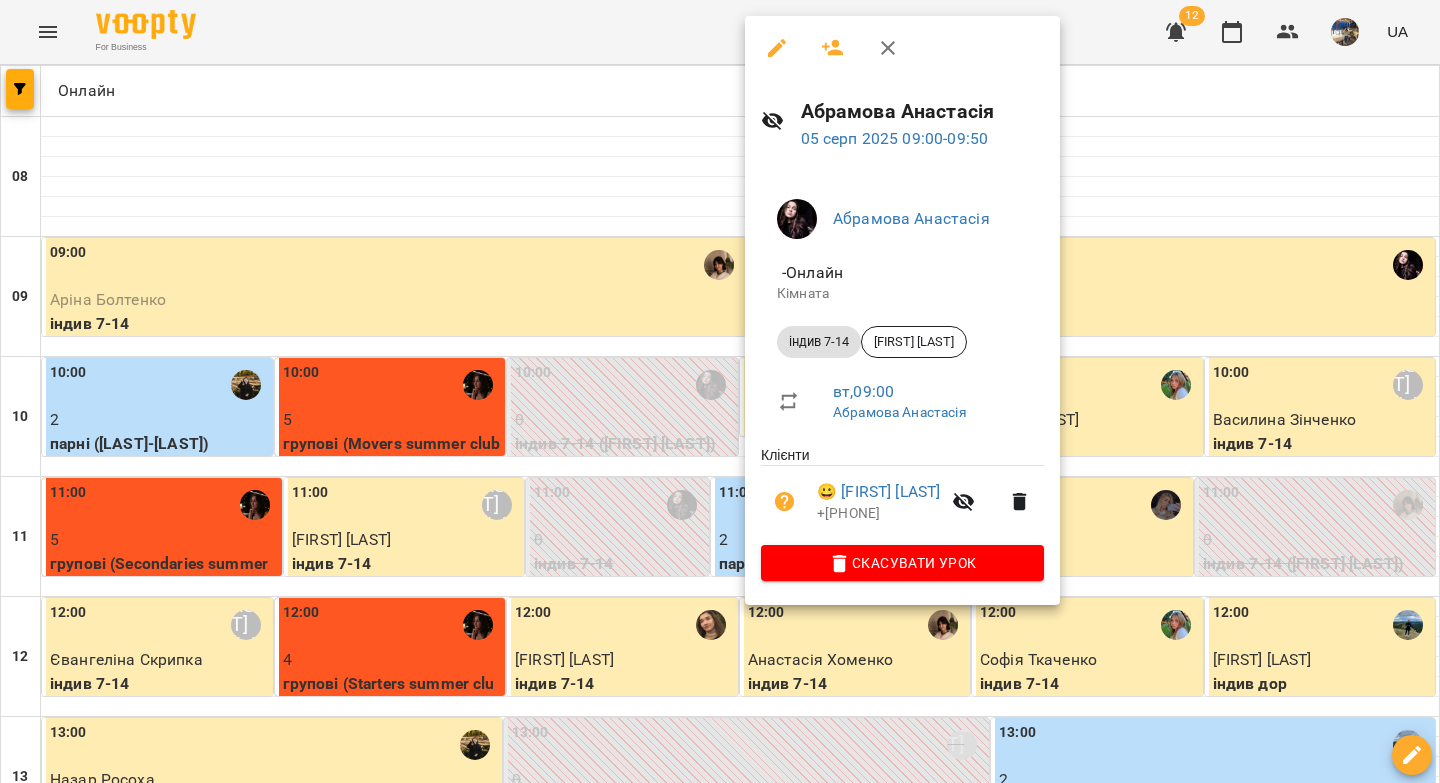 copy on "[FIRST] [LAST]" 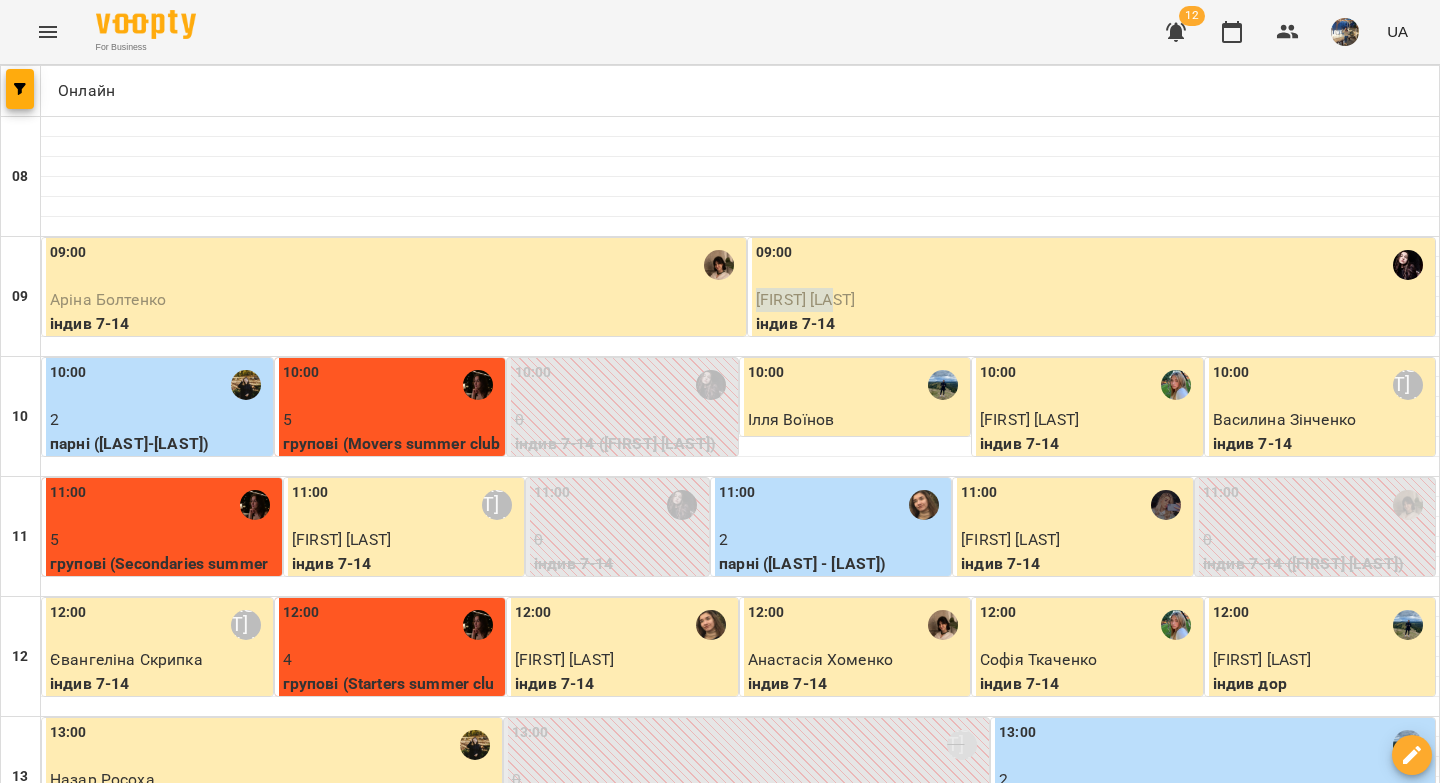 drag, startPoint x: 877, startPoint y: 287, endPoint x: 759, endPoint y: 283, distance: 118.06778 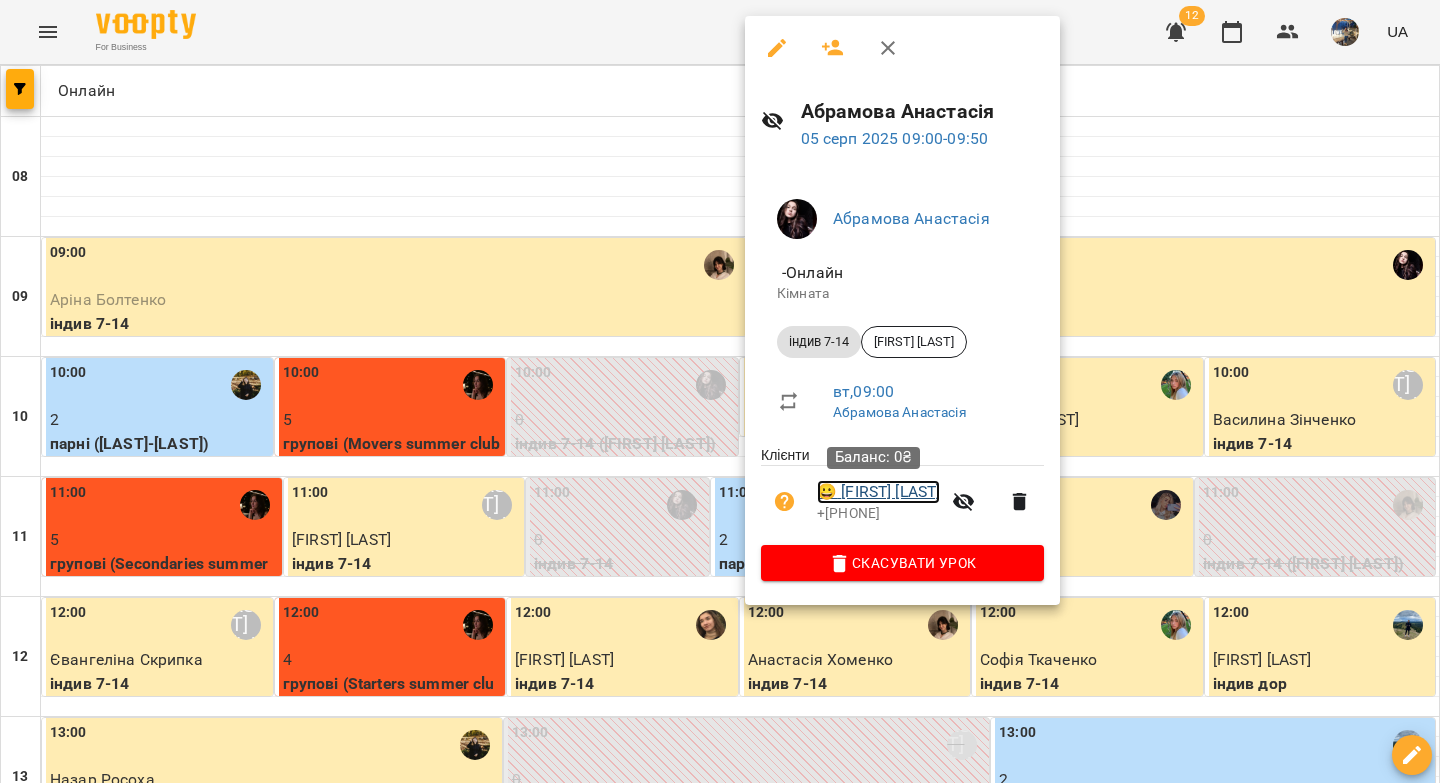 click on "😀   Марія Білан" at bounding box center (878, 492) 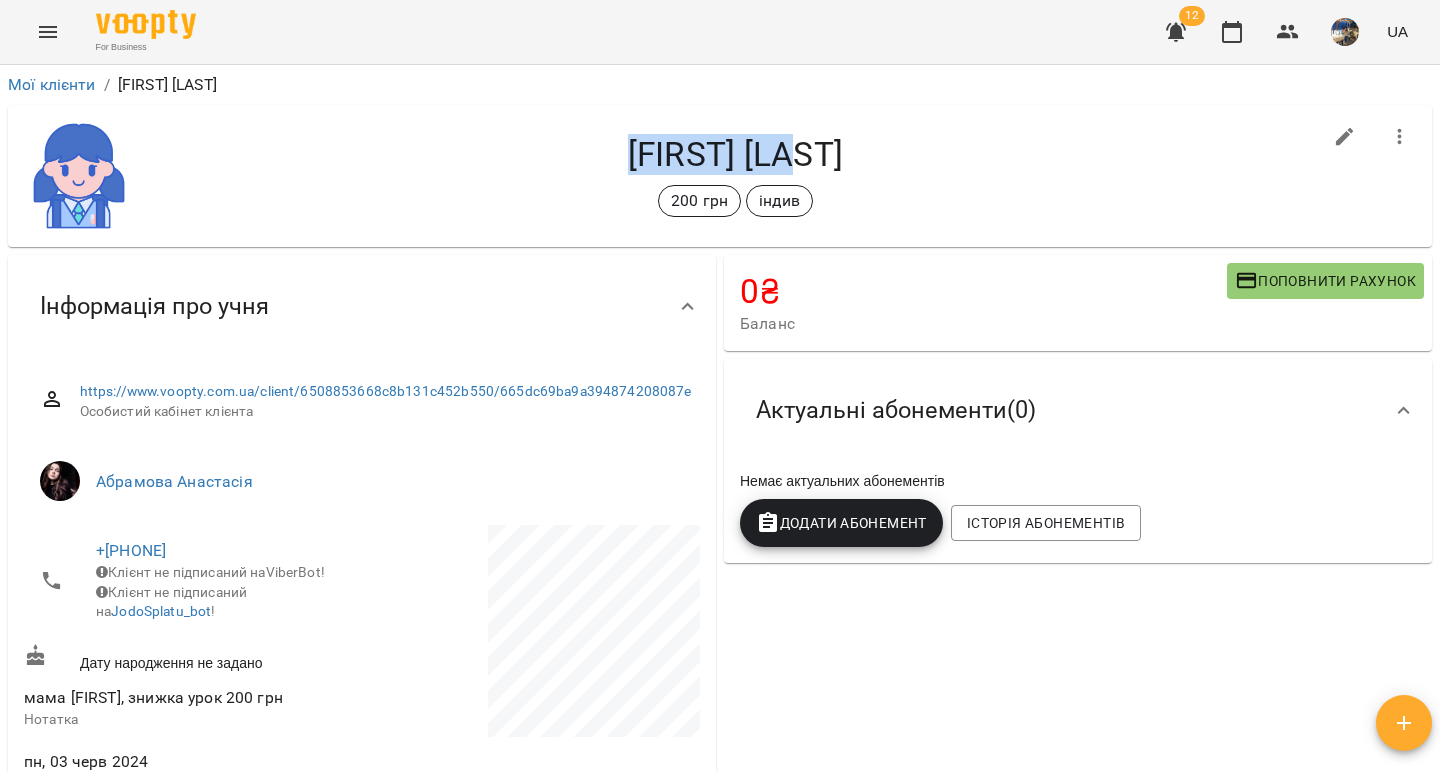 drag, startPoint x: 857, startPoint y: 154, endPoint x: 638, endPoint y: 149, distance: 219.05707 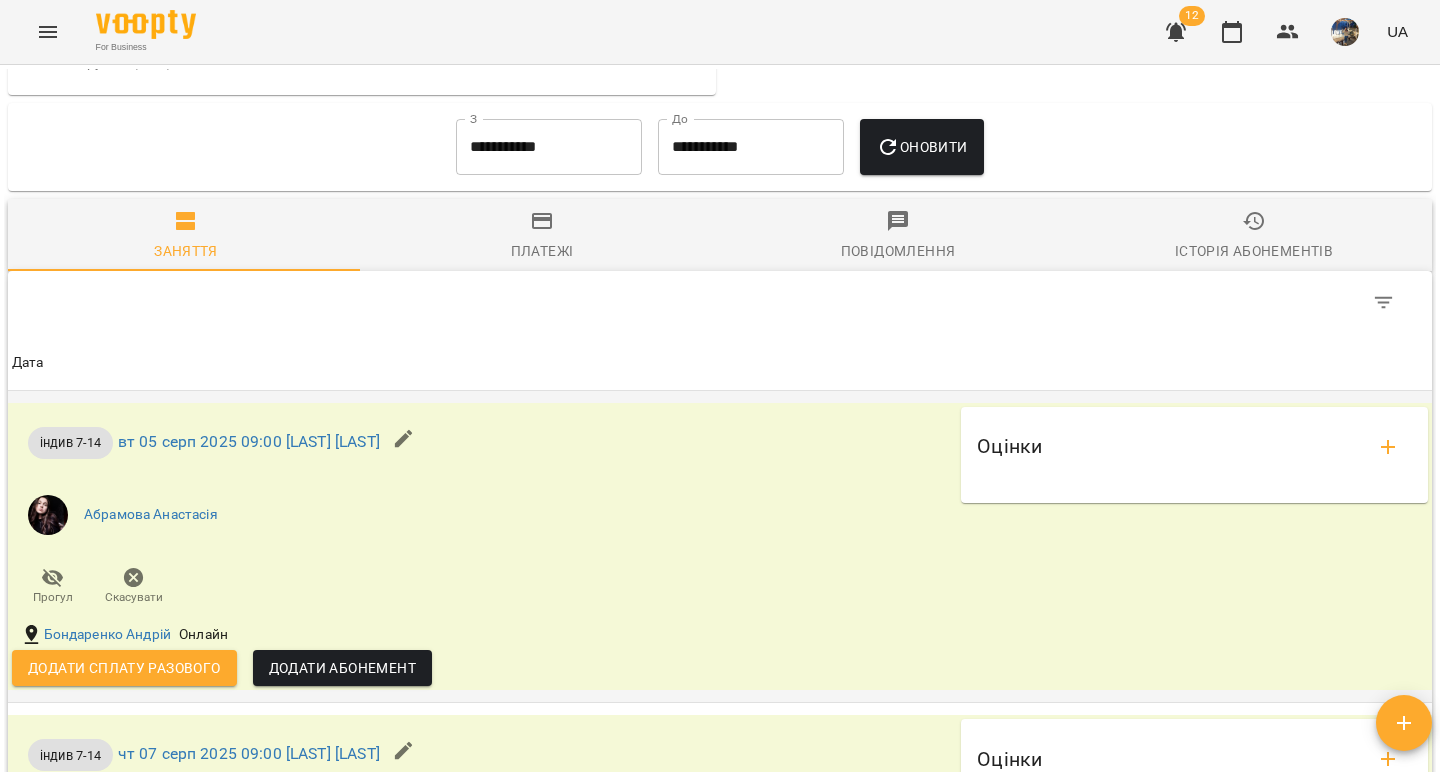scroll, scrollTop: 1517, scrollLeft: 0, axis: vertical 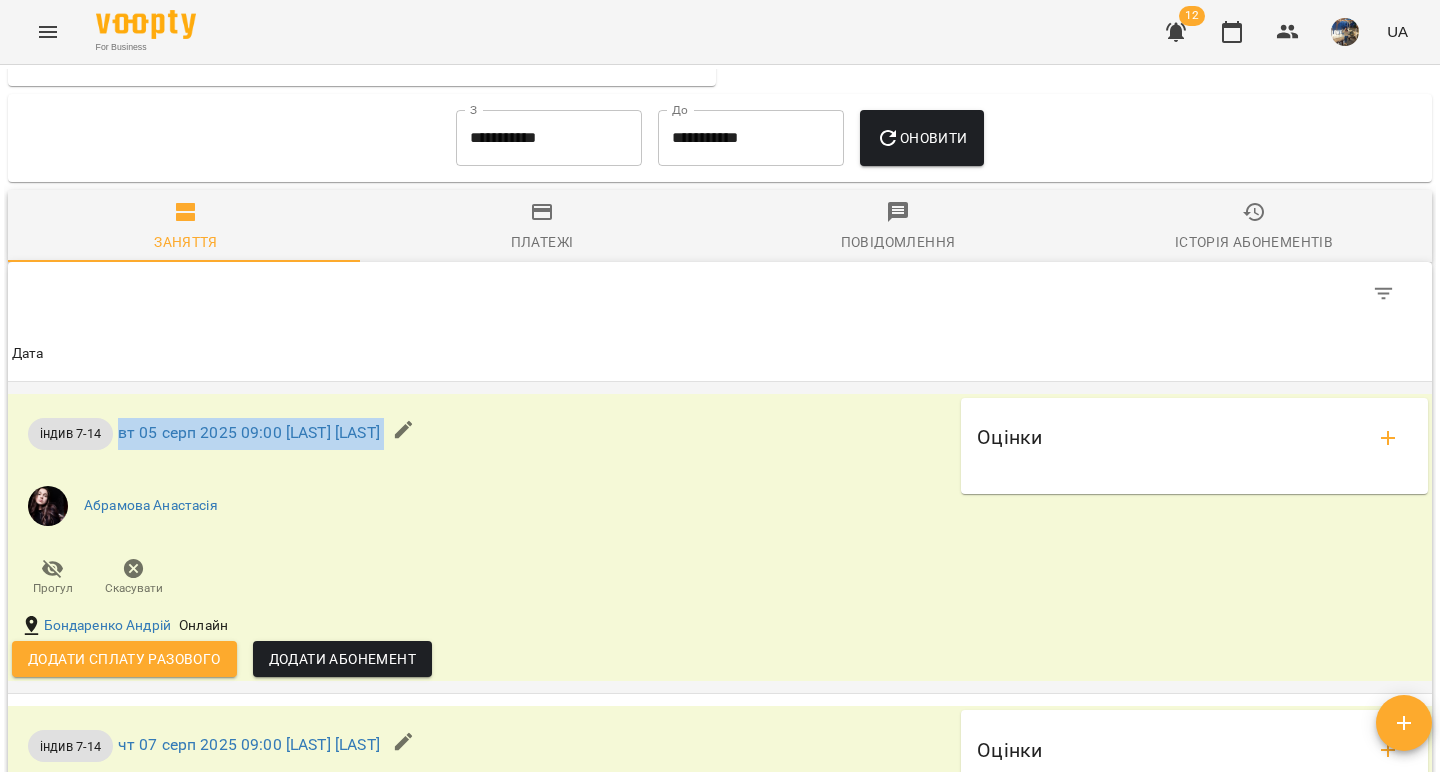 drag, startPoint x: 488, startPoint y: 465, endPoint x: 118, endPoint y: 479, distance: 370.26477 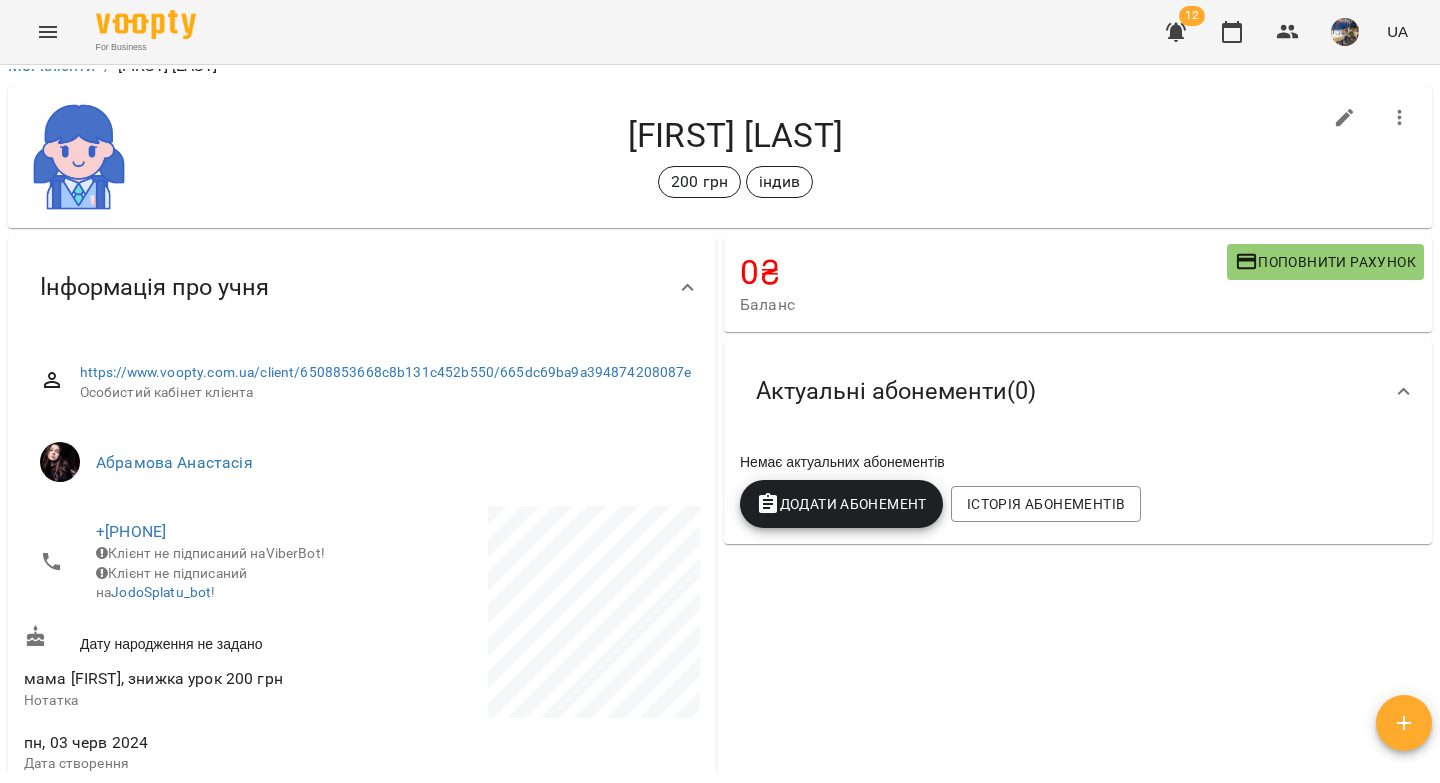 scroll, scrollTop: 30, scrollLeft: 0, axis: vertical 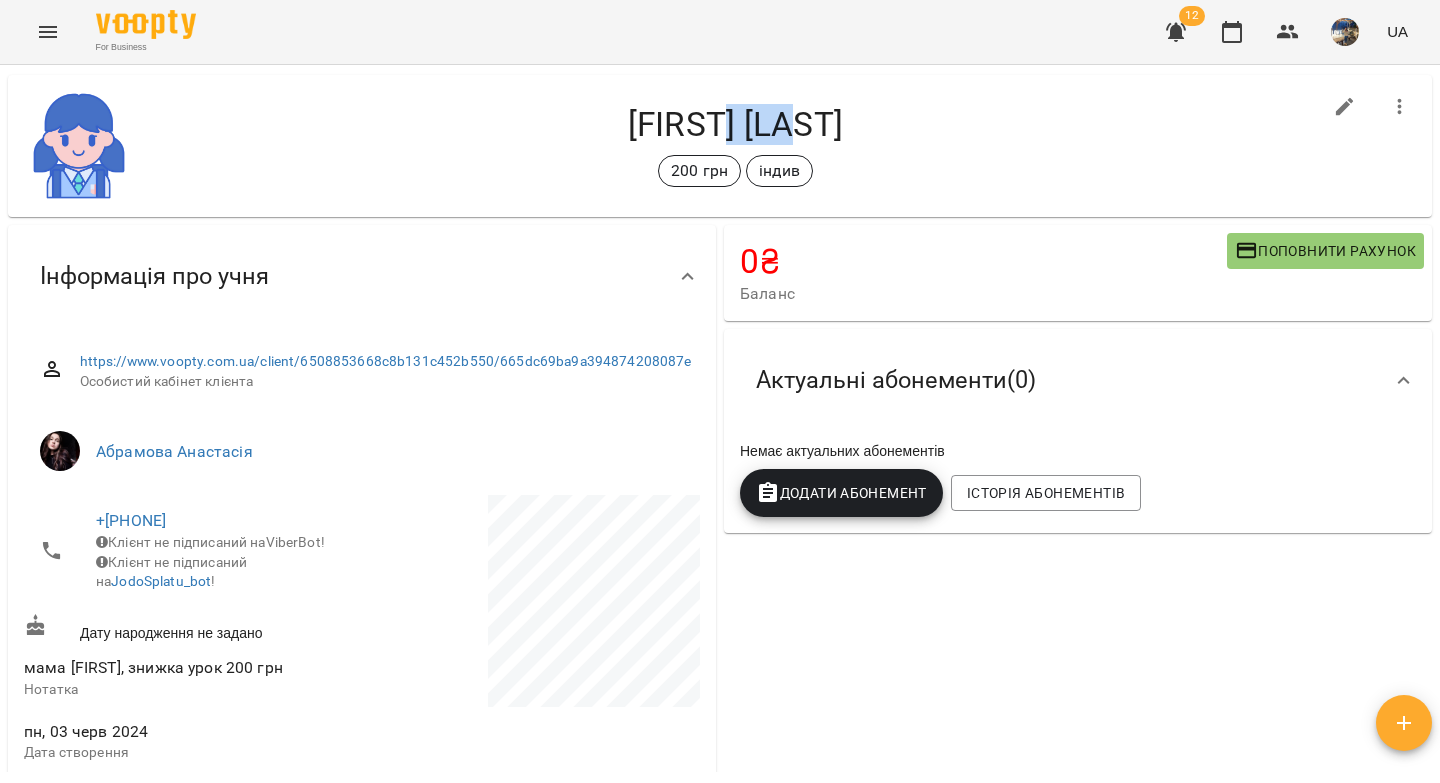 drag, startPoint x: 848, startPoint y: 133, endPoint x: 745, endPoint y: 127, distance: 103.17461 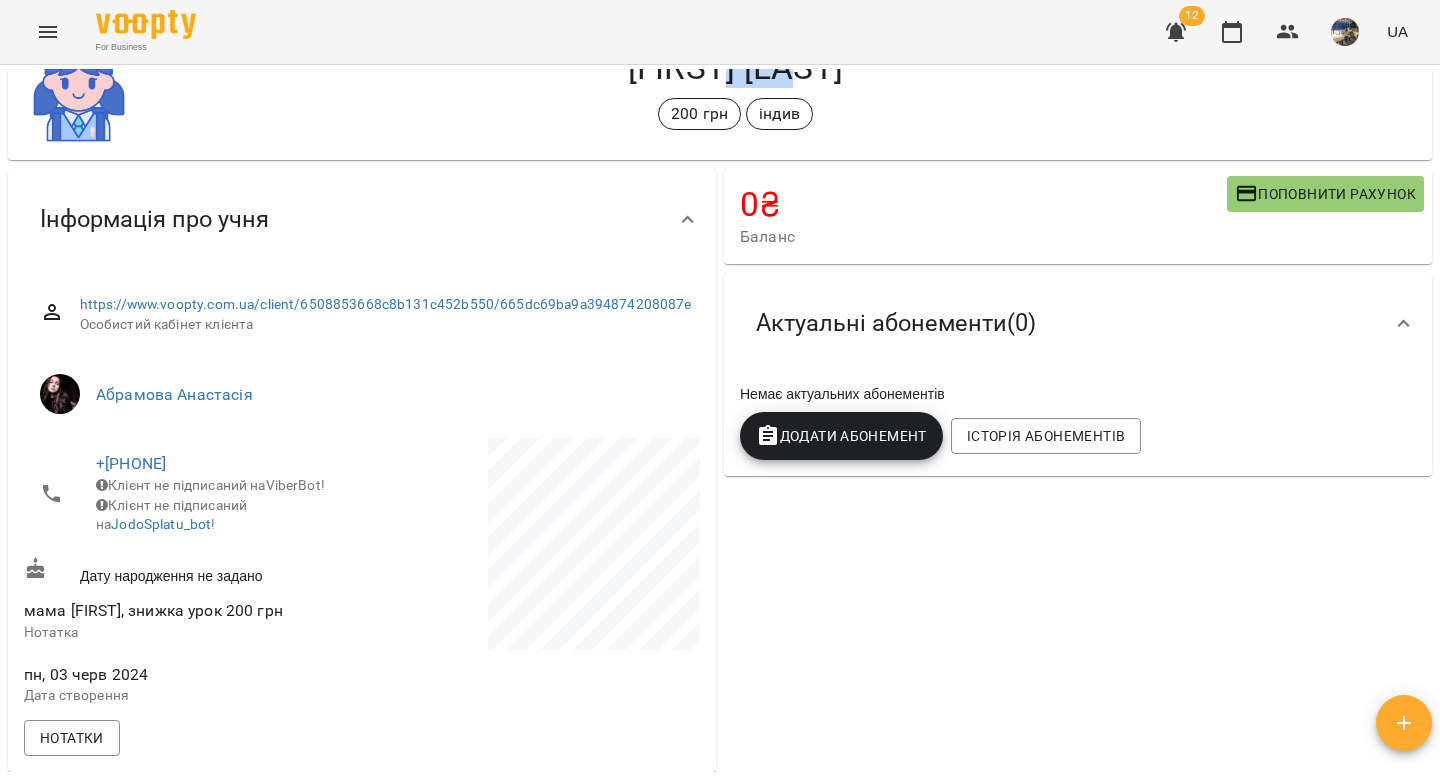 scroll, scrollTop: 0, scrollLeft: 0, axis: both 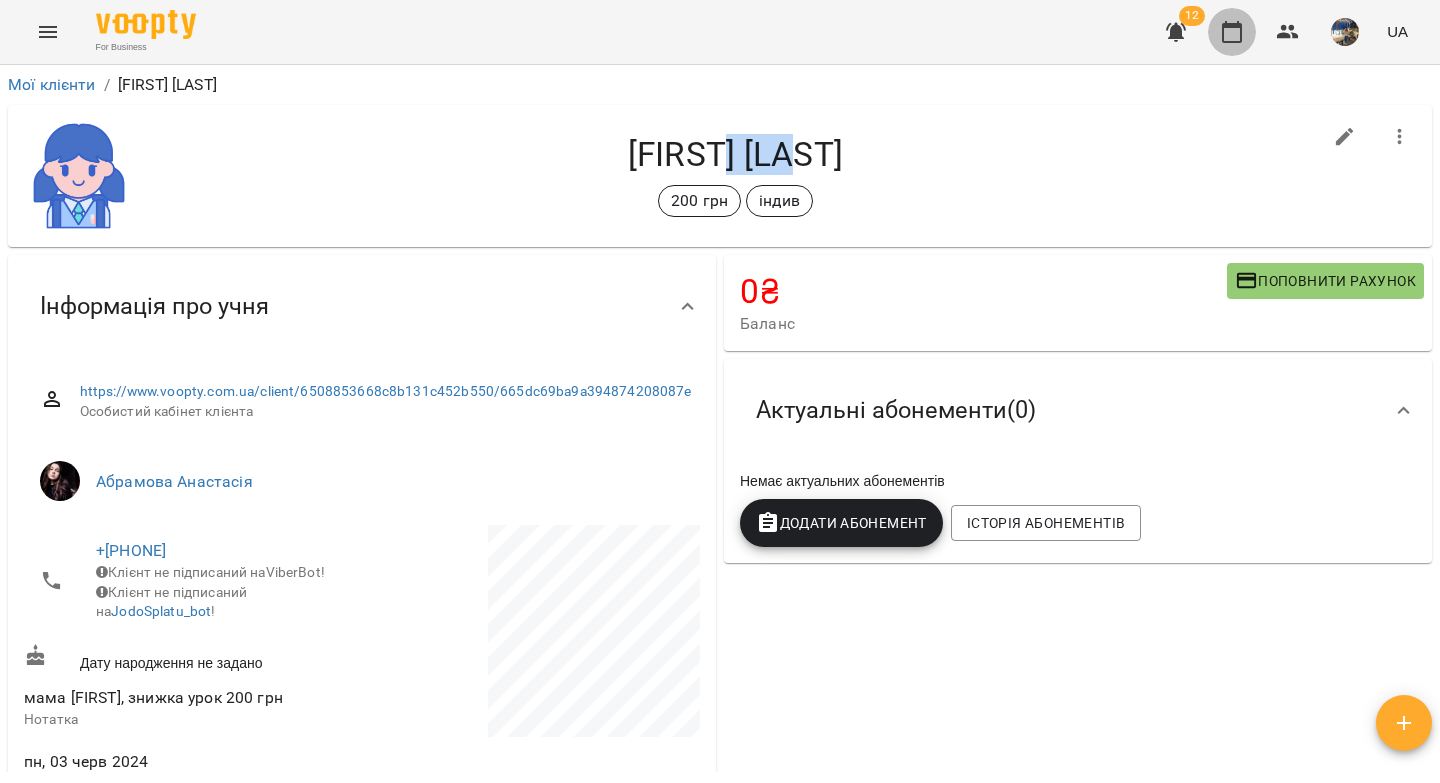 drag, startPoint x: 1225, startPoint y: 36, endPoint x: 908, endPoint y: 70, distance: 318.8181 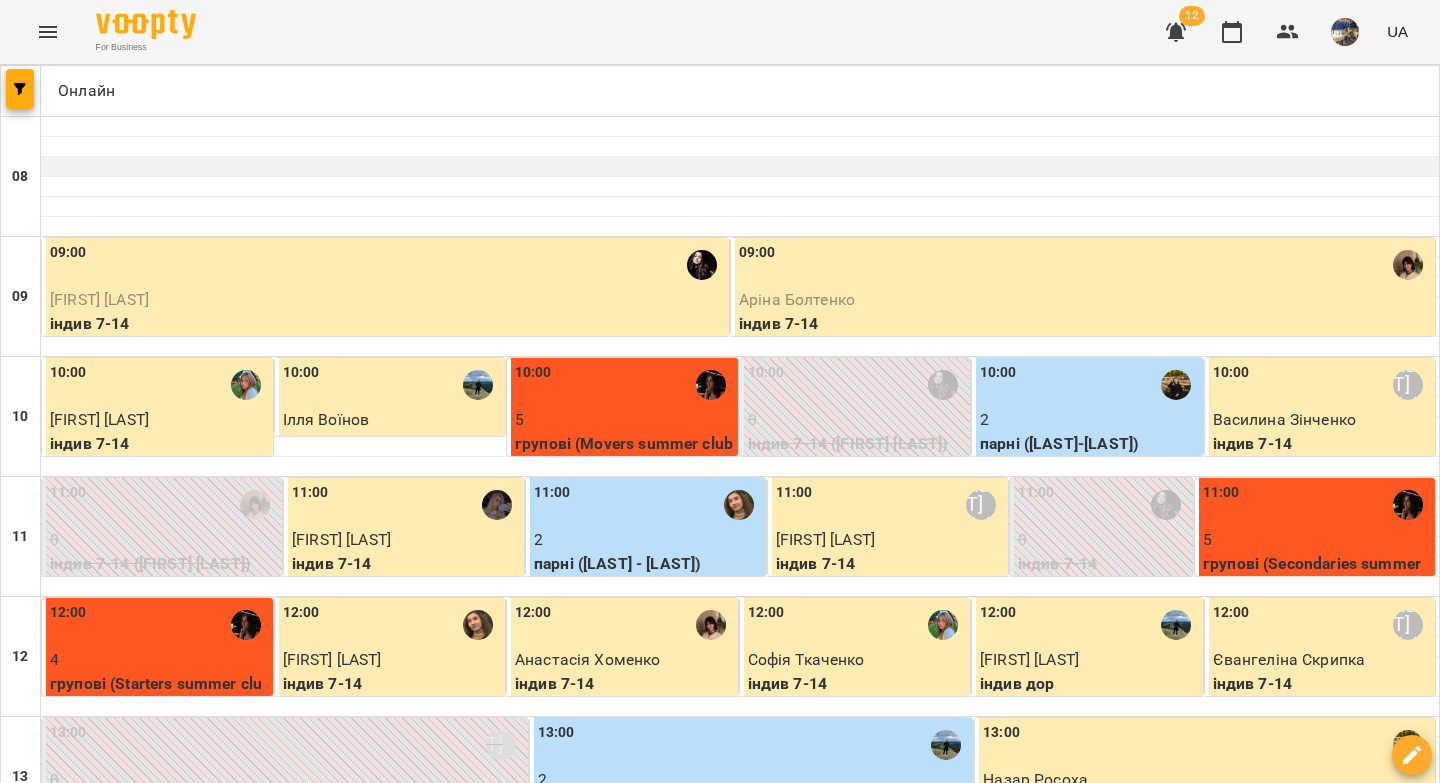 scroll, scrollTop: 626, scrollLeft: 0, axis: vertical 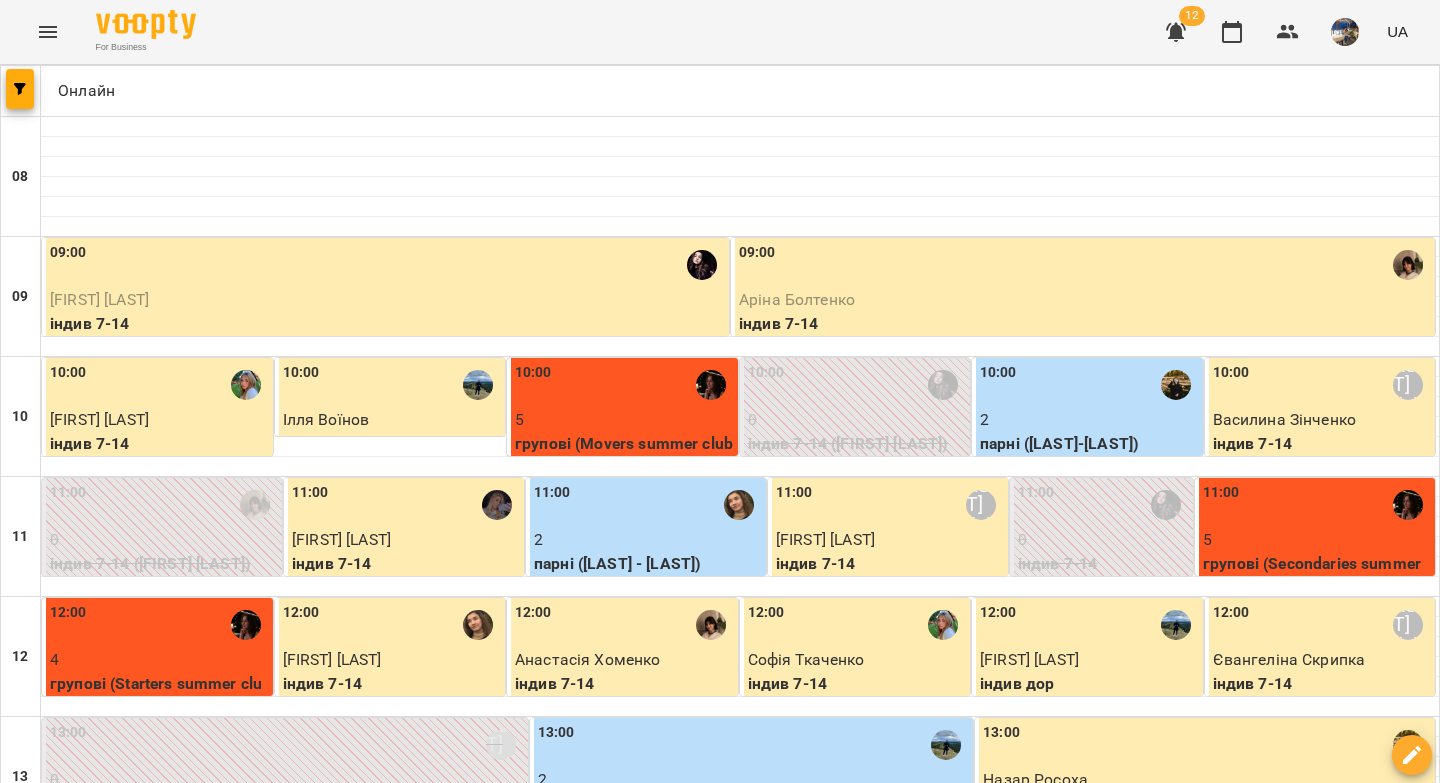 click on "[FIRST] [LAST]" at bounding box center (99, 299) 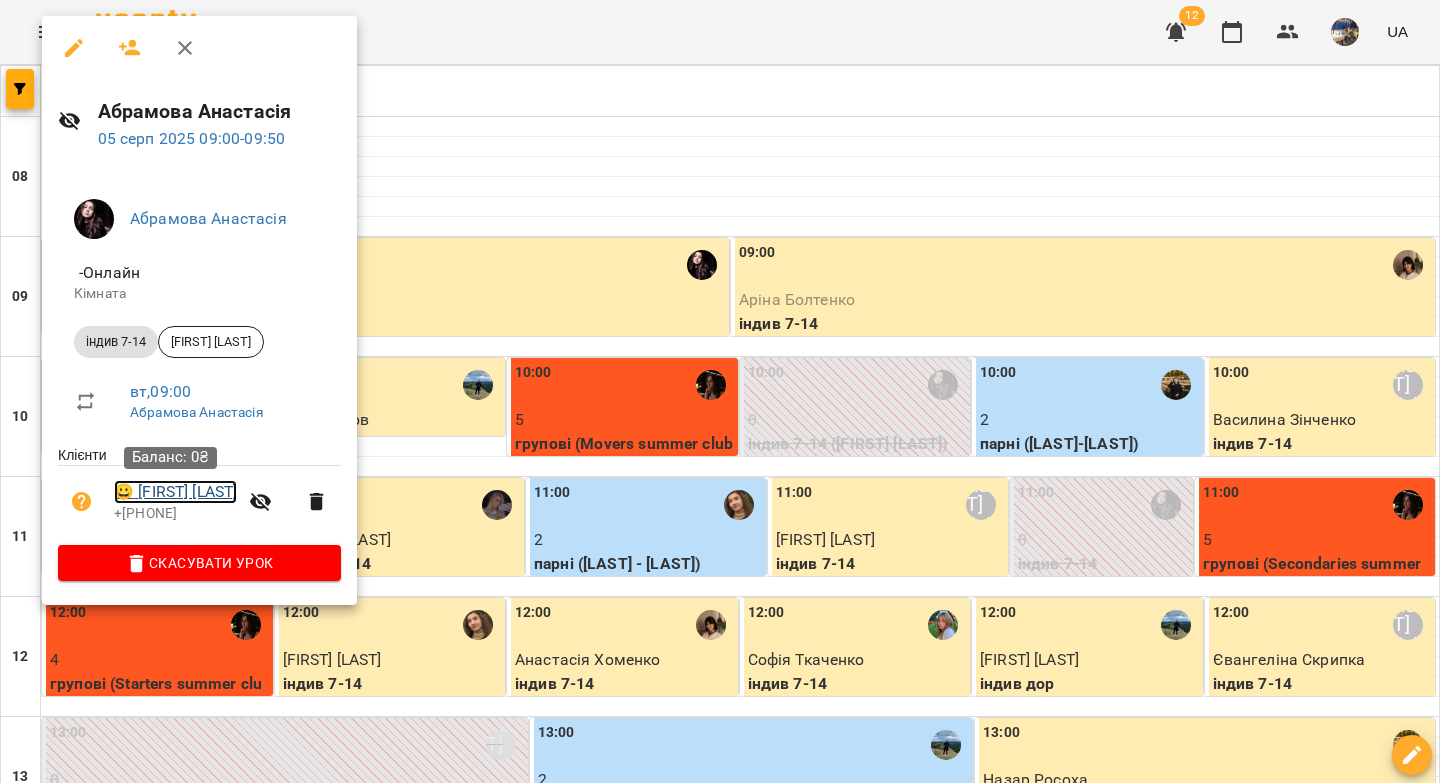click on "😀   Марія Білан" at bounding box center (175, 492) 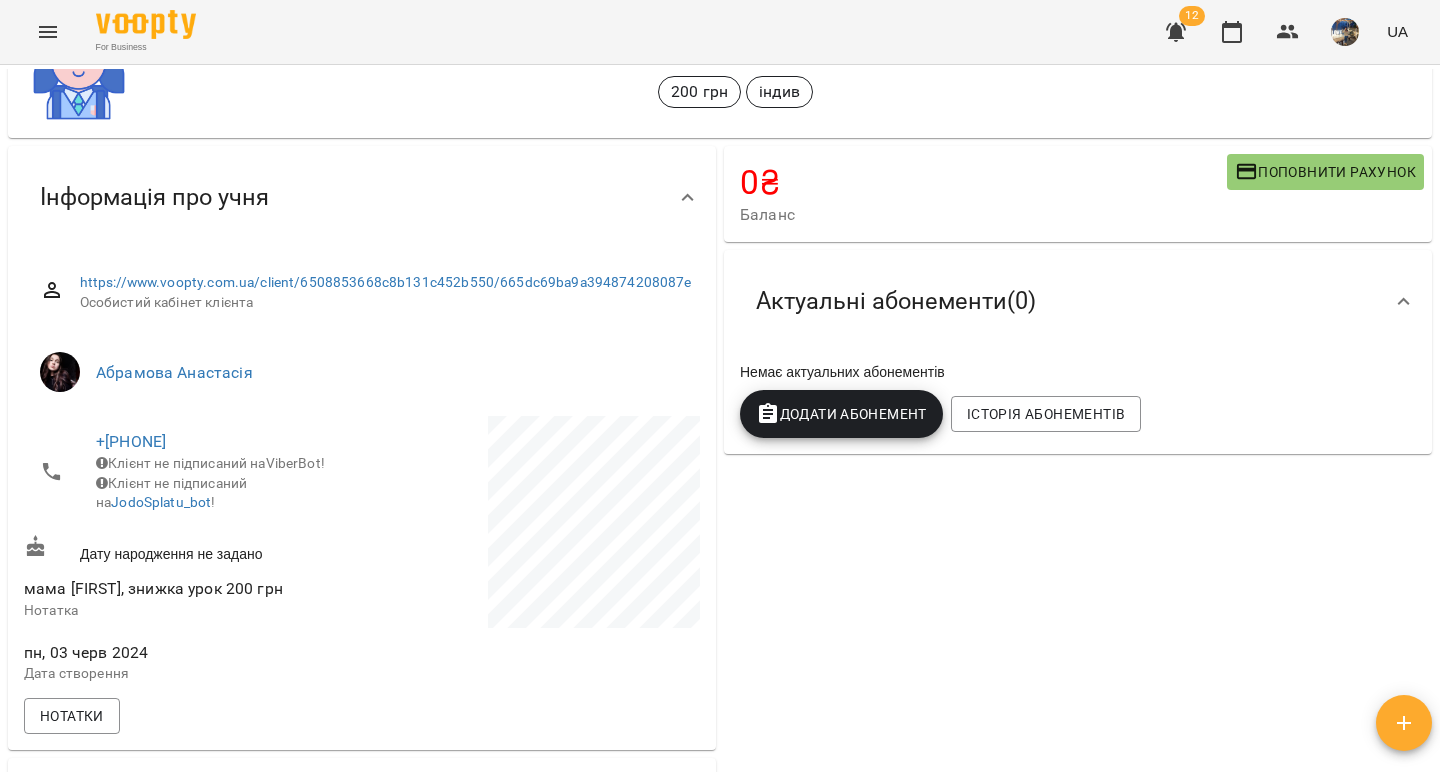 scroll, scrollTop: 119, scrollLeft: 0, axis: vertical 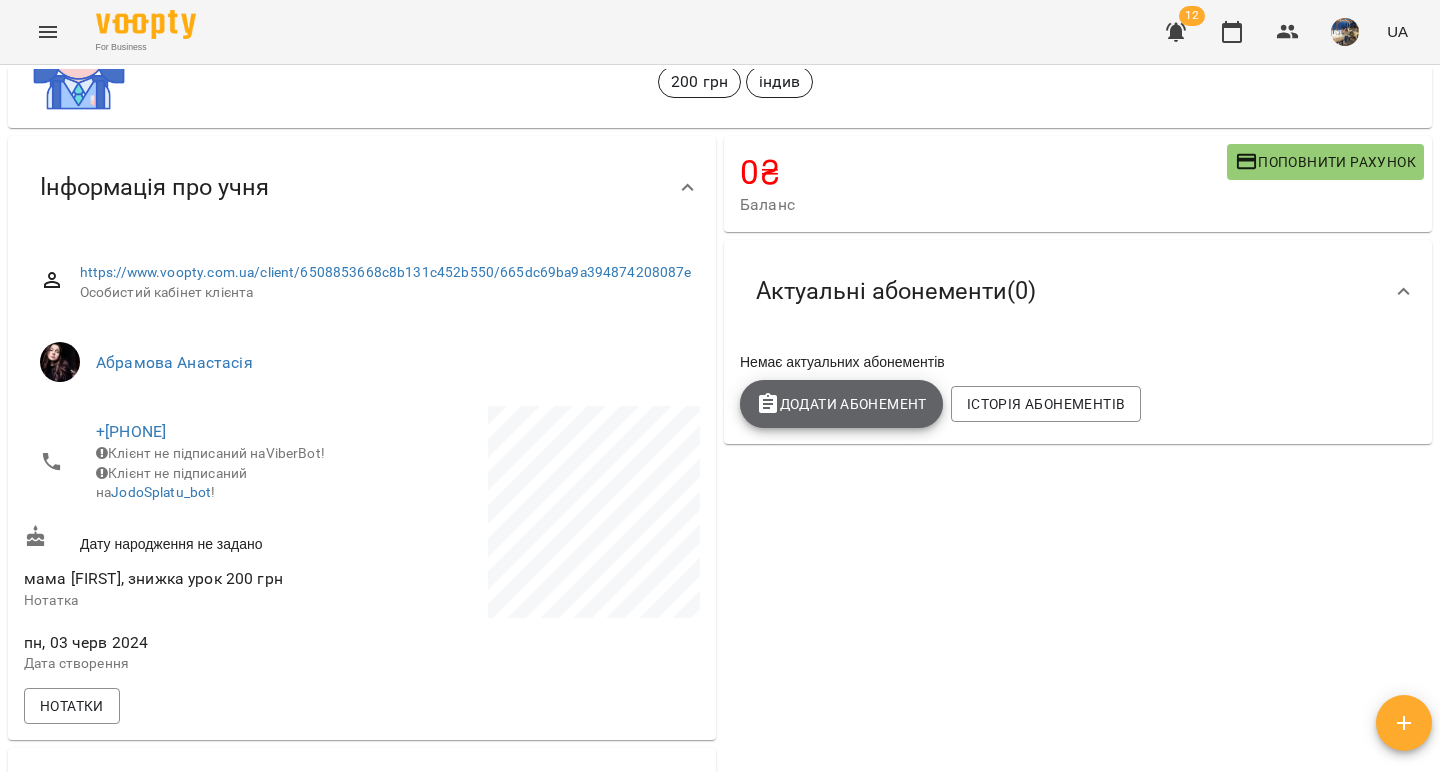 click on "Додати Абонемент" at bounding box center [841, 404] 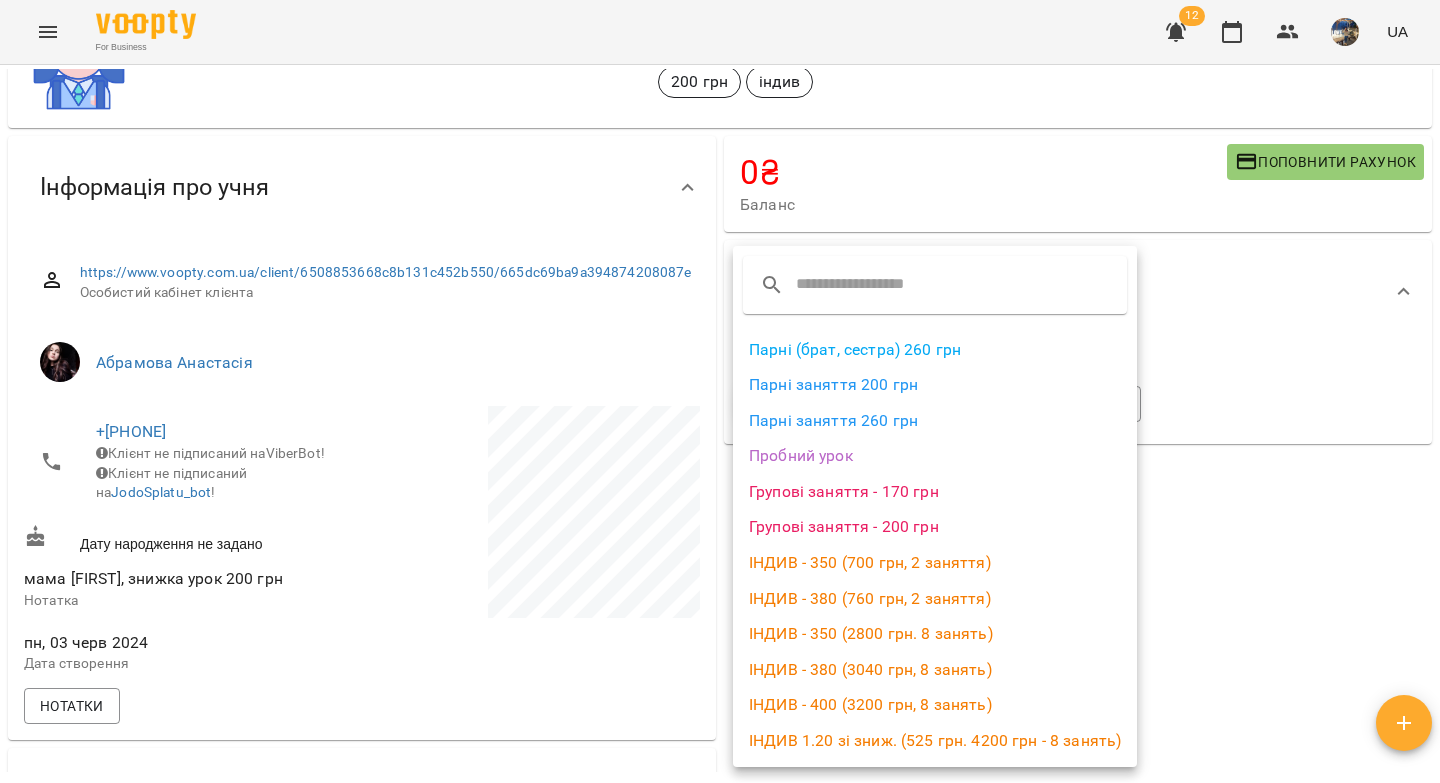 click on "ІНДИВ - 380 (3040 грн, 8 занять)" at bounding box center [935, 670] 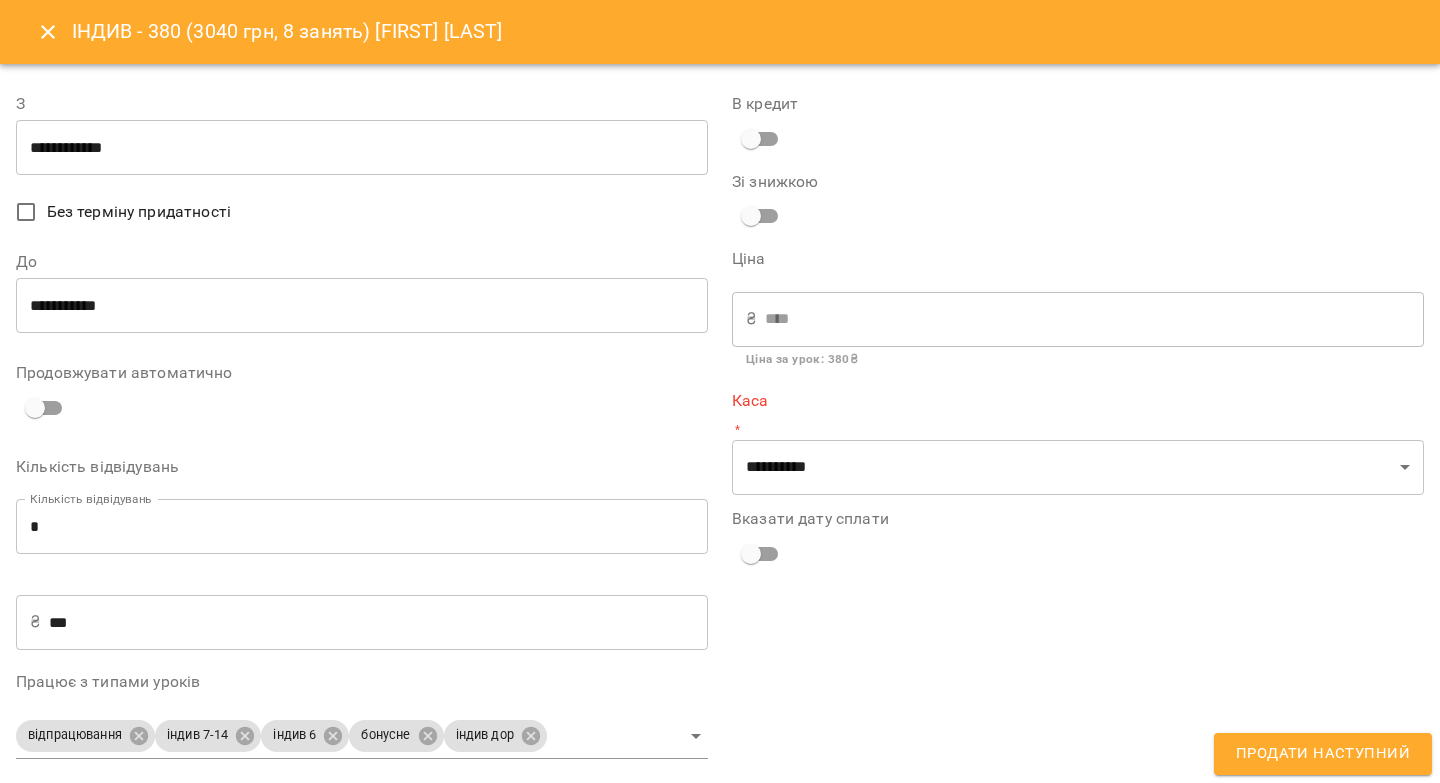 type on "**********" 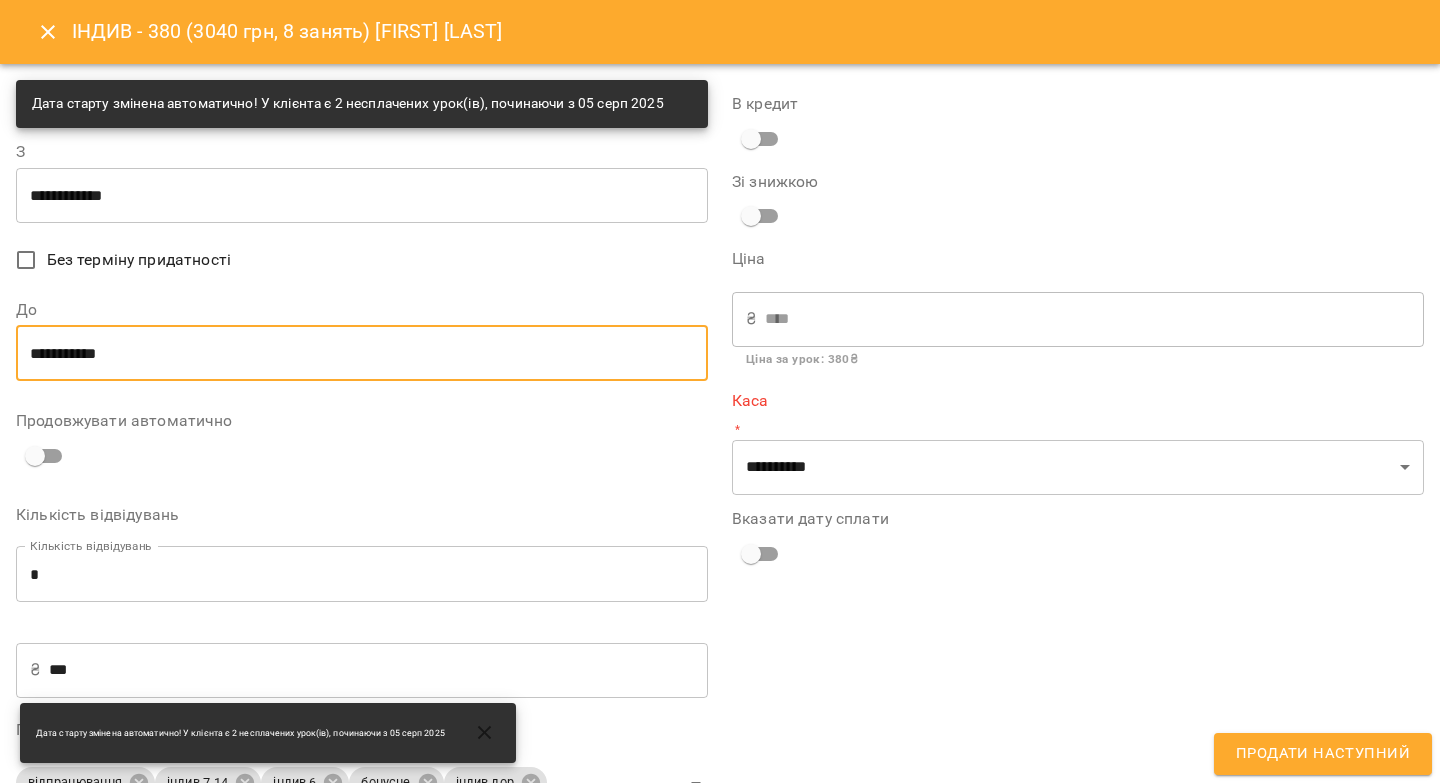click on "**********" at bounding box center [362, 353] 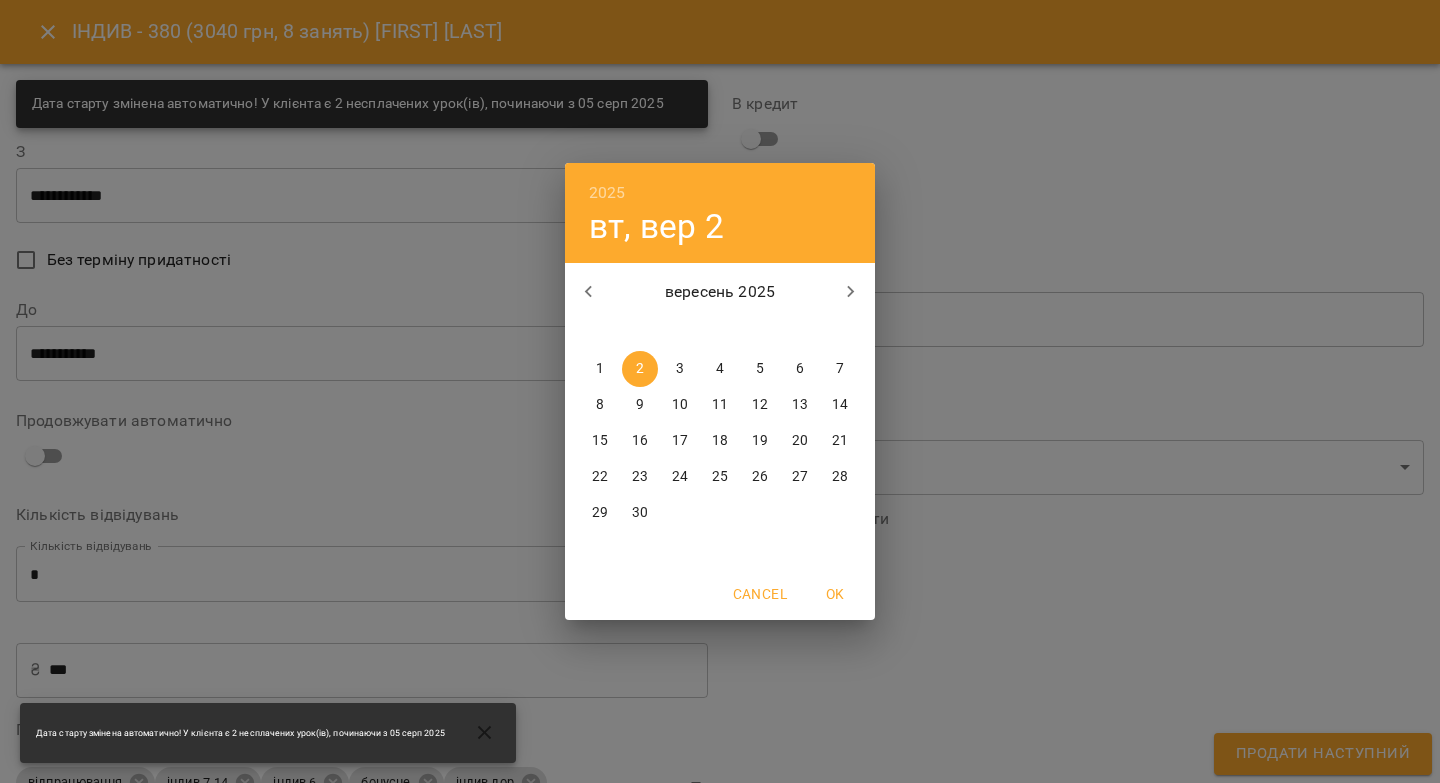 click 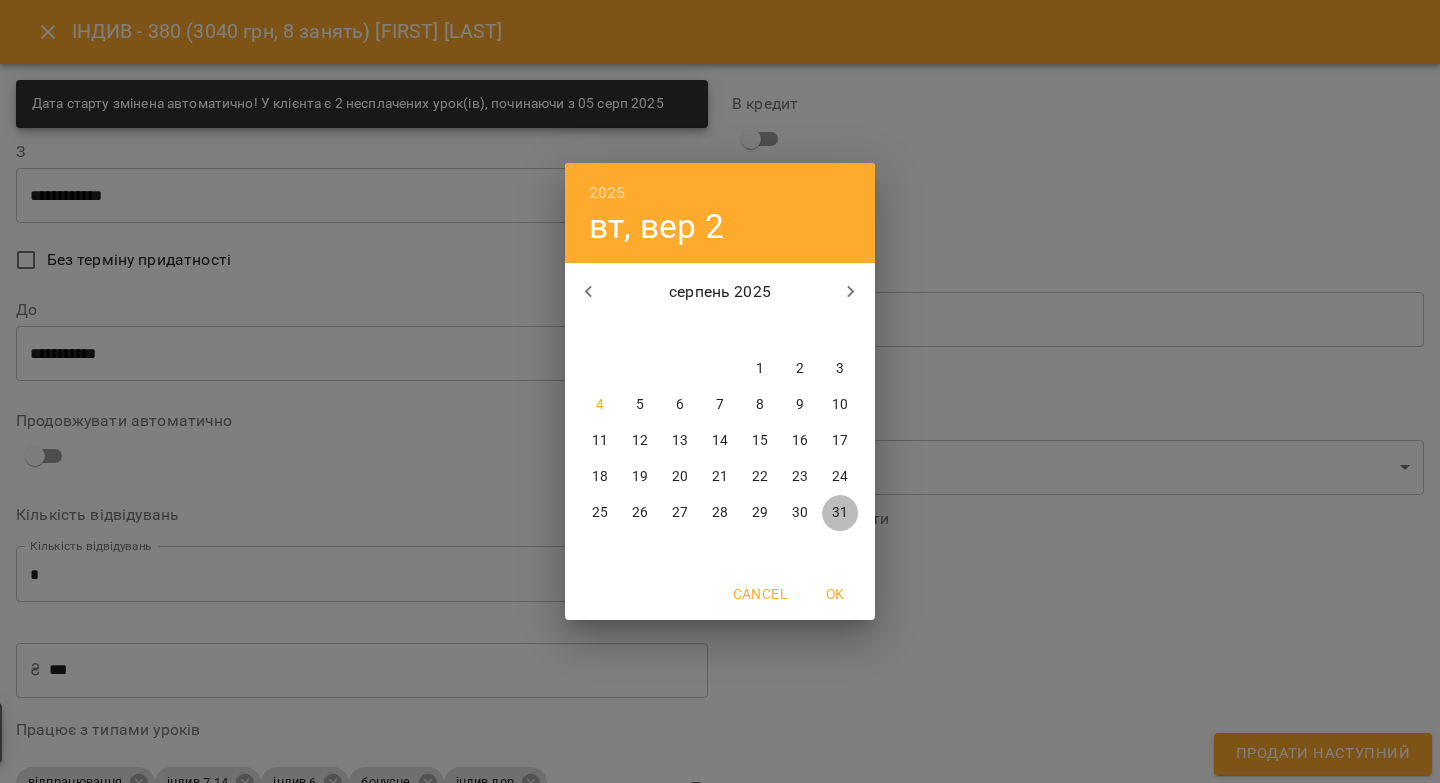 click on "31" at bounding box center (840, 513) 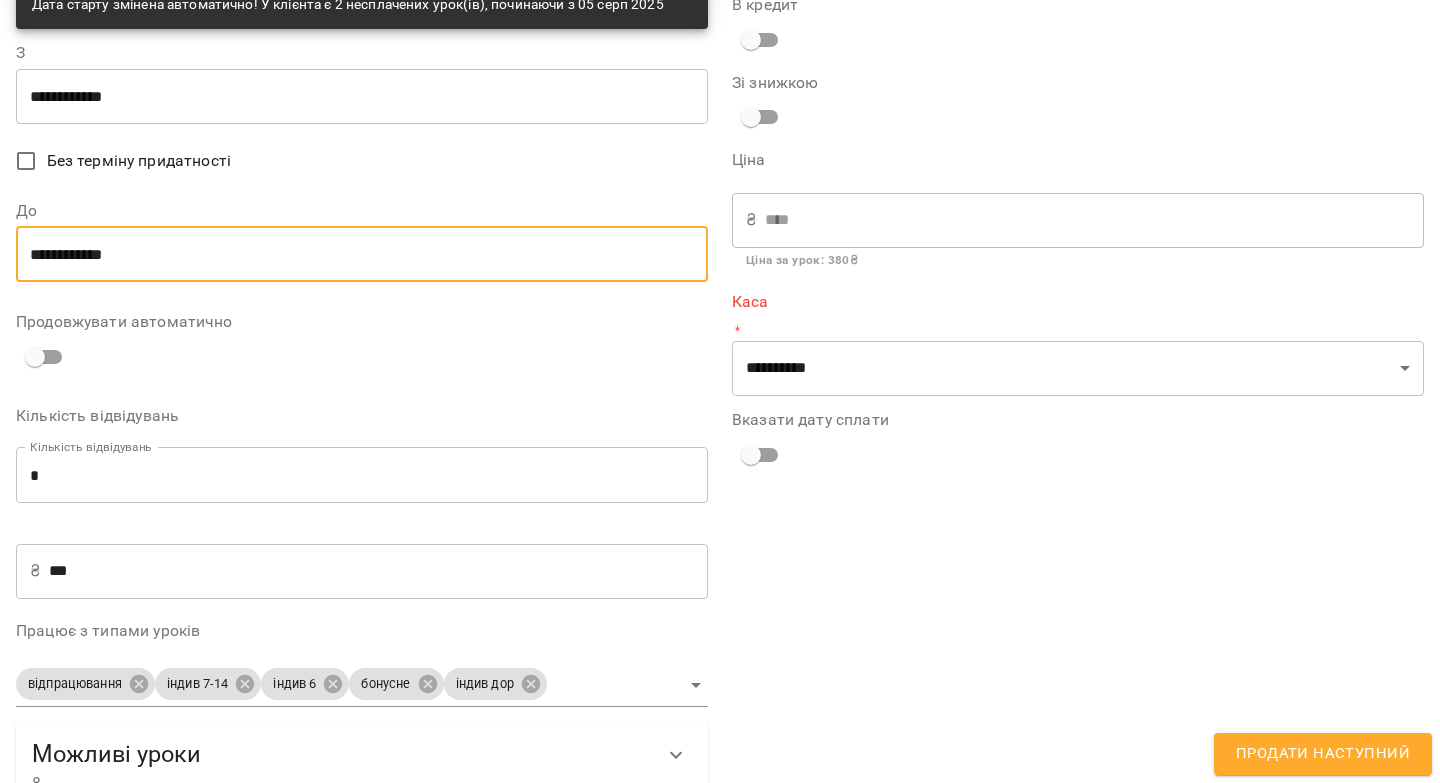 scroll, scrollTop: 142, scrollLeft: 0, axis: vertical 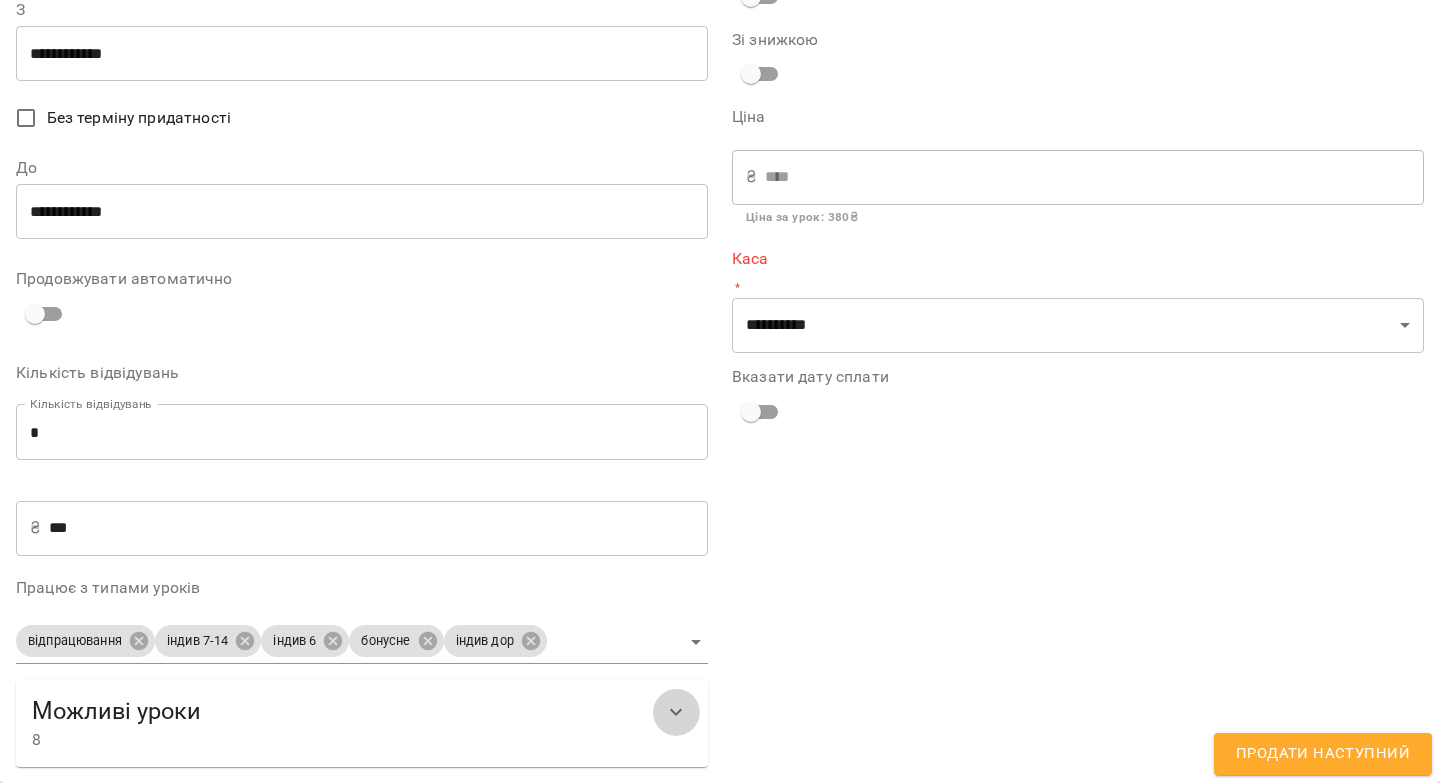 click 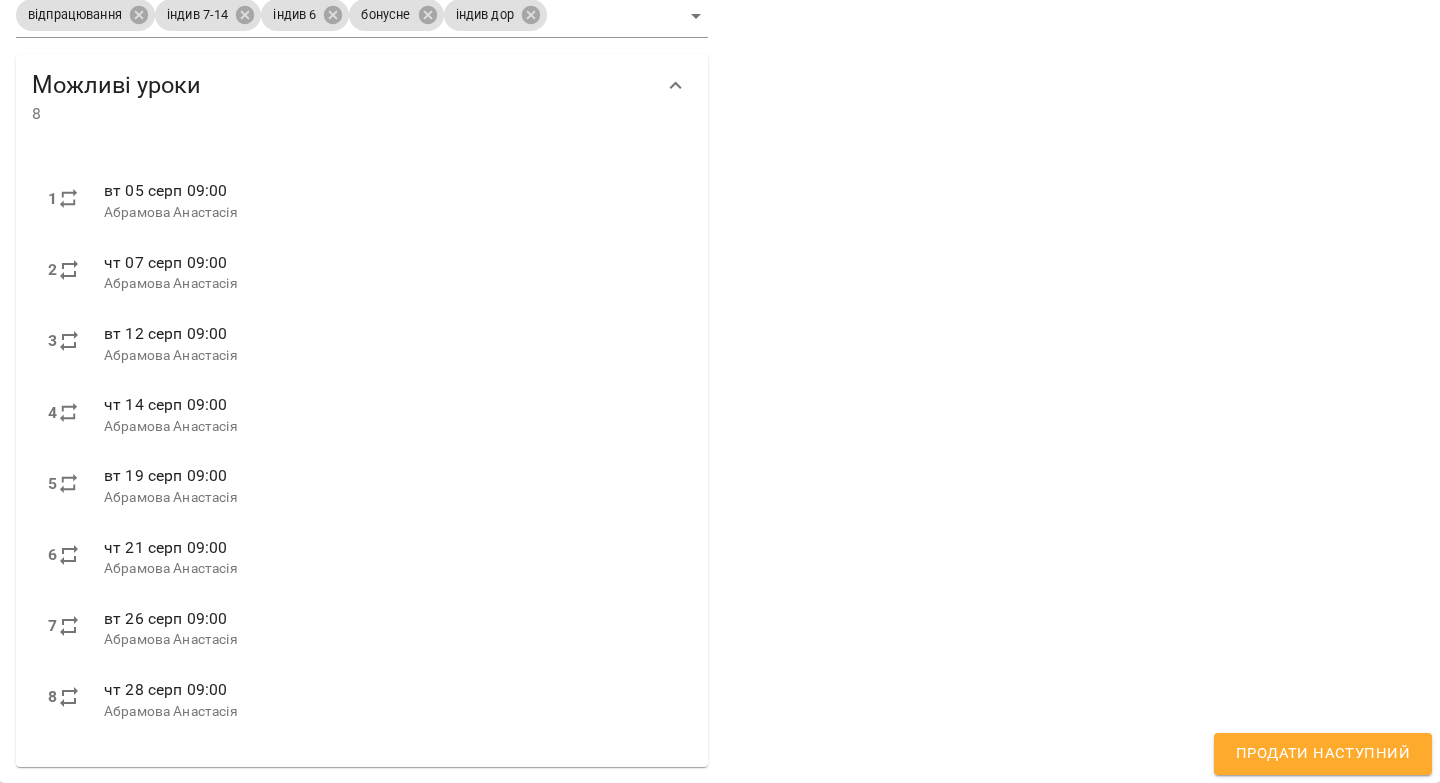 scroll, scrollTop: 0, scrollLeft: 0, axis: both 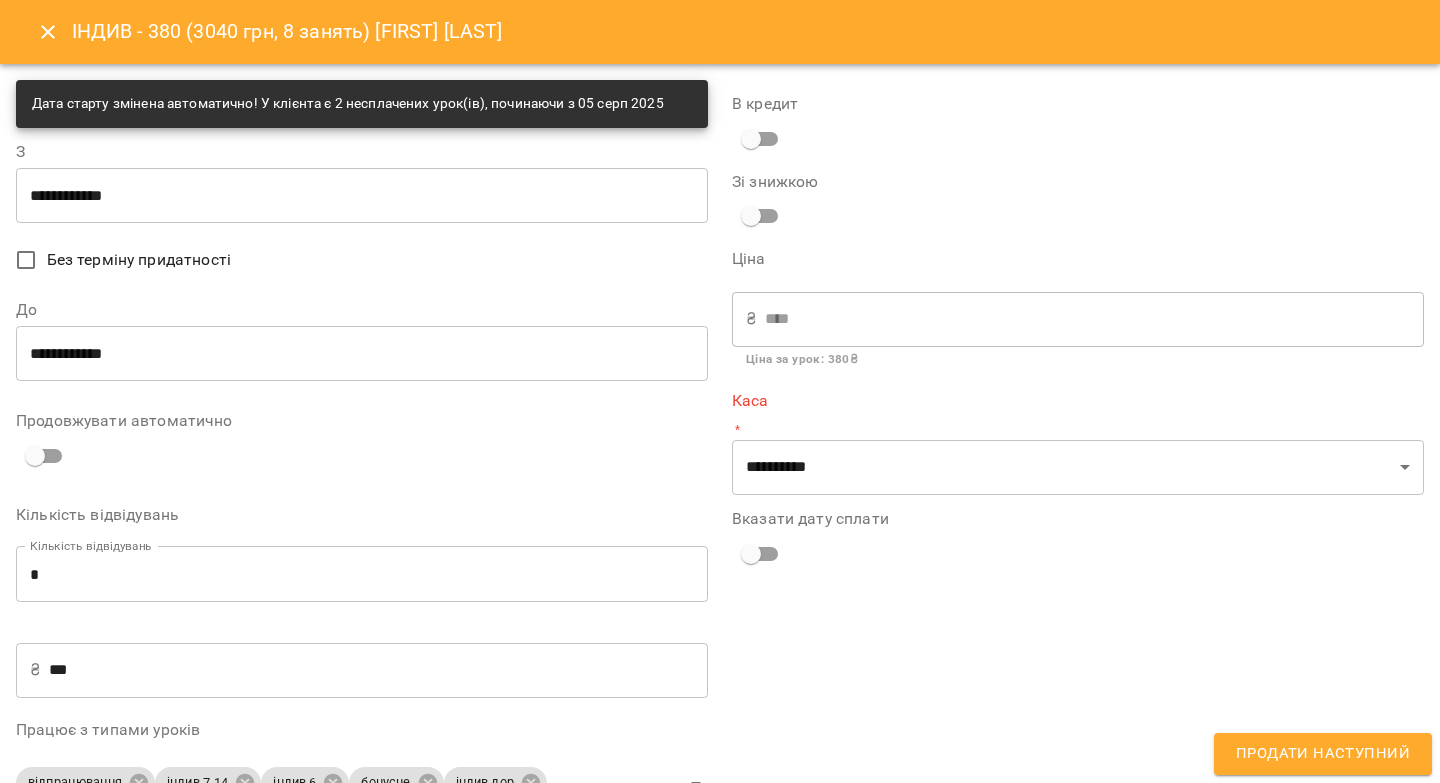 click 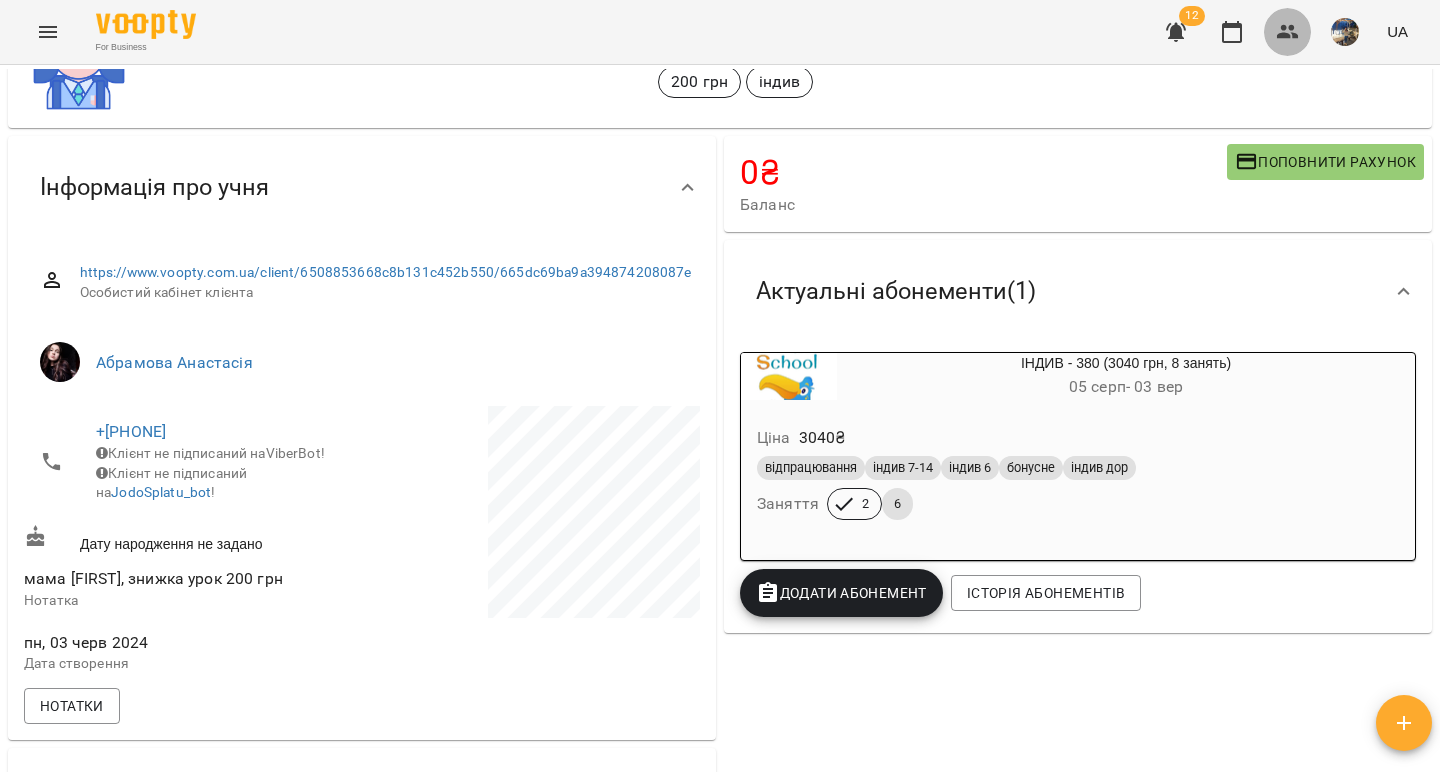 click 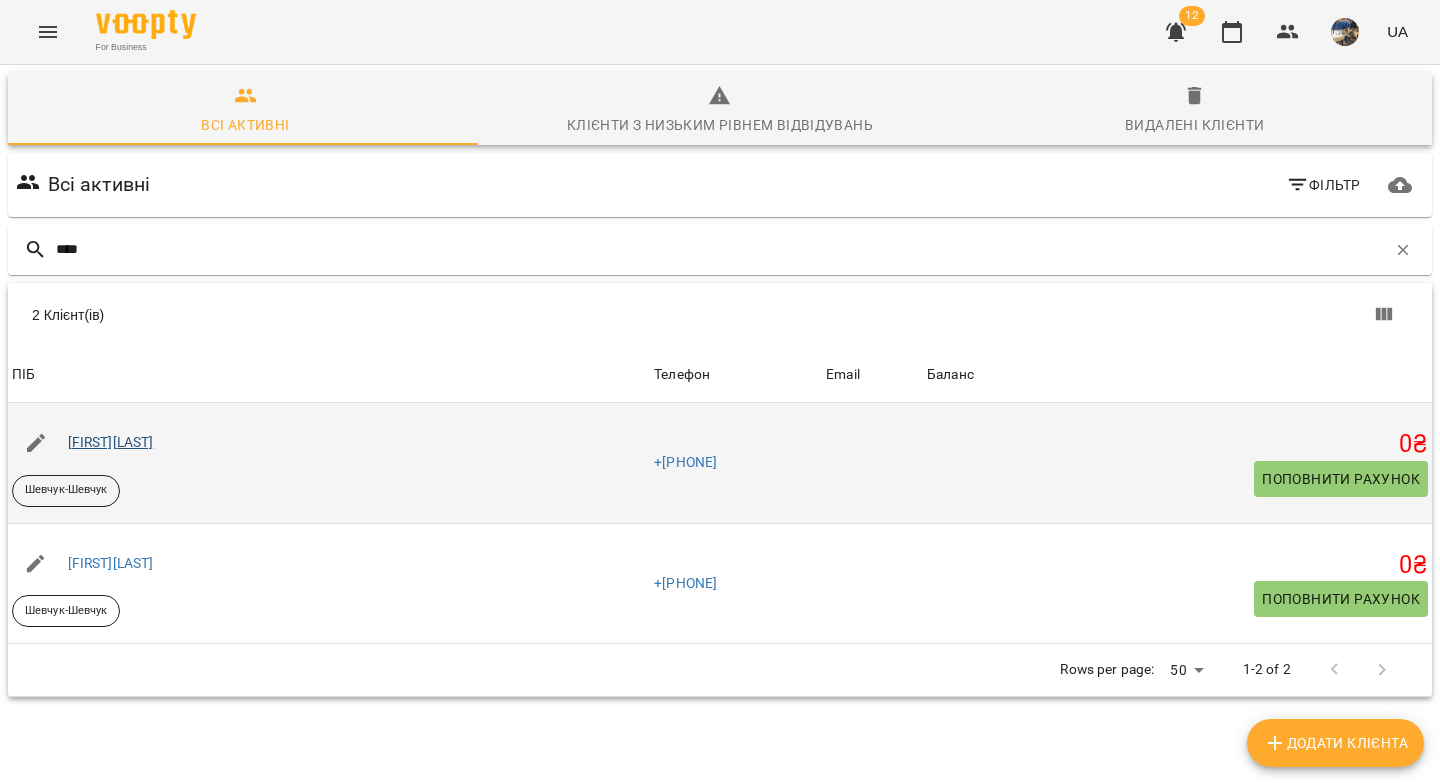 type on "****" 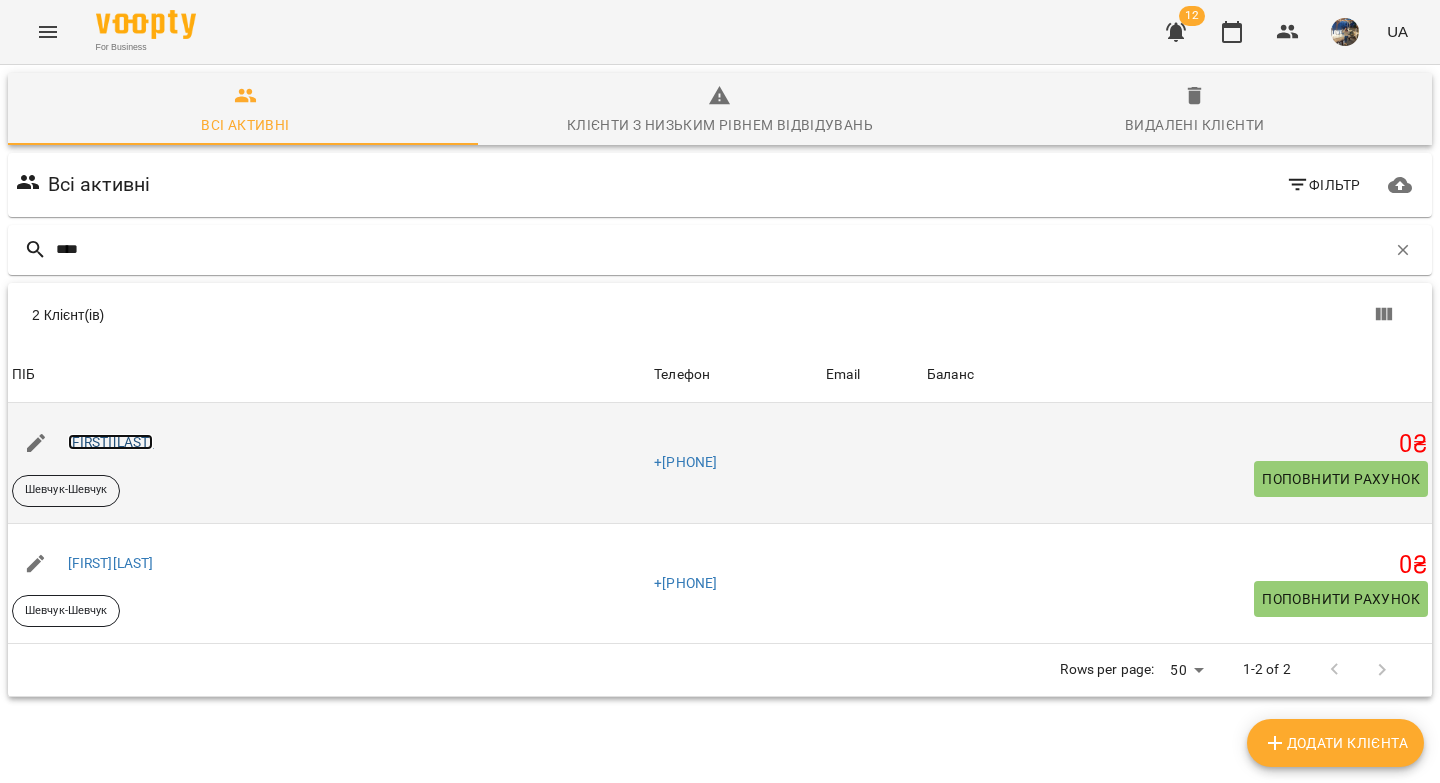 click on "Дарія Шевчук" at bounding box center (111, 442) 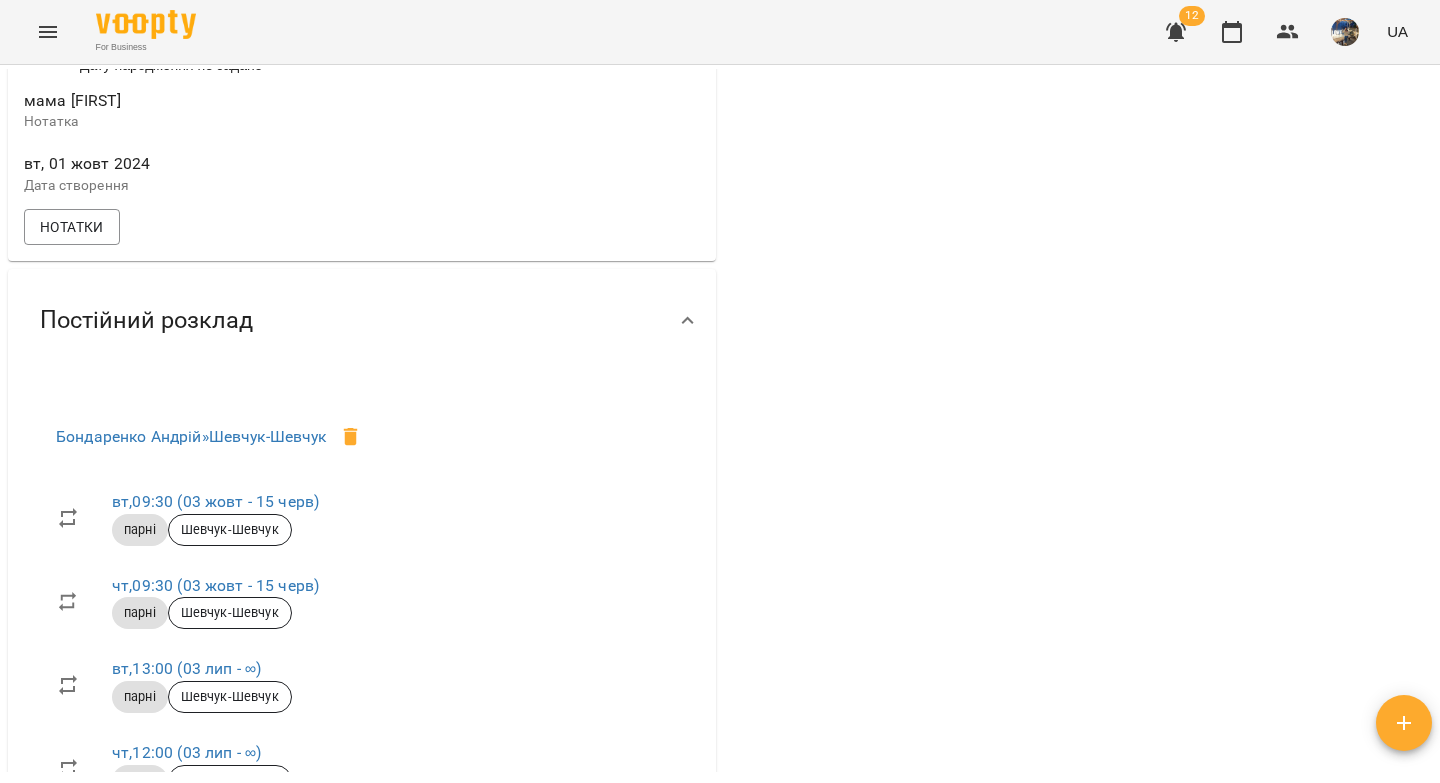 scroll, scrollTop: 541, scrollLeft: 0, axis: vertical 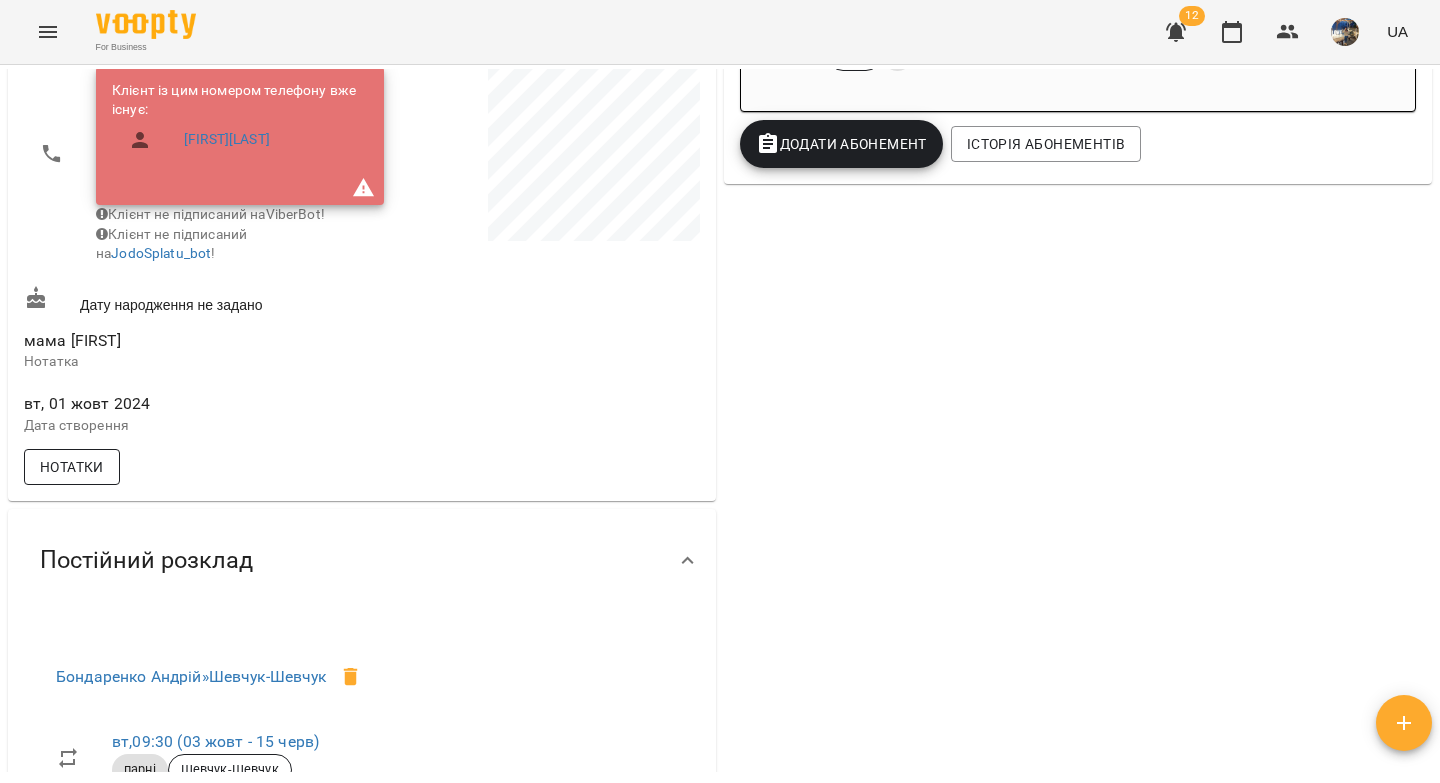 click on "Нотатки" at bounding box center (72, 467) 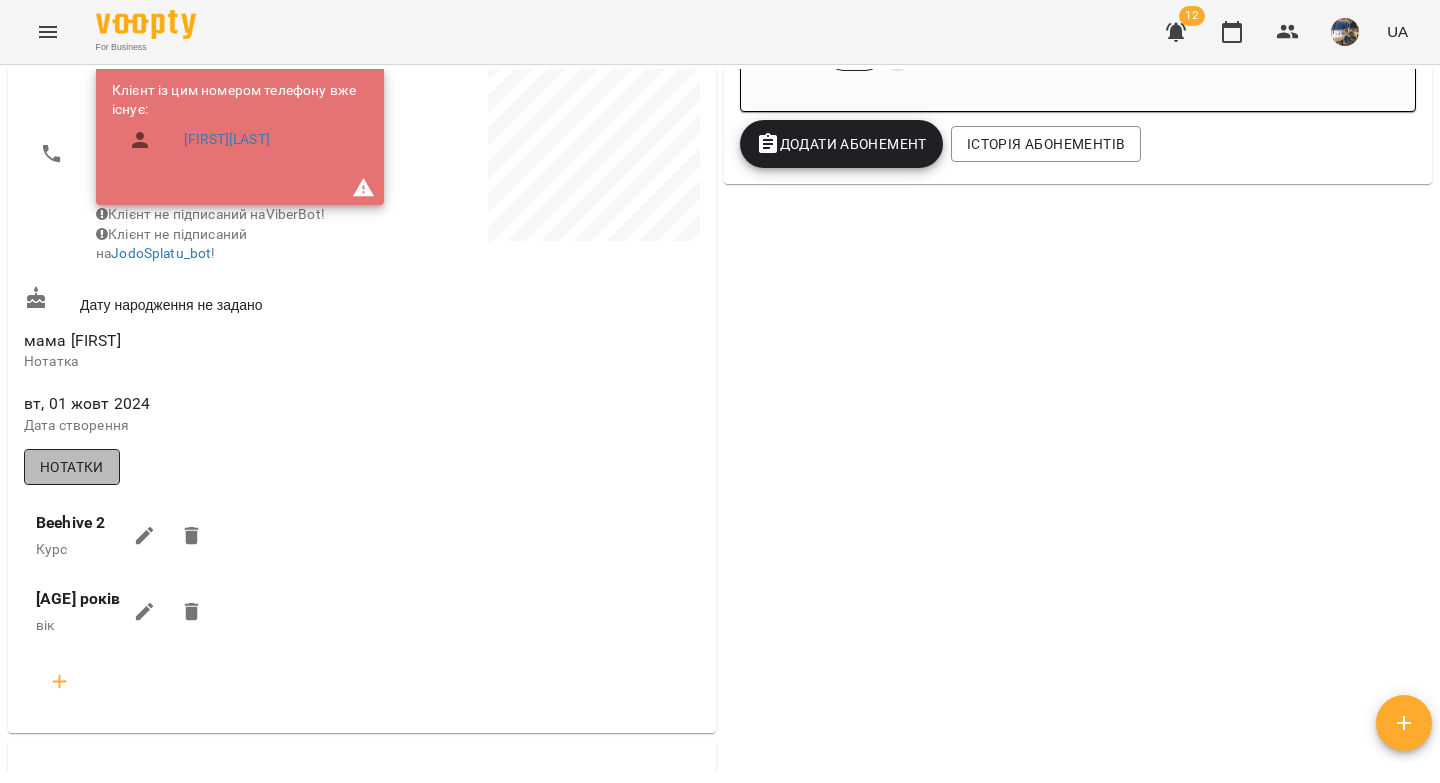 click on "Нотатки" at bounding box center (72, 467) 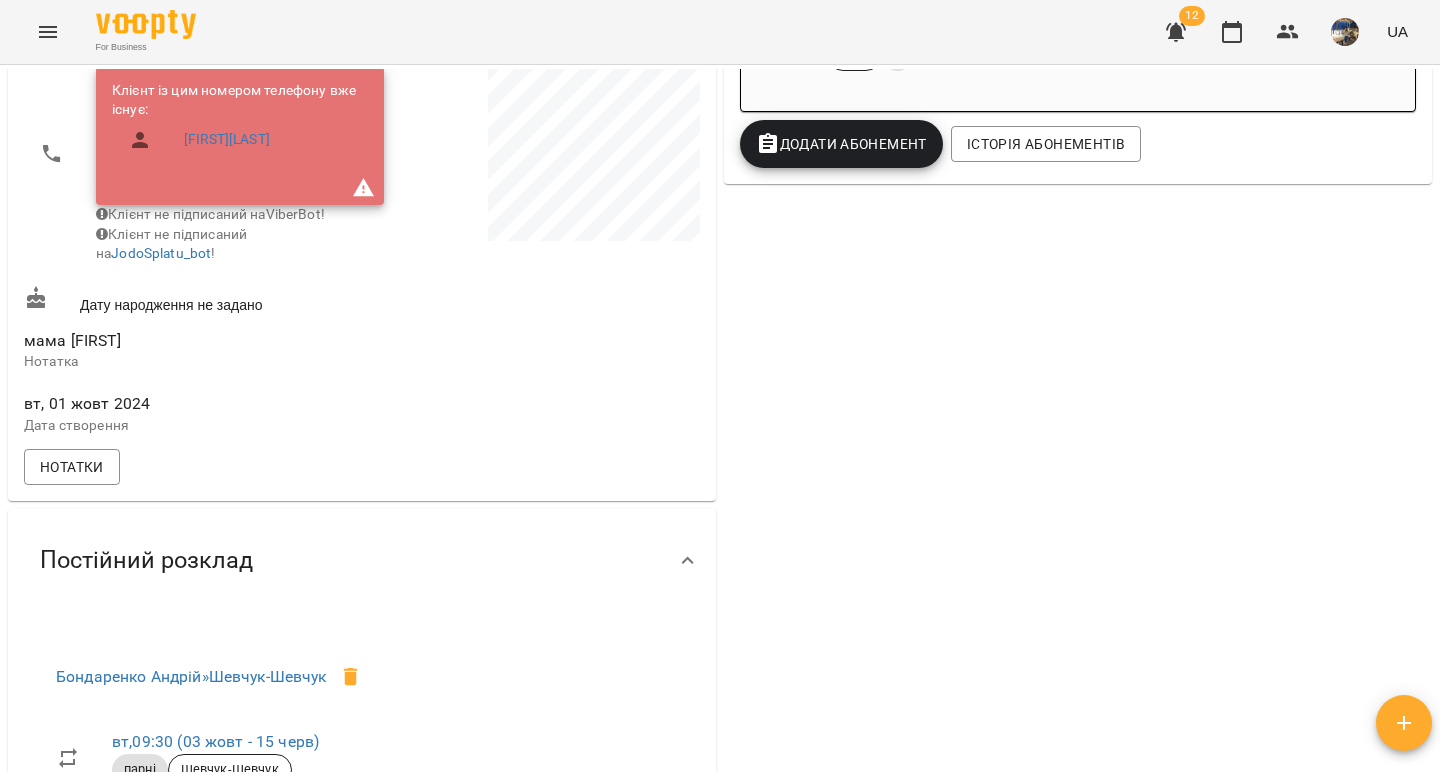 scroll, scrollTop: 0, scrollLeft: 0, axis: both 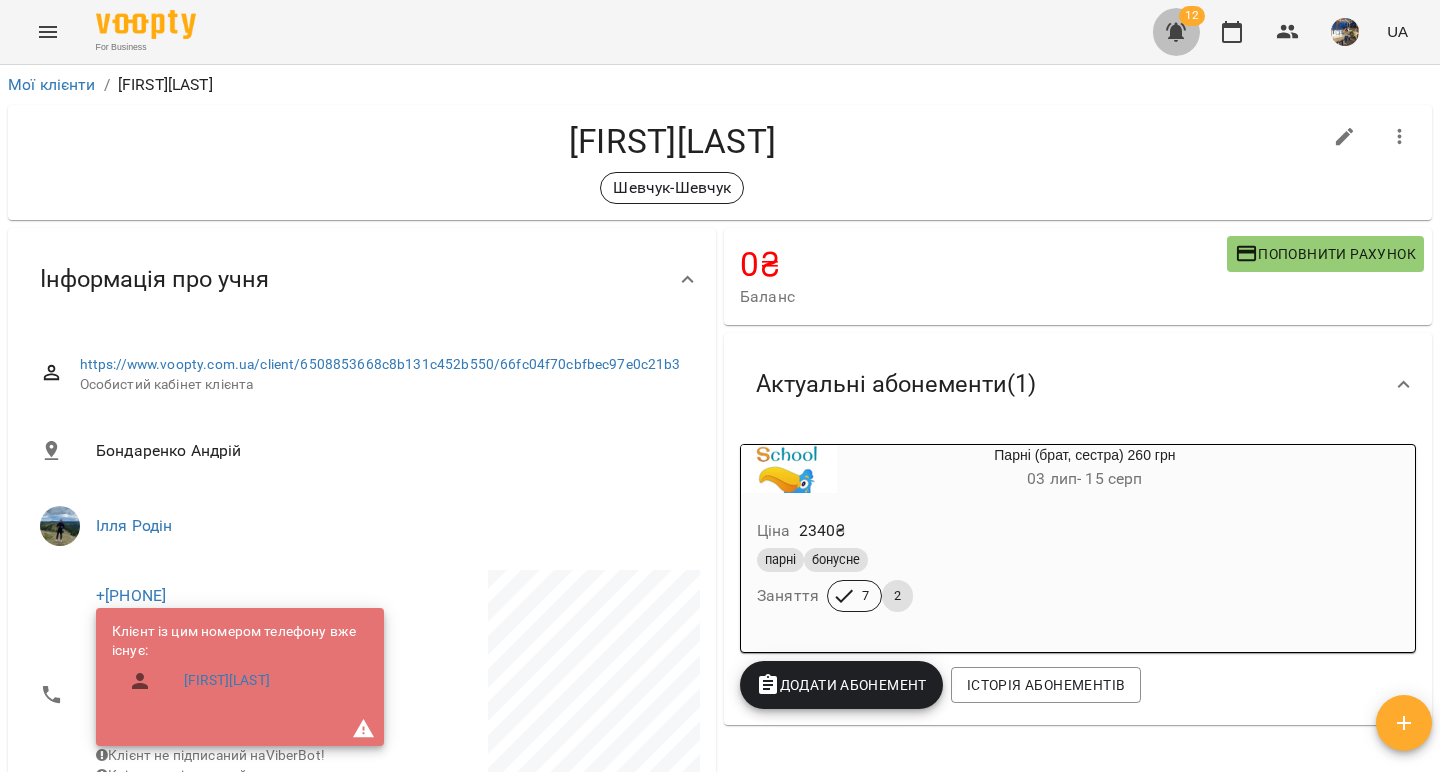 click 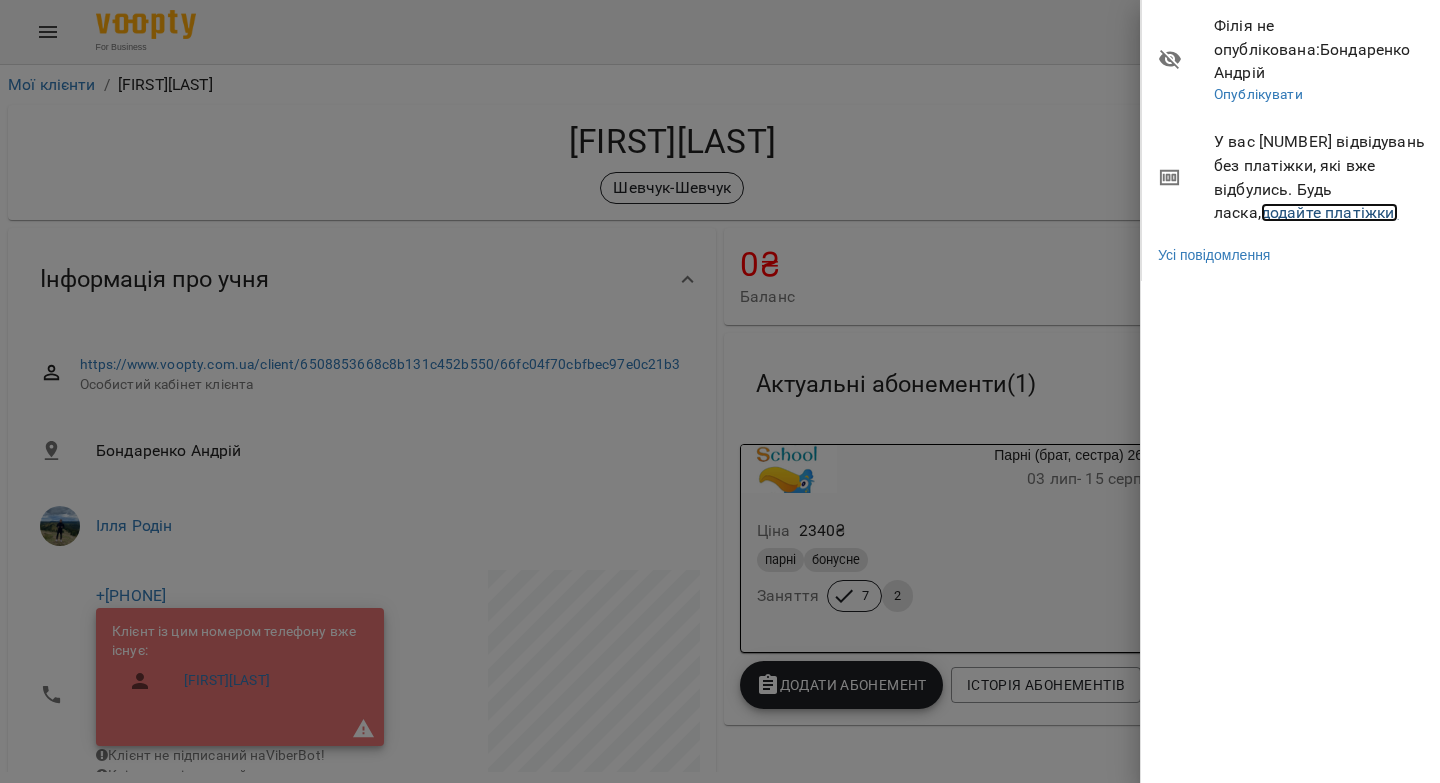 click on "додайте платіжки!" at bounding box center [1330, 212] 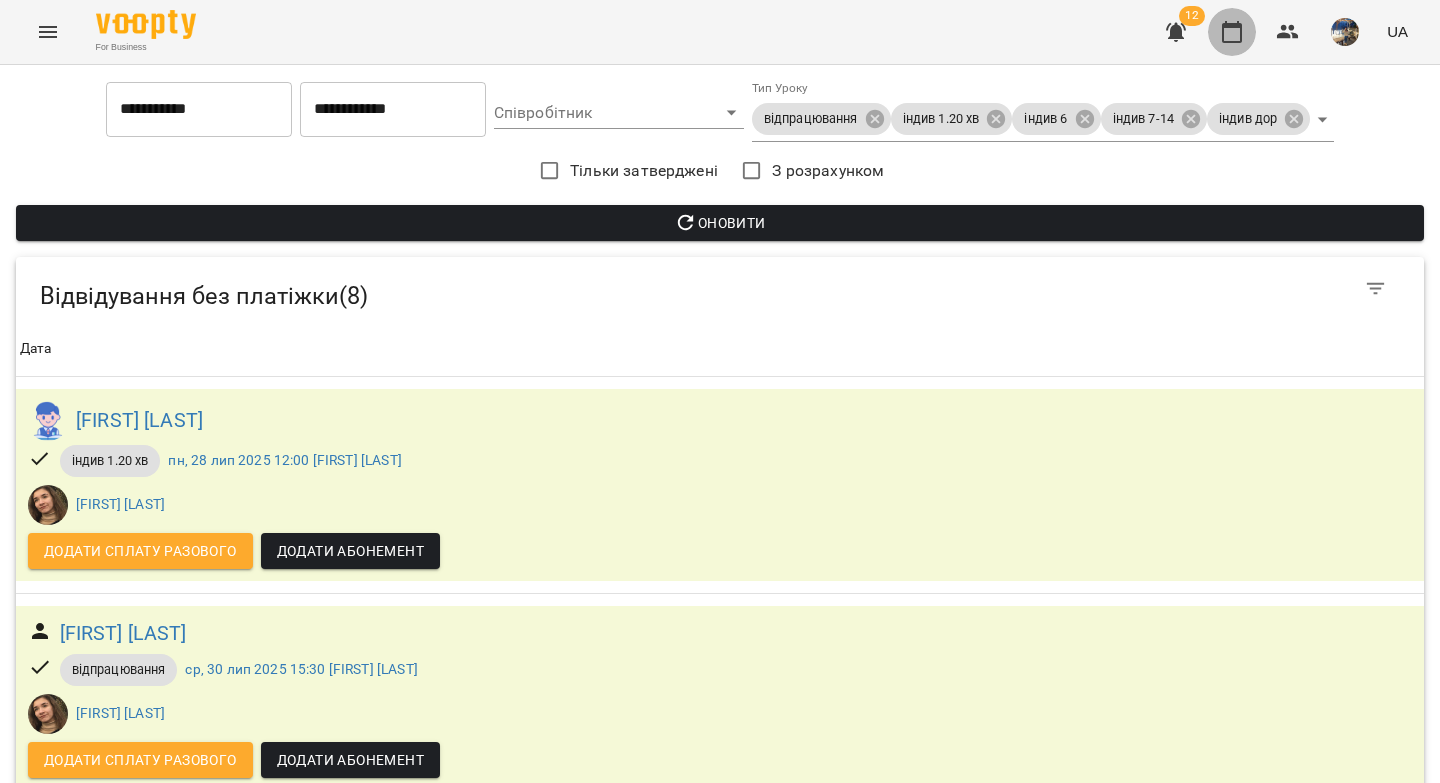 click 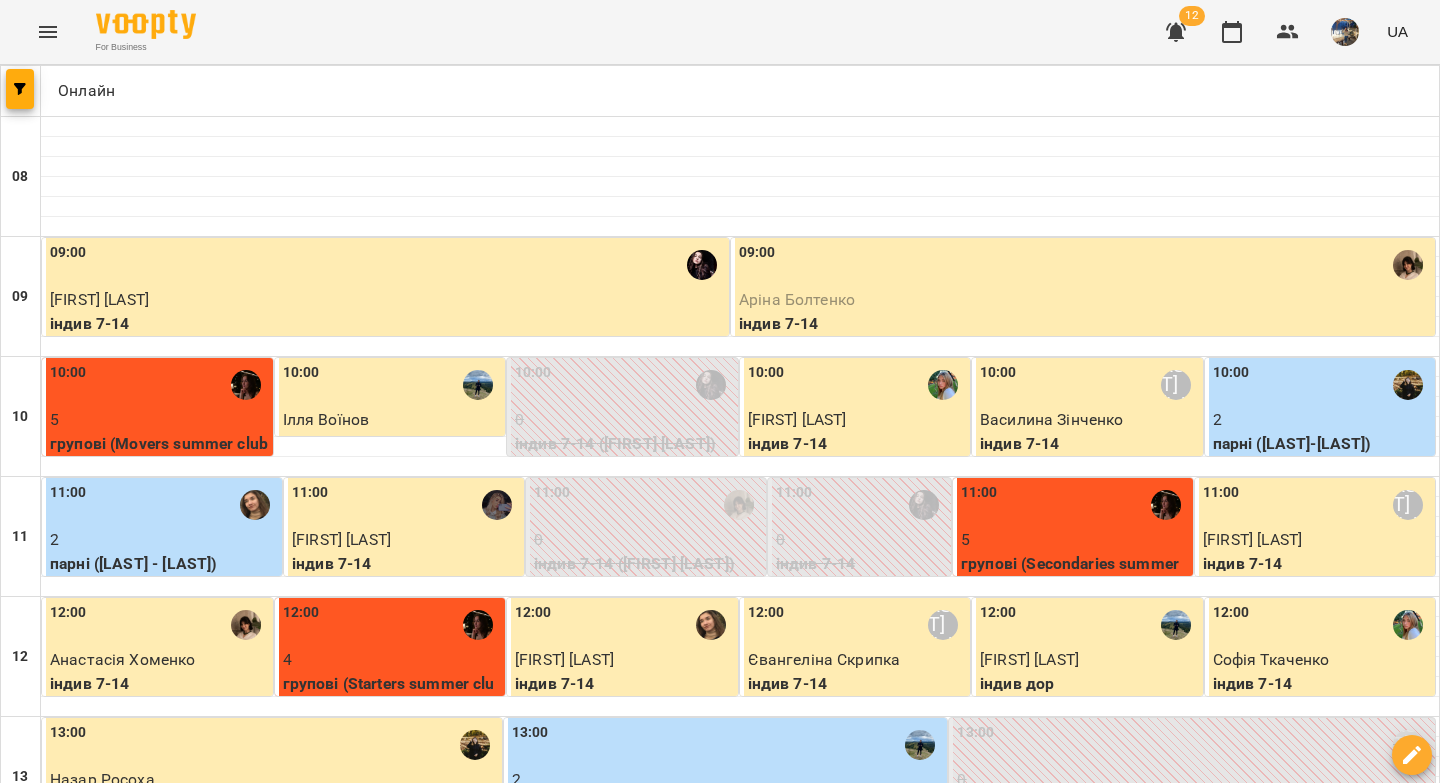 click on "пн" at bounding box center [41, 1823] 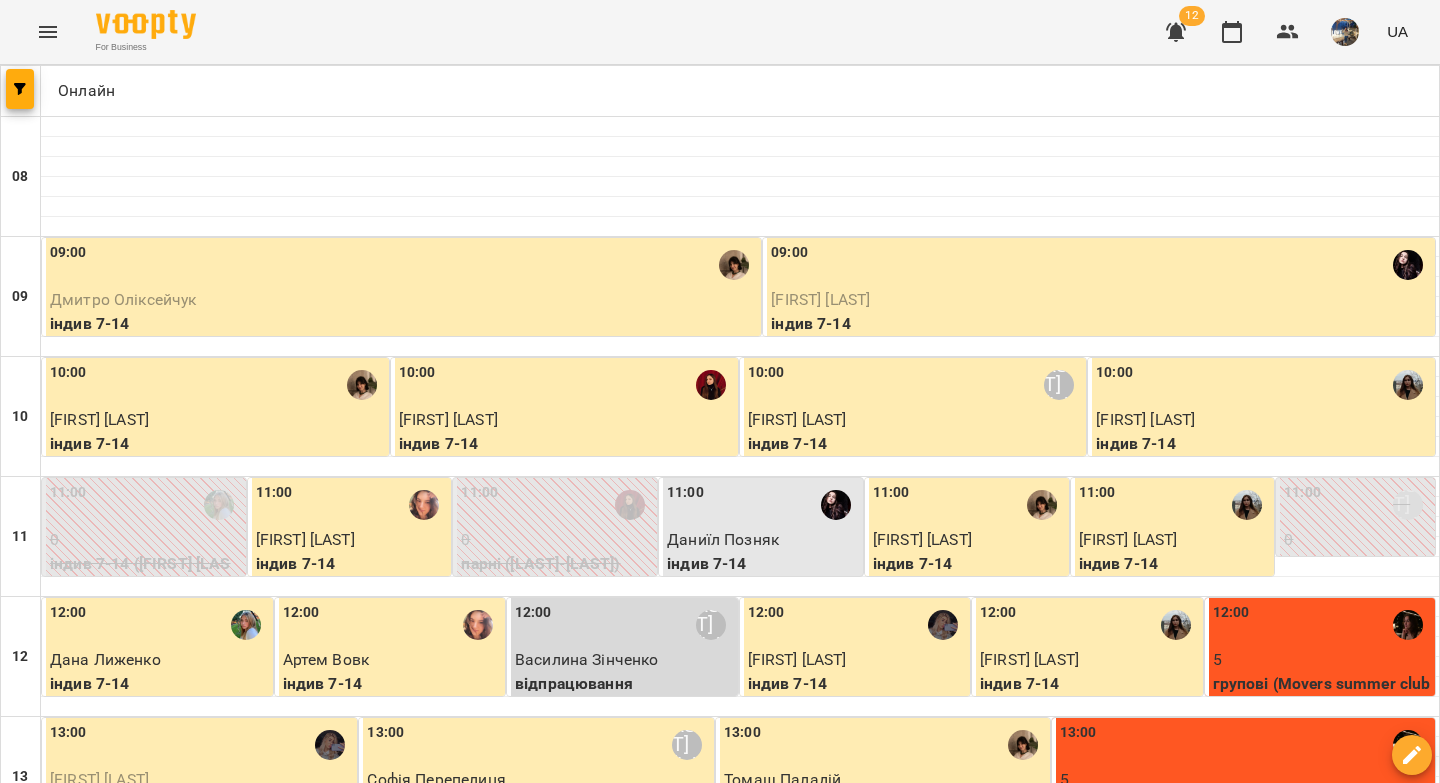 scroll, scrollTop: 1143, scrollLeft: 0, axis: vertical 